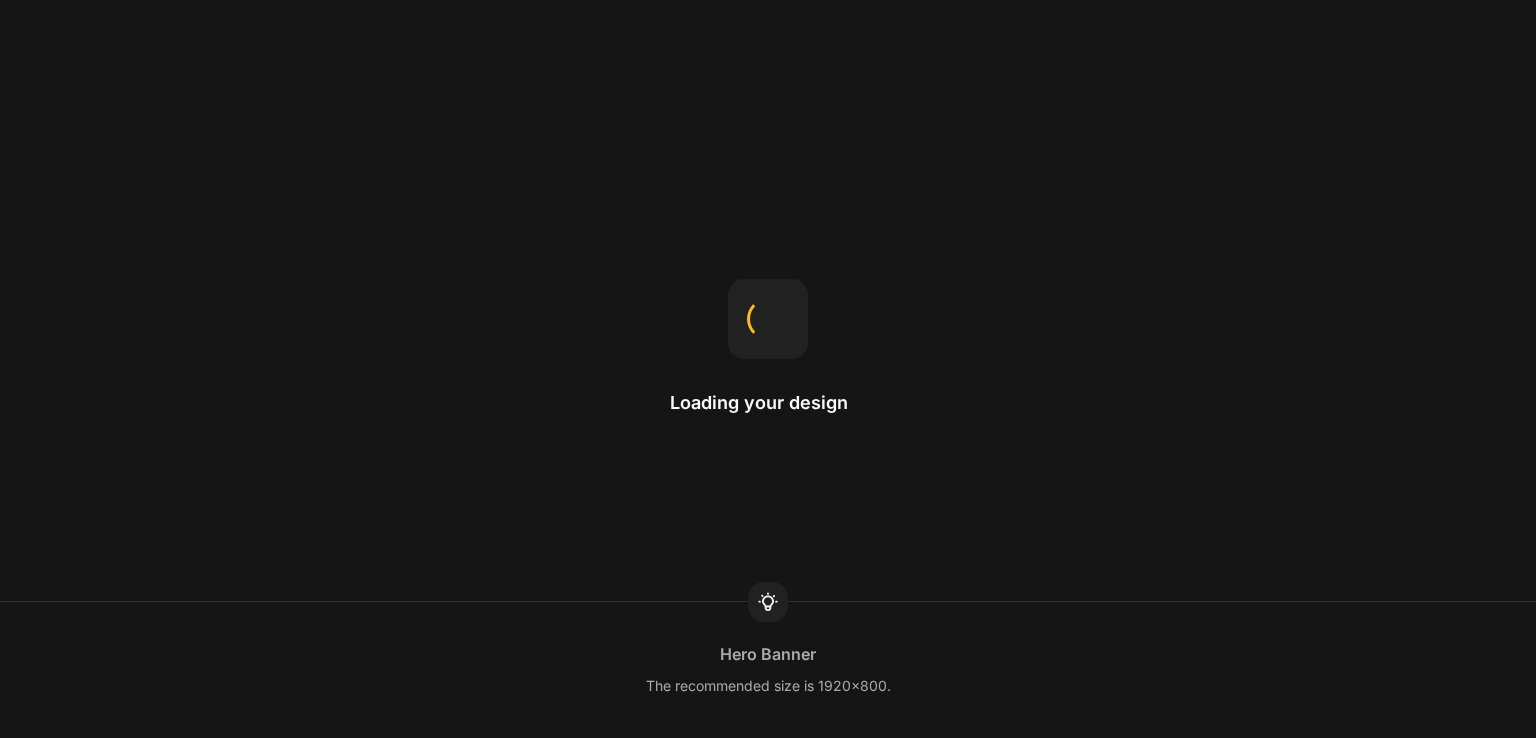 scroll, scrollTop: 0, scrollLeft: 0, axis: both 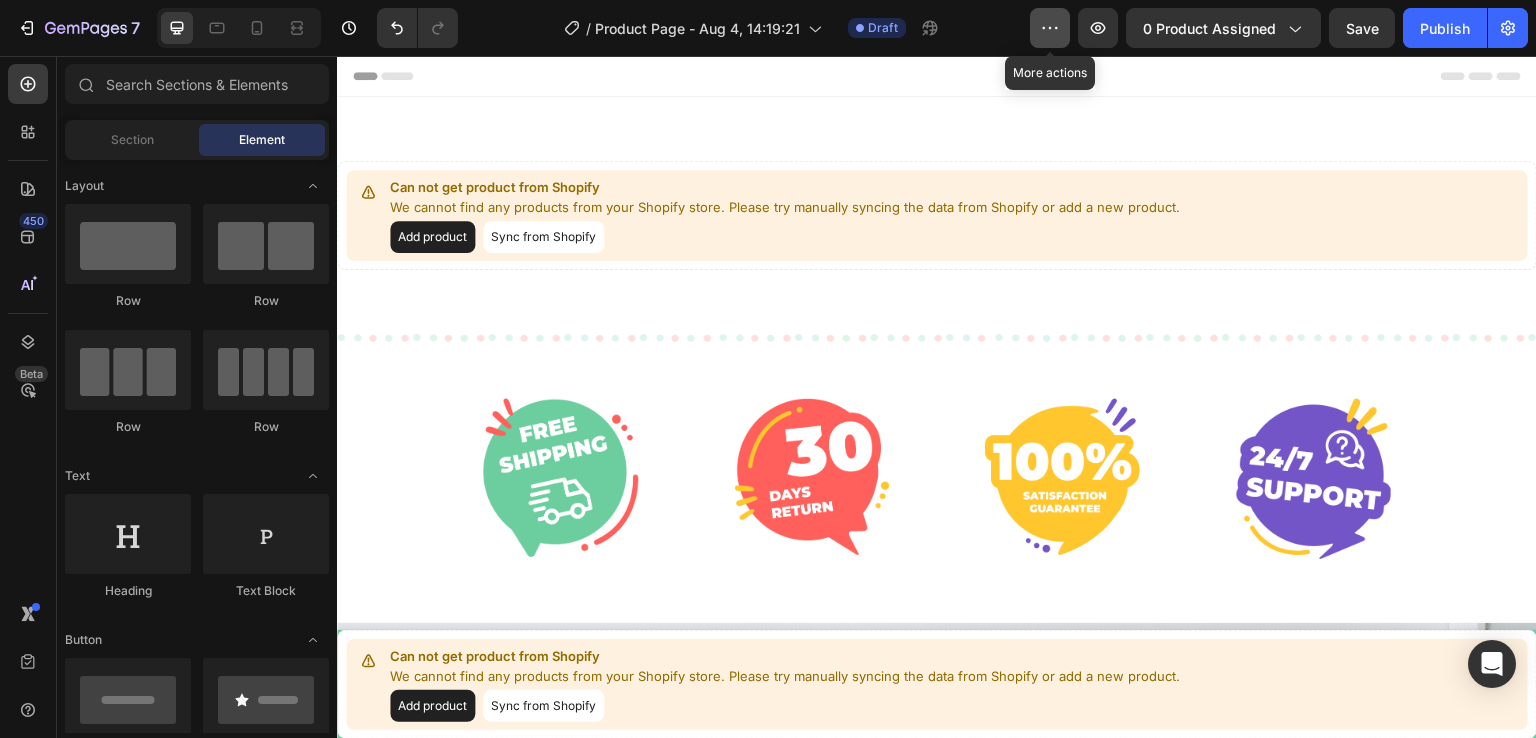 click 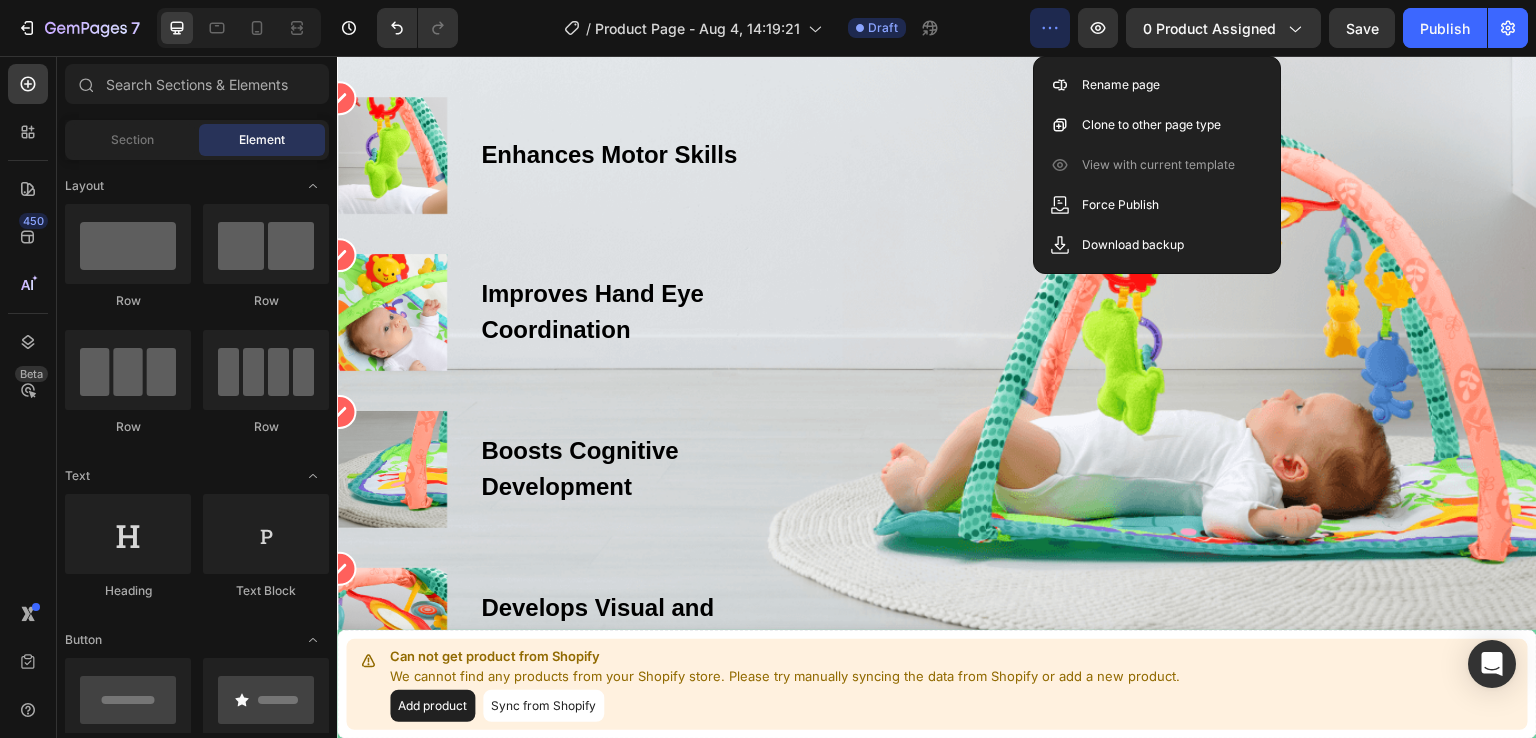 scroll, scrollTop: 0, scrollLeft: 0, axis: both 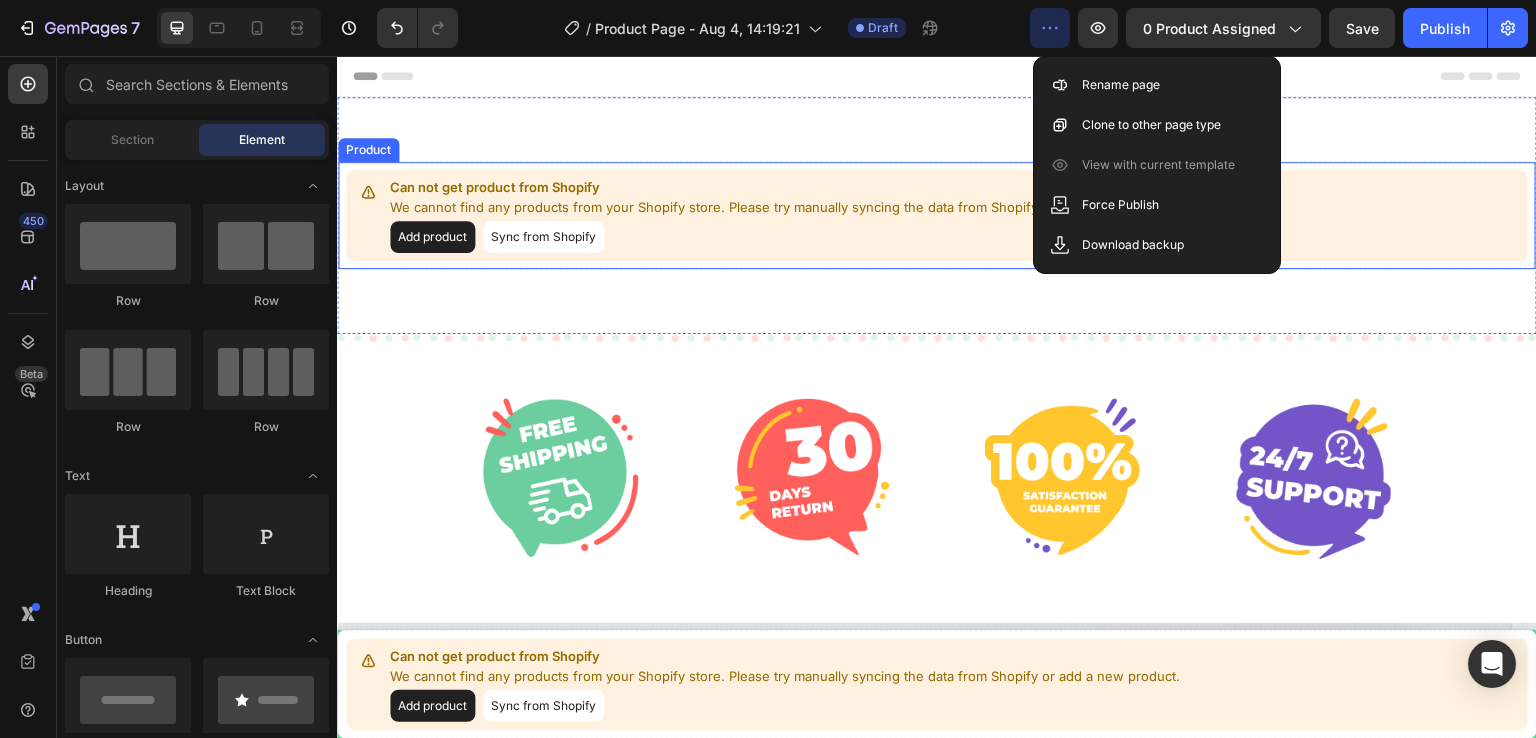 click on "Can not get product from Shopify We cannot find any products from your Shopify store. Please try manually syncing the data from Shopify or add a new product.   Add product Sync from Shopify" at bounding box center (785, 215) 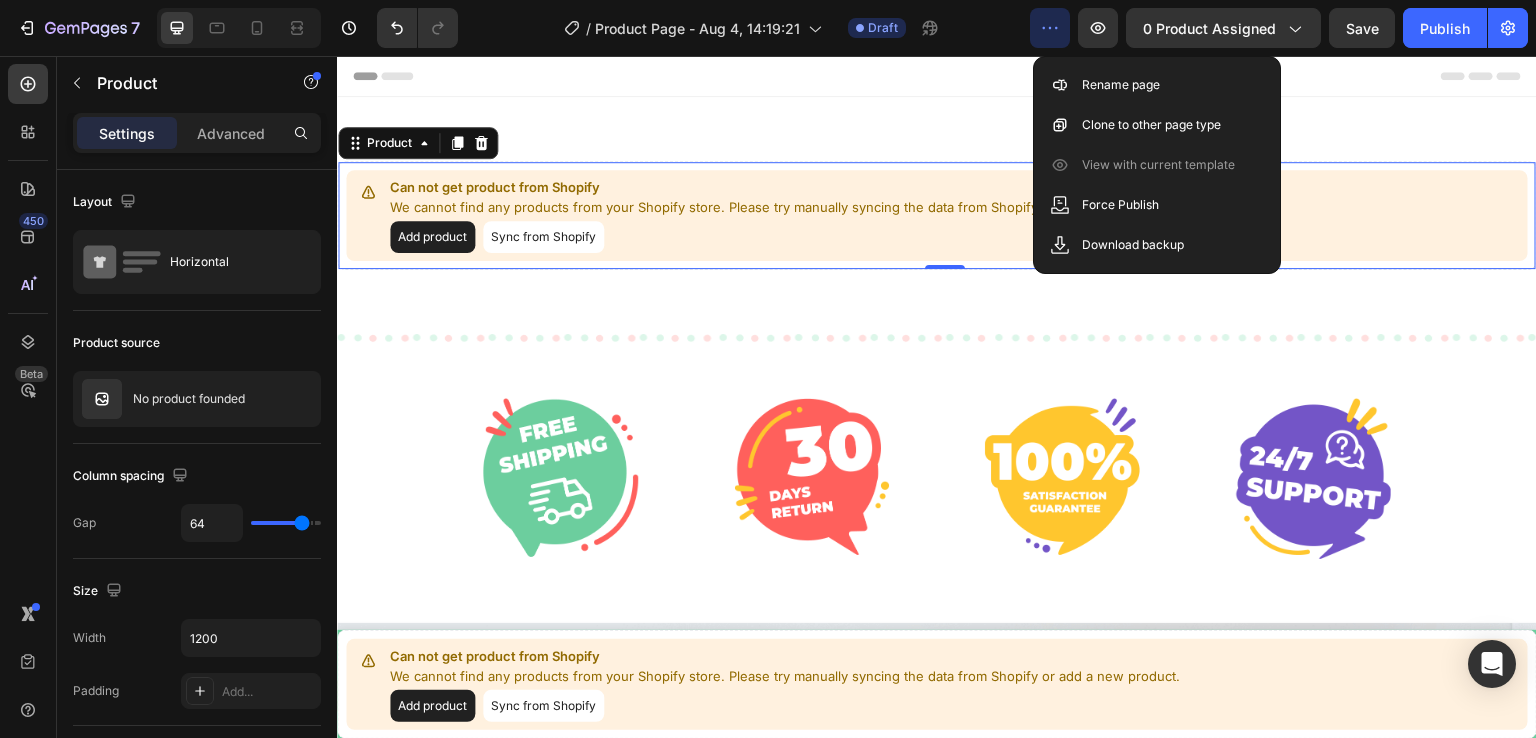 click on "Add product" at bounding box center (432, 237) 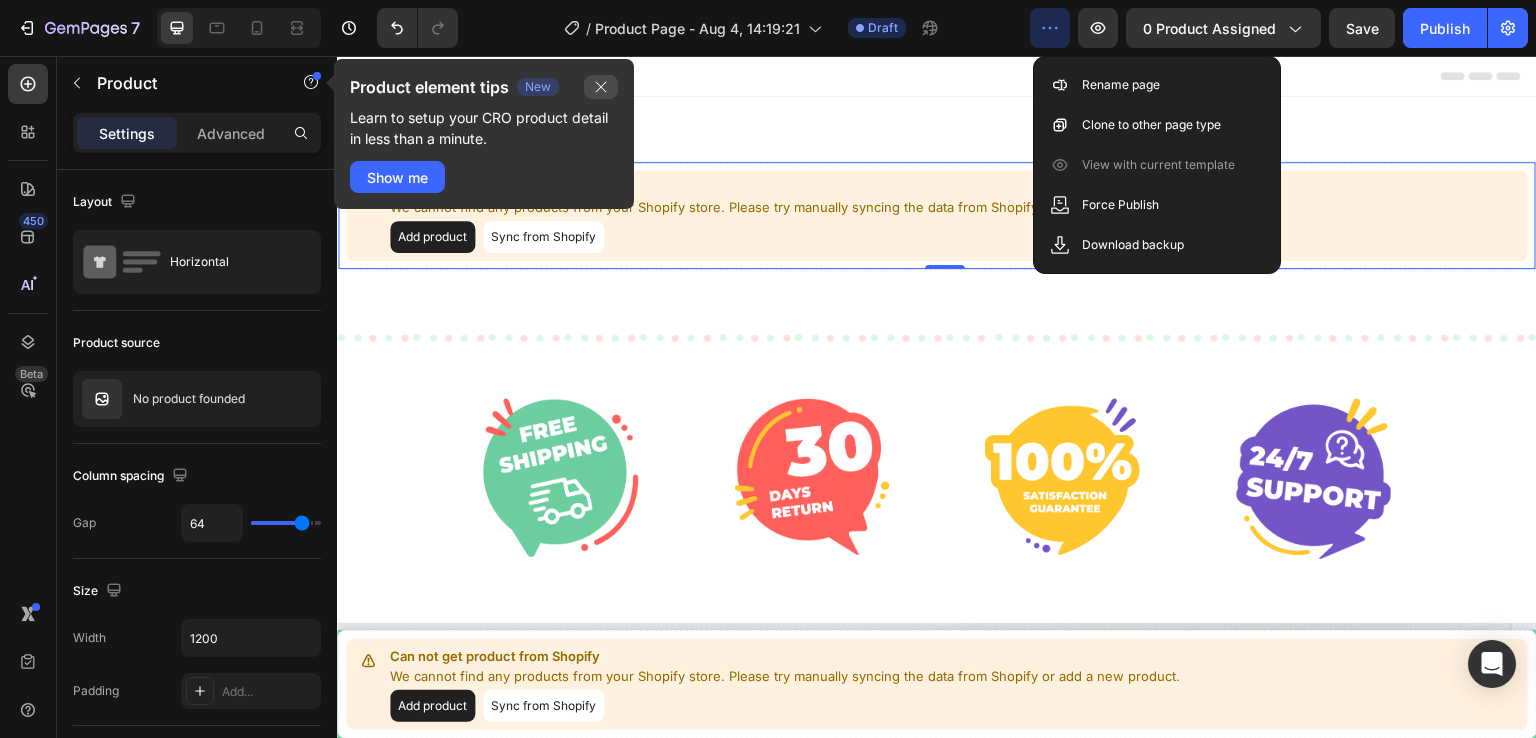 click 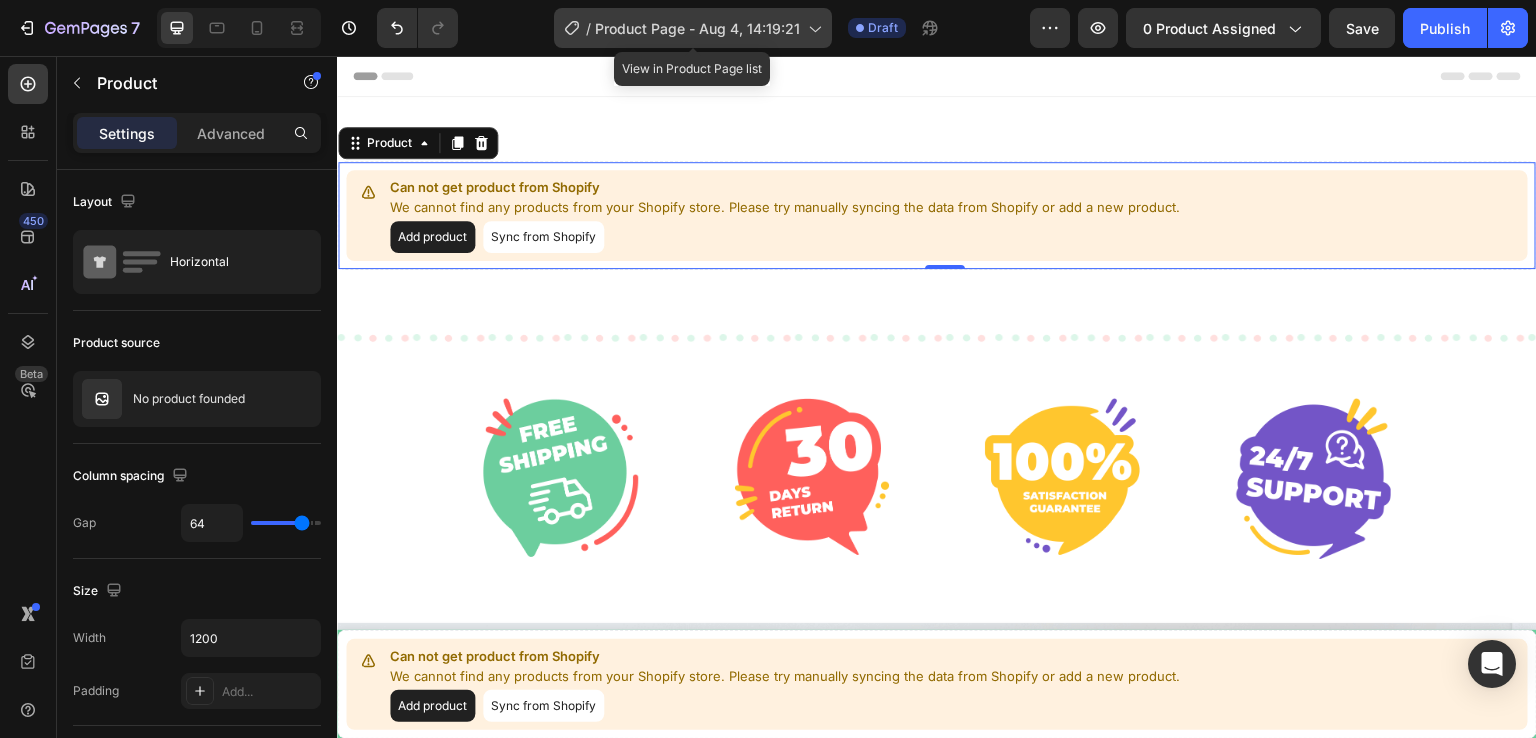 click on "Product Page - Aug 4, 14:19:21" at bounding box center (697, 28) 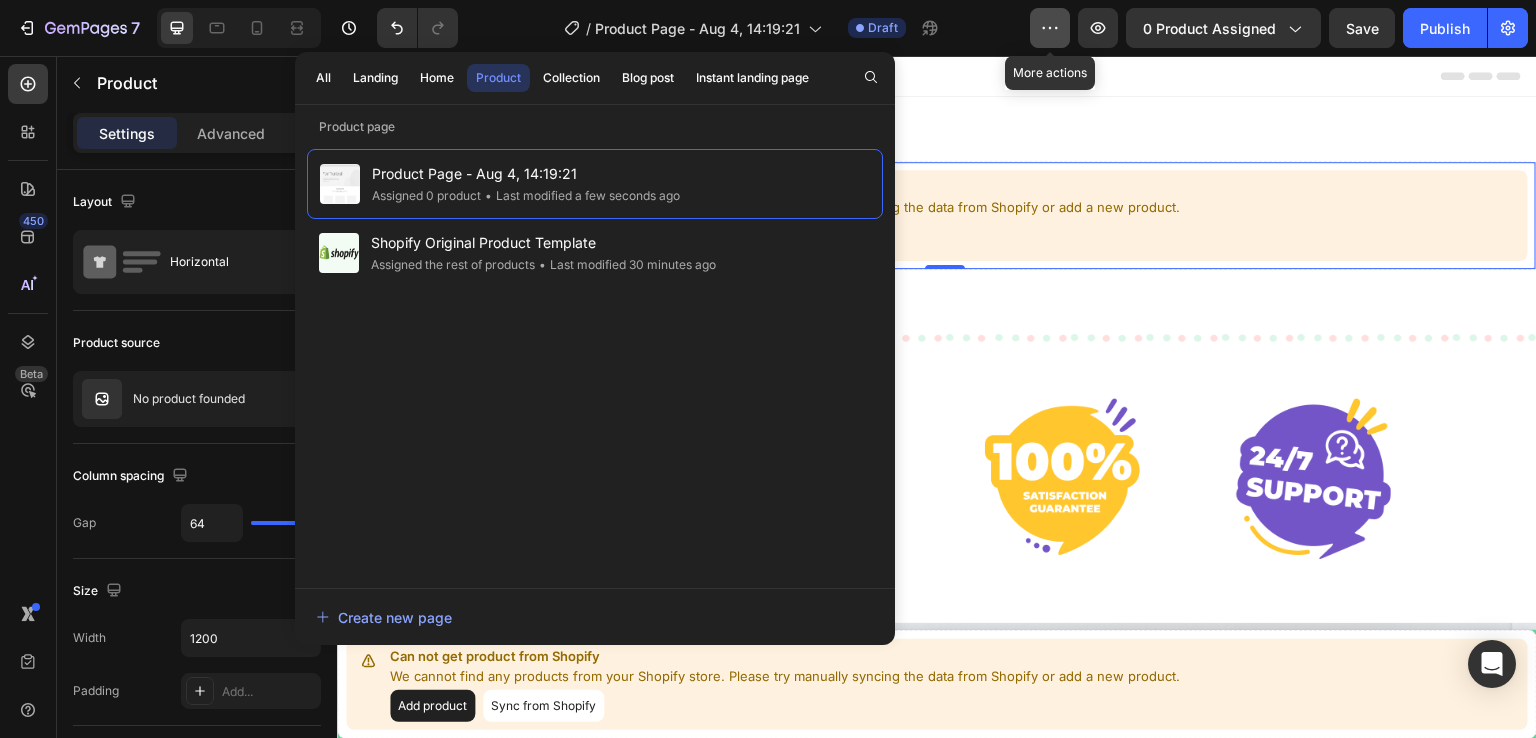 click 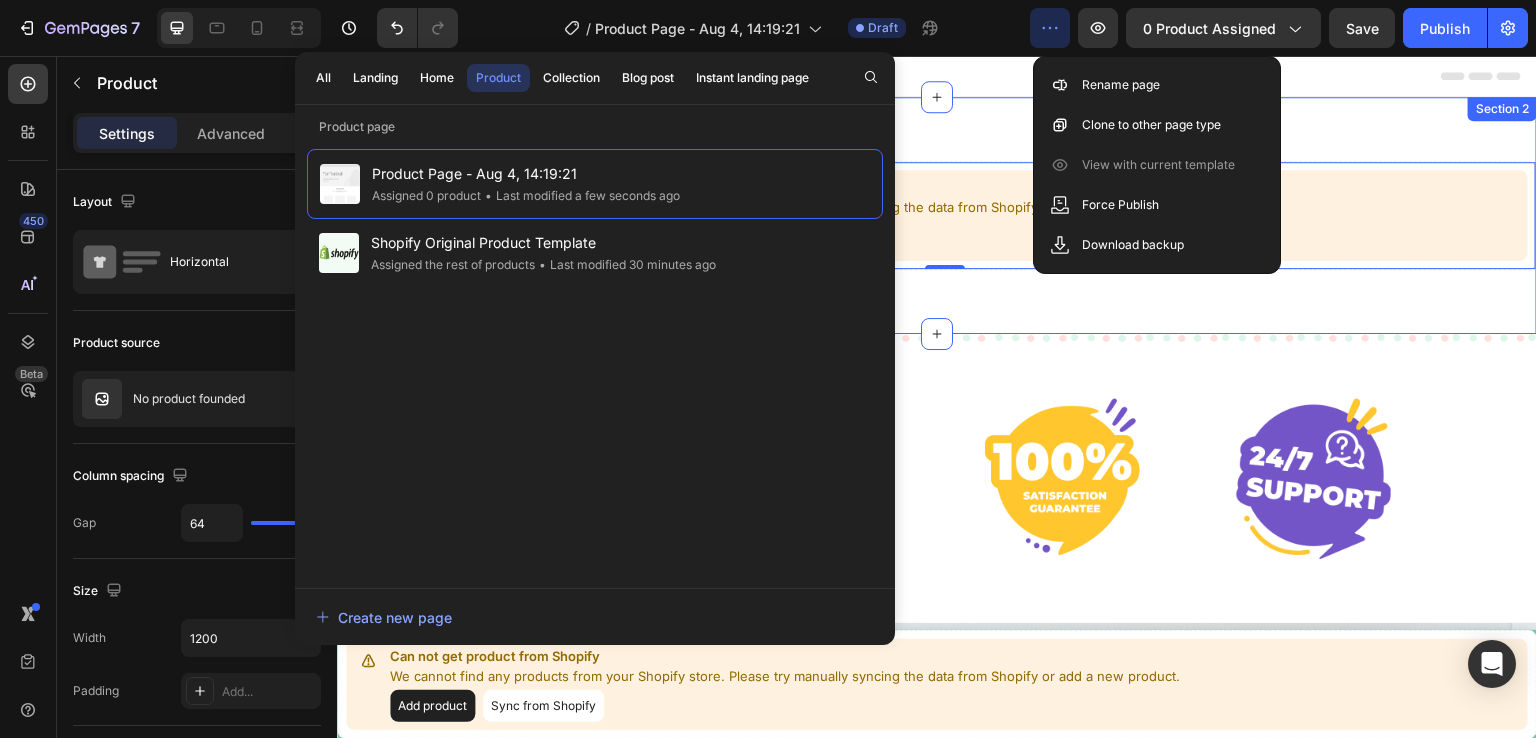 click on "Can not get product from Shopify We cannot find any products from your Shopify store. Please try manually syncing the data from Shopify or add a new product.   Add product Sync from Shopify Product   0 Section 2" at bounding box center (937, 215) 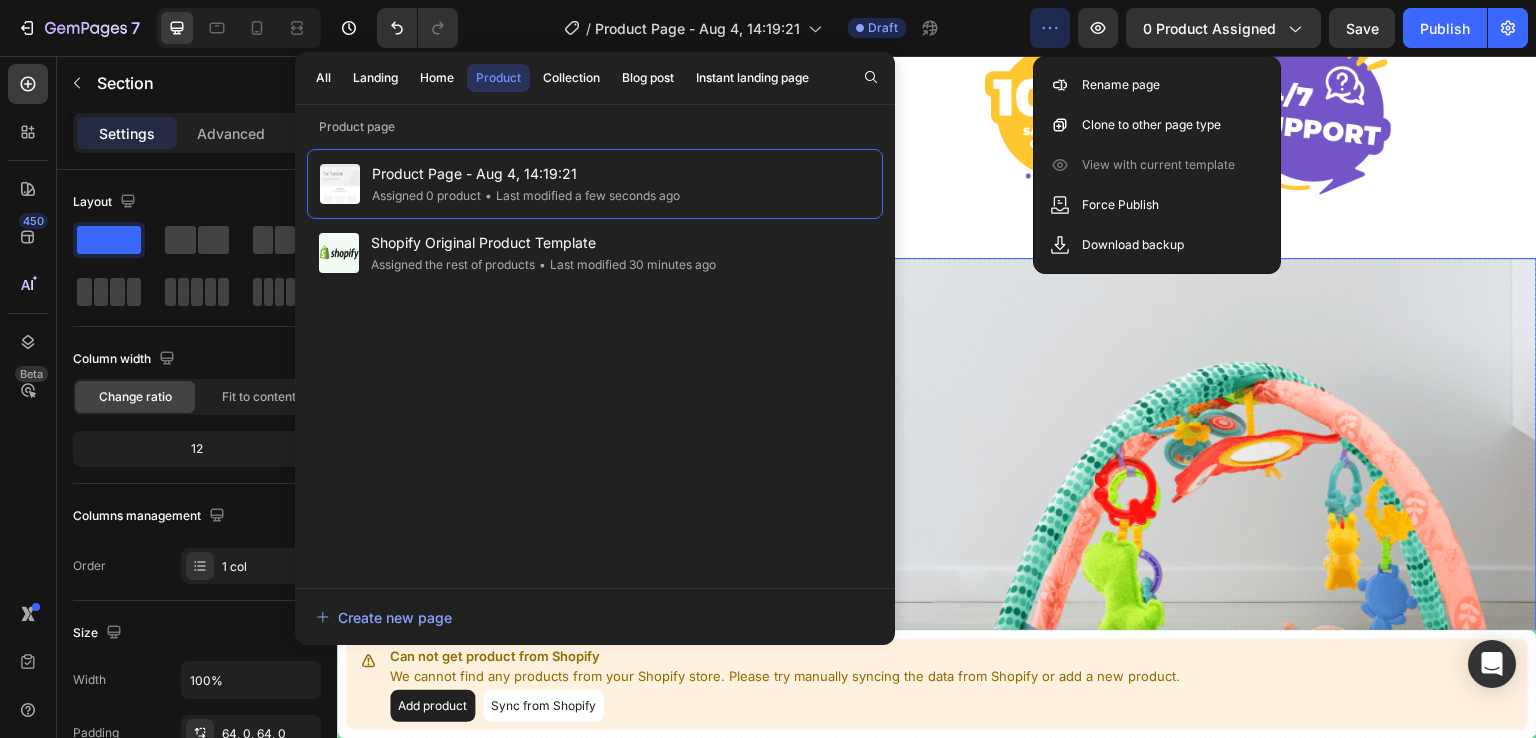 scroll, scrollTop: 400, scrollLeft: 0, axis: vertical 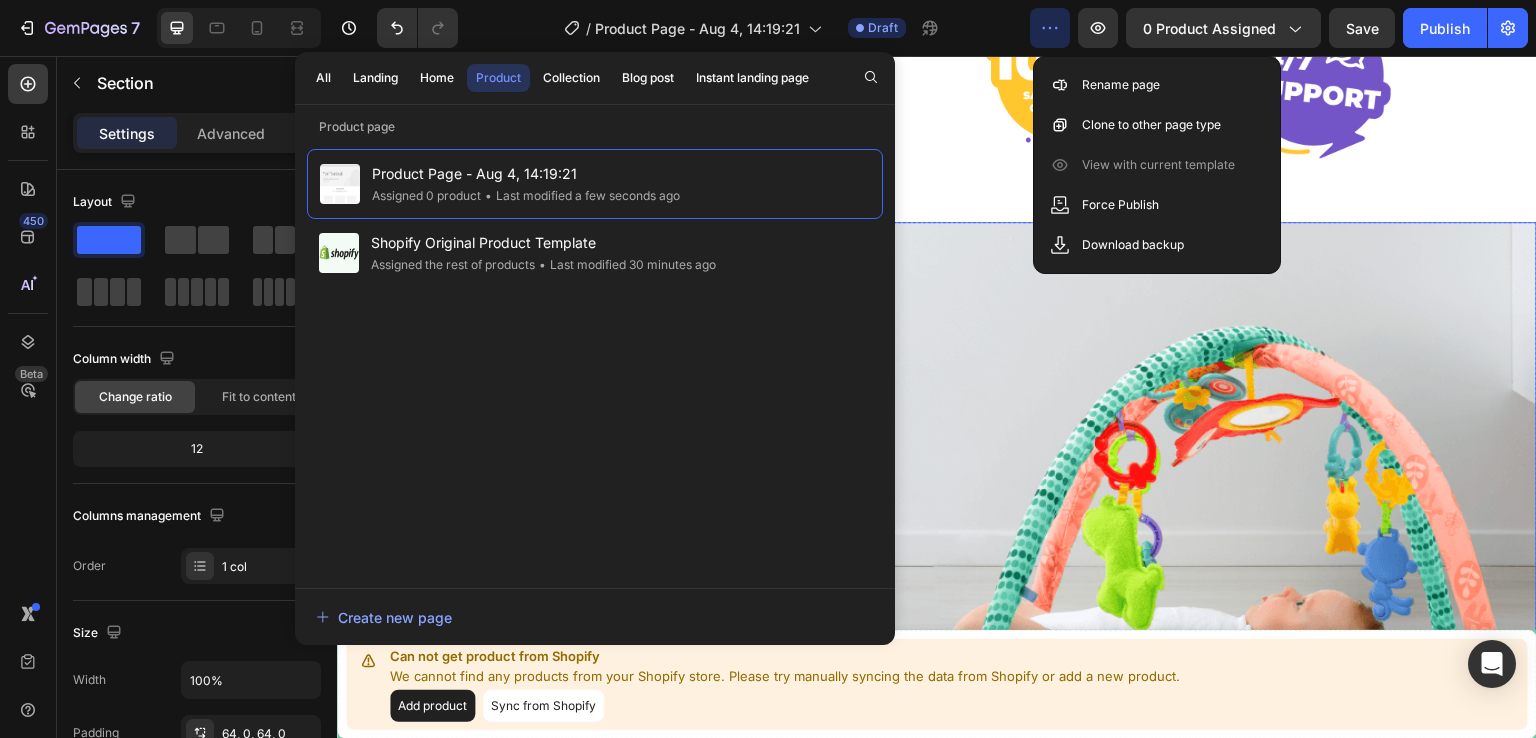 click on "Icon Image Enhances Motor Skills Text block Row
Icon Image Improves Hand Eye Coordination Text block Row
Icon Image Boosts Cognitive Development Text block Row
Icon Image Develops Visual and Sensory Skills Text block Row" at bounding box center [937, 588] 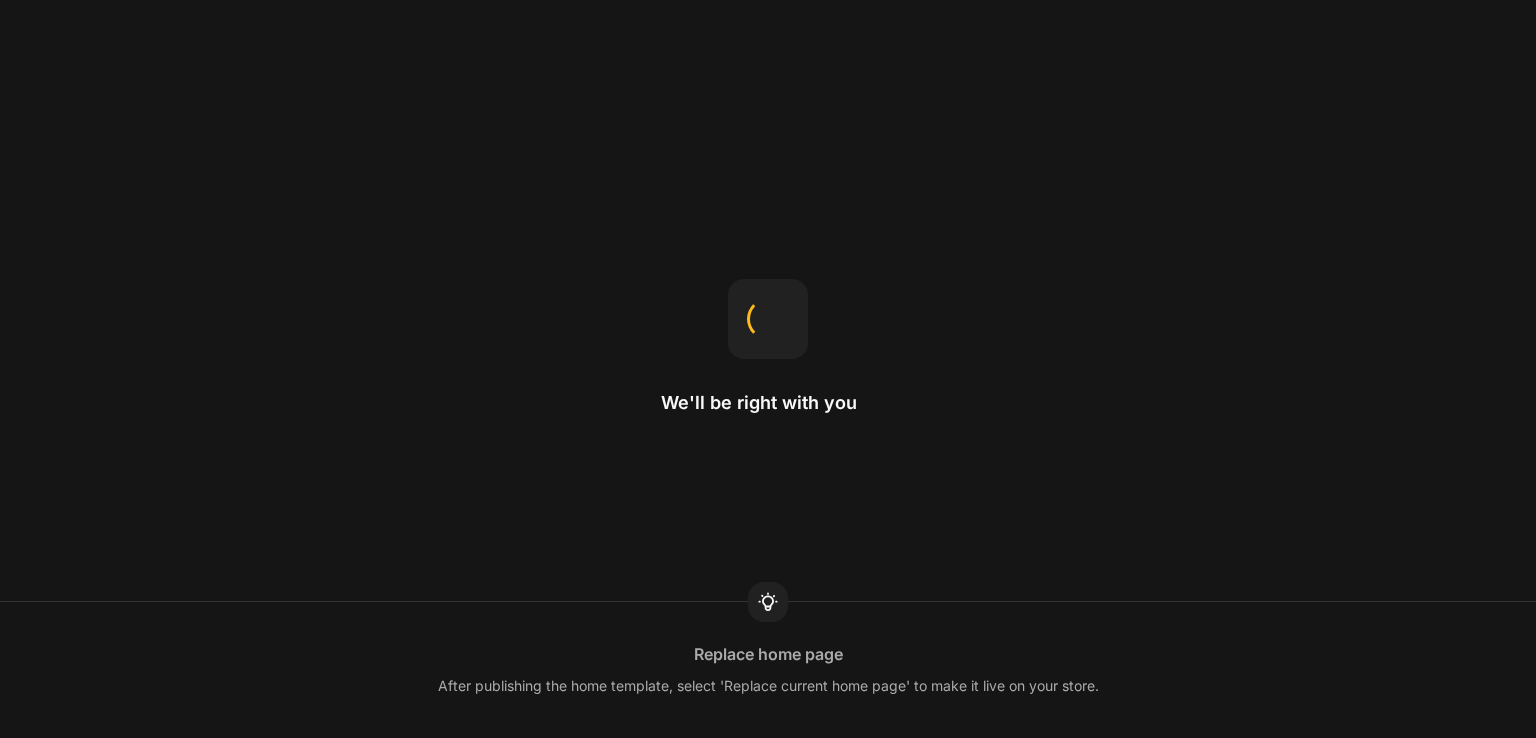 scroll, scrollTop: 0, scrollLeft: 0, axis: both 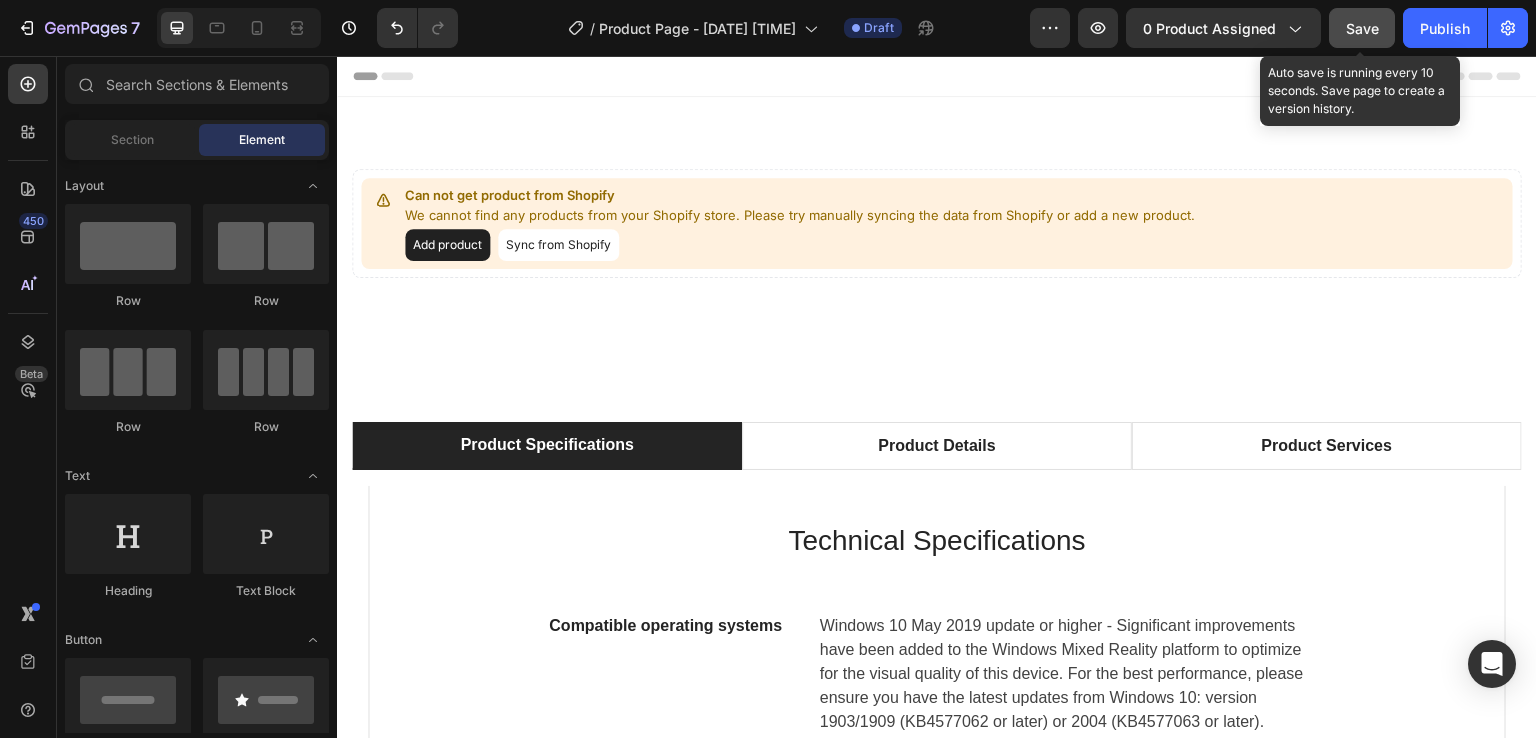 click on "Save" at bounding box center (1362, 28) 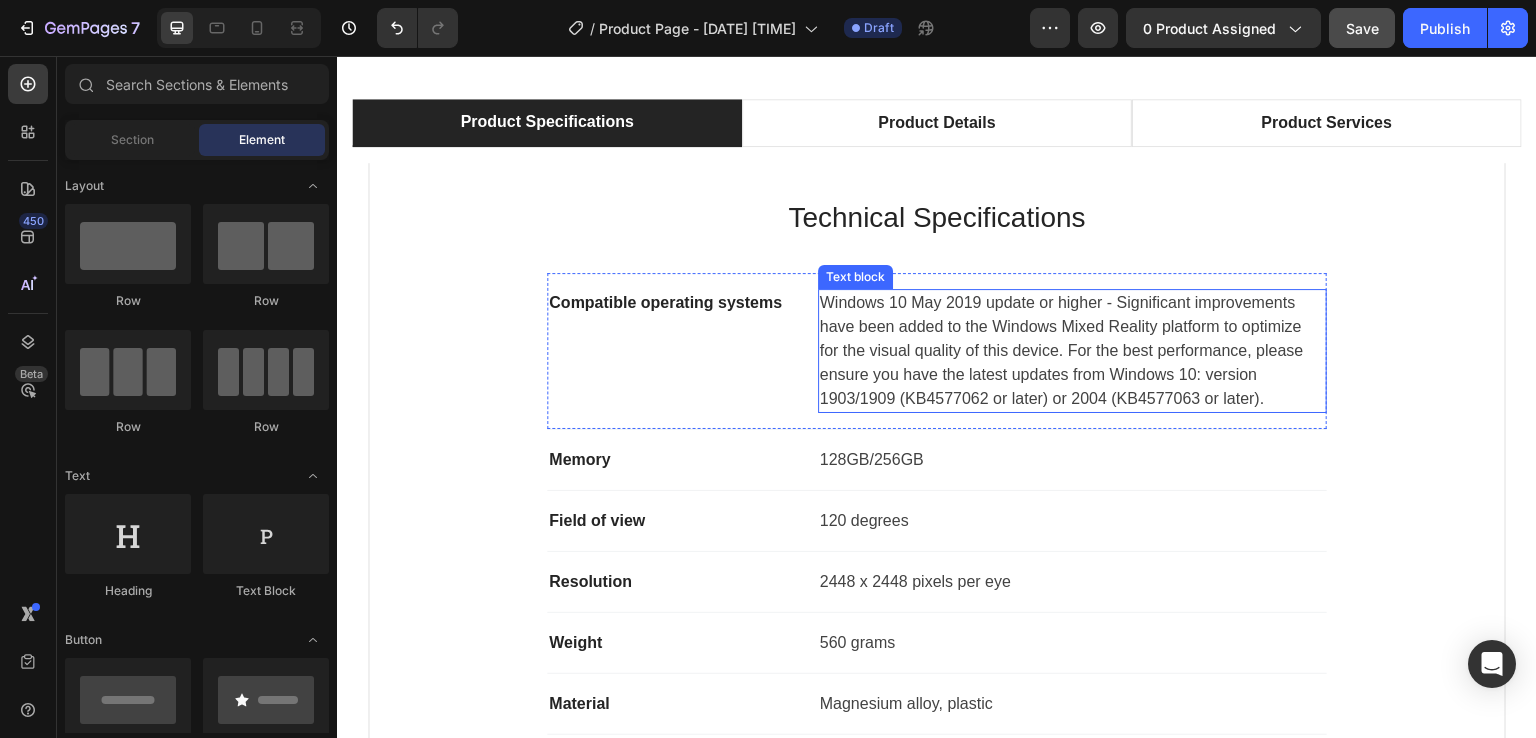 scroll, scrollTop: 0, scrollLeft: 0, axis: both 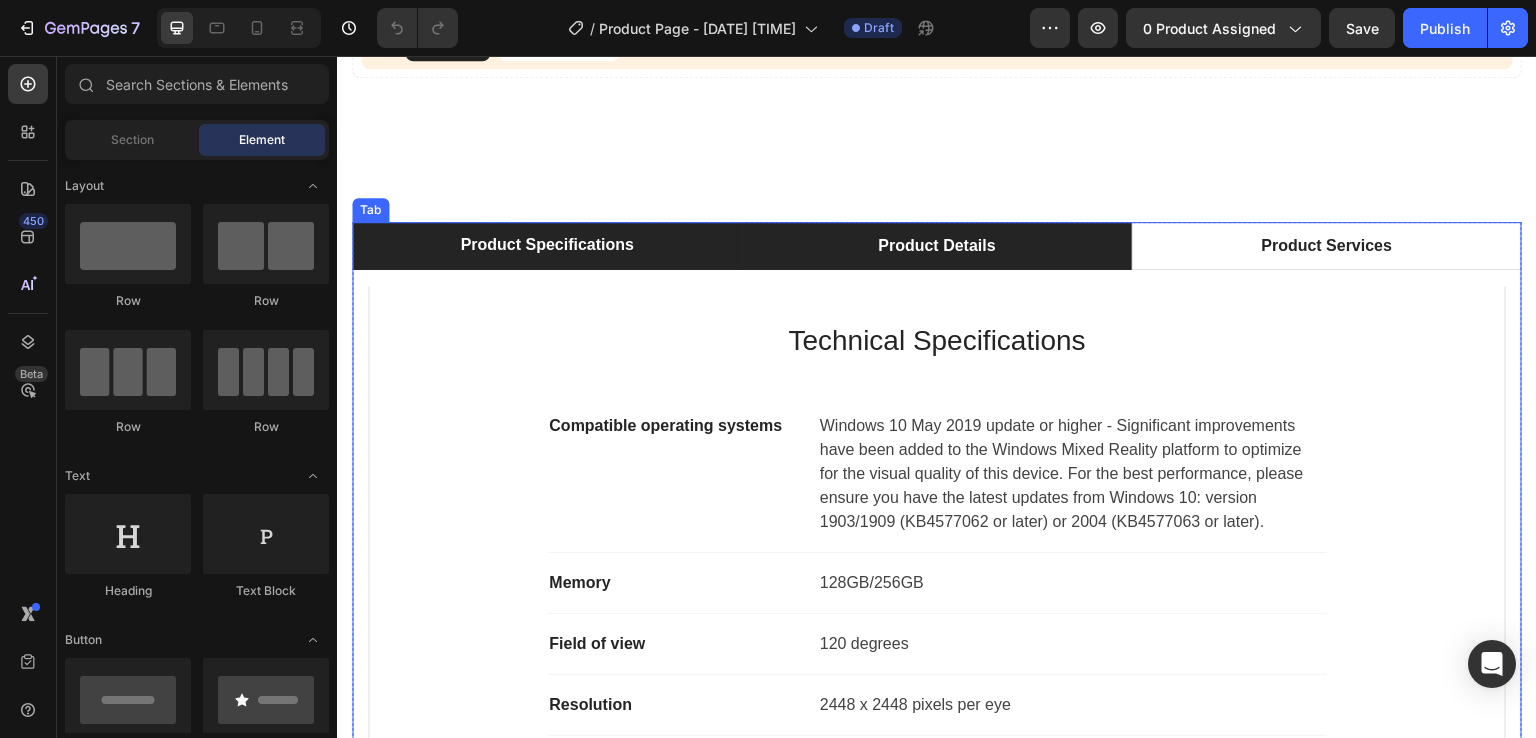 click on "Product Details" at bounding box center [936, 246] 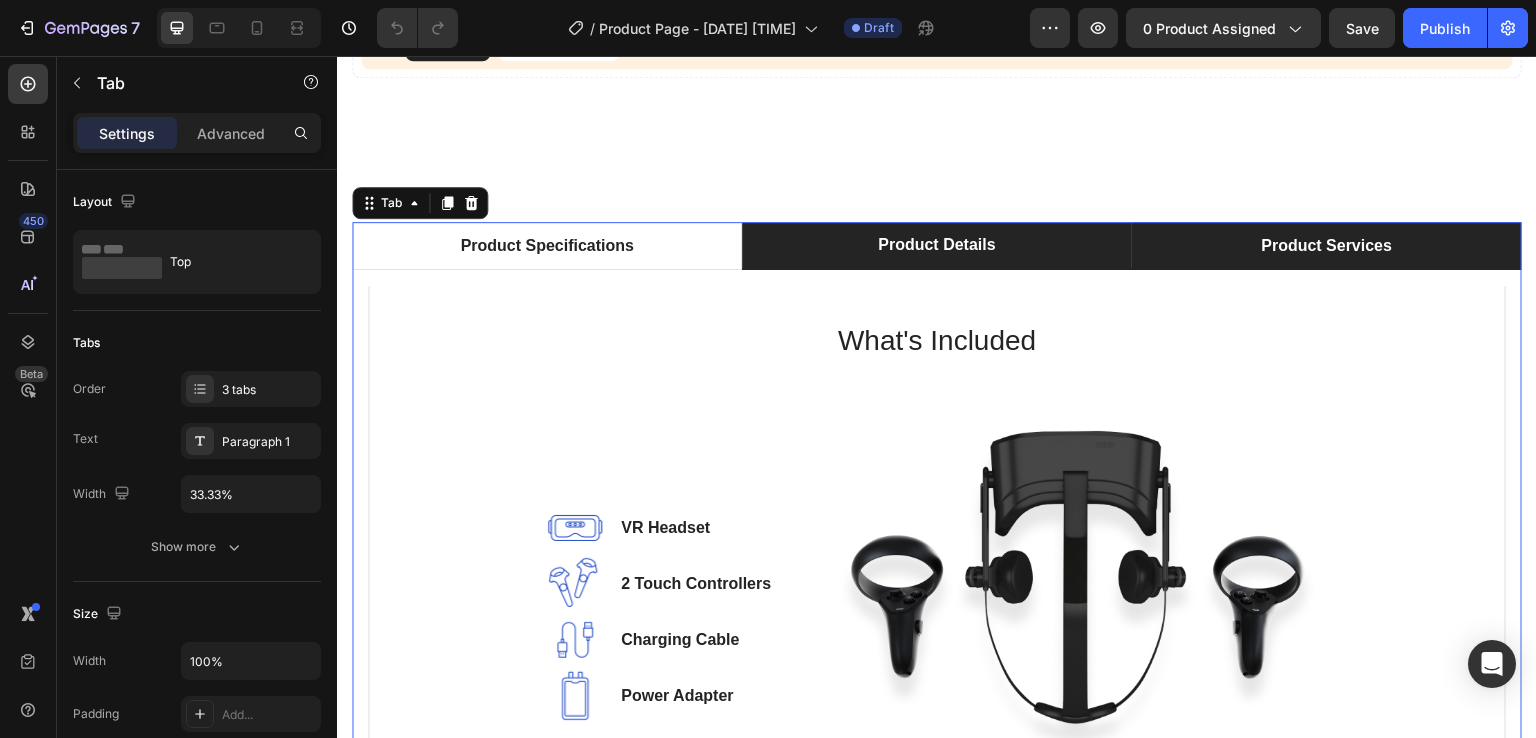click on "Product Services" at bounding box center (1327, 246) 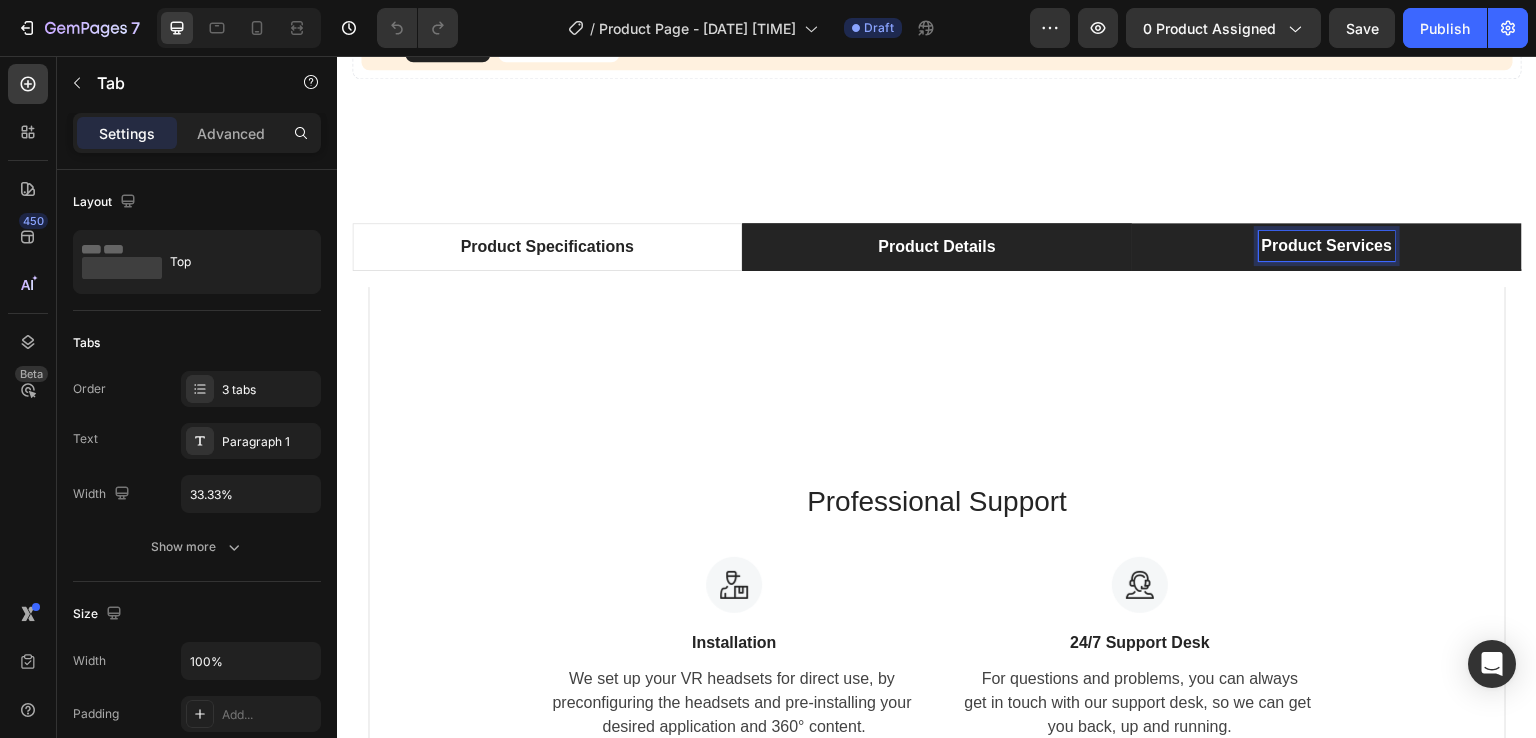click on "Product Details" at bounding box center (936, 247) 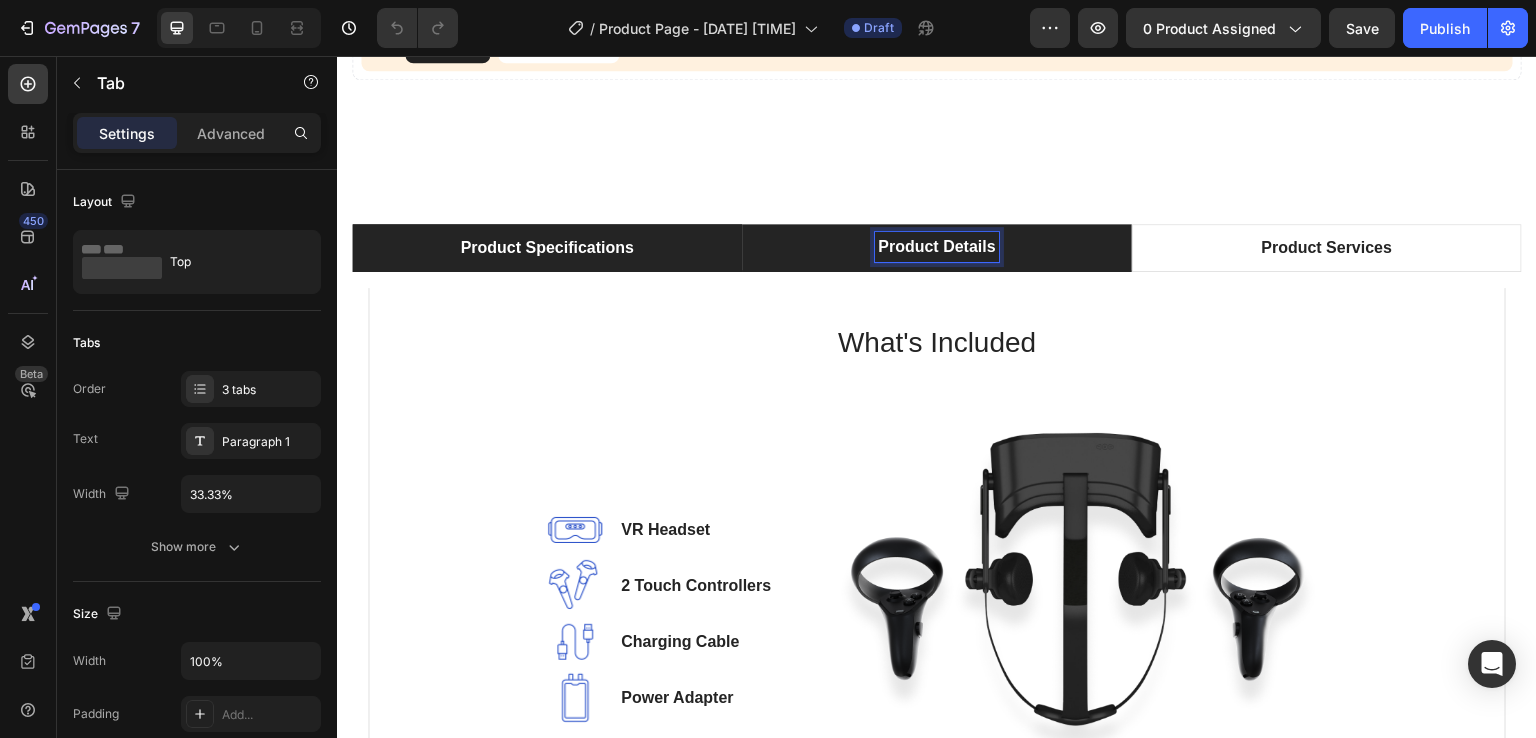 click on "Product Specifications" at bounding box center (547, 248) 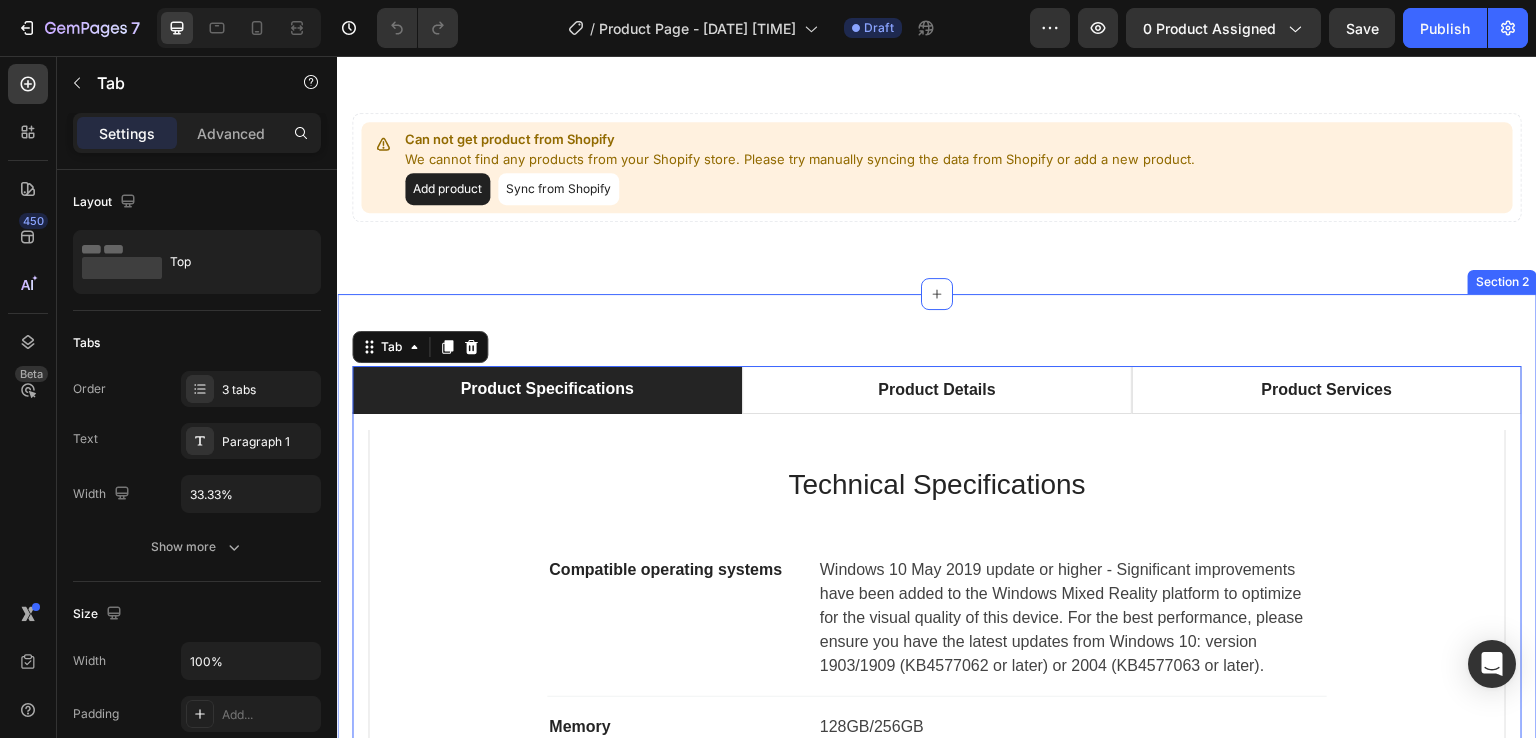 scroll, scrollTop: 0, scrollLeft: 0, axis: both 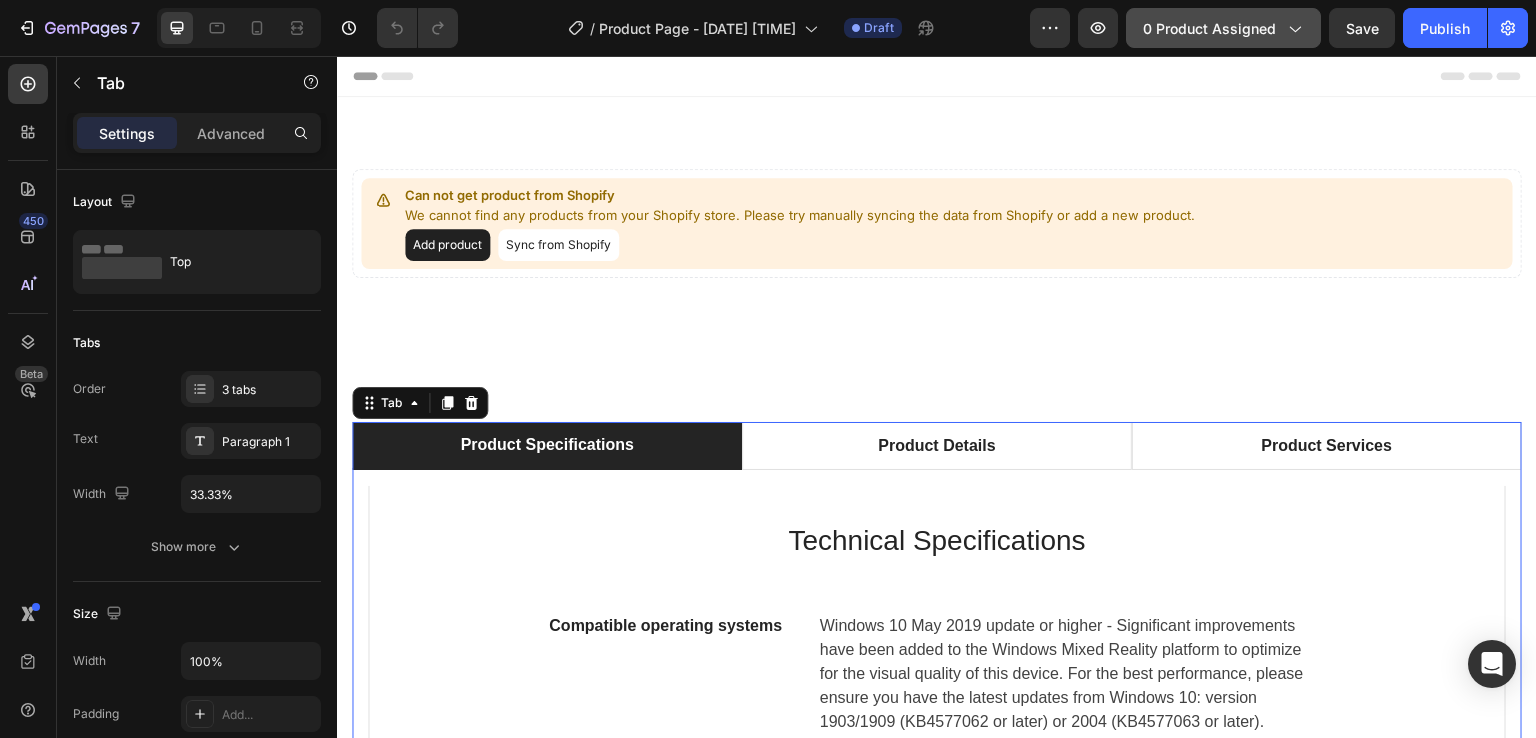 click on "0 product assigned" at bounding box center (1223, 28) 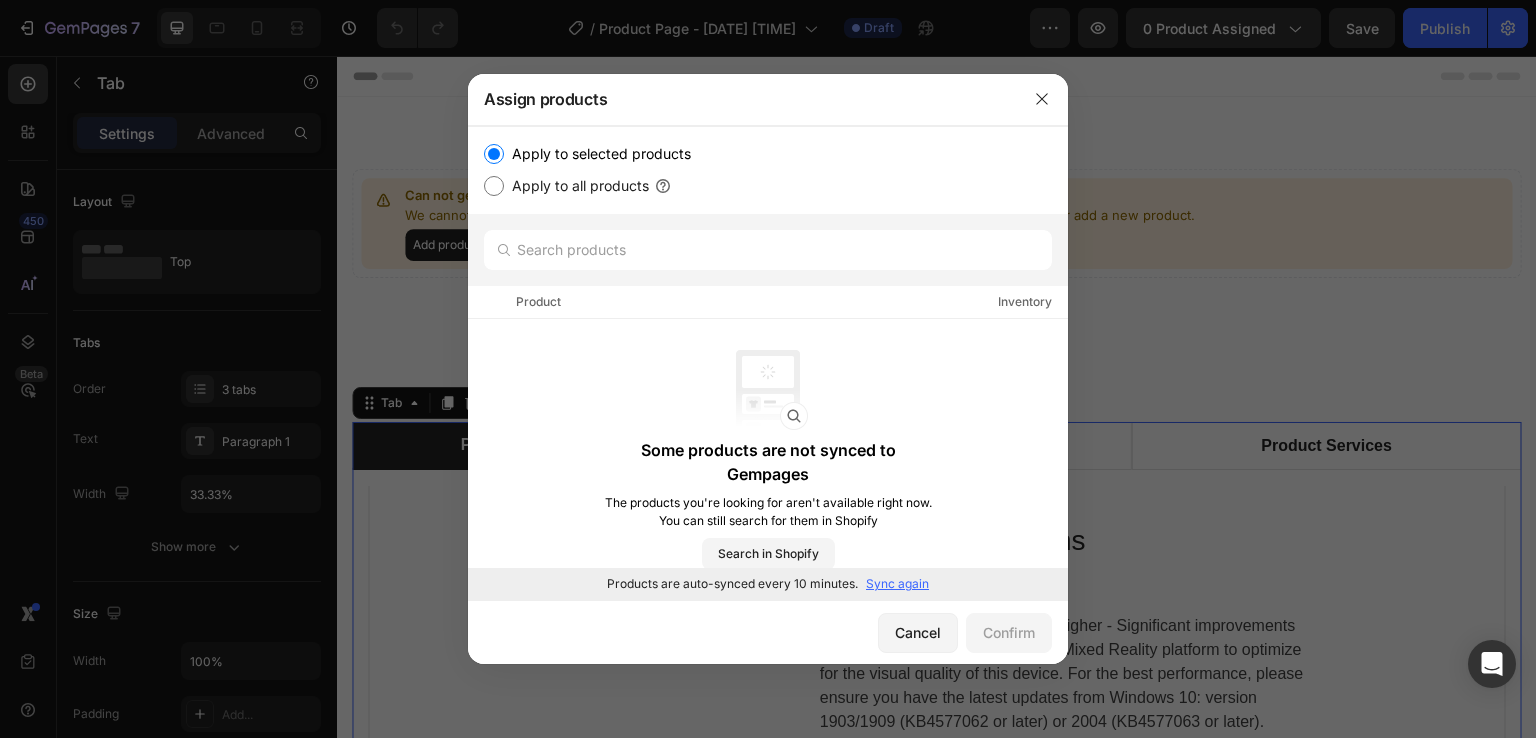 click on "Apply to all products" at bounding box center (576, 186) 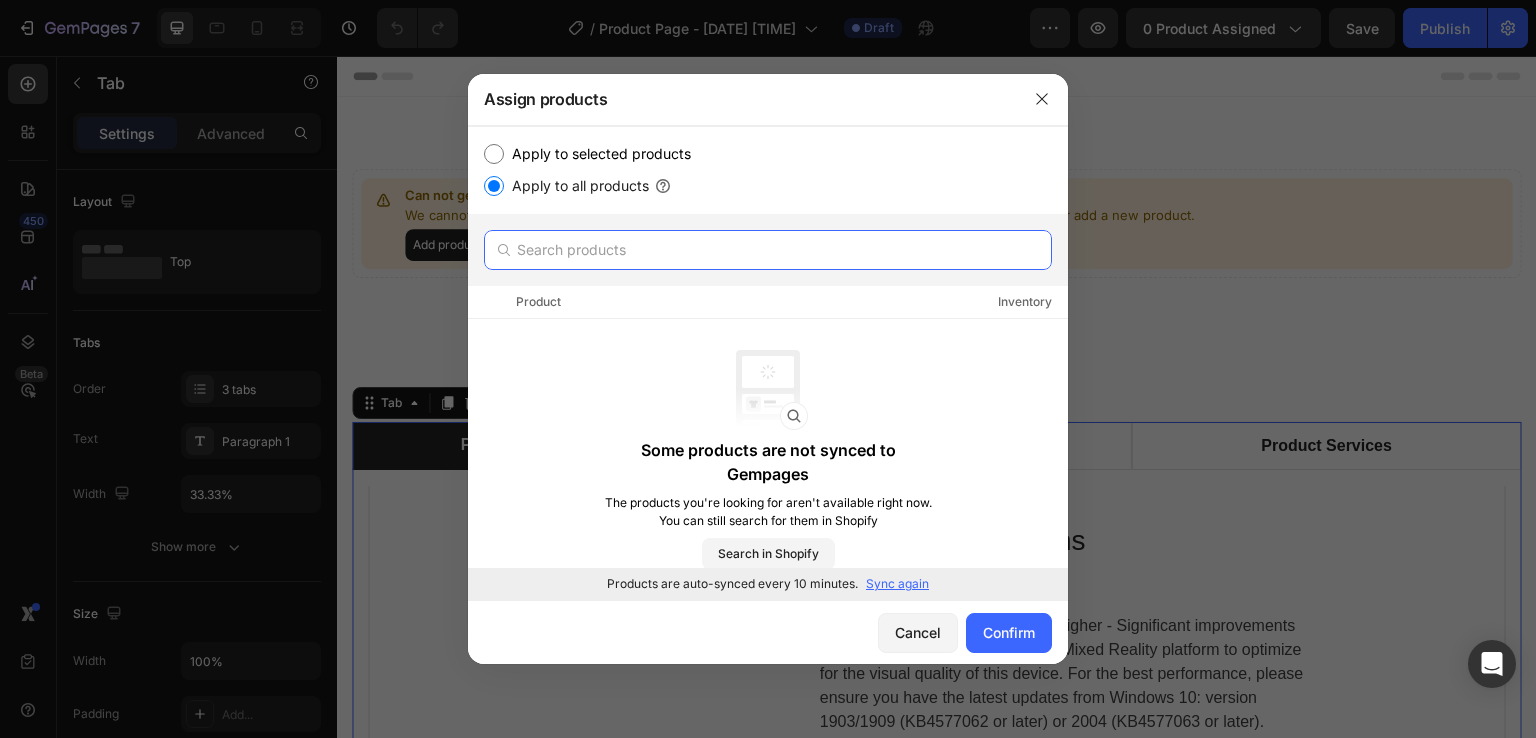 click at bounding box center (768, 250) 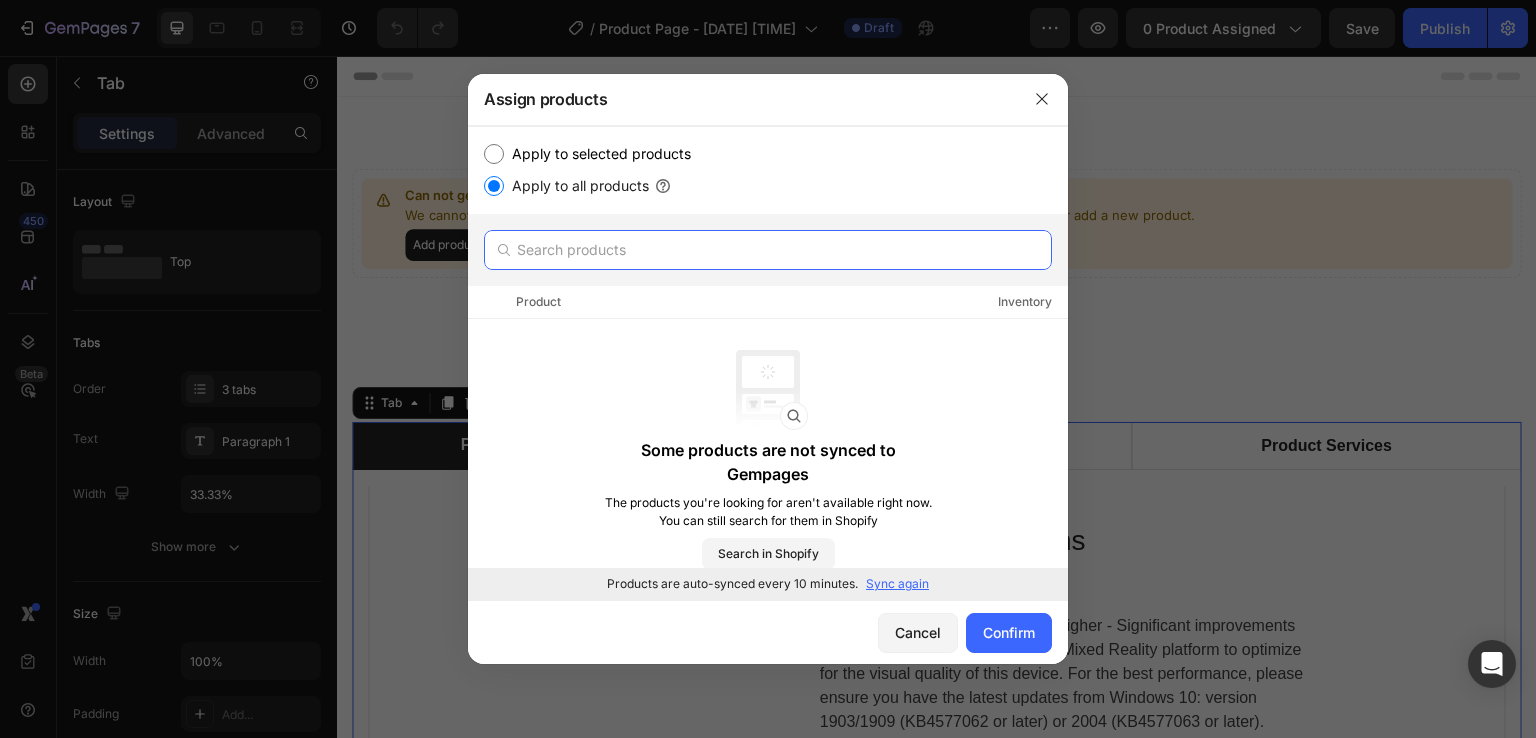 click at bounding box center (768, 250) 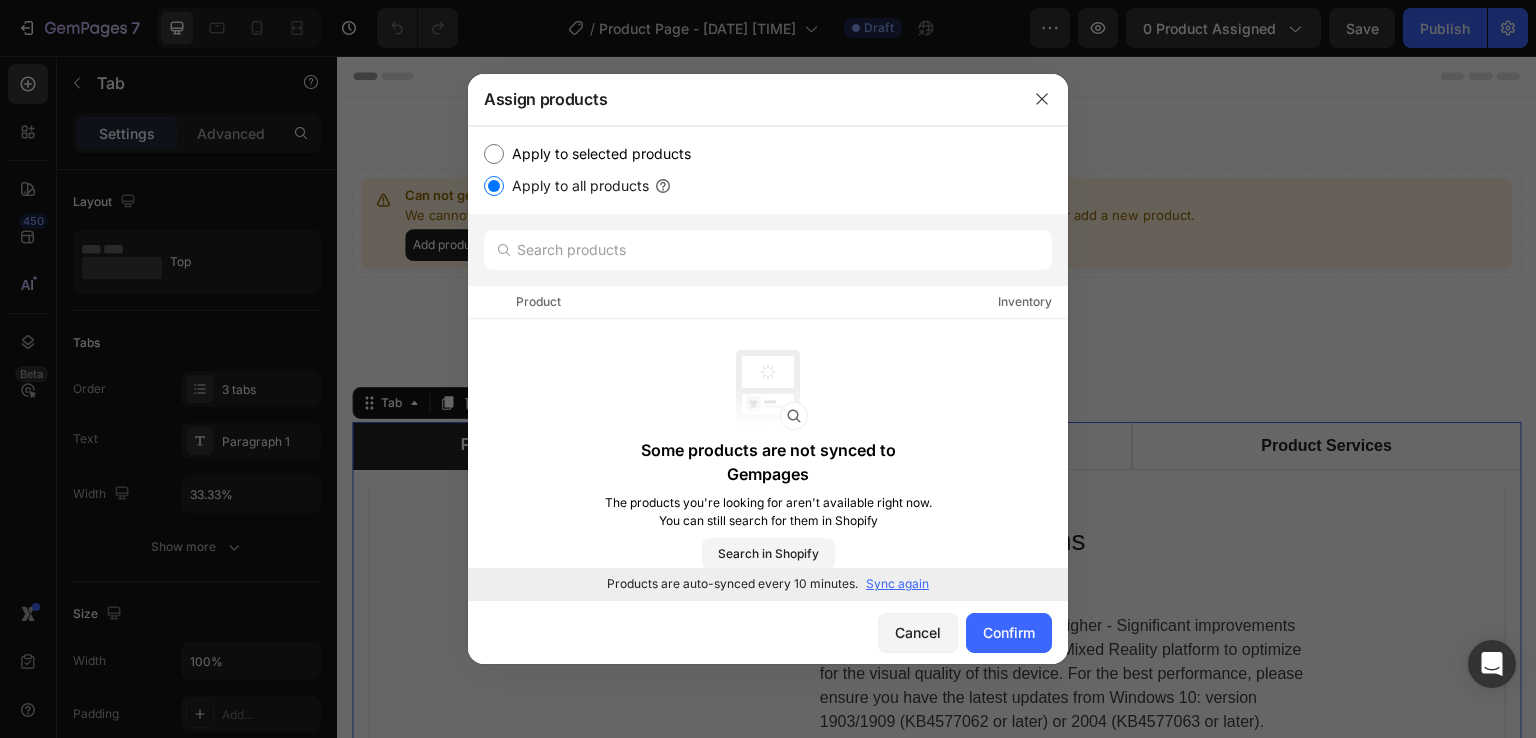 click on "Apply to selected products" at bounding box center (597, 154) 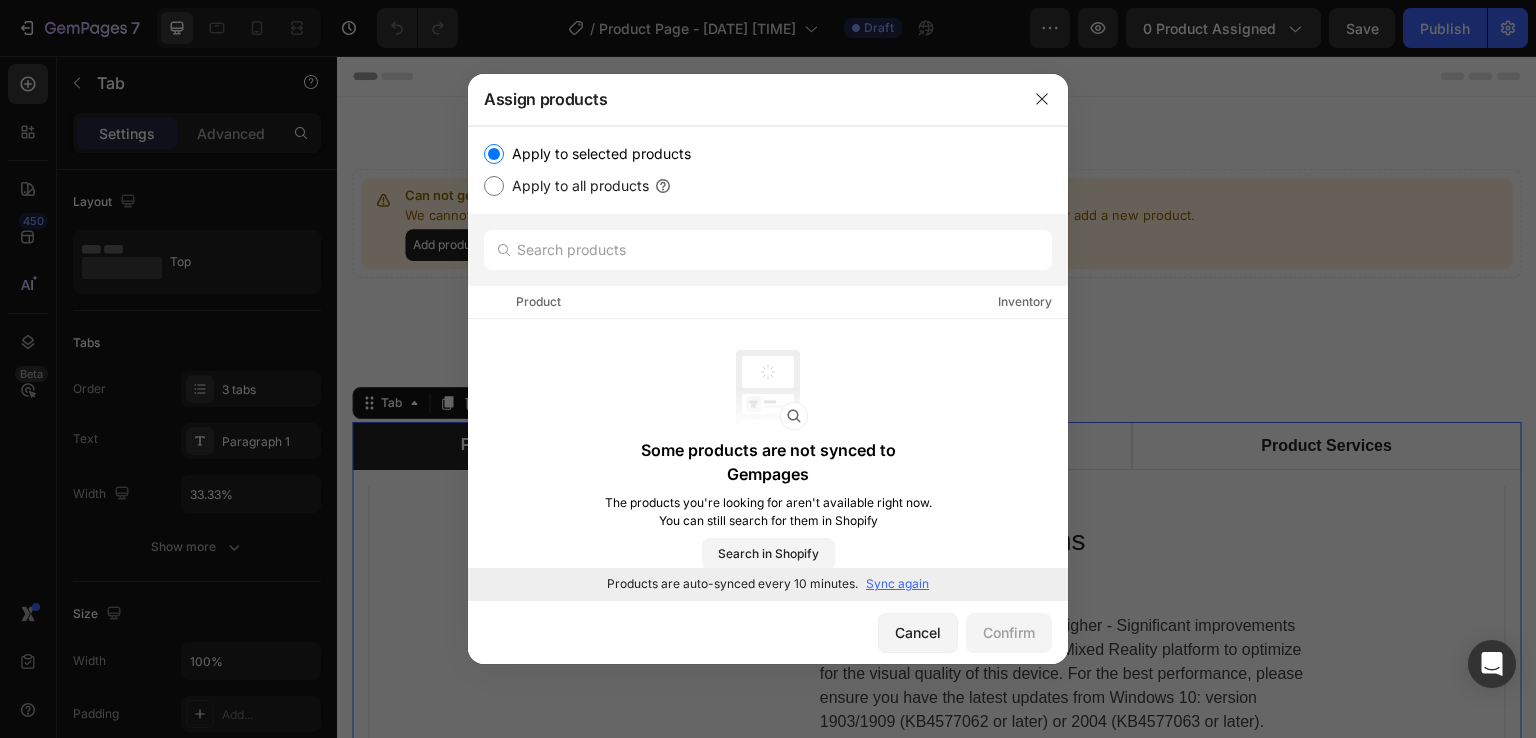 click on "Apply to all products" at bounding box center [576, 186] 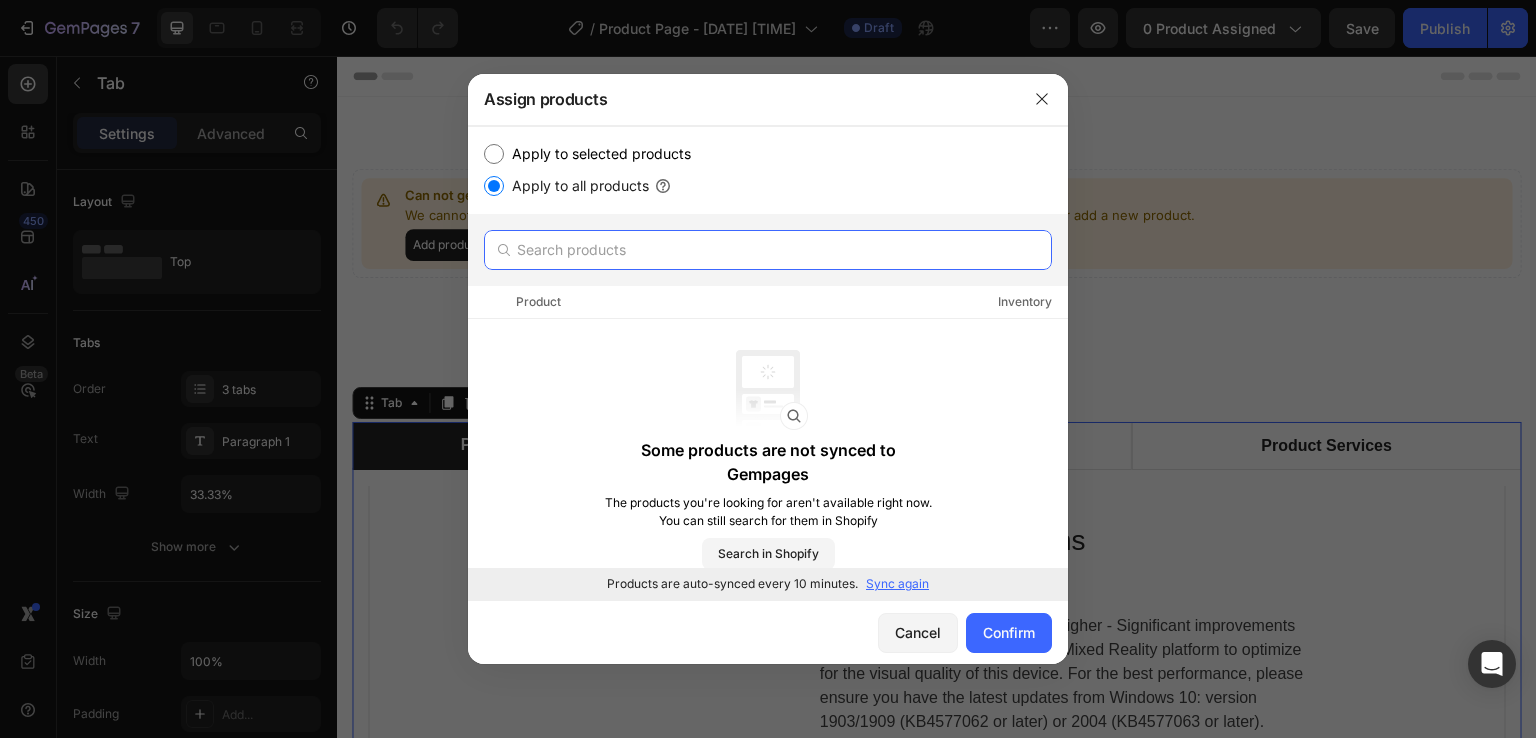 click at bounding box center [768, 250] 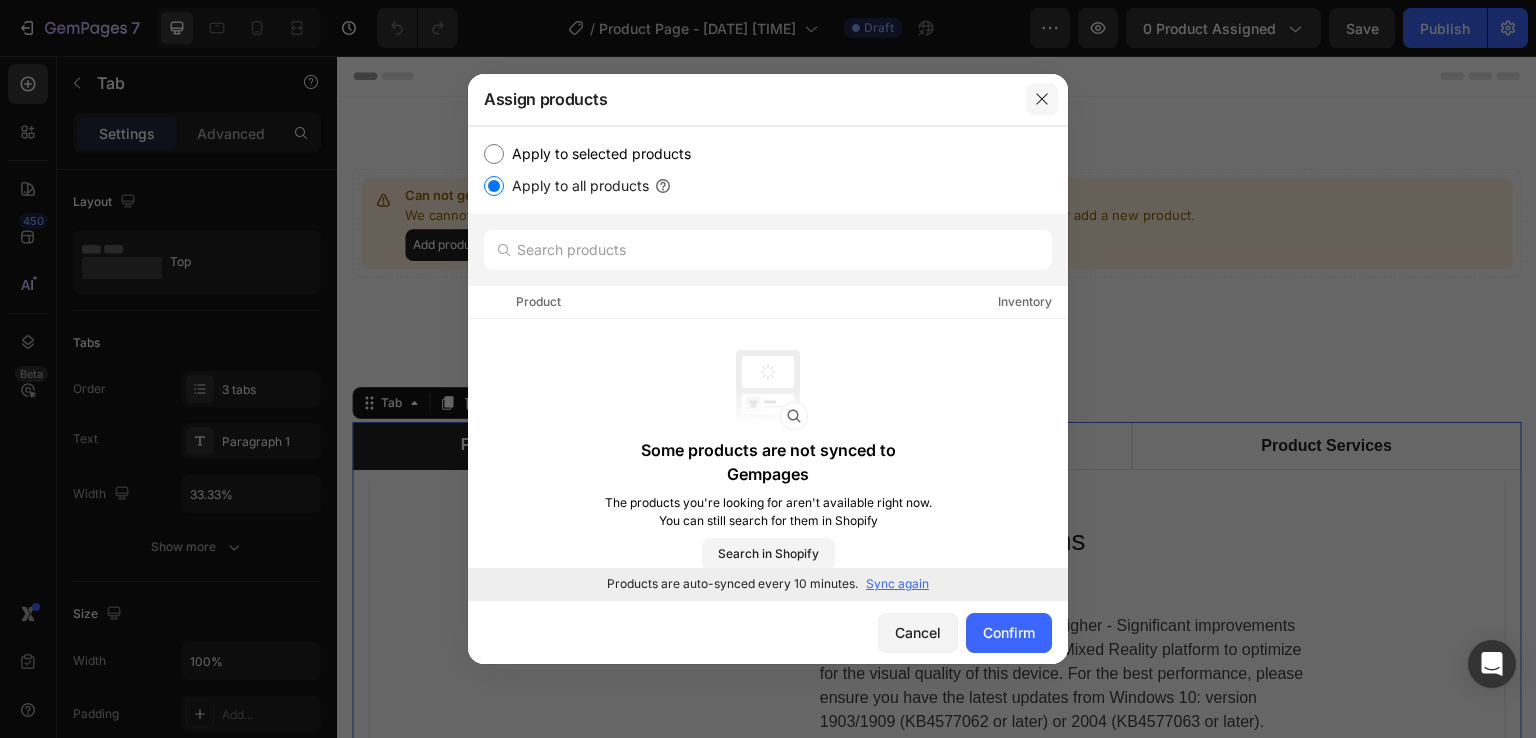 click 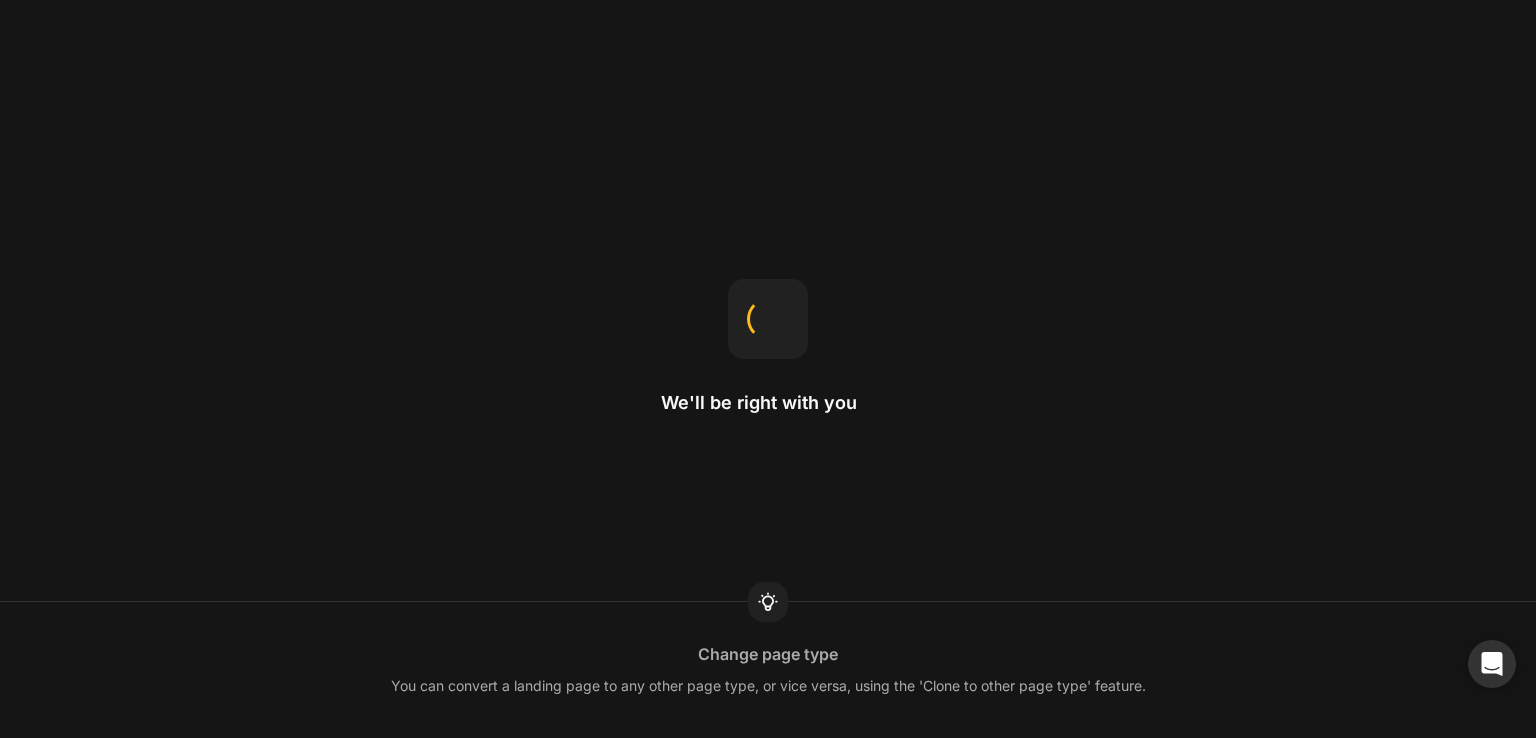 scroll, scrollTop: 0, scrollLeft: 0, axis: both 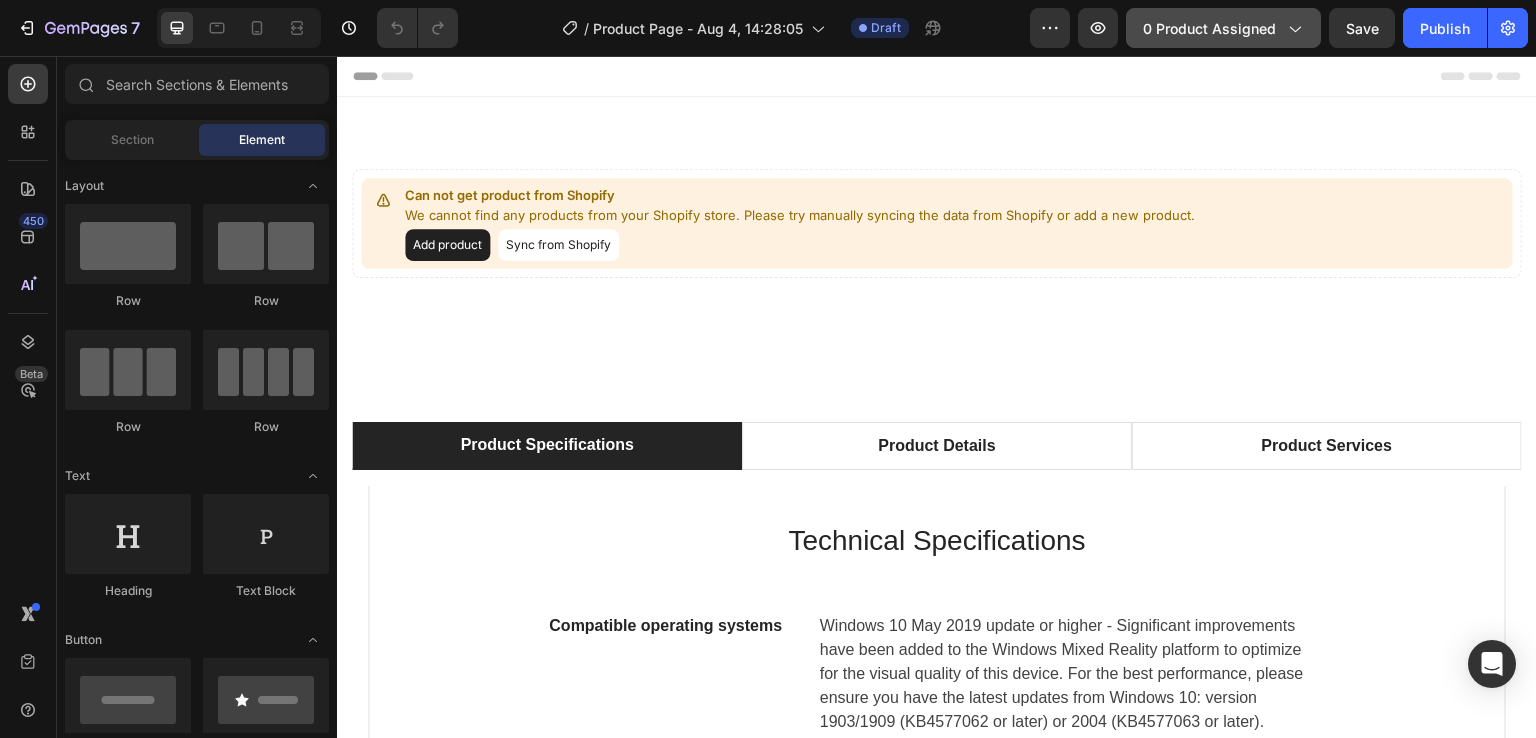click on "0 product assigned" at bounding box center (1223, 28) 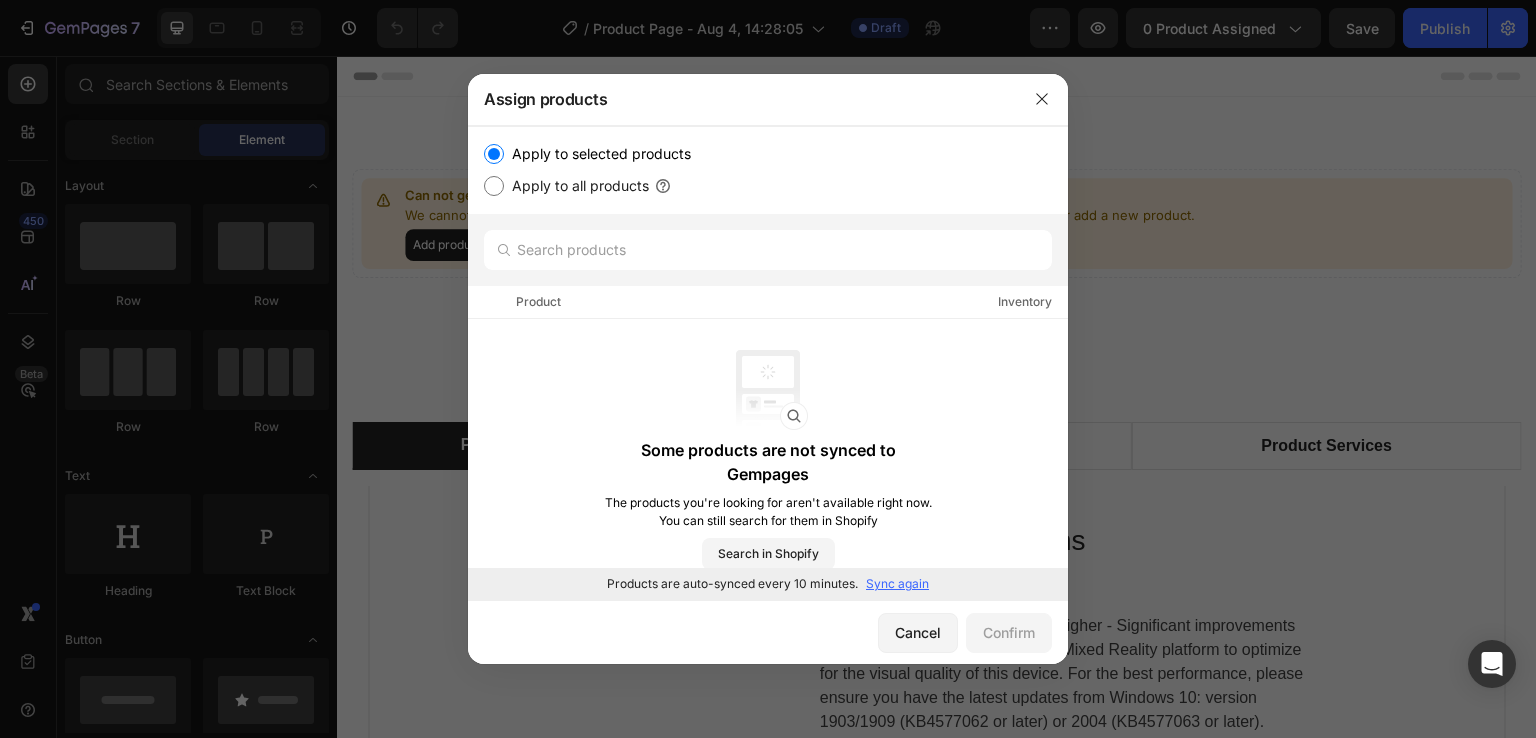 click on "Apply to all products" at bounding box center [576, 186] 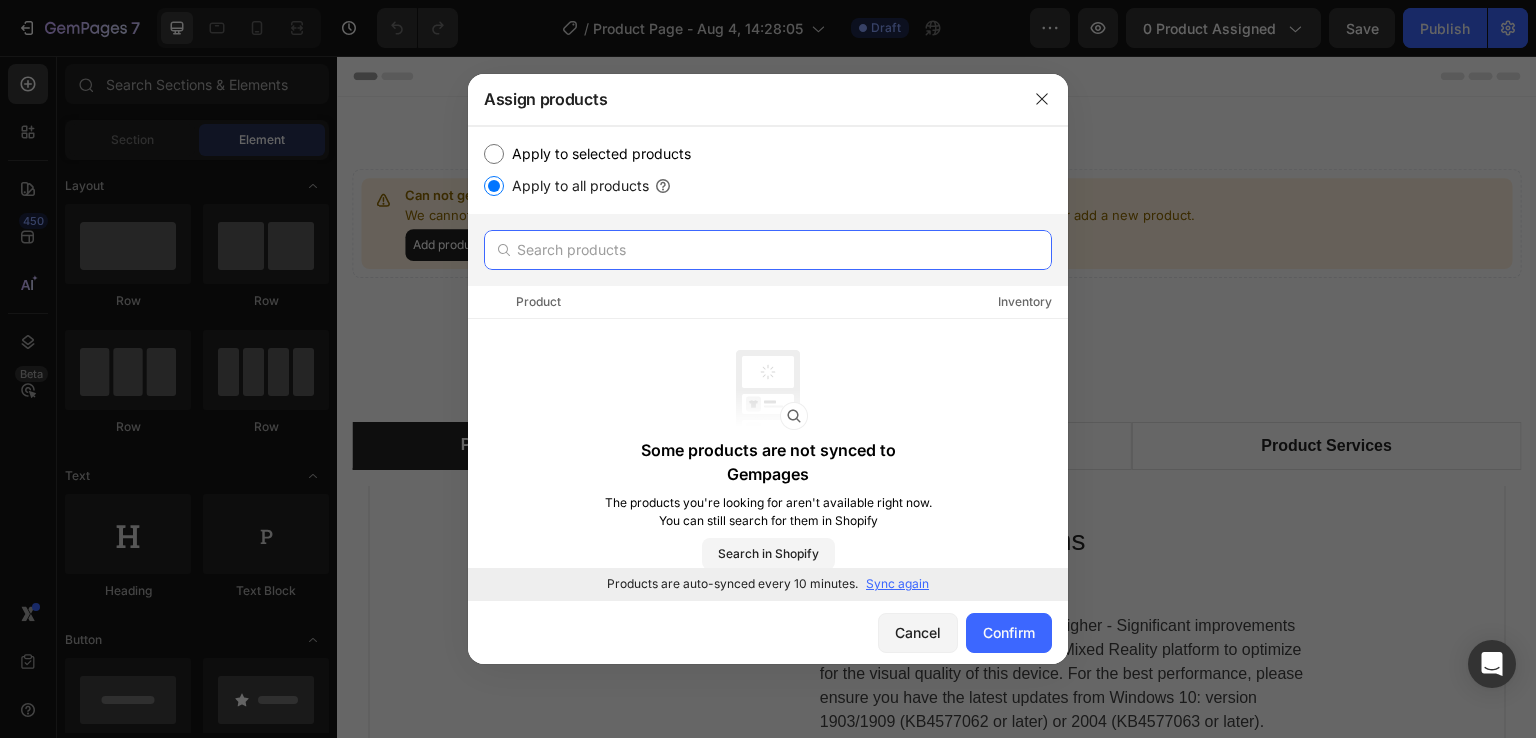click at bounding box center (768, 250) 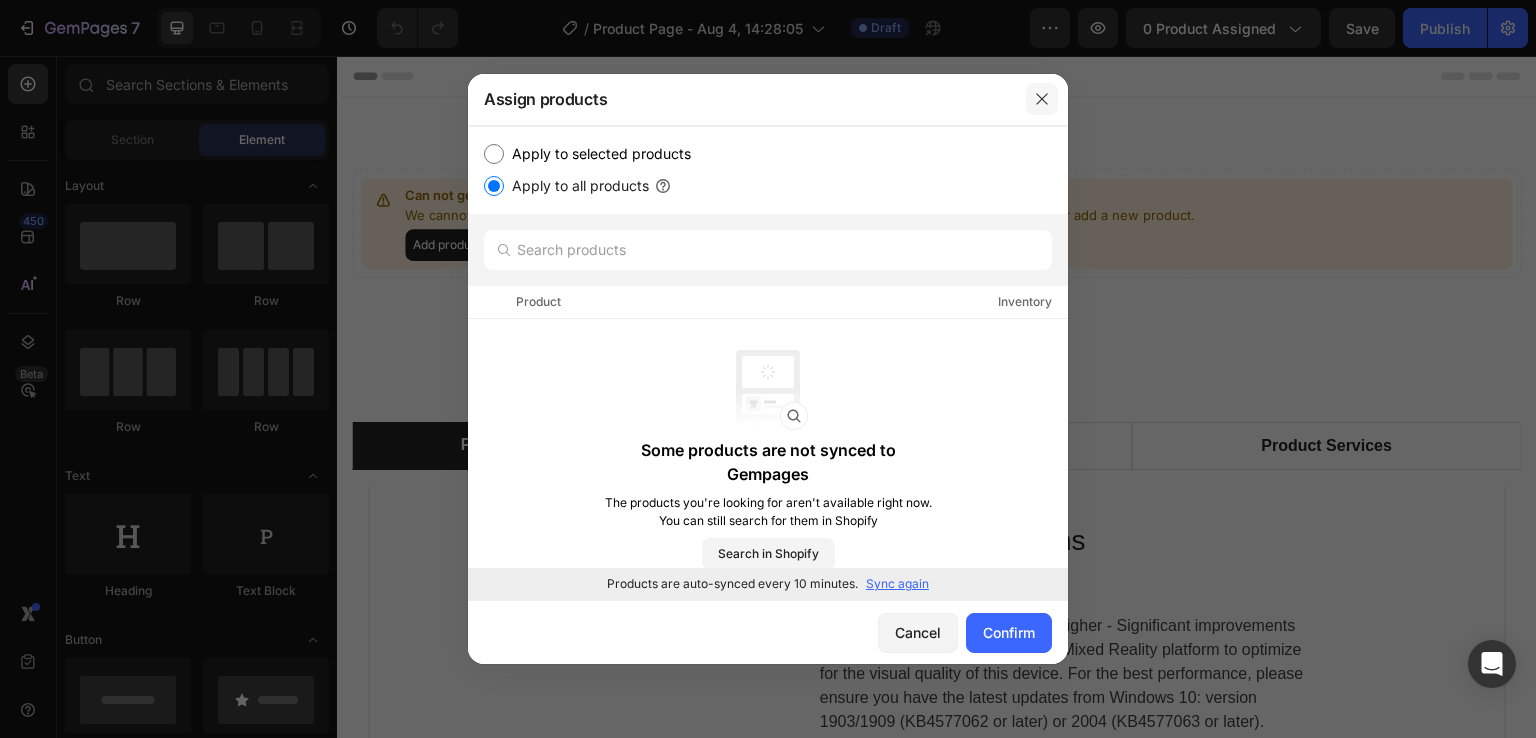 click at bounding box center [1042, 99] 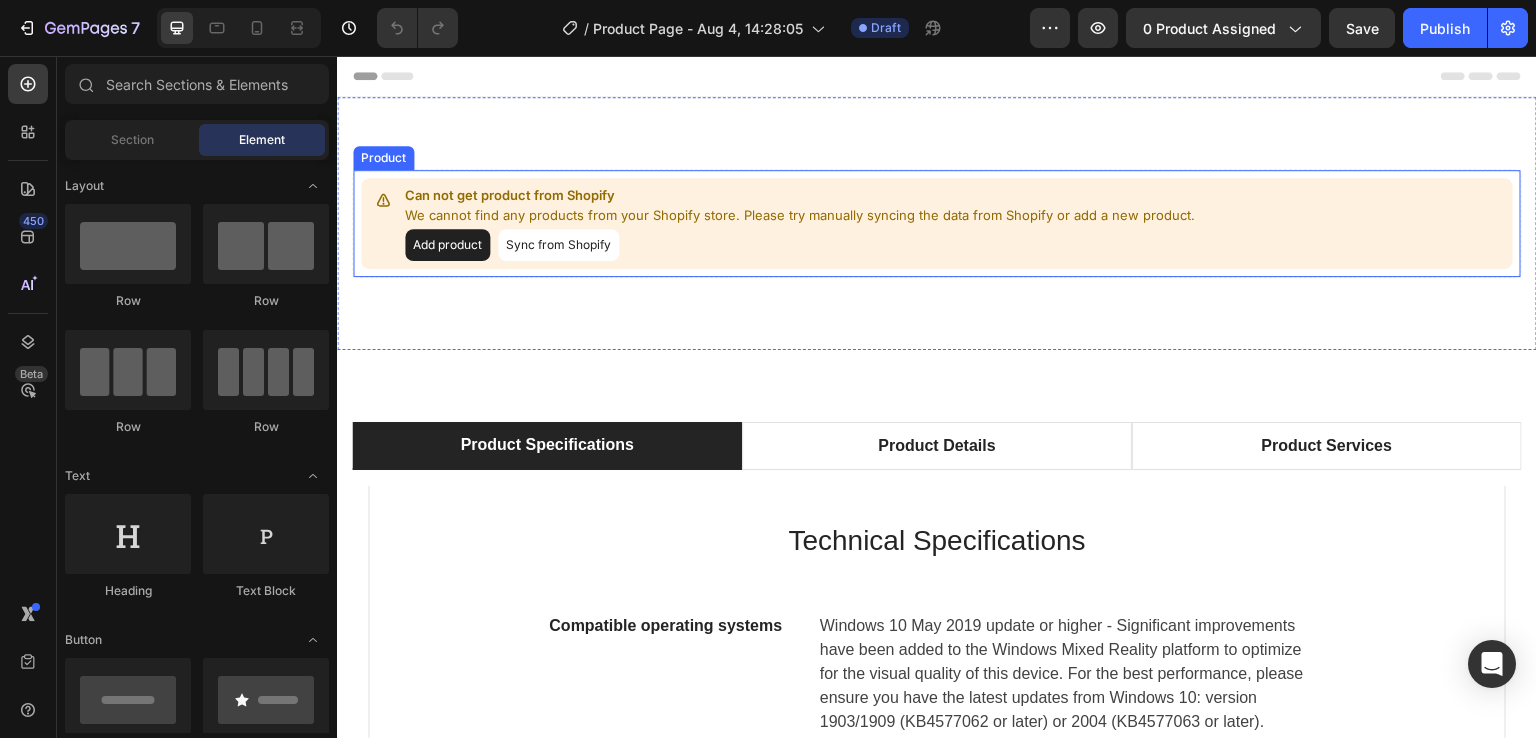 click on "Add product" at bounding box center [447, 245] 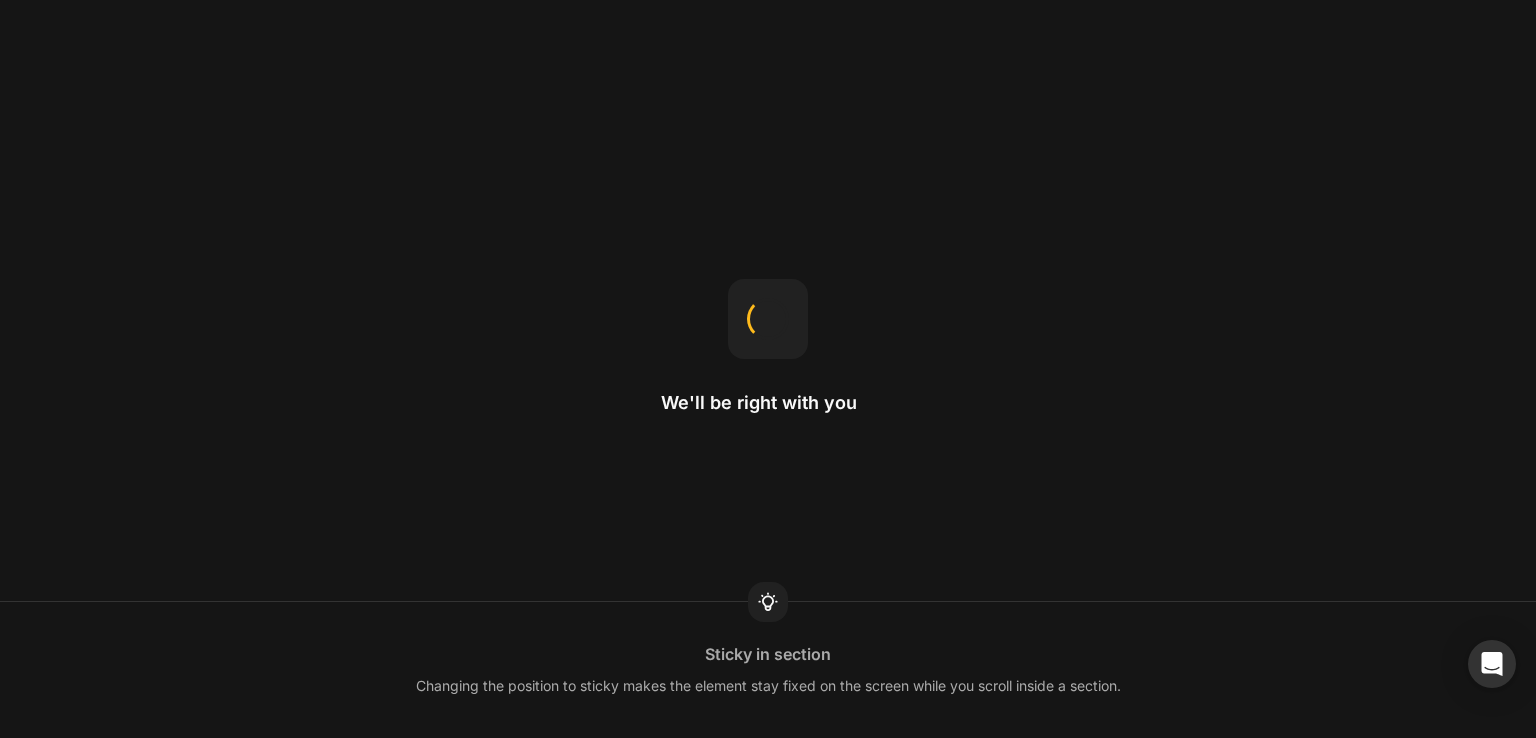 scroll, scrollTop: 0, scrollLeft: 0, axis: both 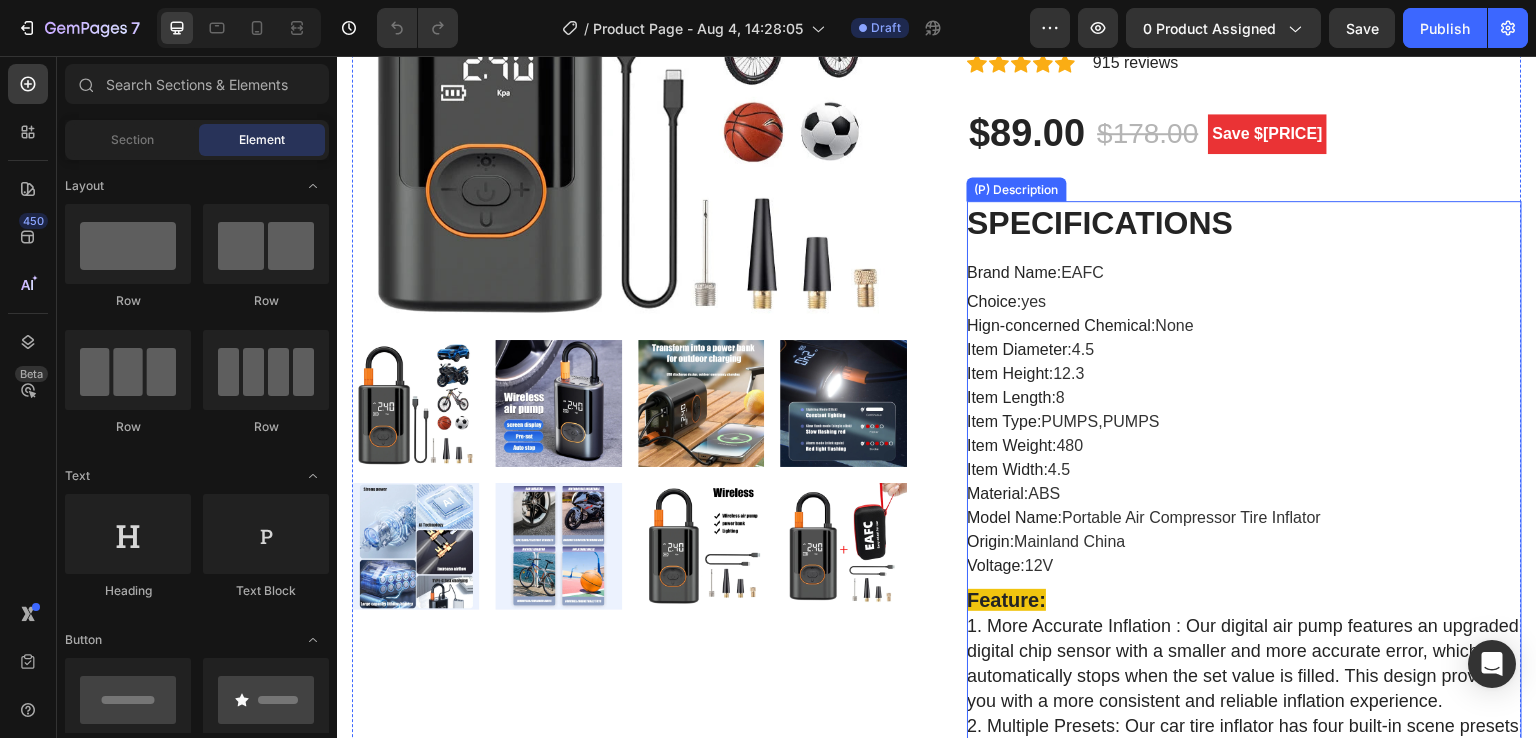 click on "SPECIFICATIONS Brand Name :  EAFC Choice :  yes Hign-concerned Chemical :  None Item Diameter :  4.5 Item Height :  12.3 Item Length :  8 Item Type :  PUMPS,PUMPS Item Weight :  480 Item Width :  4.5 Material :  ABS Model Name :  Portable Air Compressor Tire Inflator Origin :  Mainland China Voltage :  12V
Feature:
1. More Accurate Inflation : Our digital air pump features an upgraded digital chip sensor with a smaller and more accurate error, which automatically stops when the set value is filled. This design provides you with a more consistent and reliable inflation experience.
2. Multiple Presets: Our car tire inflator has four built-in scene presets that can be switched at the touch of a button, saving you time and worry. This design allows you to easily select the desired inflation method and air pressure unit.
Specification:
Name: Portable Wireless Air Pump
Material Type: ABS+Nylon+All Brass Movement
Piston diameter: 19mm" at bounding box center [1244, 10439] 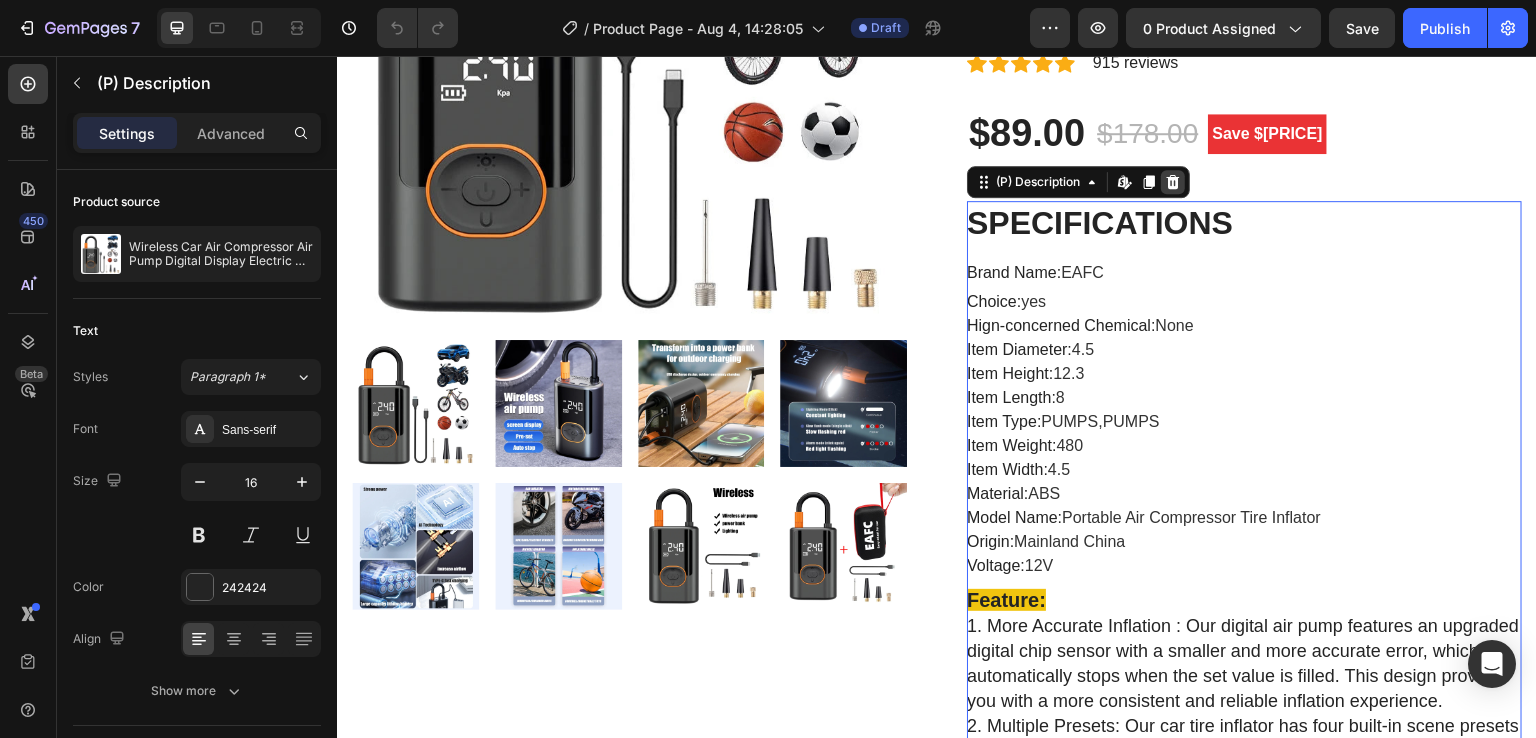 click 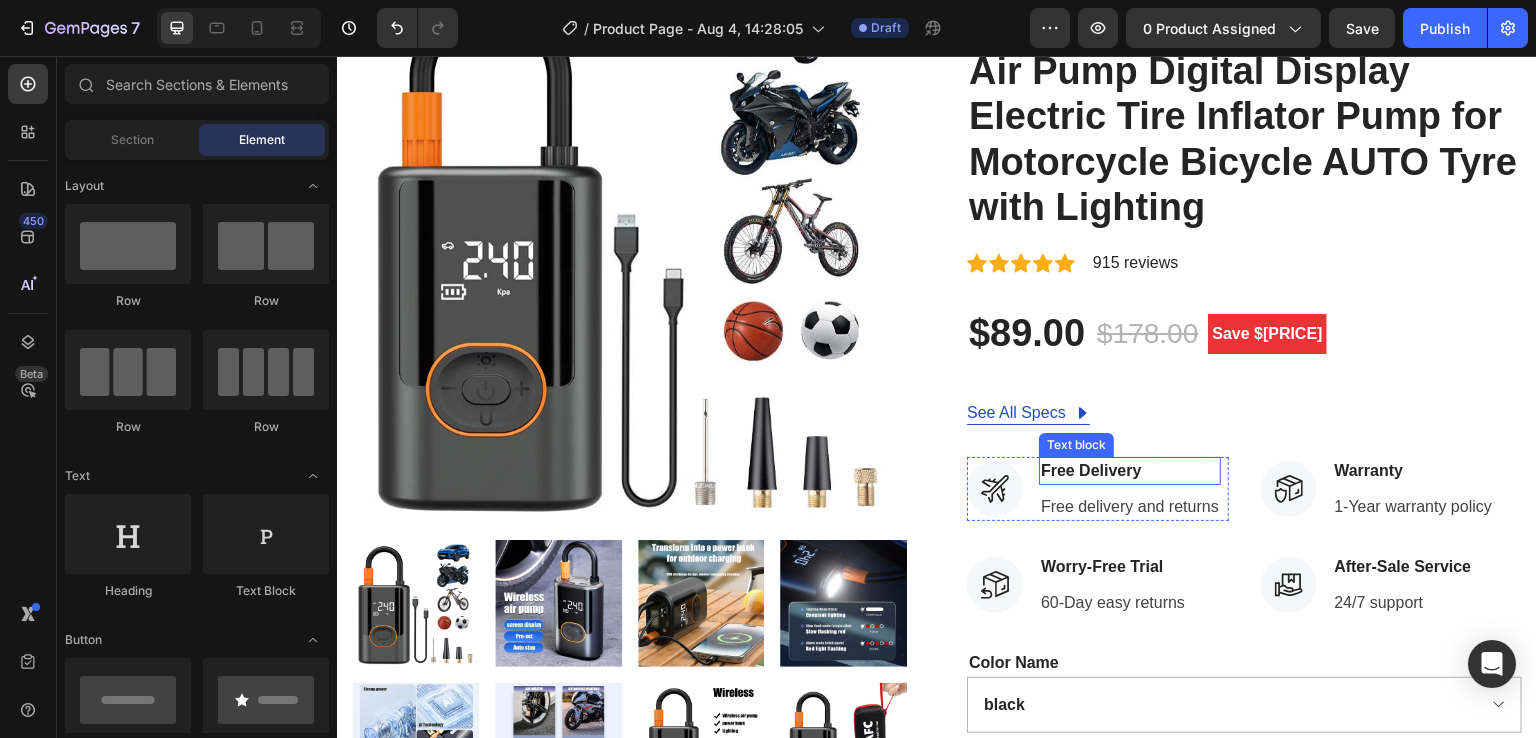 scroll, scrollTop: 500, scrollLeft: 0, axis: vertical 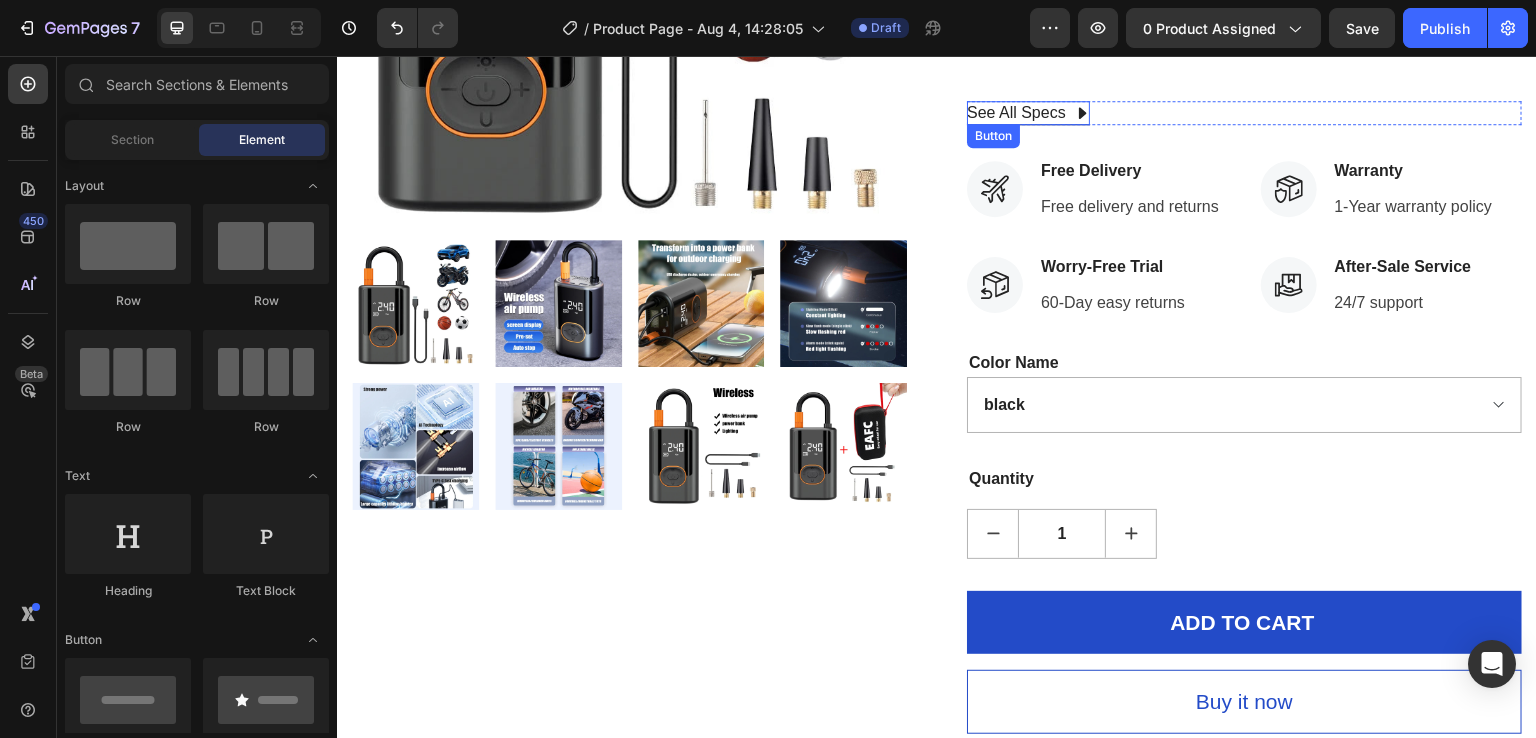 click 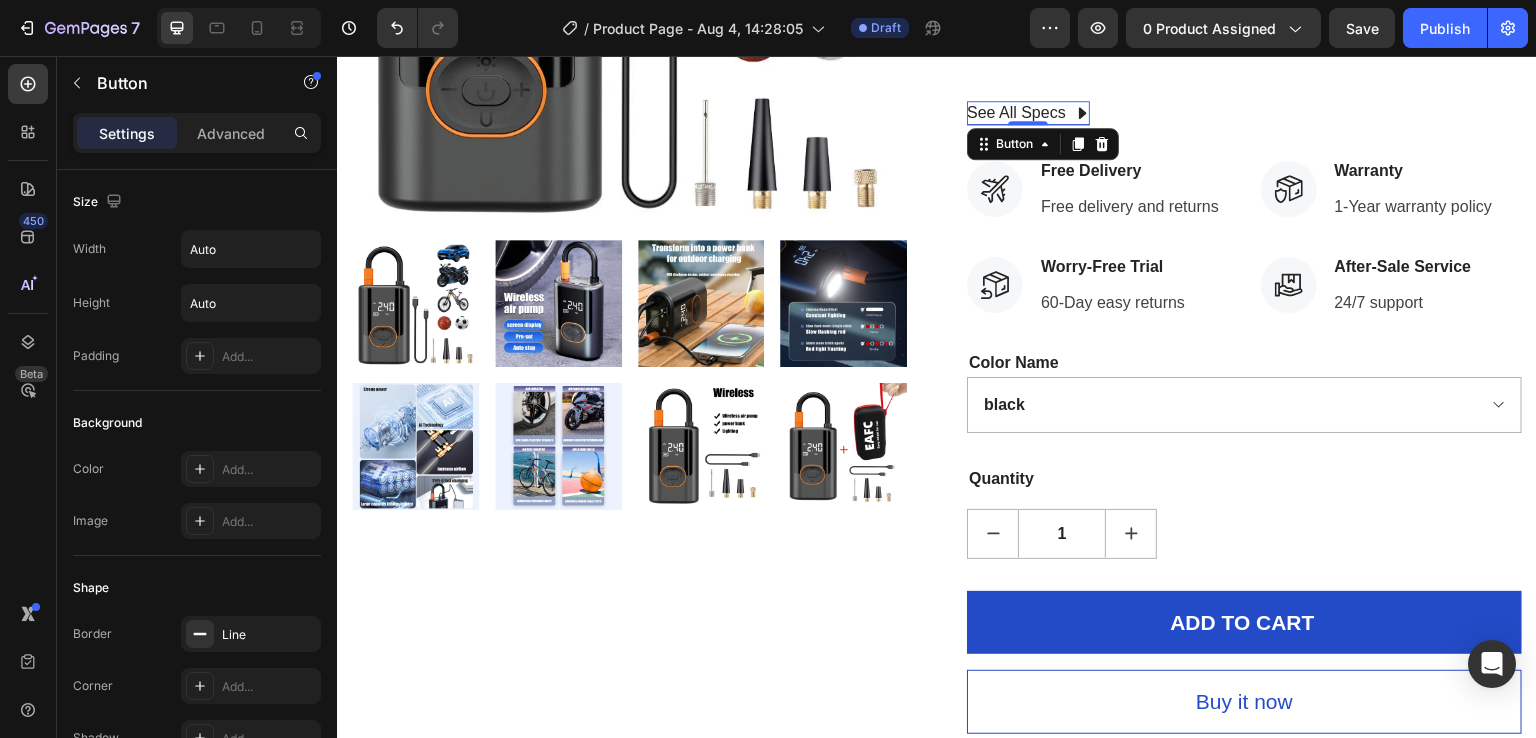 click 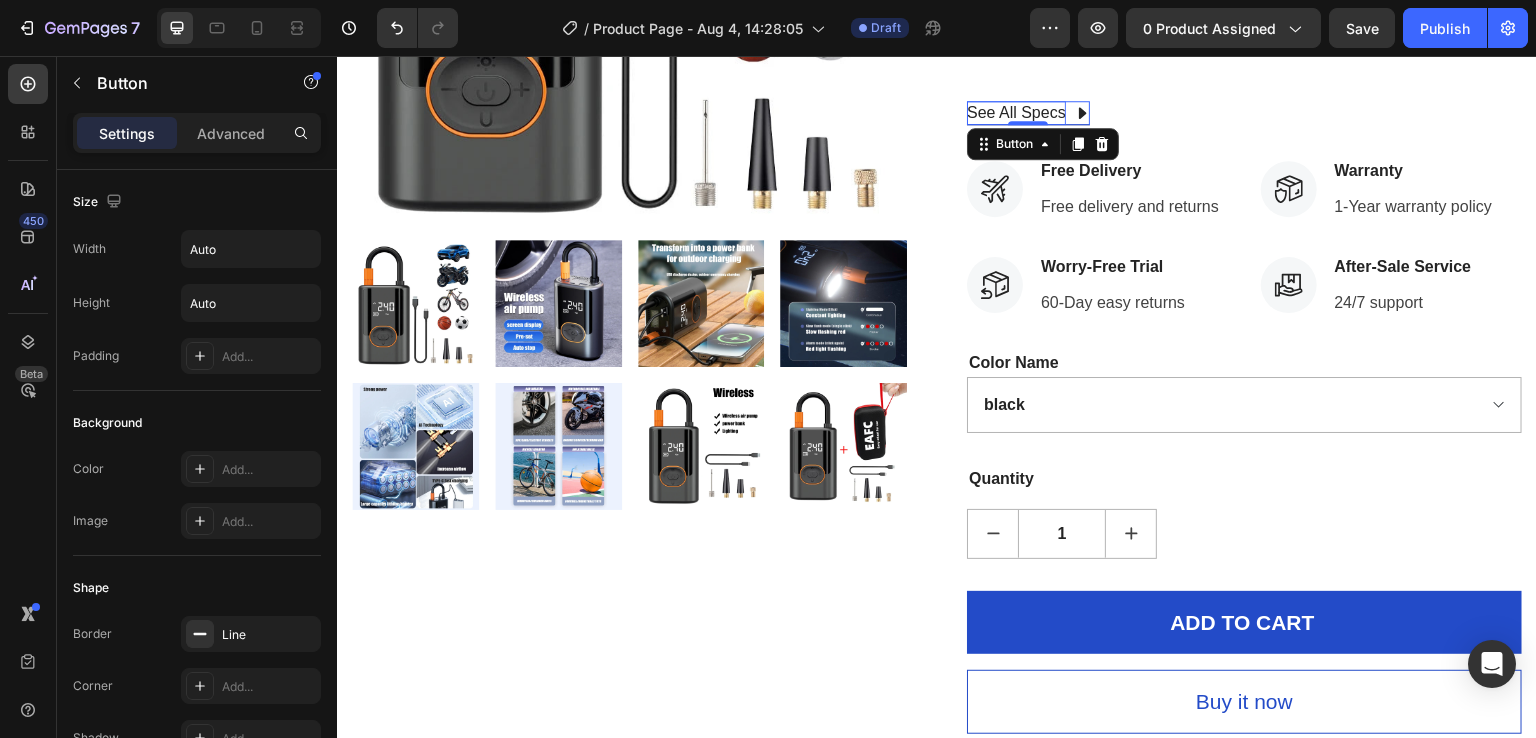 click on "See All Specs" at bounding box center (1016, 113) 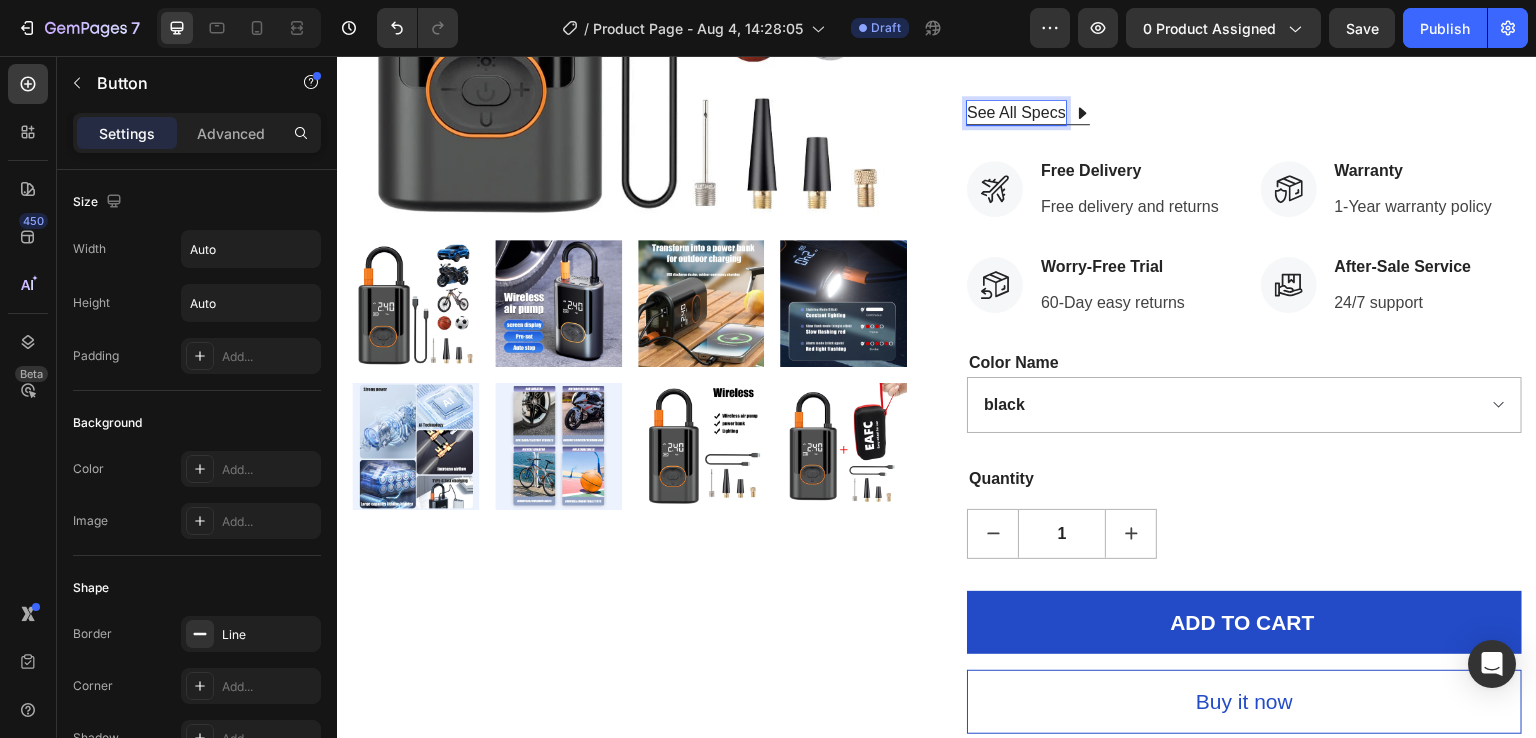 click 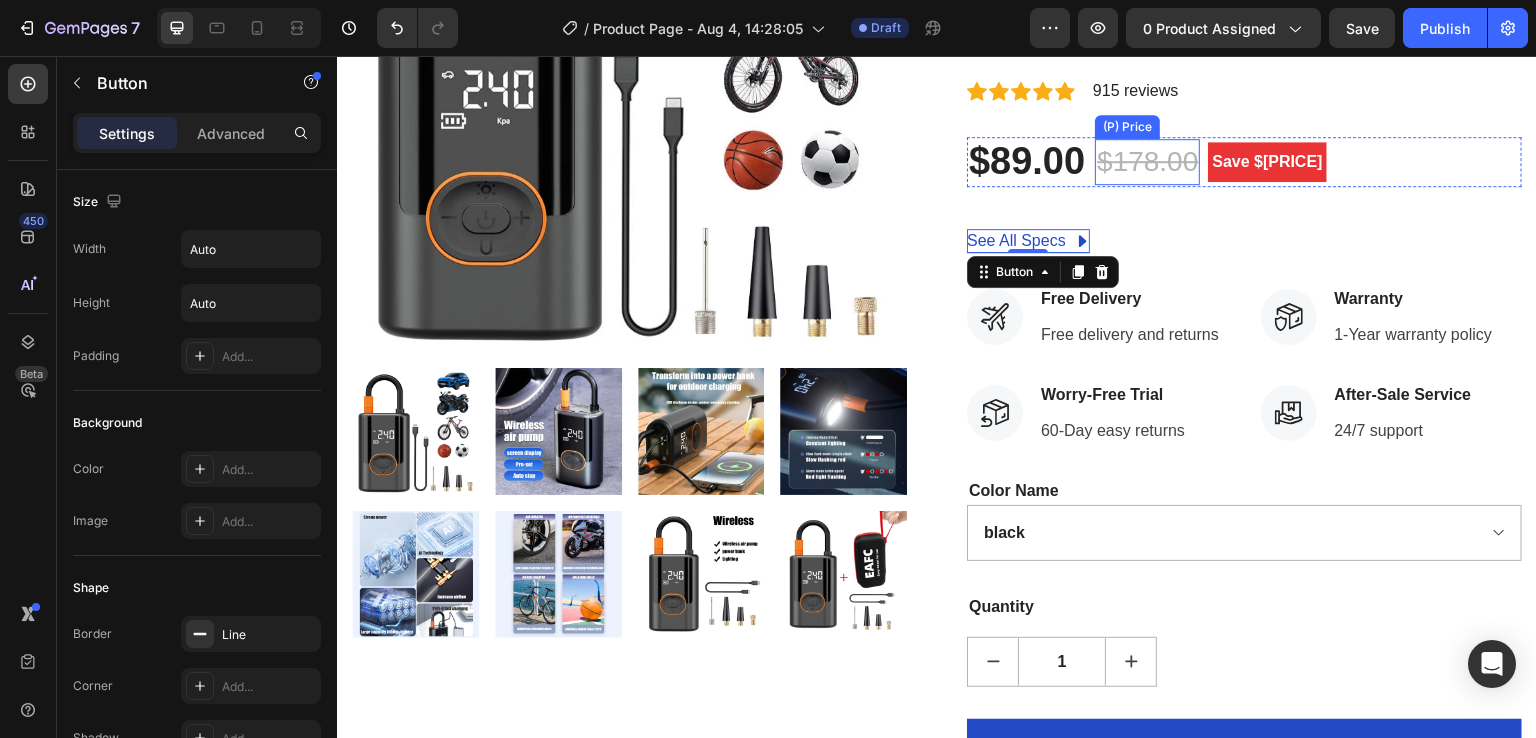 scroll, scrollTop: 300, scrollLeft: 0, axis: vertical 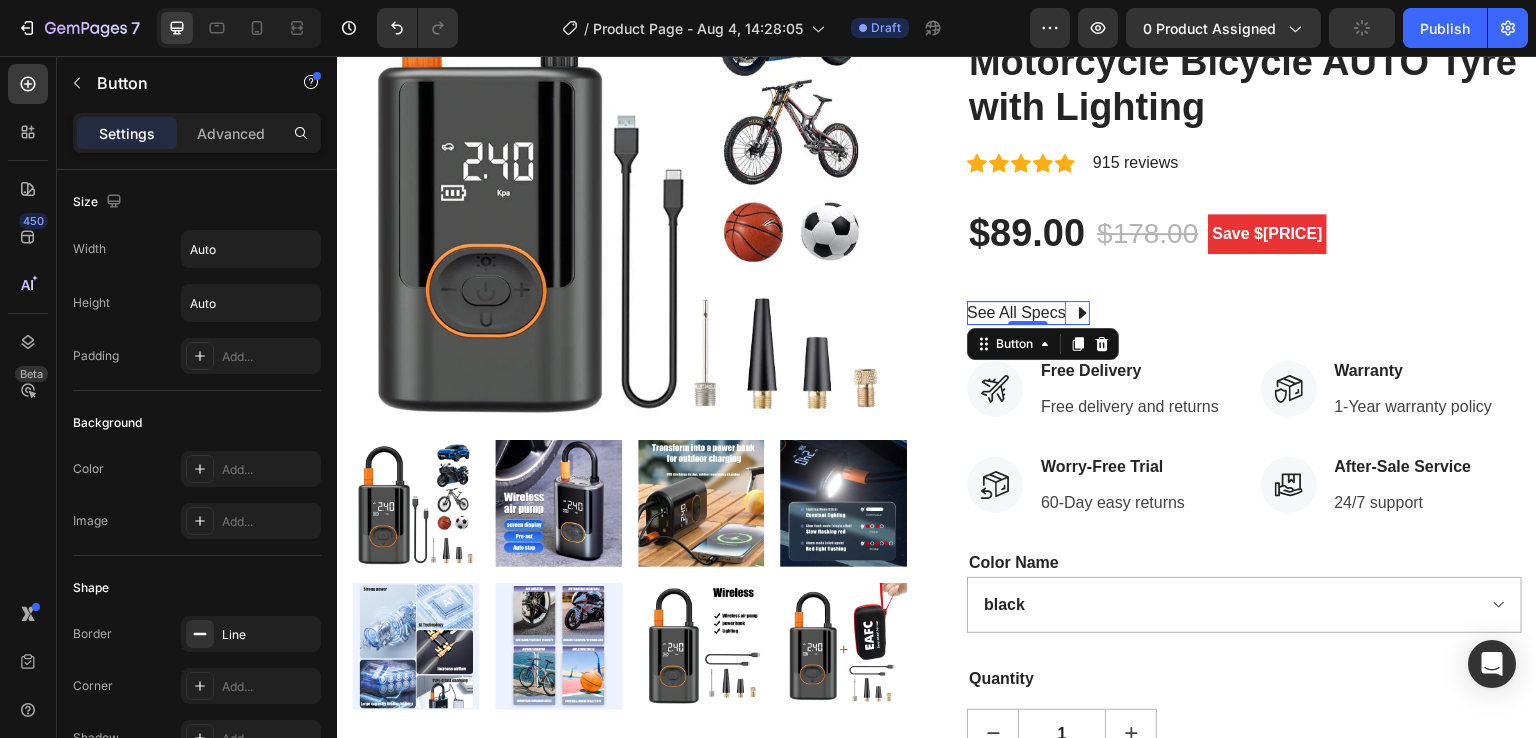 click on "See All Specs" at bounding box center [1016, 313] 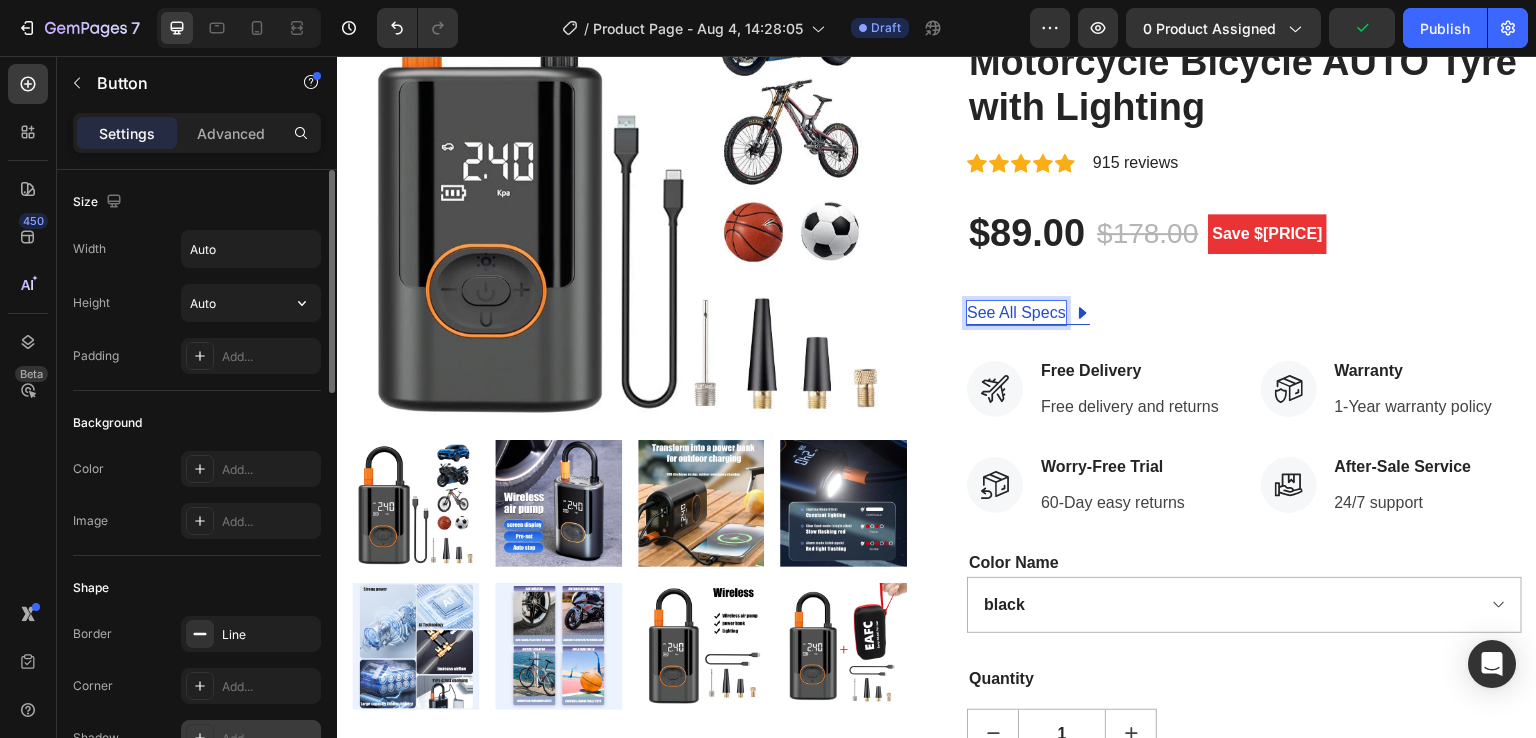 scroll, scrollTop: 400, scrollLeft: 0, axis: vertical 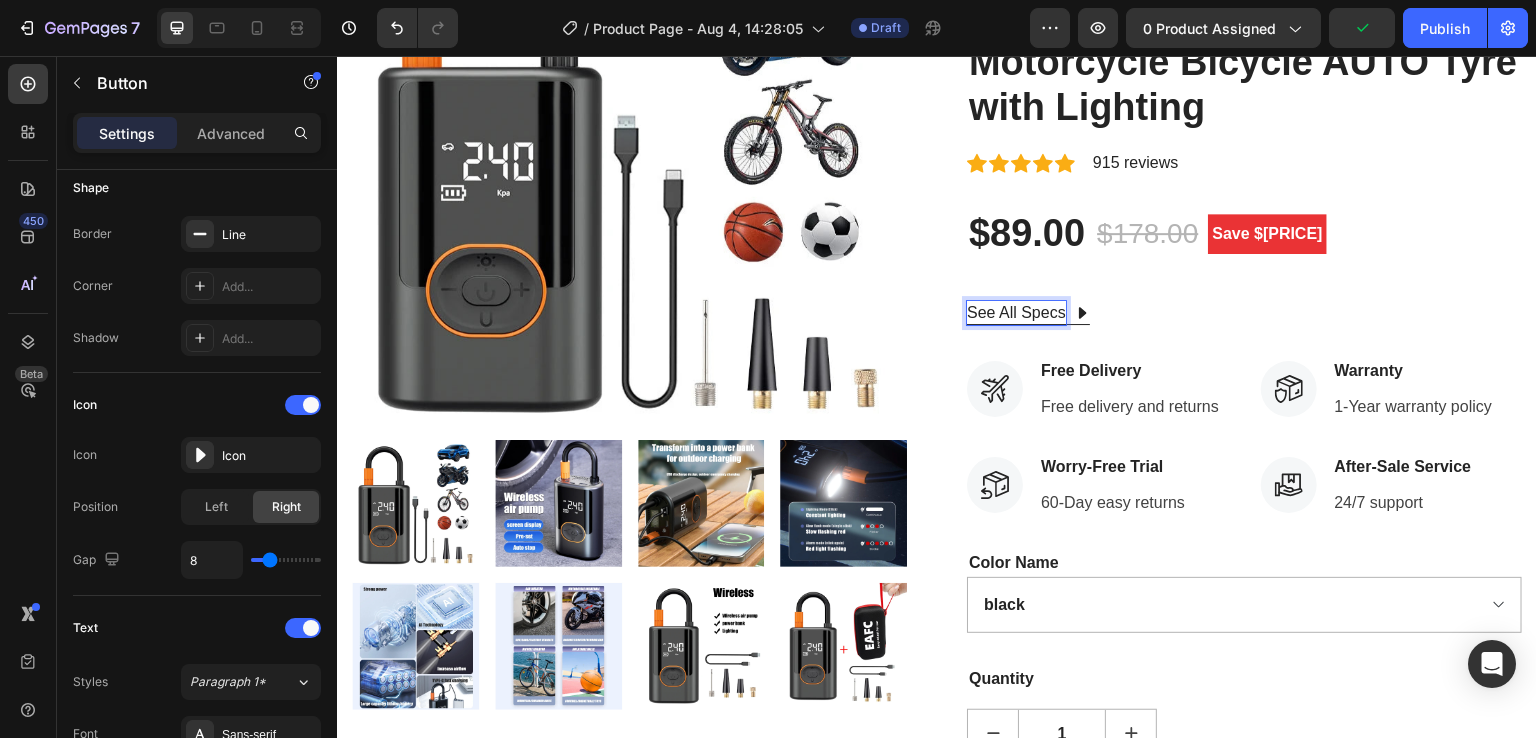 click 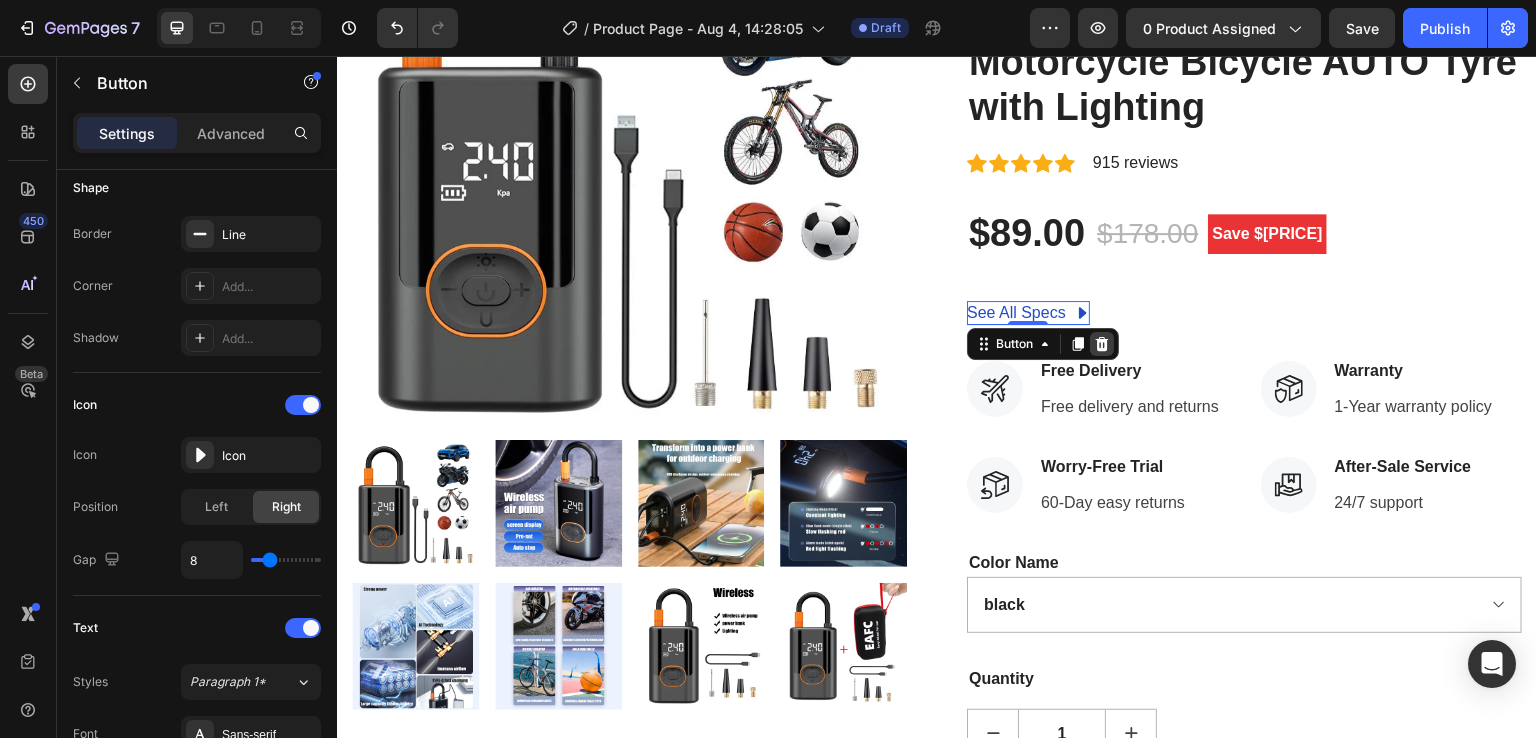 click 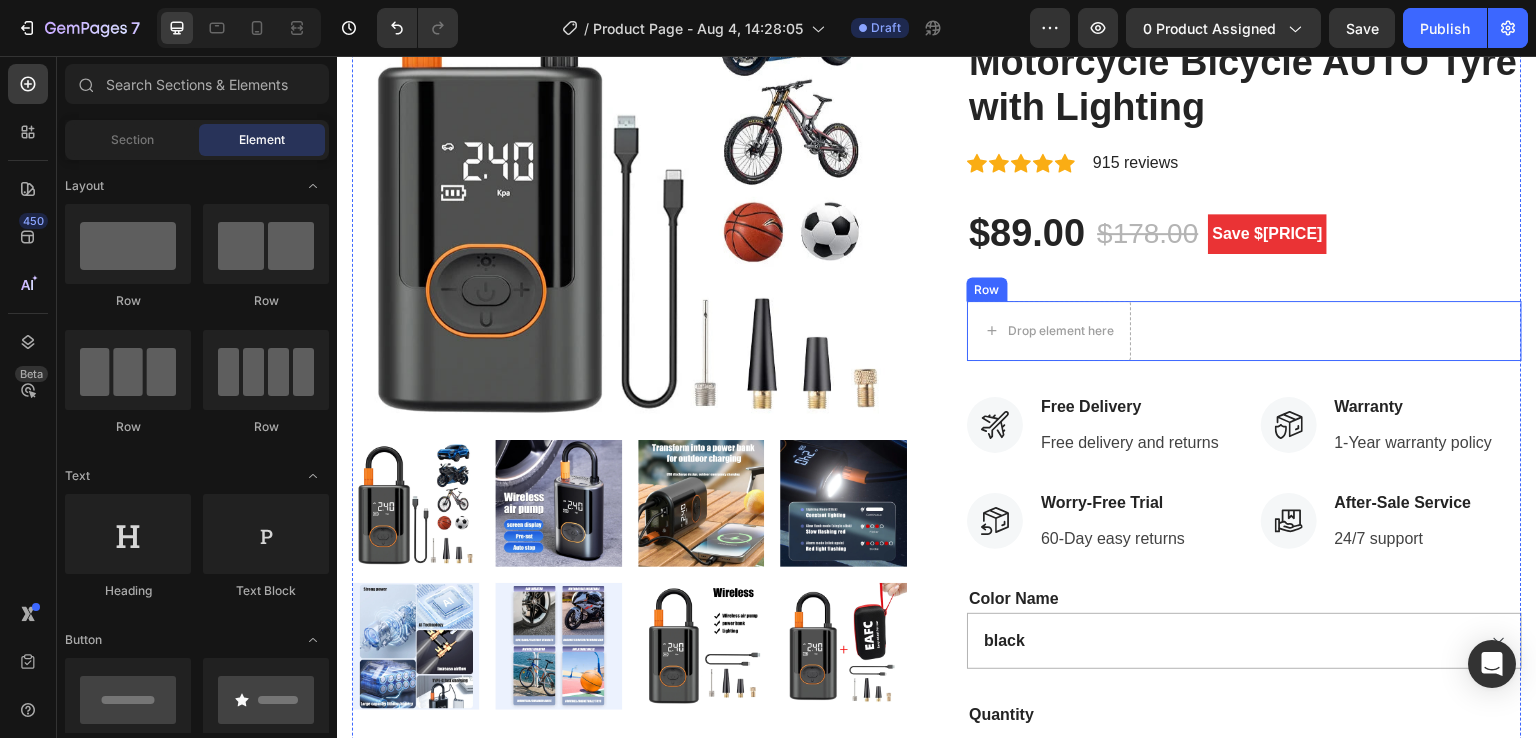 click on "Drop element here Row" at bounding box center [1244, 331] 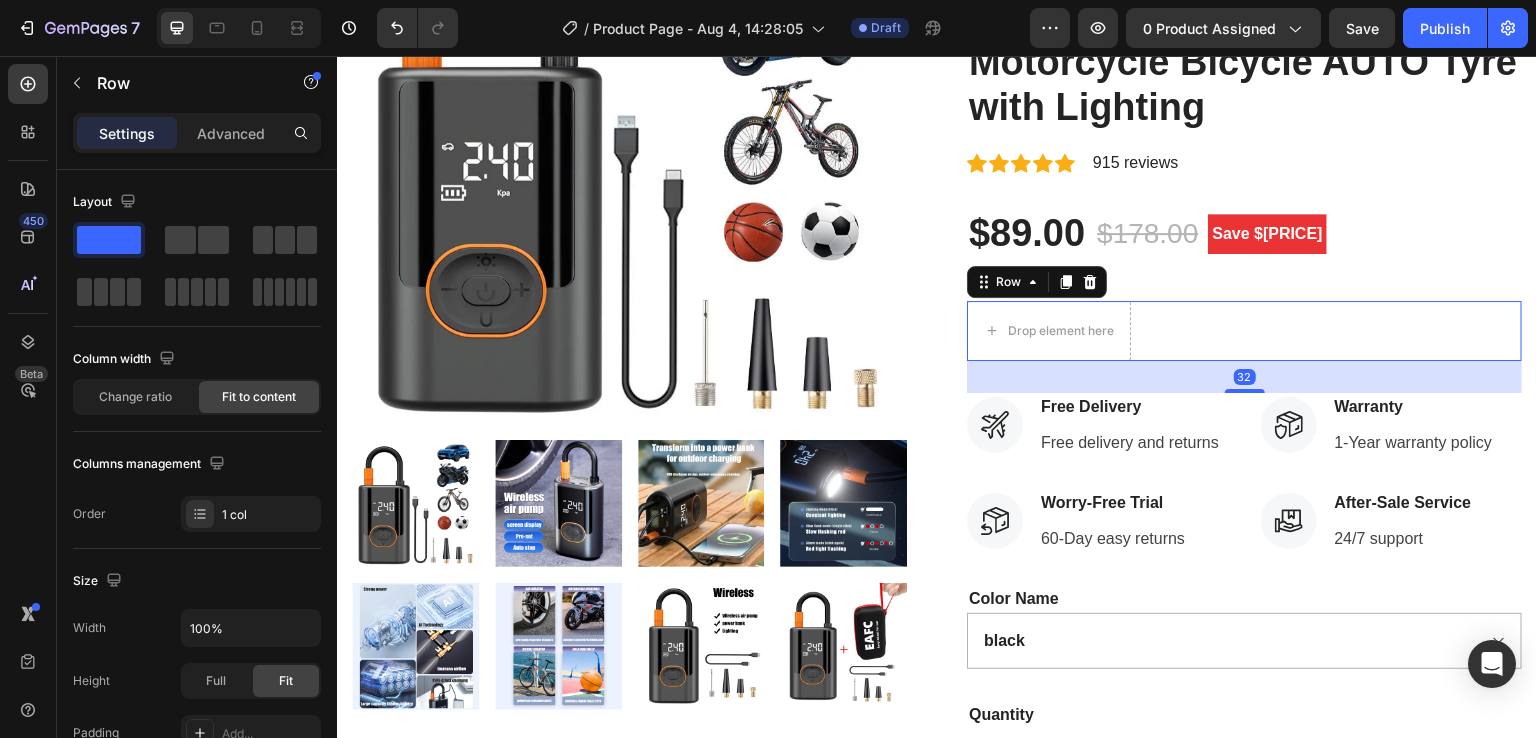 click on "Drop element here Row   32" at bounding box center [1244, 331] 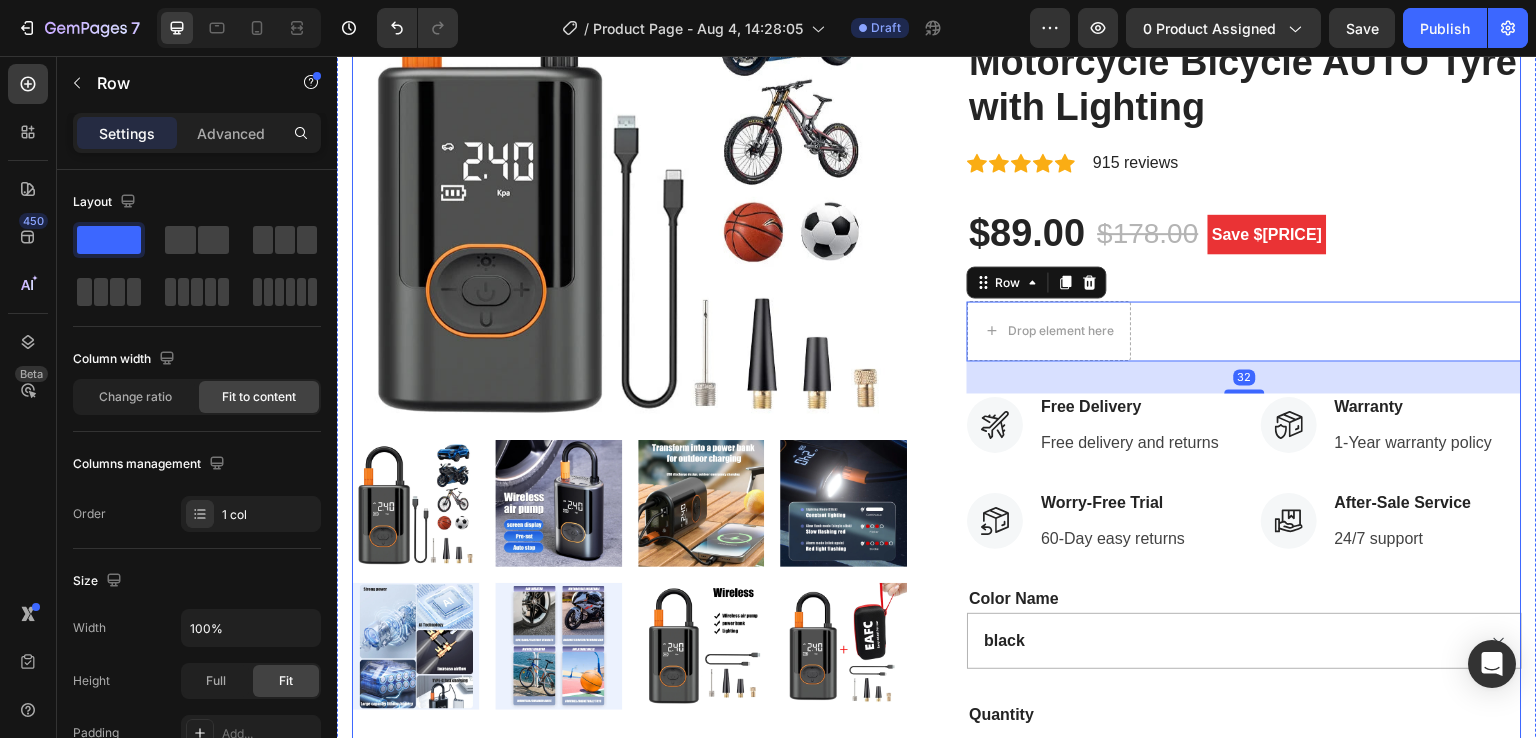 click 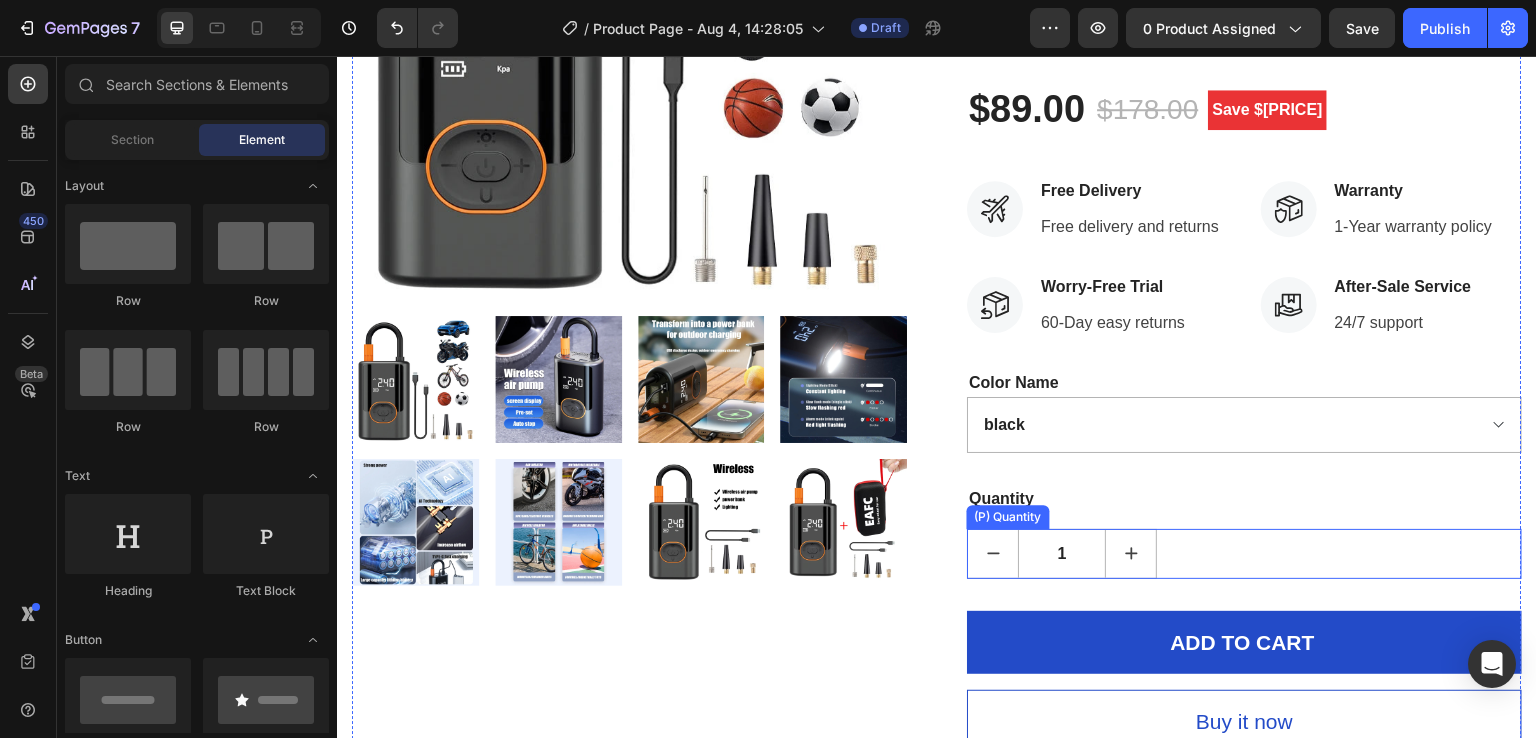 scroll, scrollTop: 500, scrollLeft: 0, axis: vertical 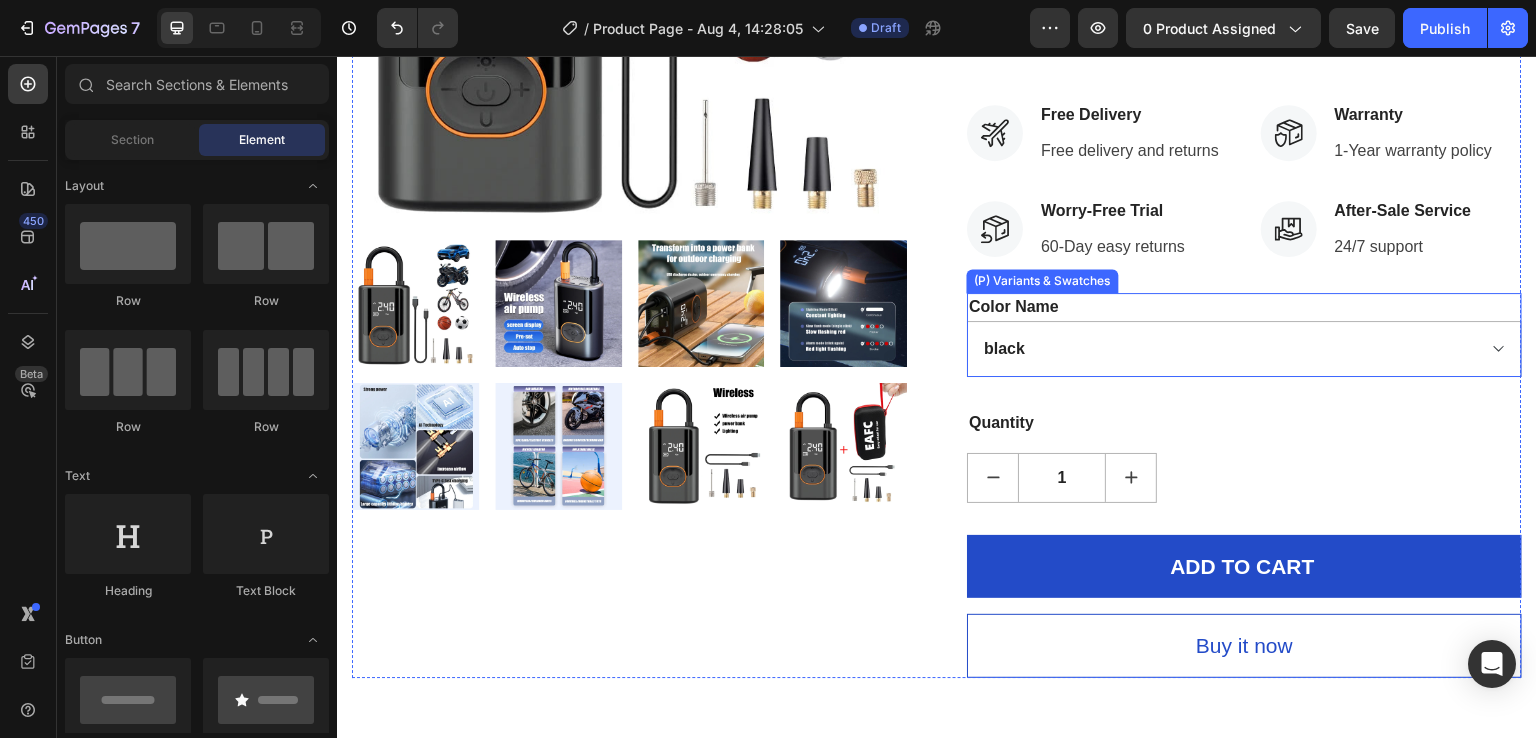 click on "Color Name   black" at bounding box center (1244, 335) 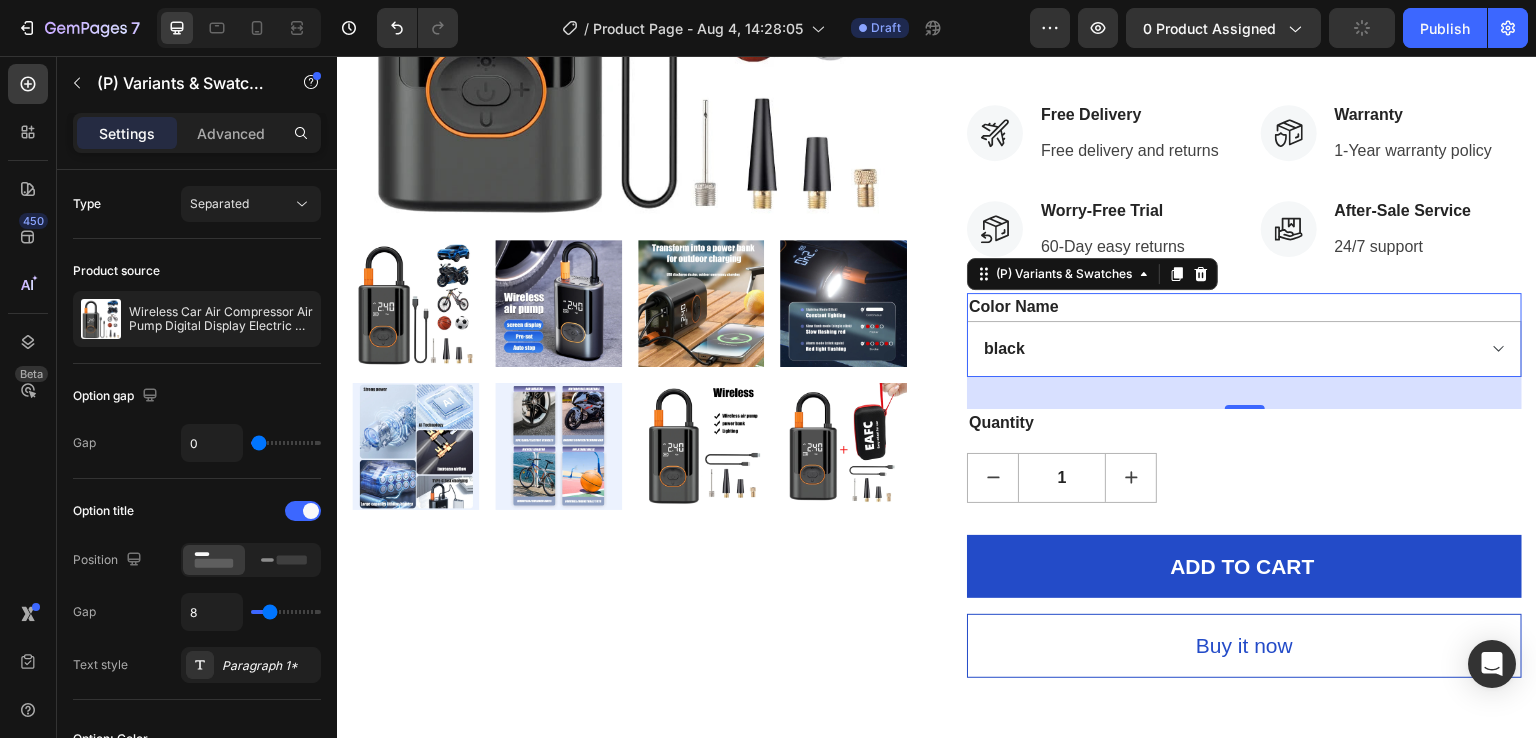 click at bounding box center [1201, 274] 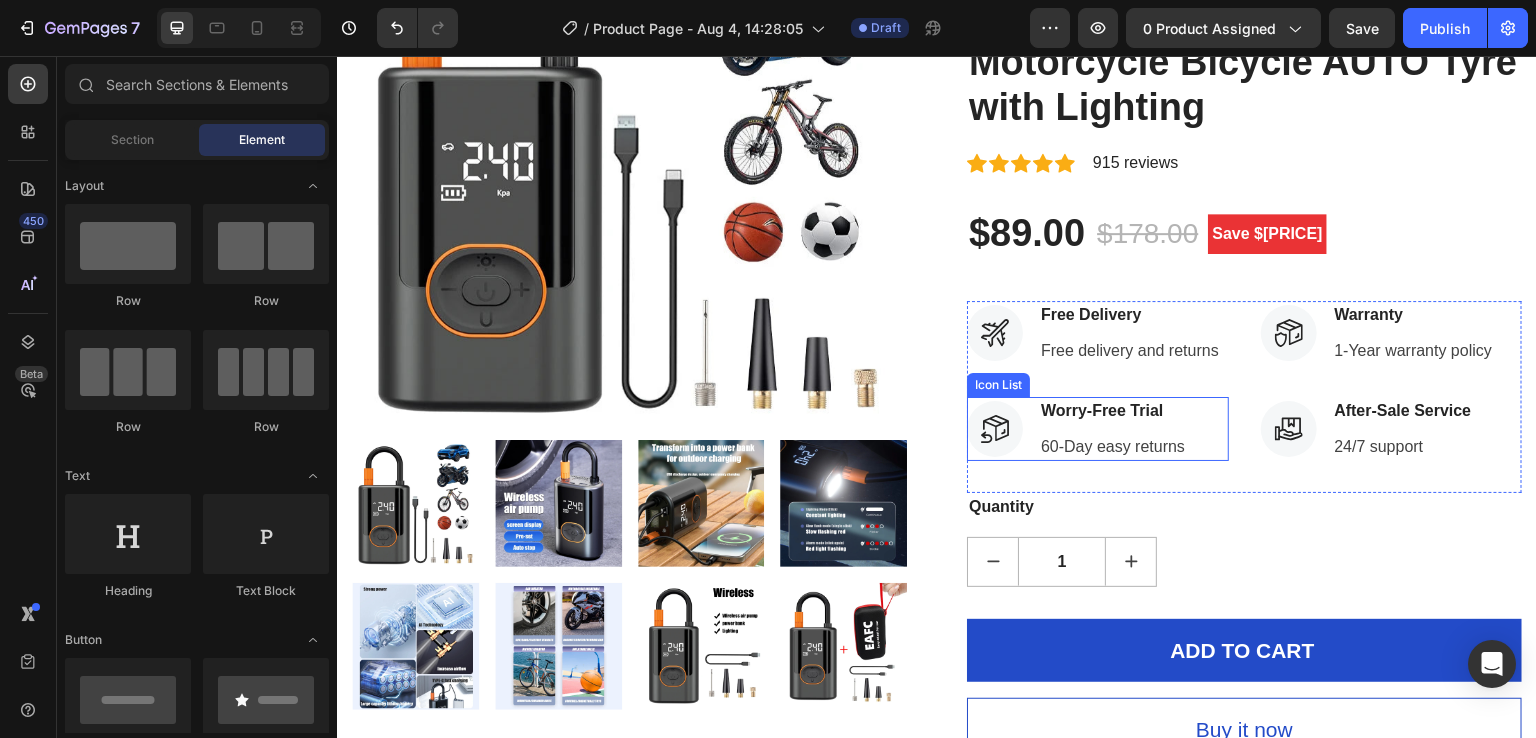 scroll, scrollTop: 100, scrollLeft: 0, axis: vertical 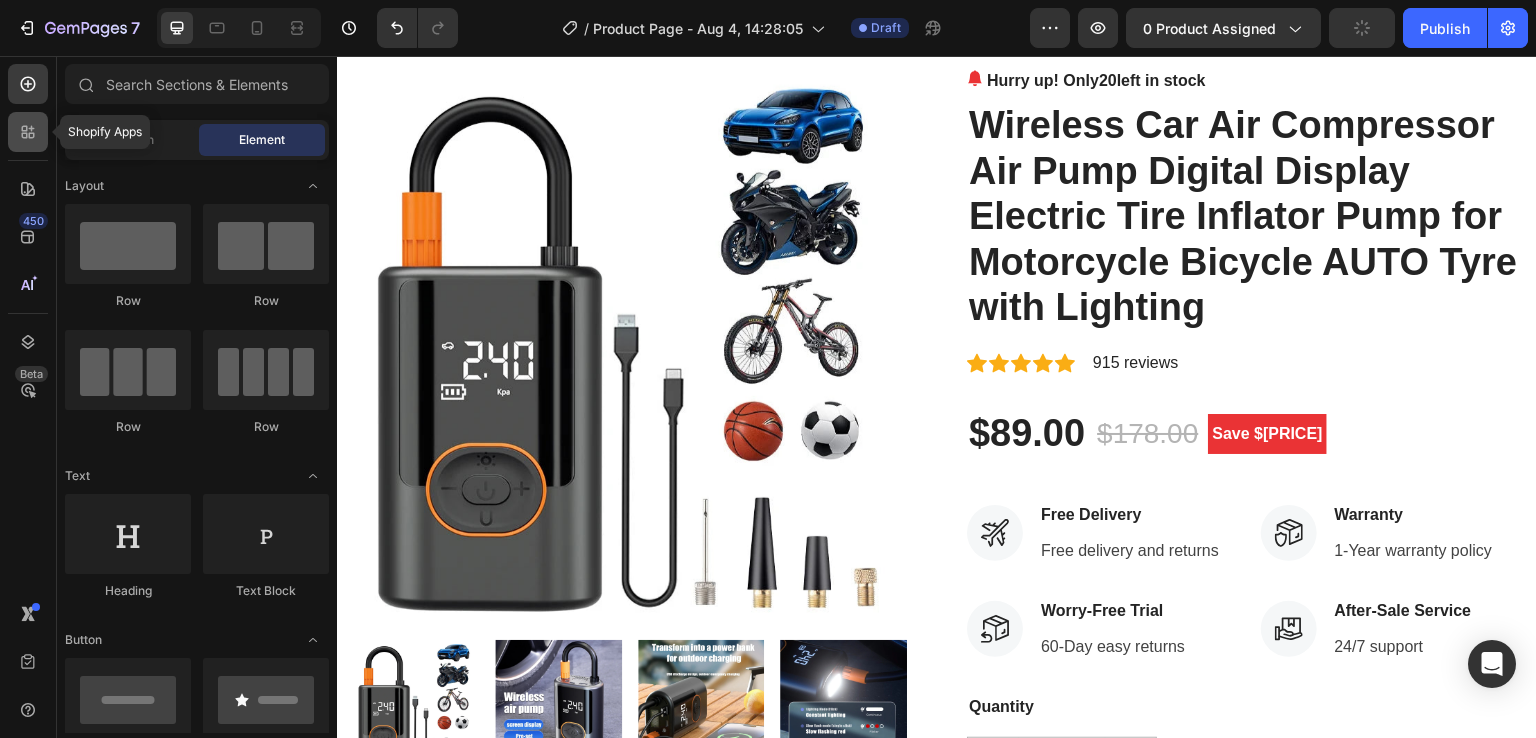 click 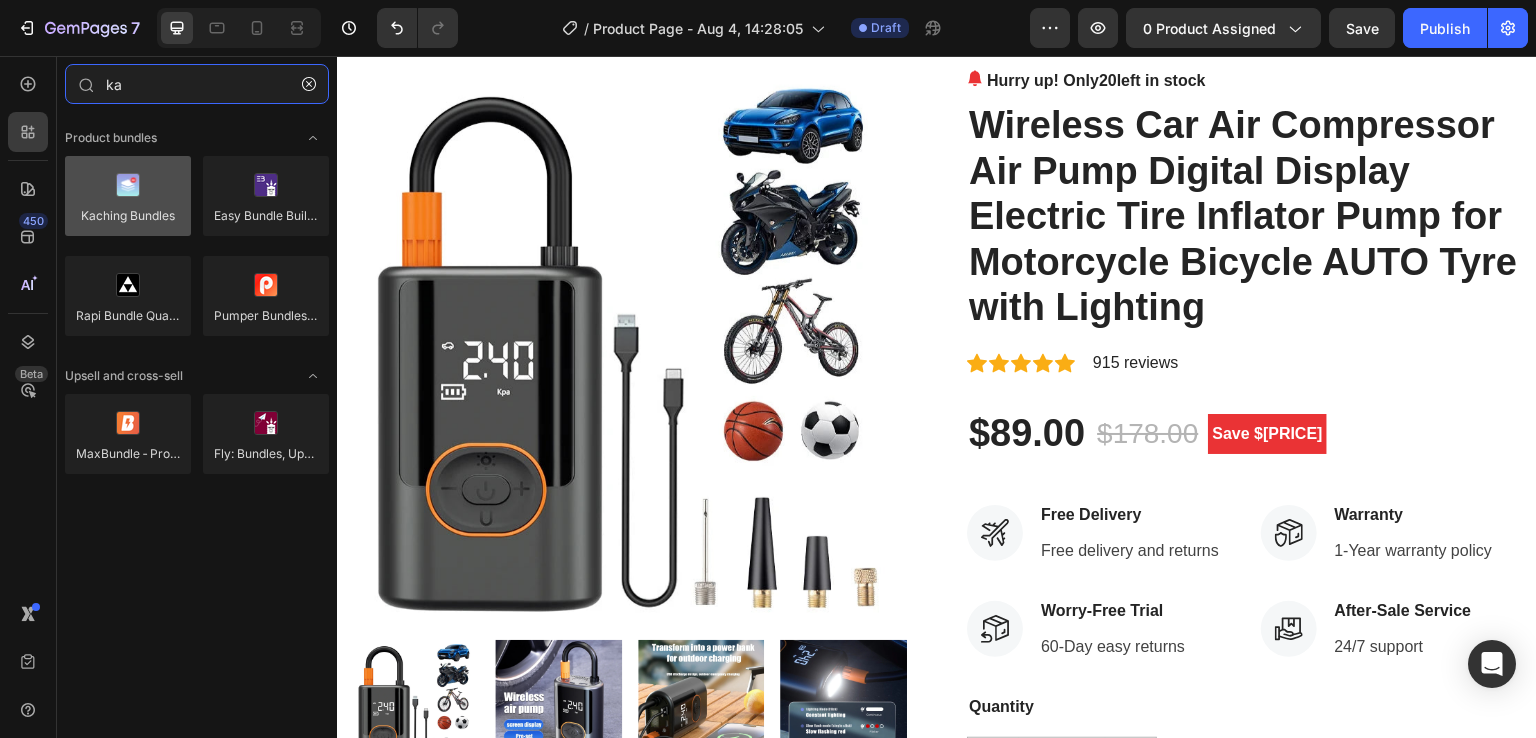 type on "ka" 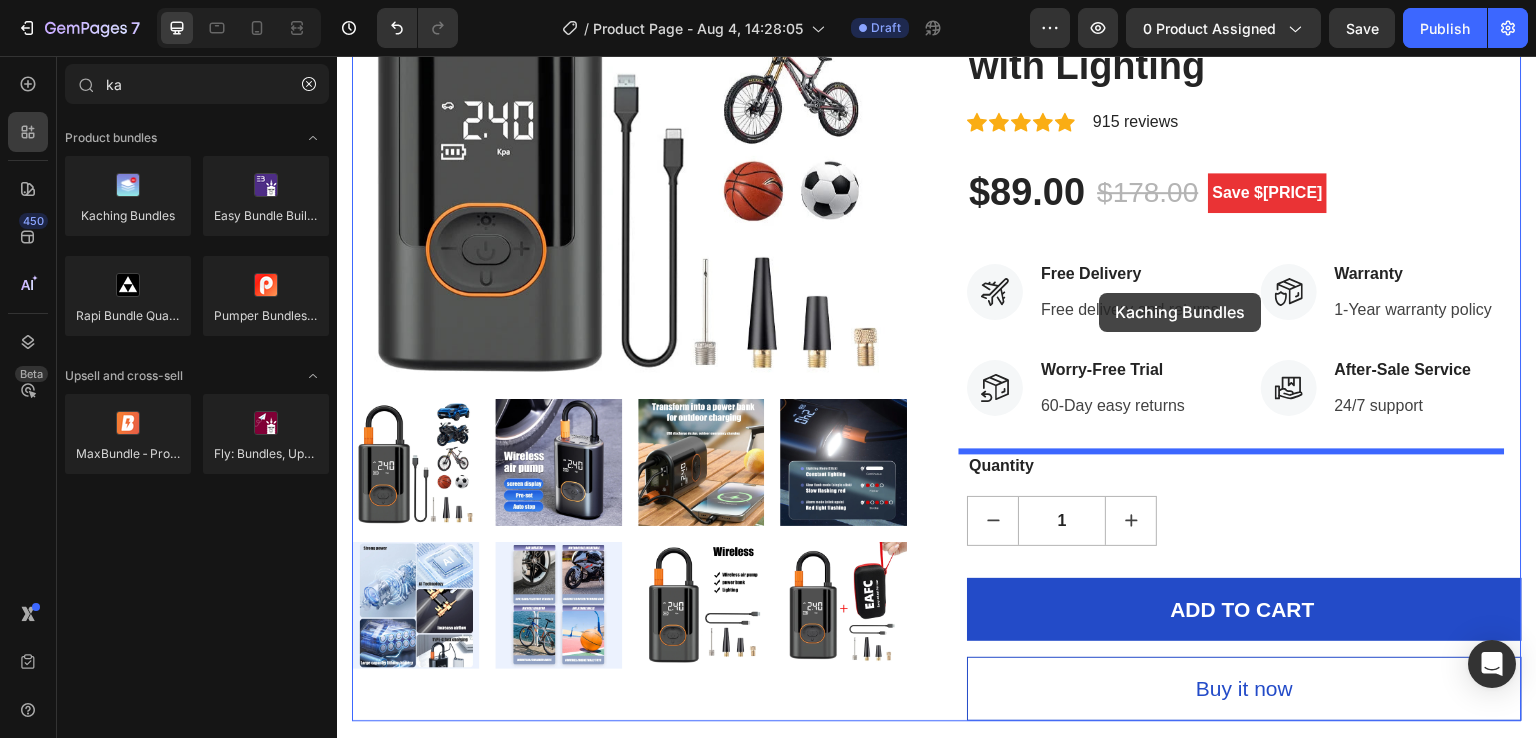 scroll, scrollTop: 375, scrollLeft: 0, axis: vertical 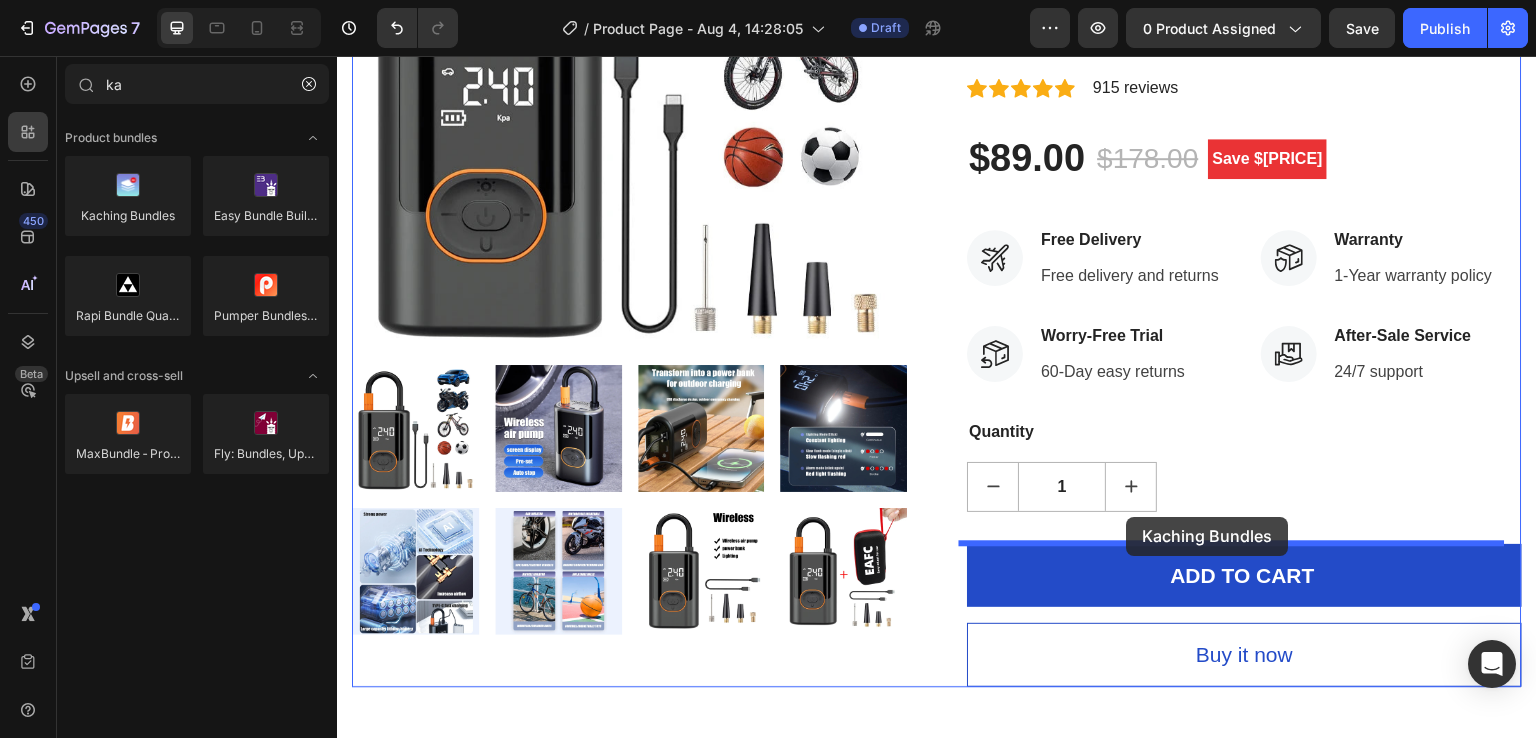 drag, startPoint x: 463, startPoint y: 265, endPoint x: 1127, endPoint y: 517, distance: 710.21124 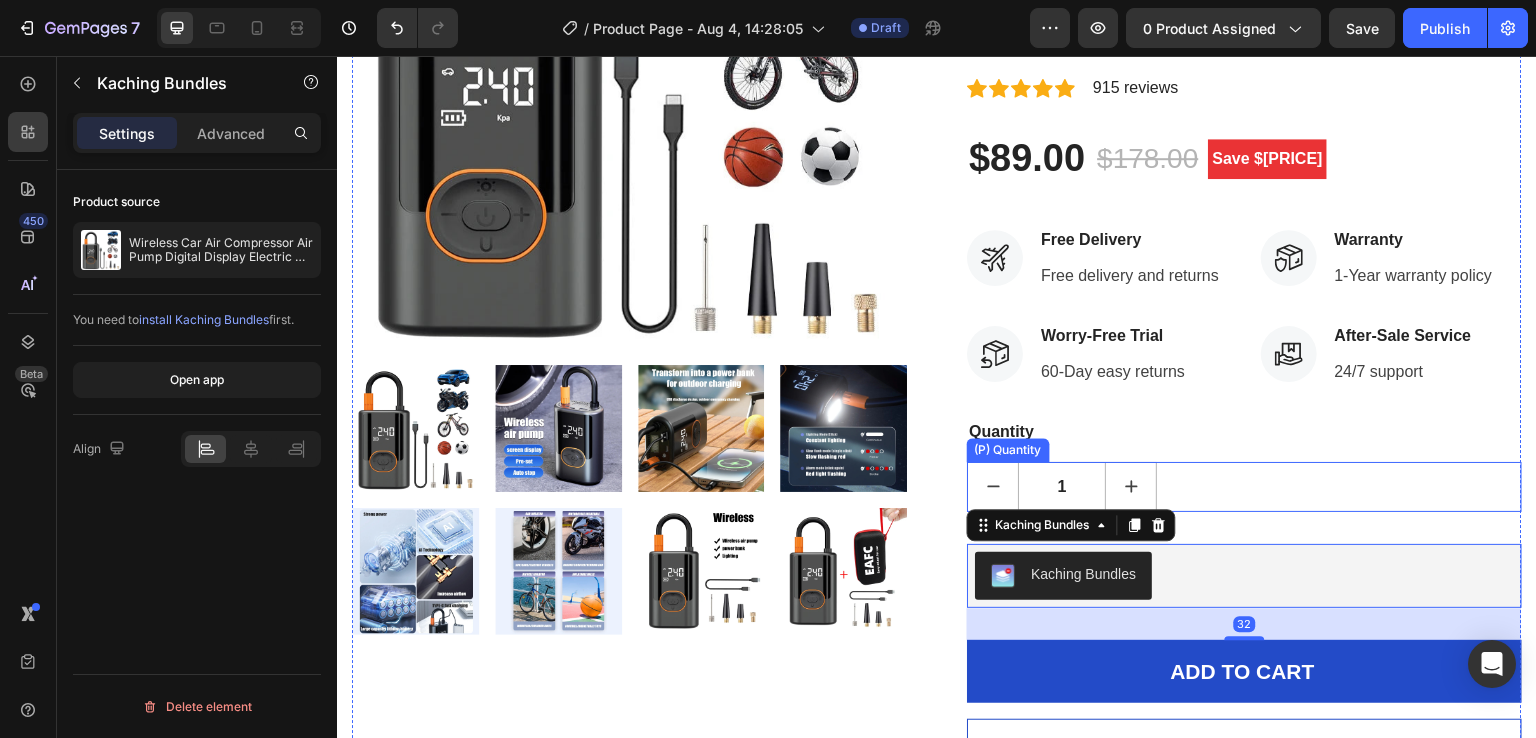 click on "1" at bounding box center (1244, 487) 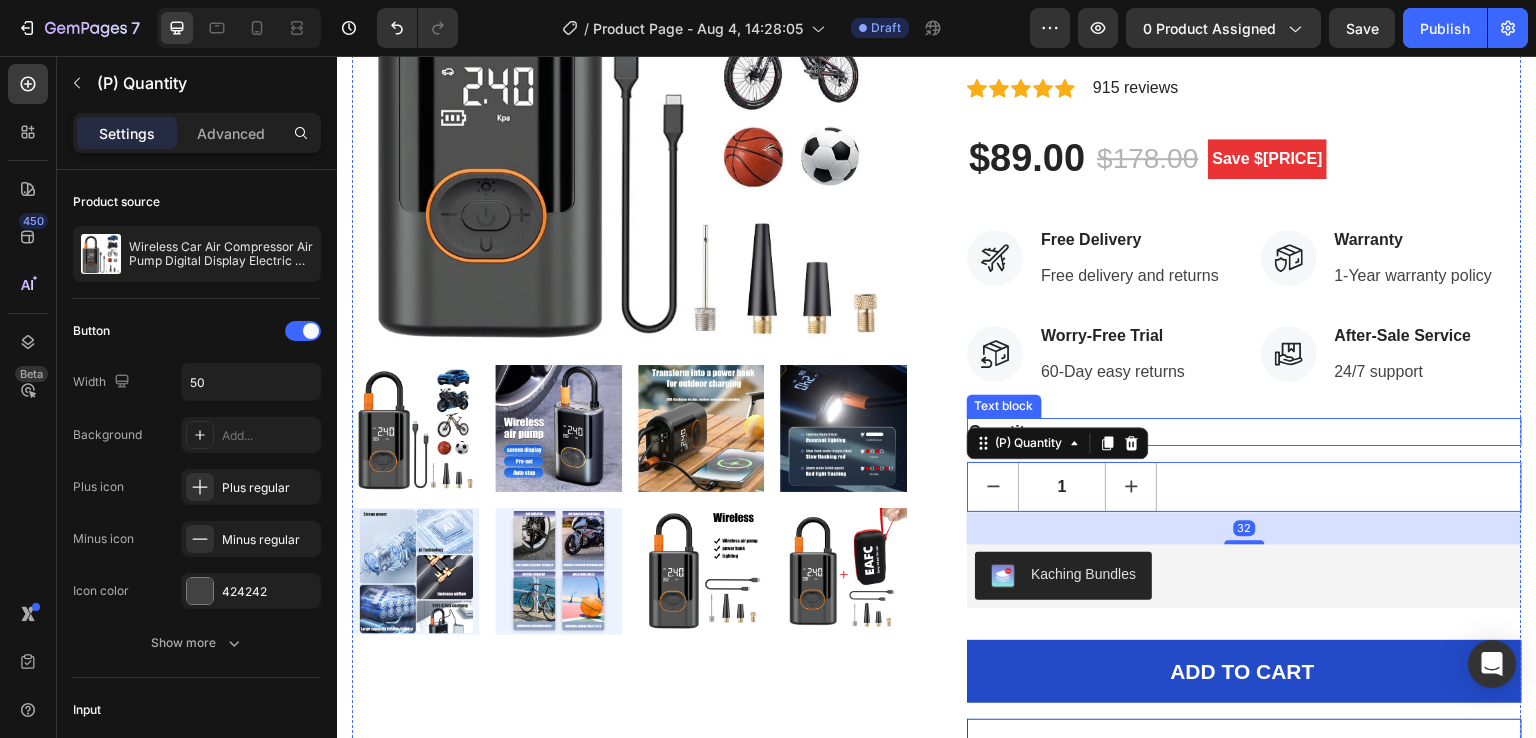 click on "Quantity" at bounding box center [1244, 432] 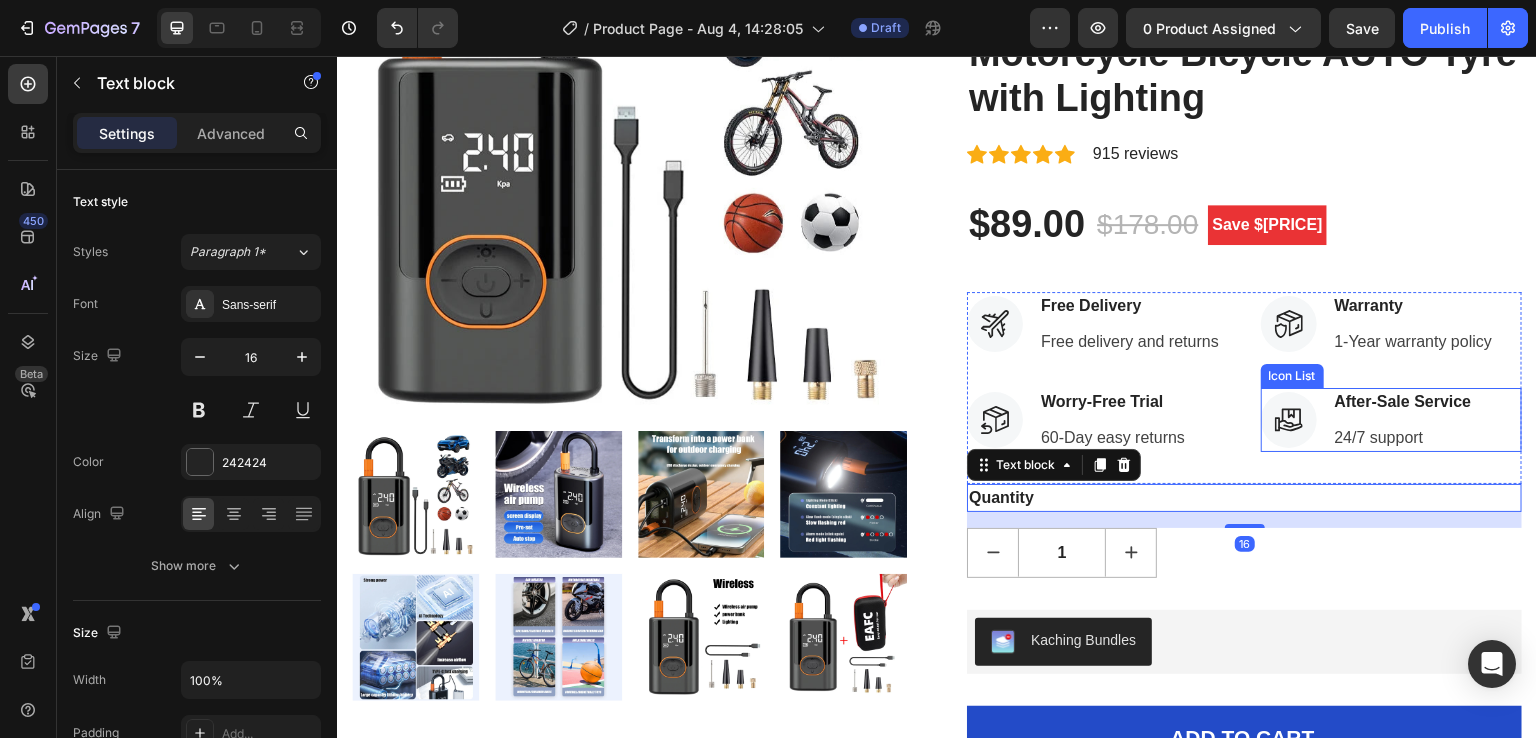 scroll, scrollTop: 275, scrollLeft: 0, axis: vertical 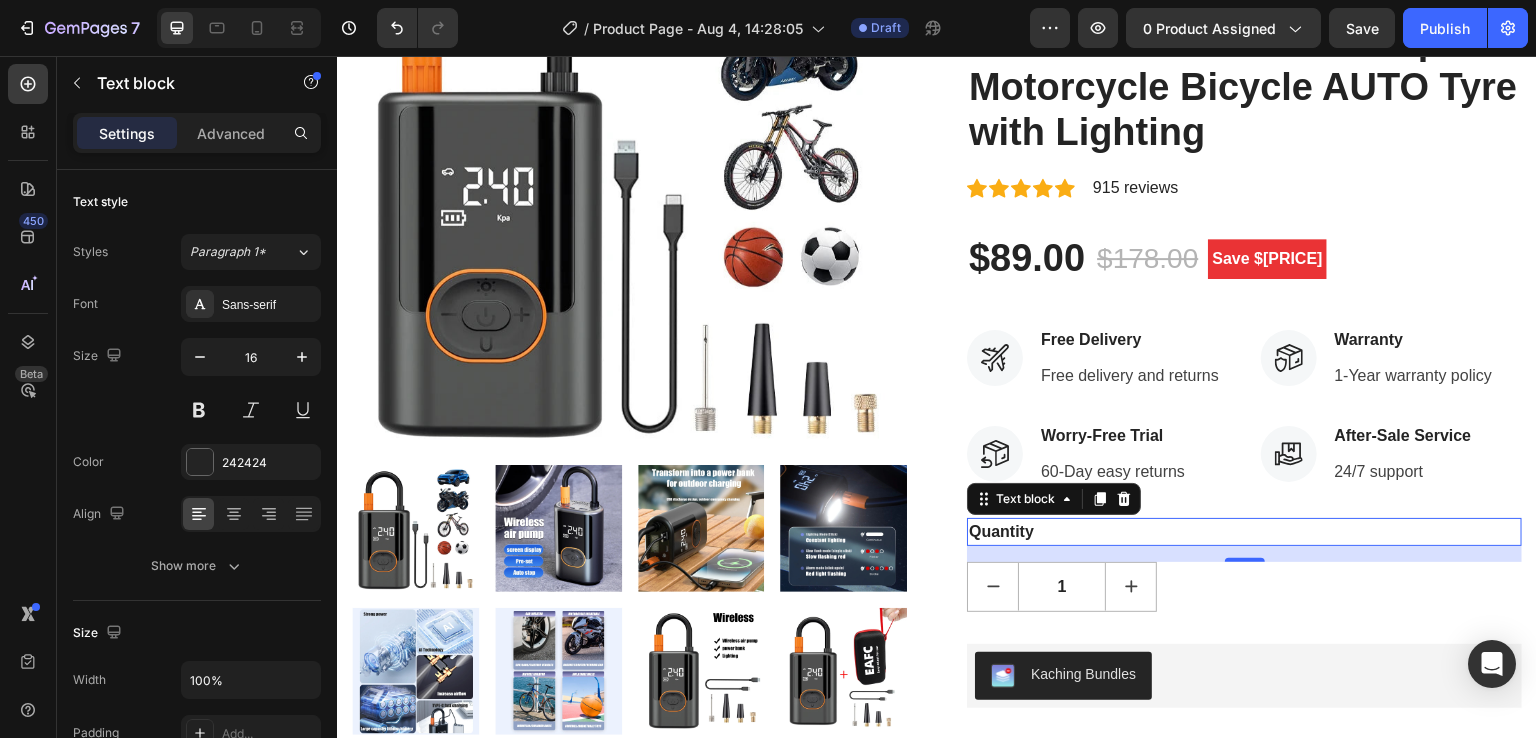 click on "Quantity" at bounding box center (1244, 532) 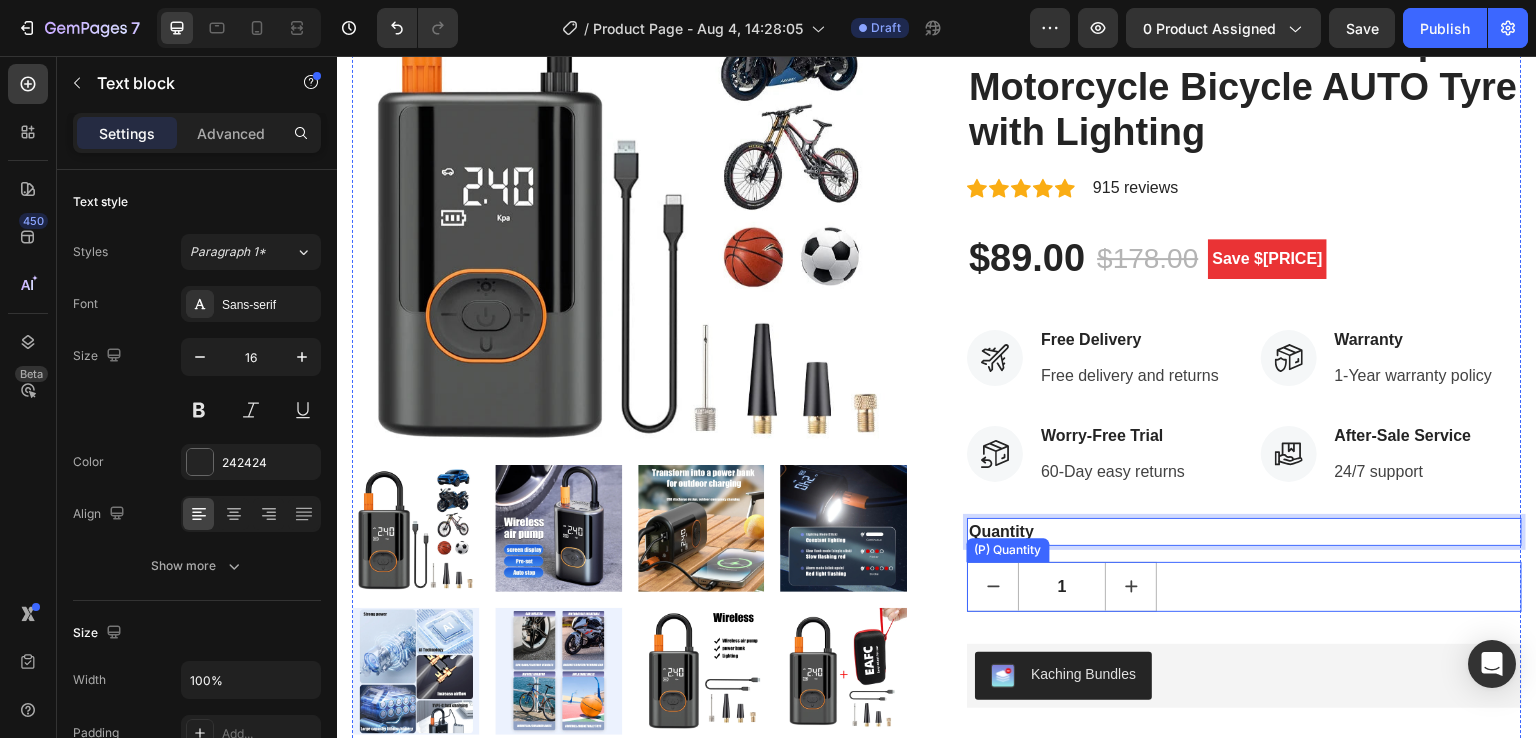 click on "1" at bounding box center [1244, 587] 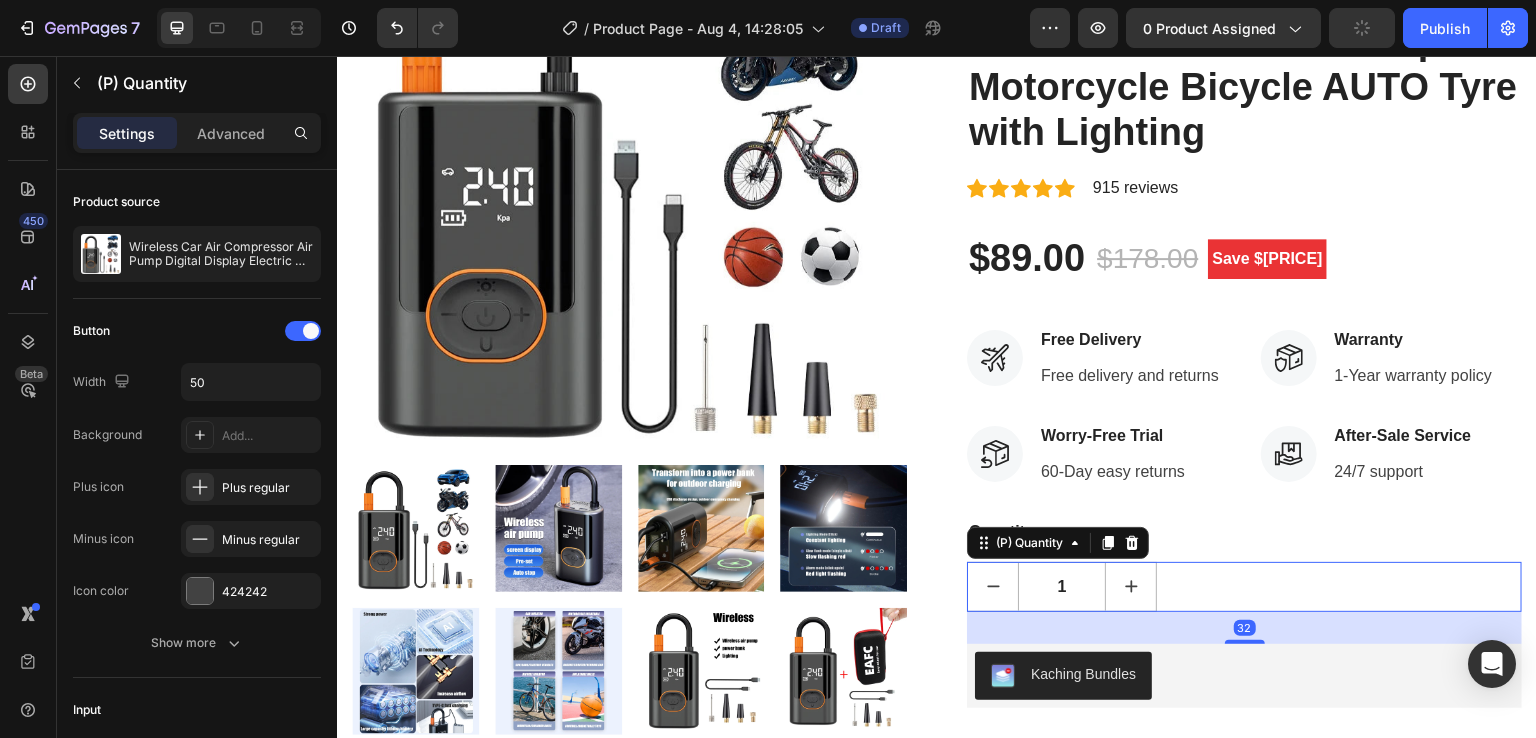 scroll, scrollTop: 375, scrollLeft: 0, axis: vertical 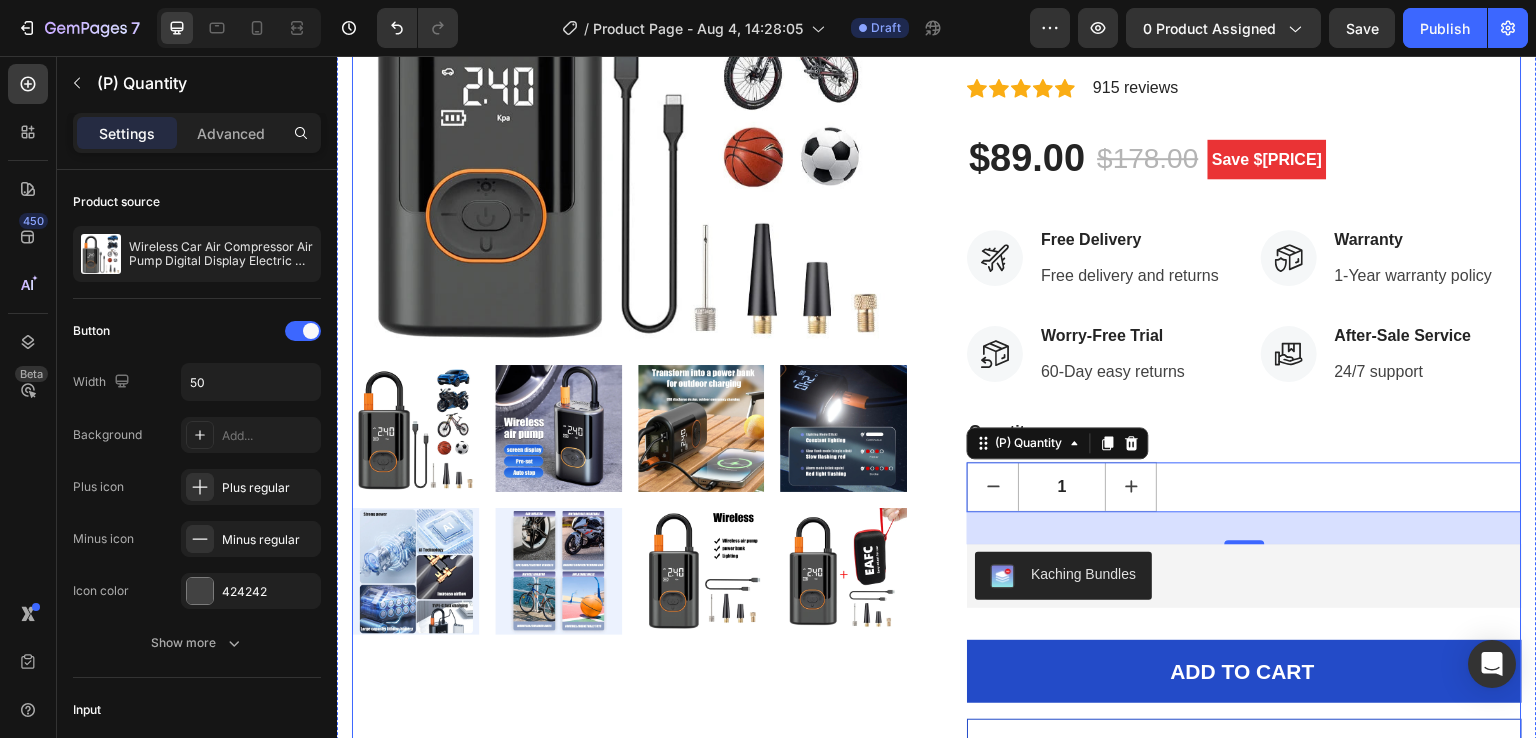 click on "Quantity" at bounding box center [1244, 432] 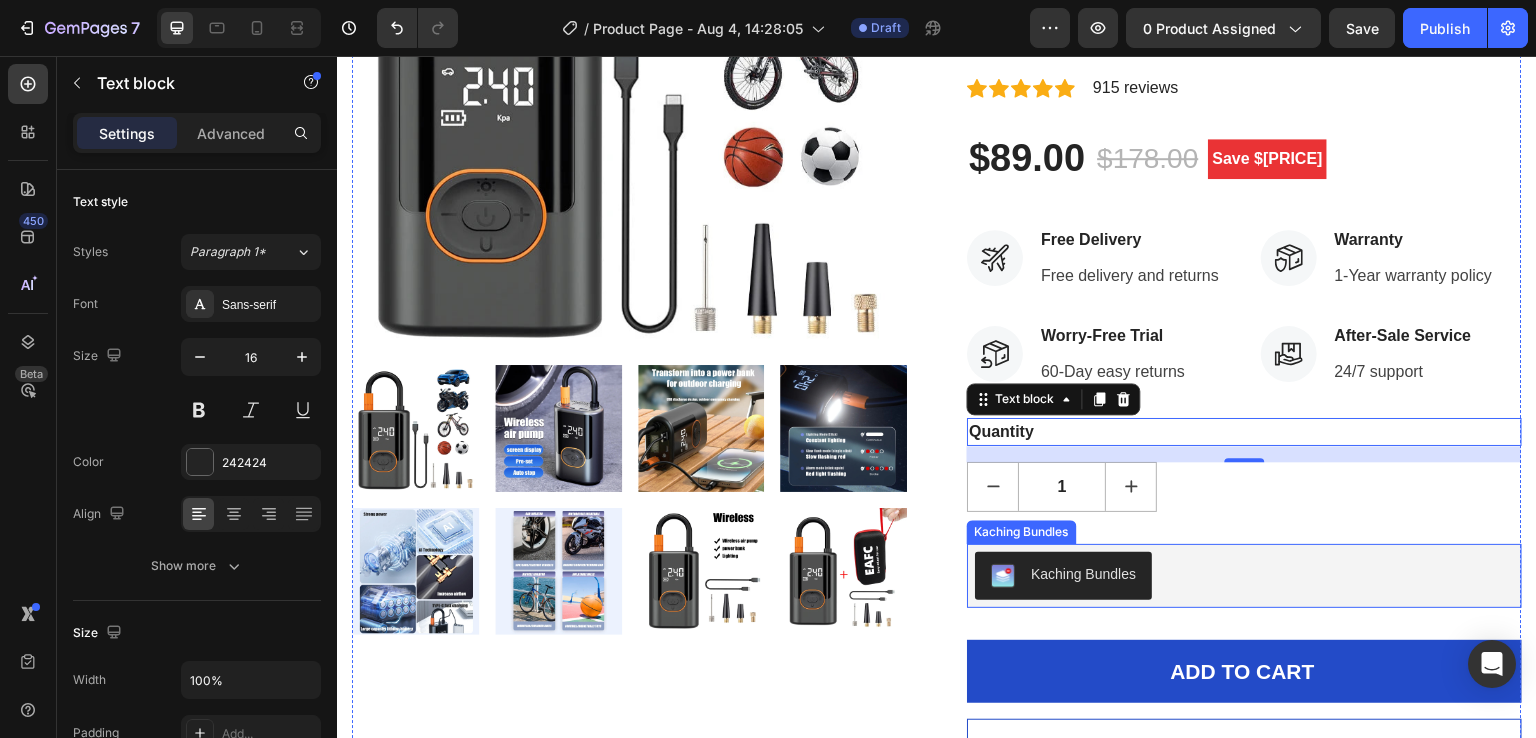 click on "Kaching Bundles" at bounding box center [1244, 576] 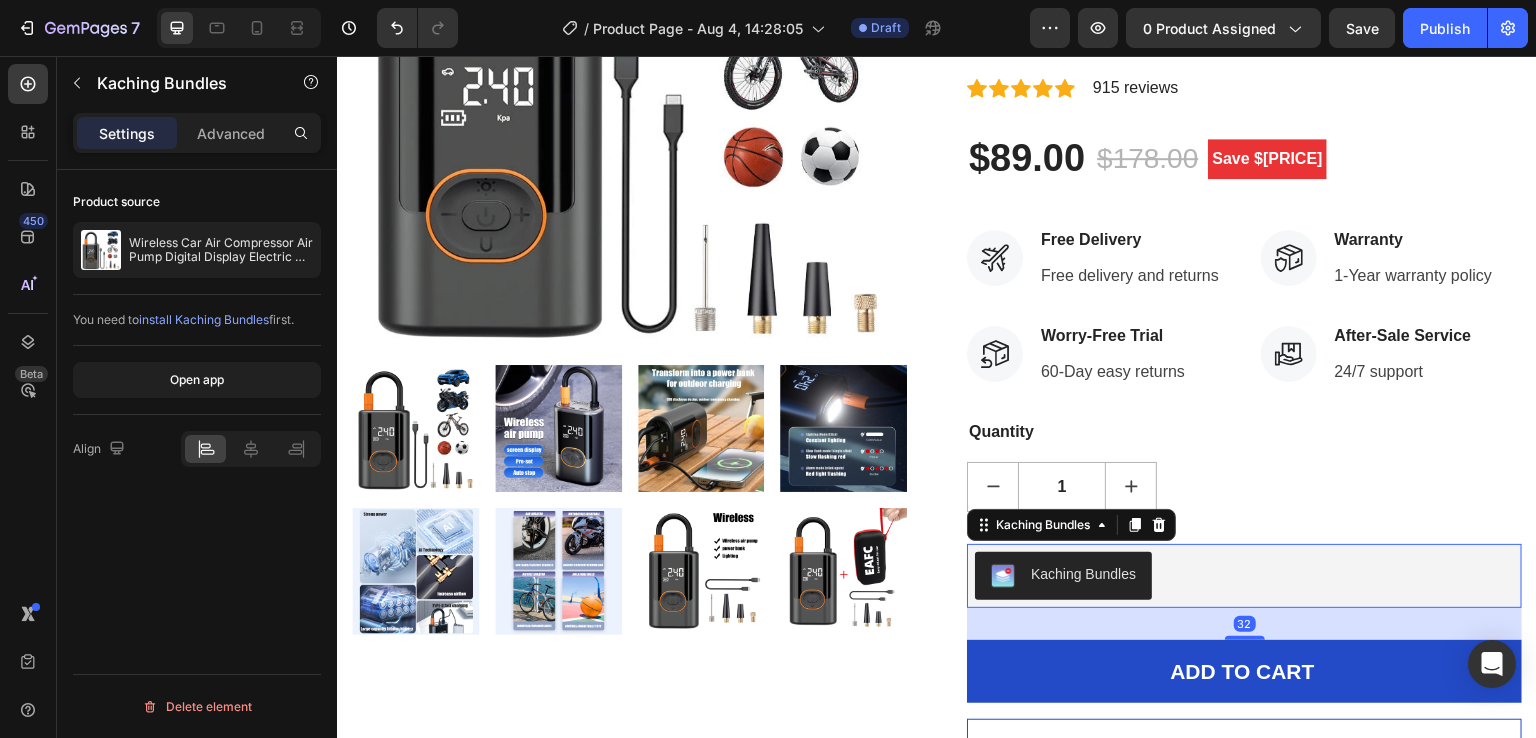 drag, startPoint x: 1153, startPoint y: 519, endPoint x: 1159, endPoint y: 510, distance: 10.816654 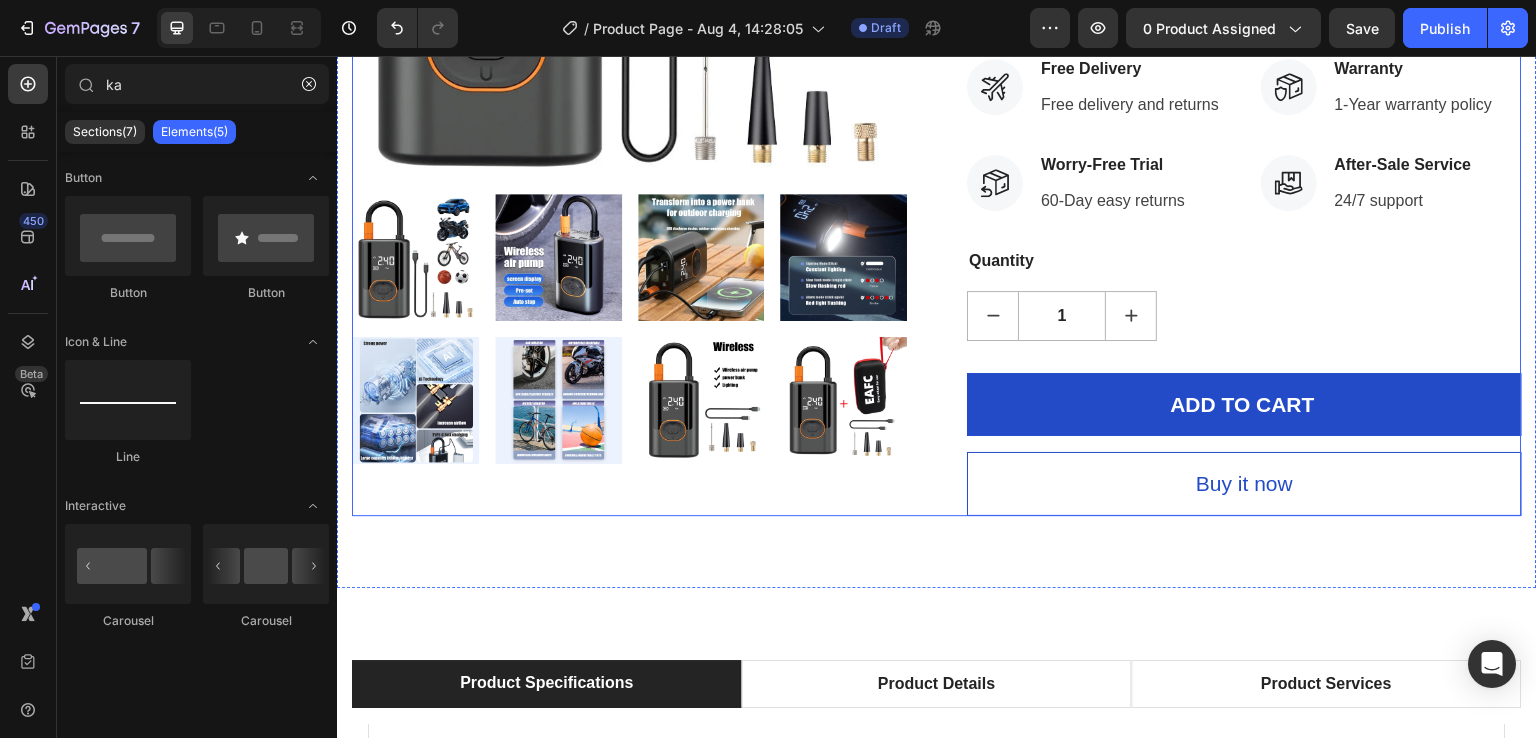 scroll, scrollTop: 575, scrollLeft: 0, axis: vertical 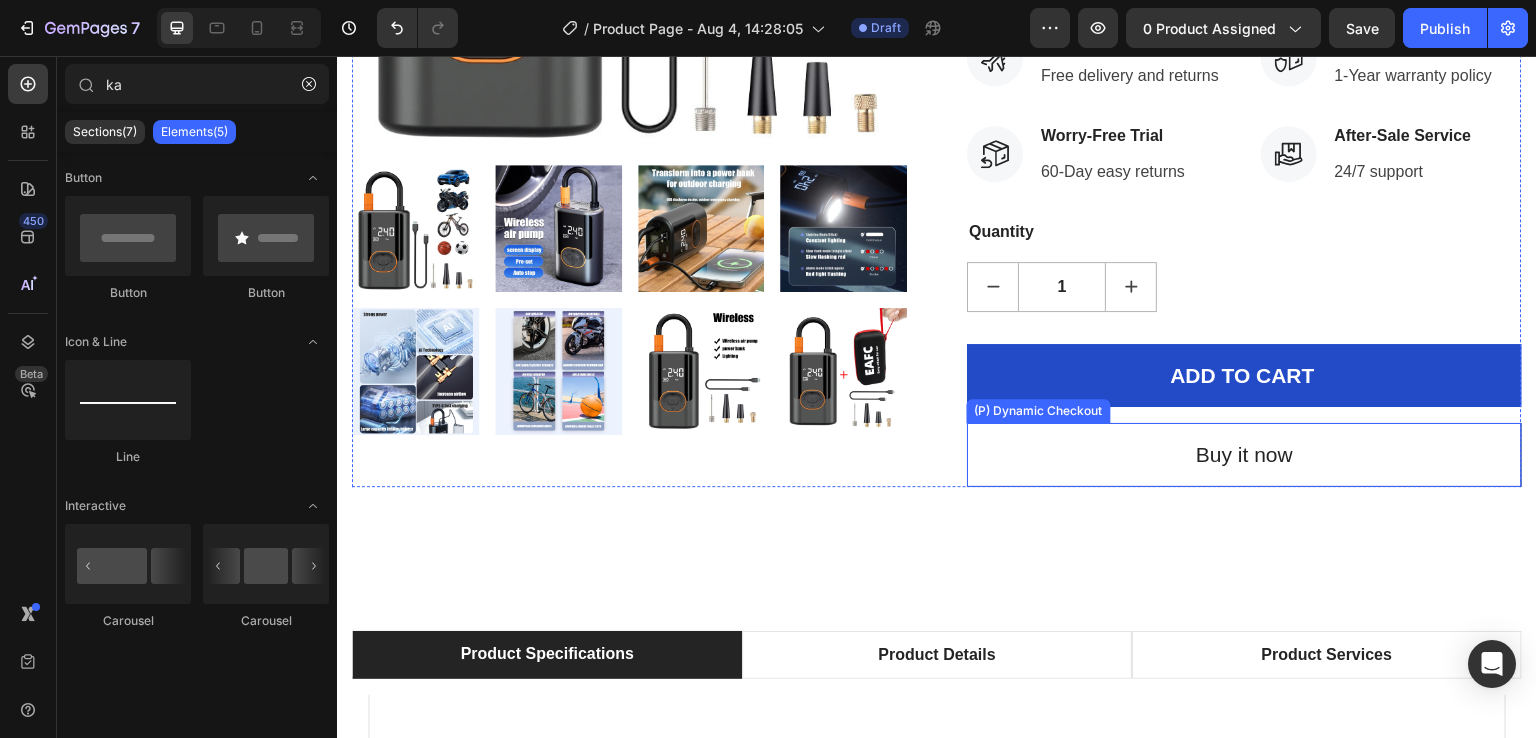 click on "Buy it now" at bounding box center [1244, 455] 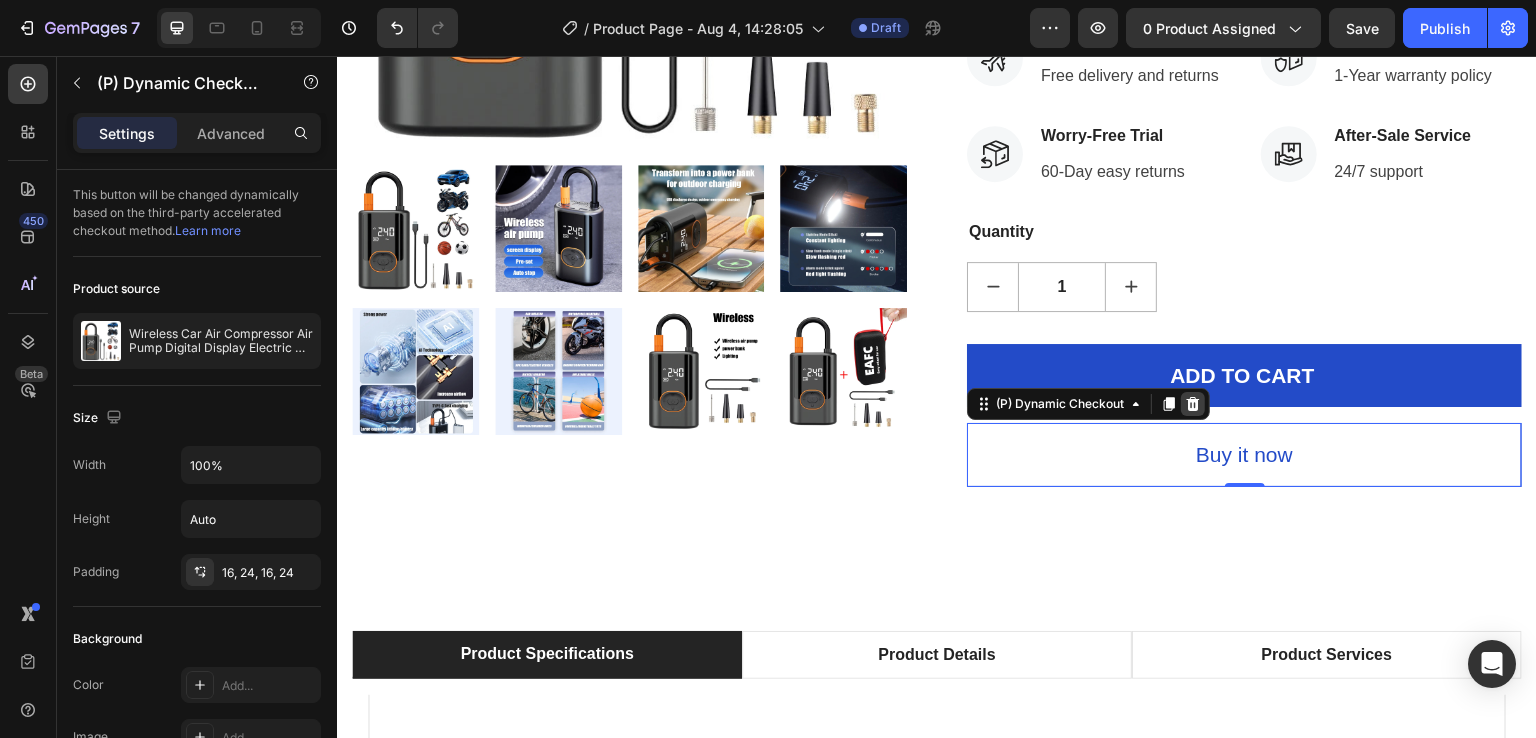 click 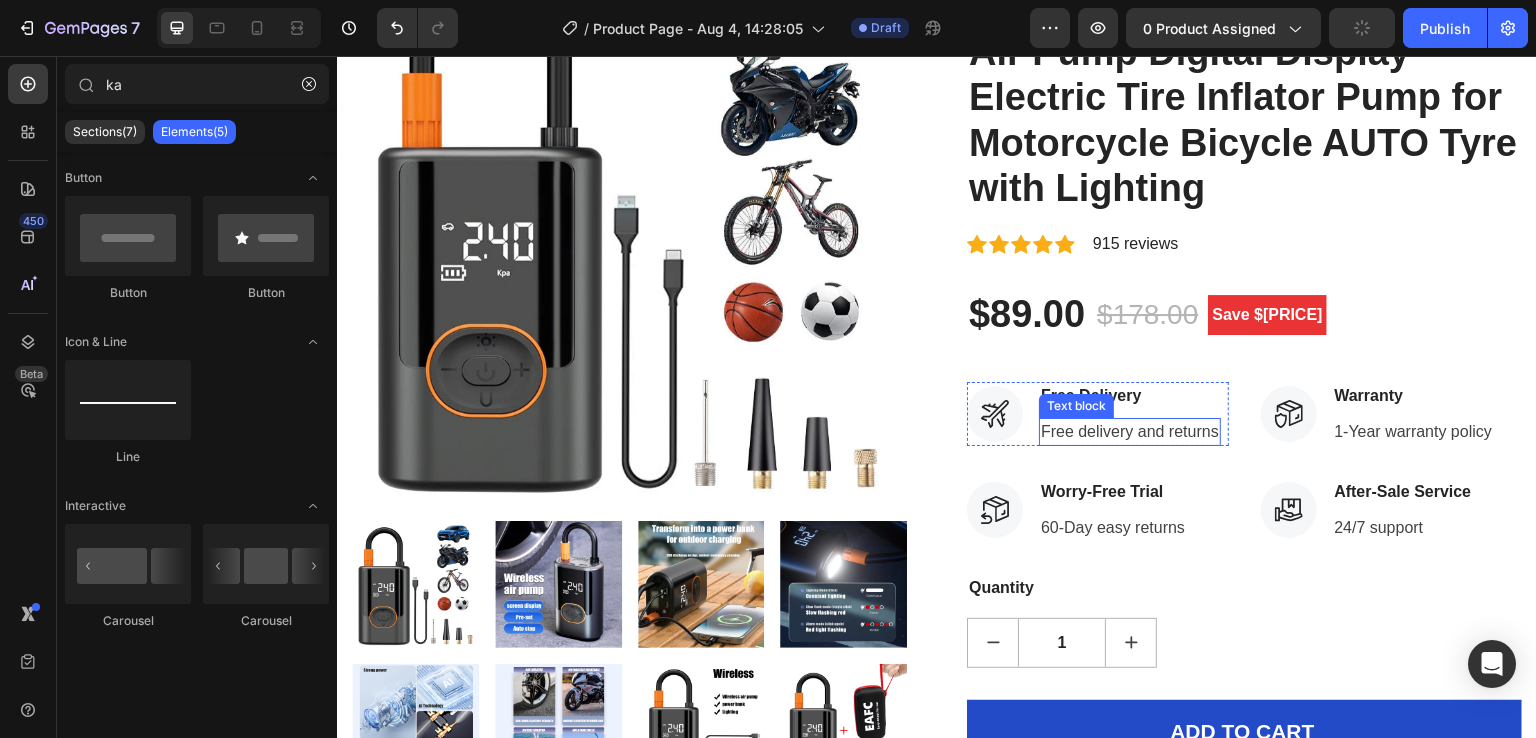 scroll, scrollTop: 275, scrollLeft: 0, axis: vertical 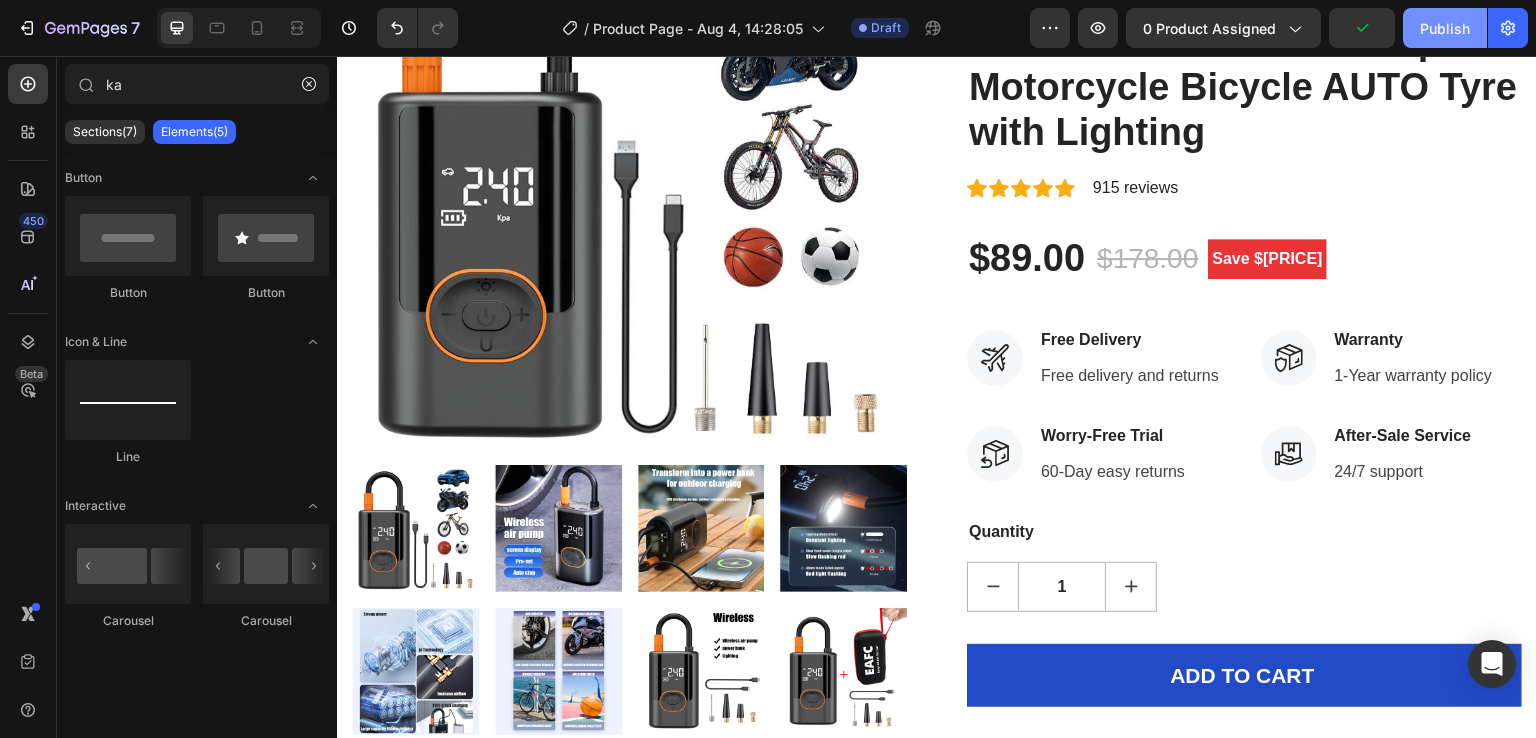 click on "Publish" at bounding box center (1445, 28) 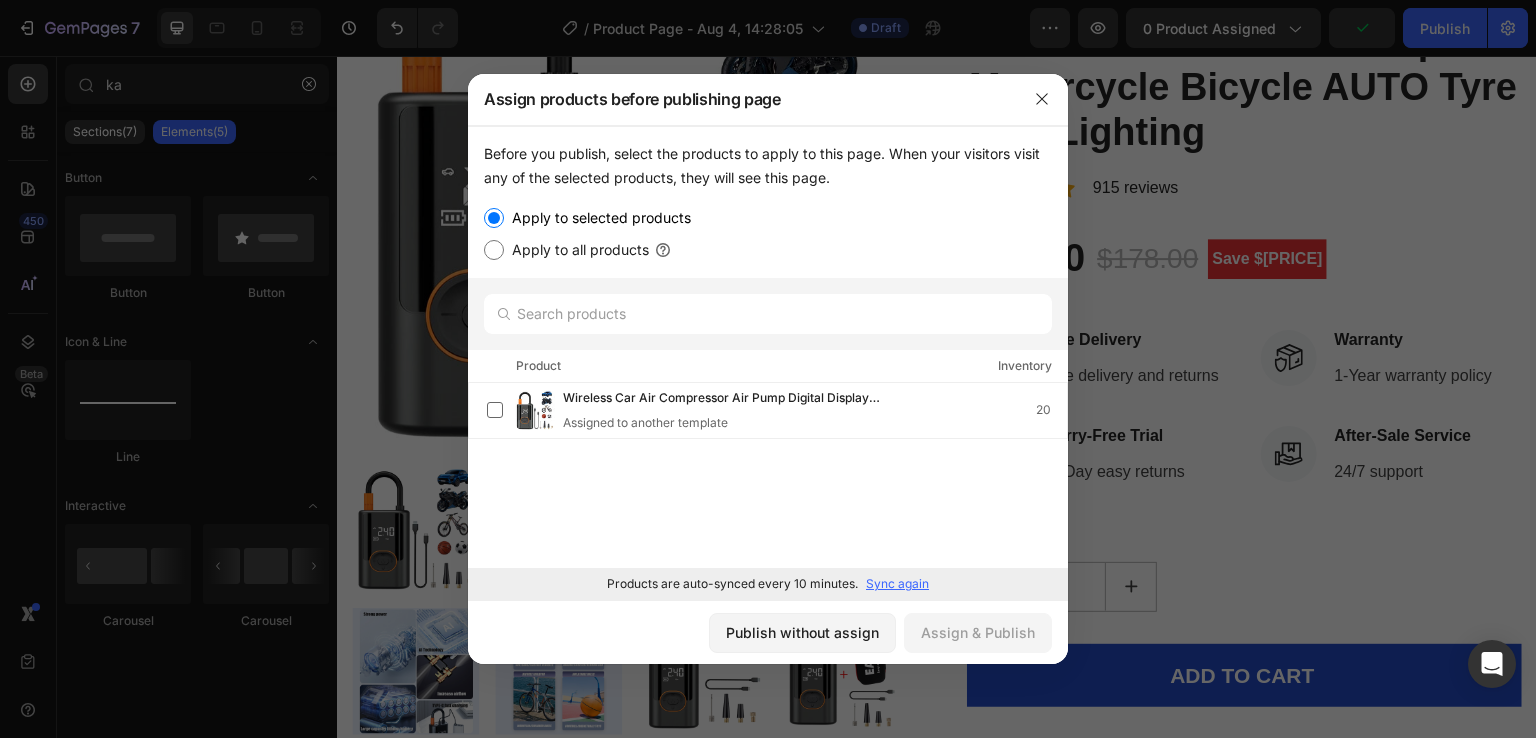click on "Apply to all products" at bounding box center (576, 250) 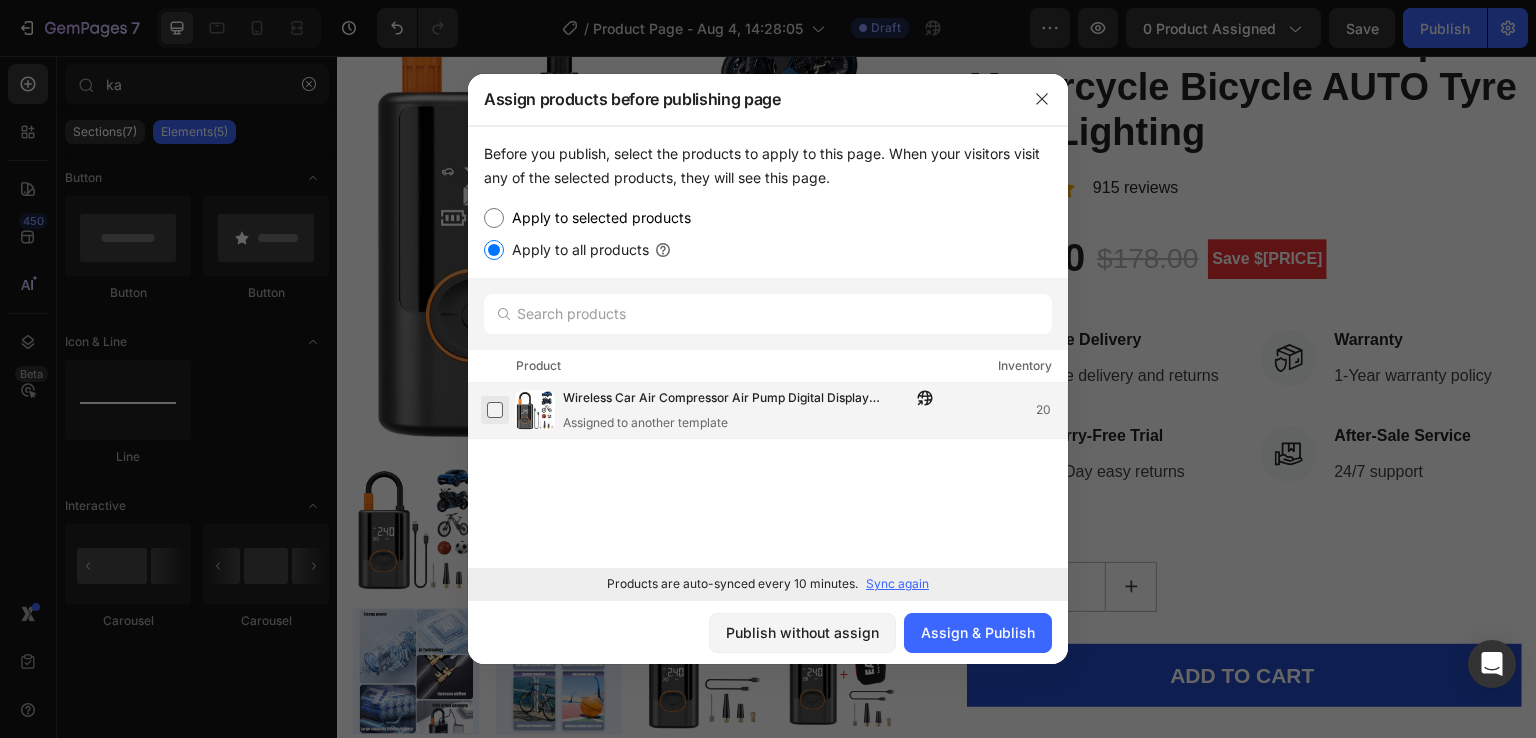 click at bounding box center (495, 410) 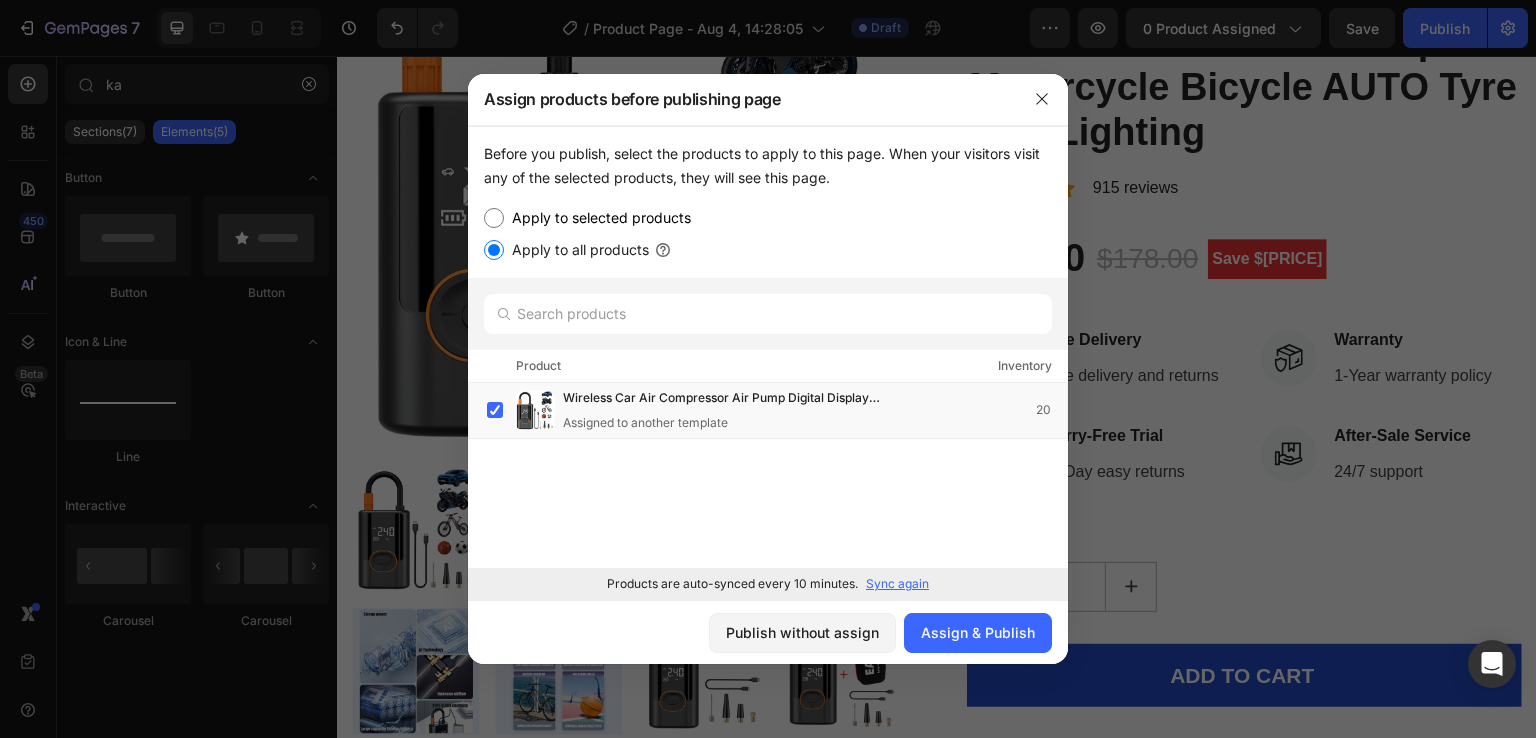 click on "Apply to selected products" at bounding box center (597, 218) 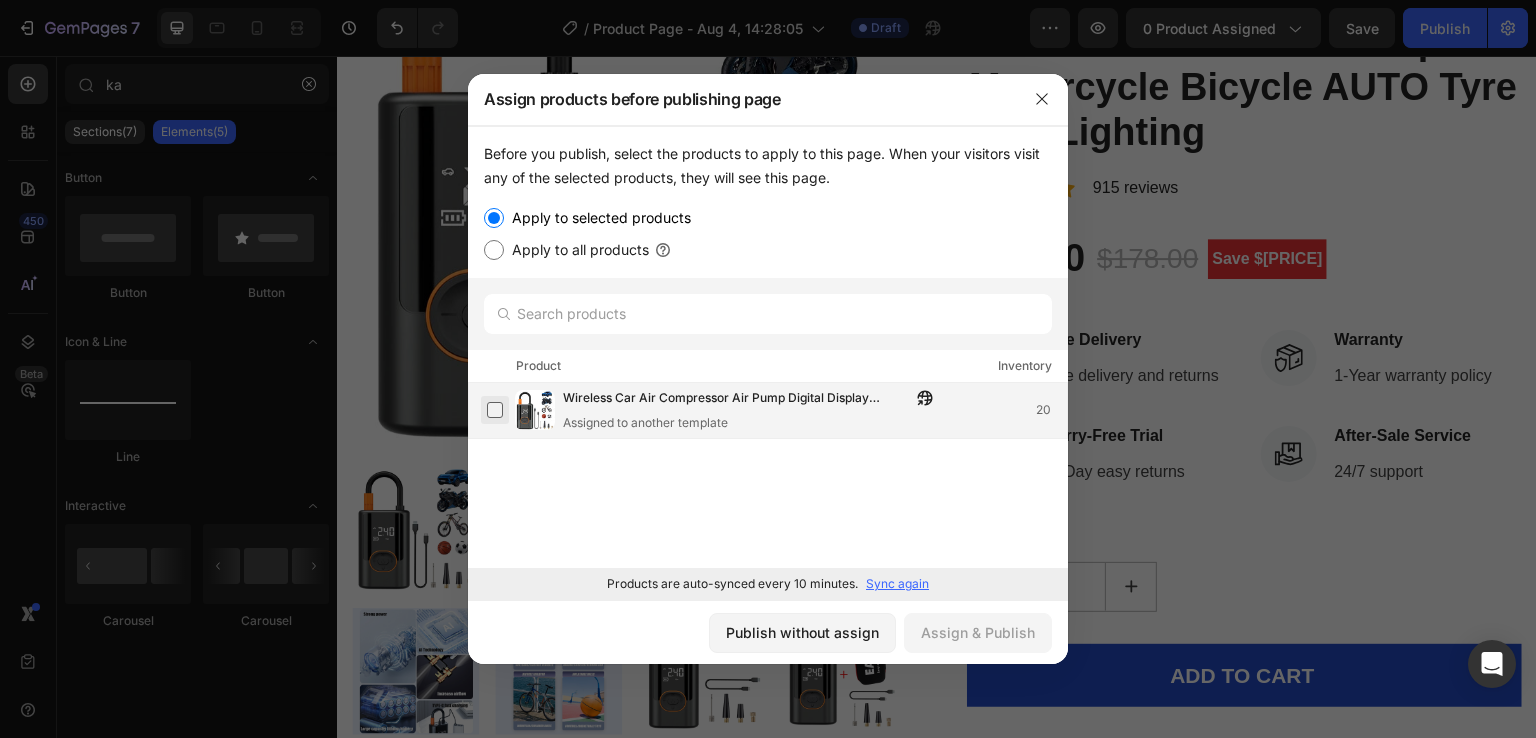 click at bounding box center (495, 410) 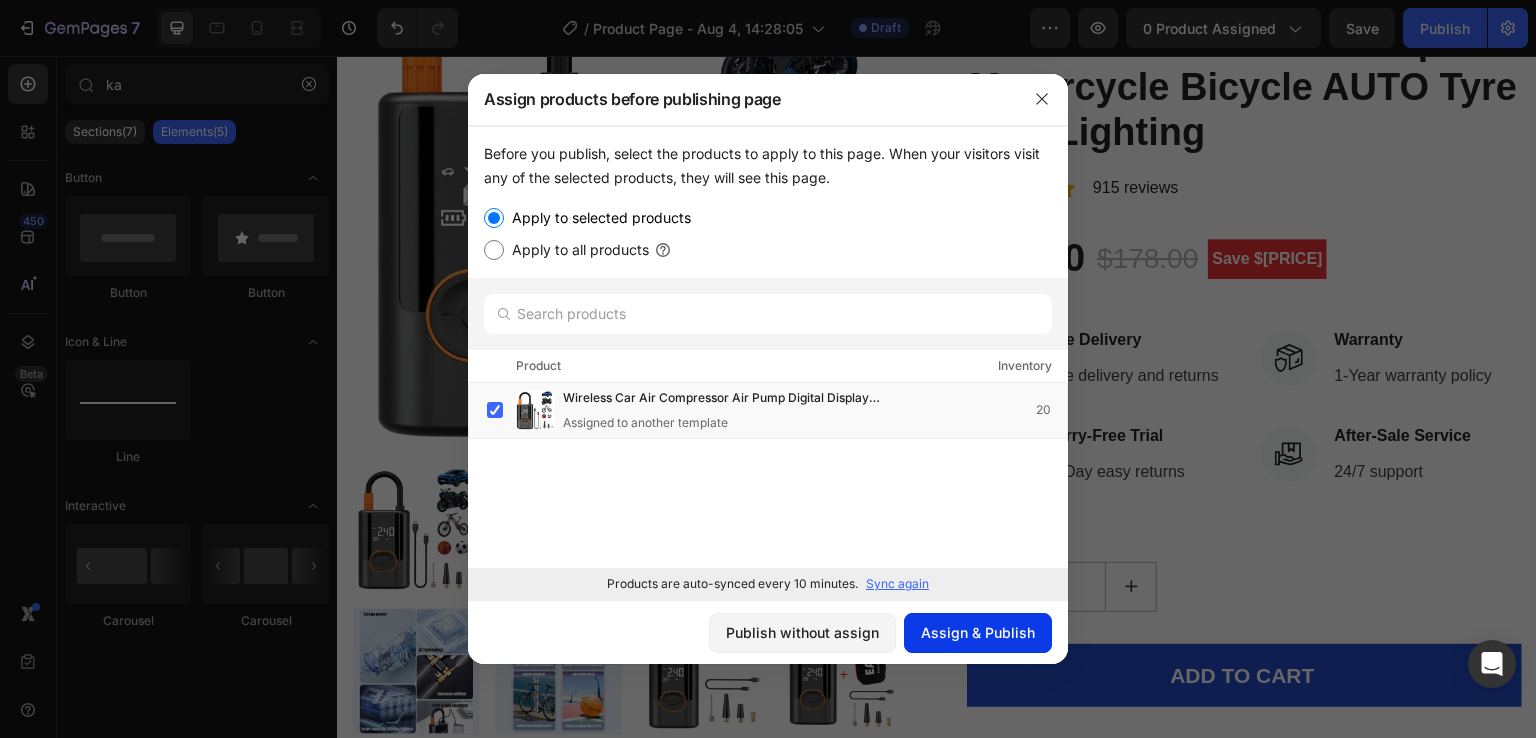 click on "Assign & Publish" at bounding box center (978, 632) 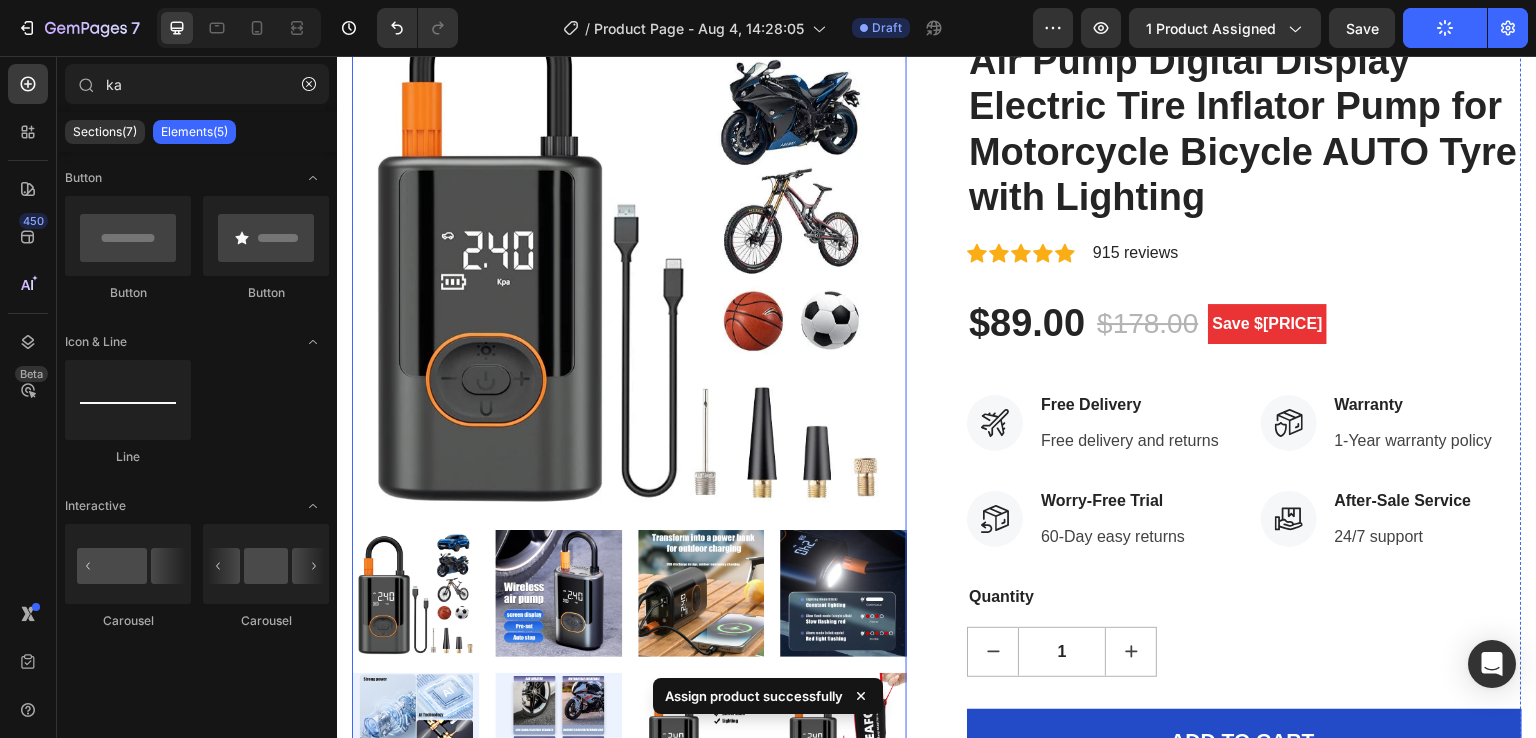 scroll, scrollTop: 175, scrollLeft: 0, axis: vertical 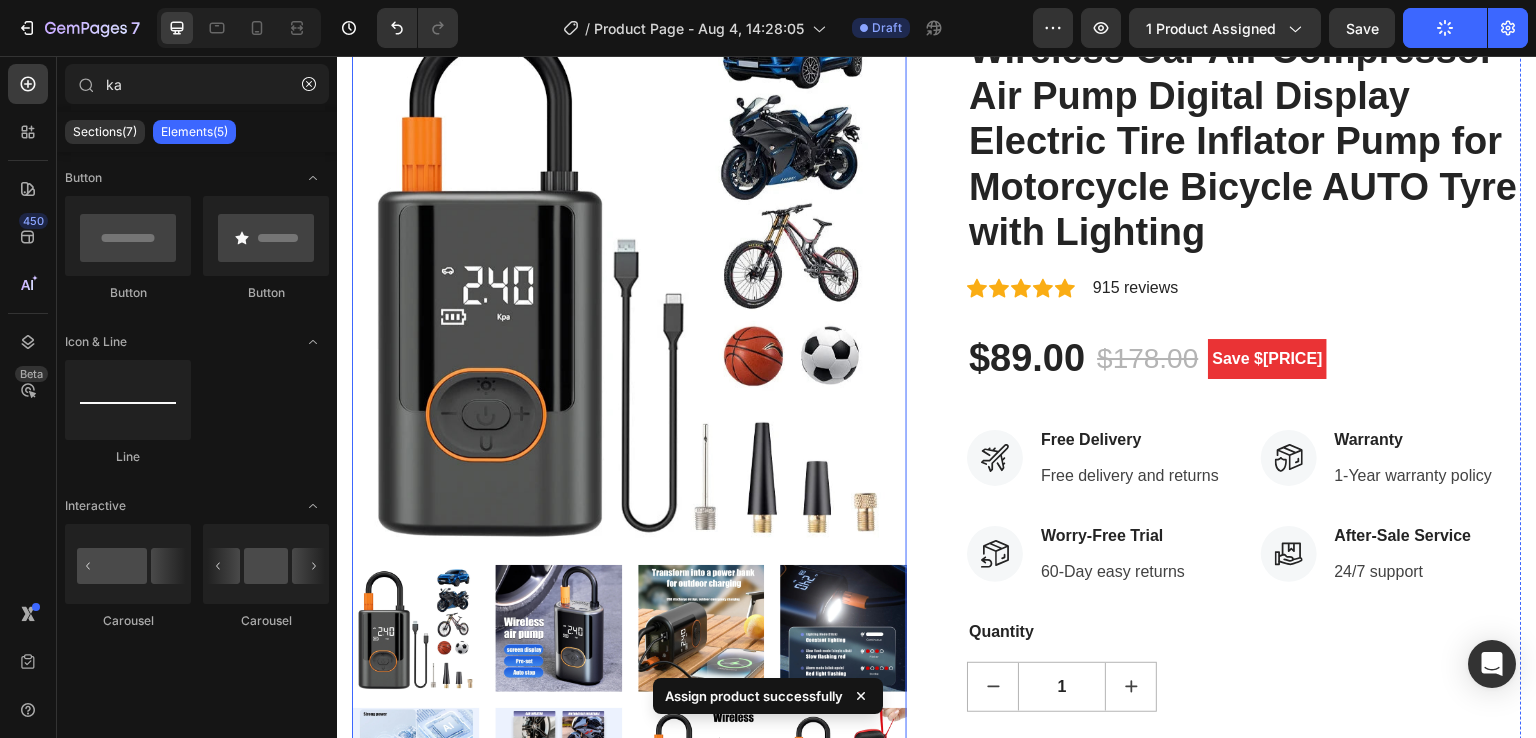 click at bounding box center (629, 271) 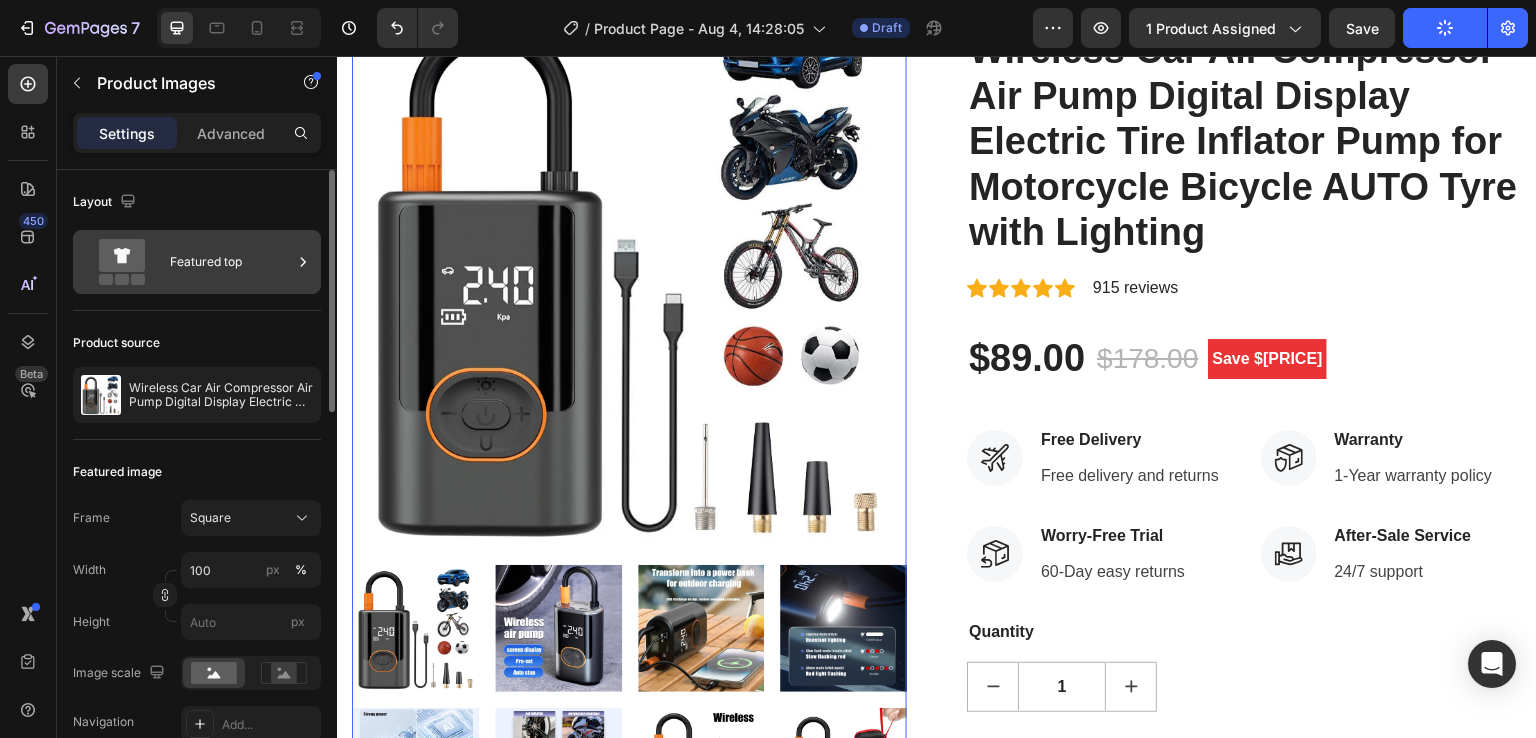 click on "Featured top" at bounding box center (231, 262) 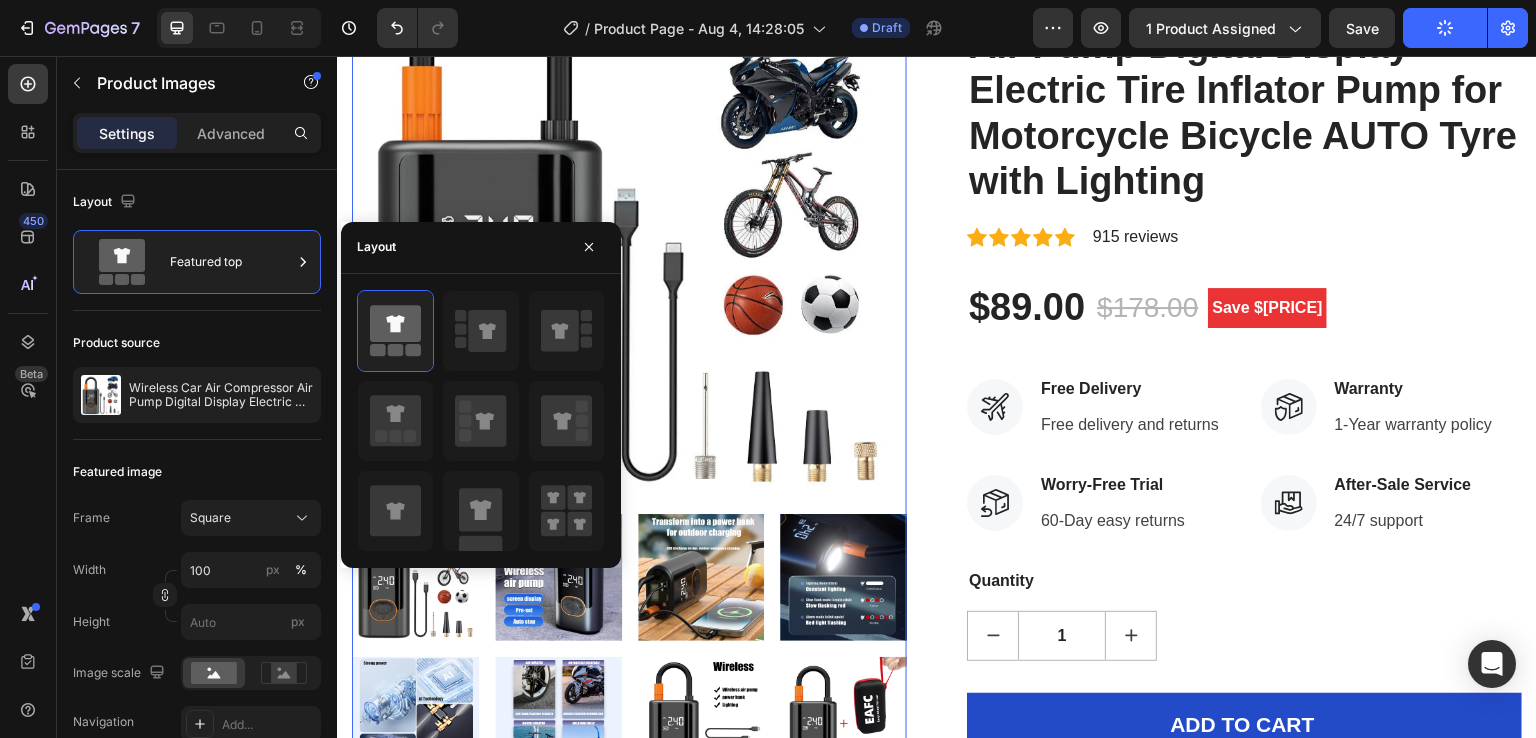 scroll, scrollTop: 375, scrollLeft: 0, axis: vertical 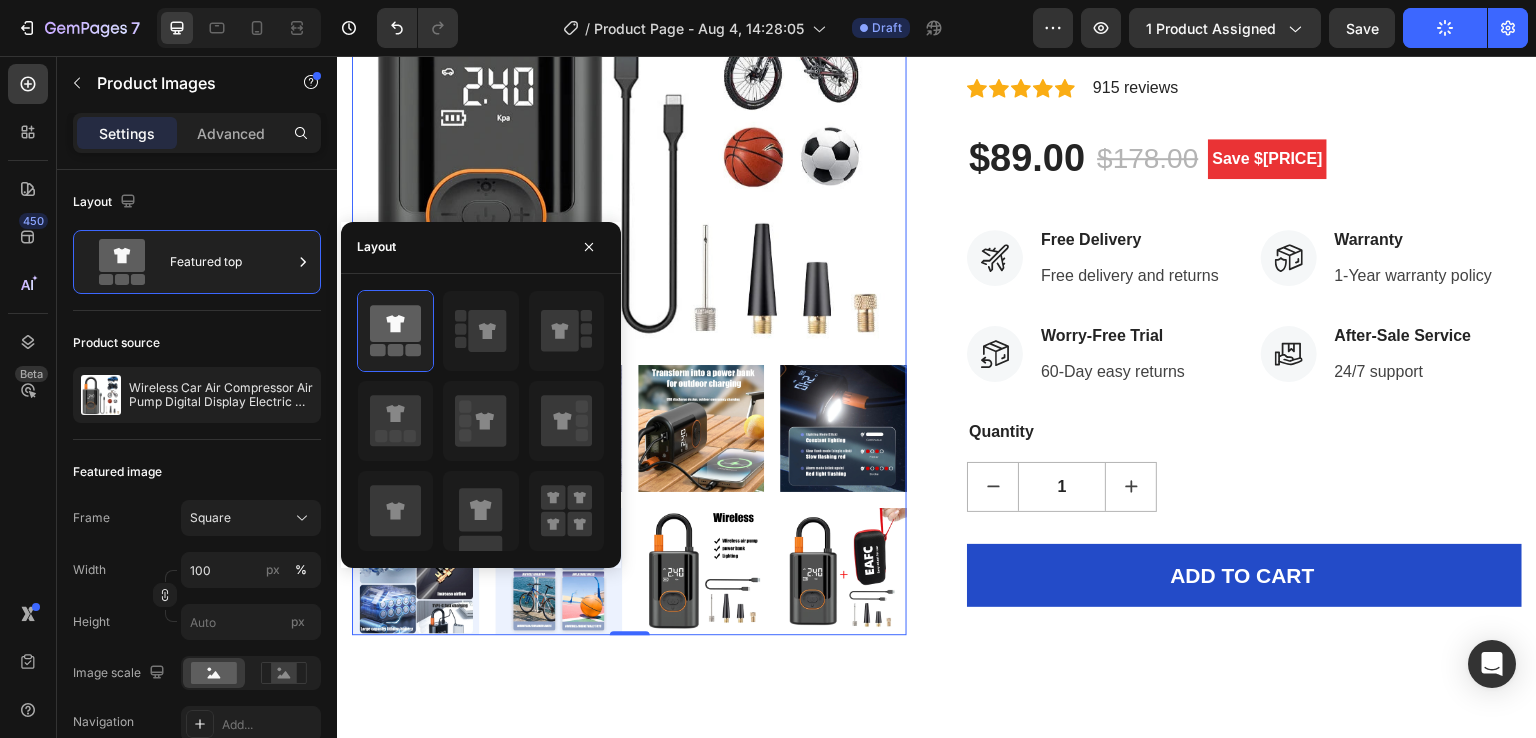 click at bounding box center [843, 428] 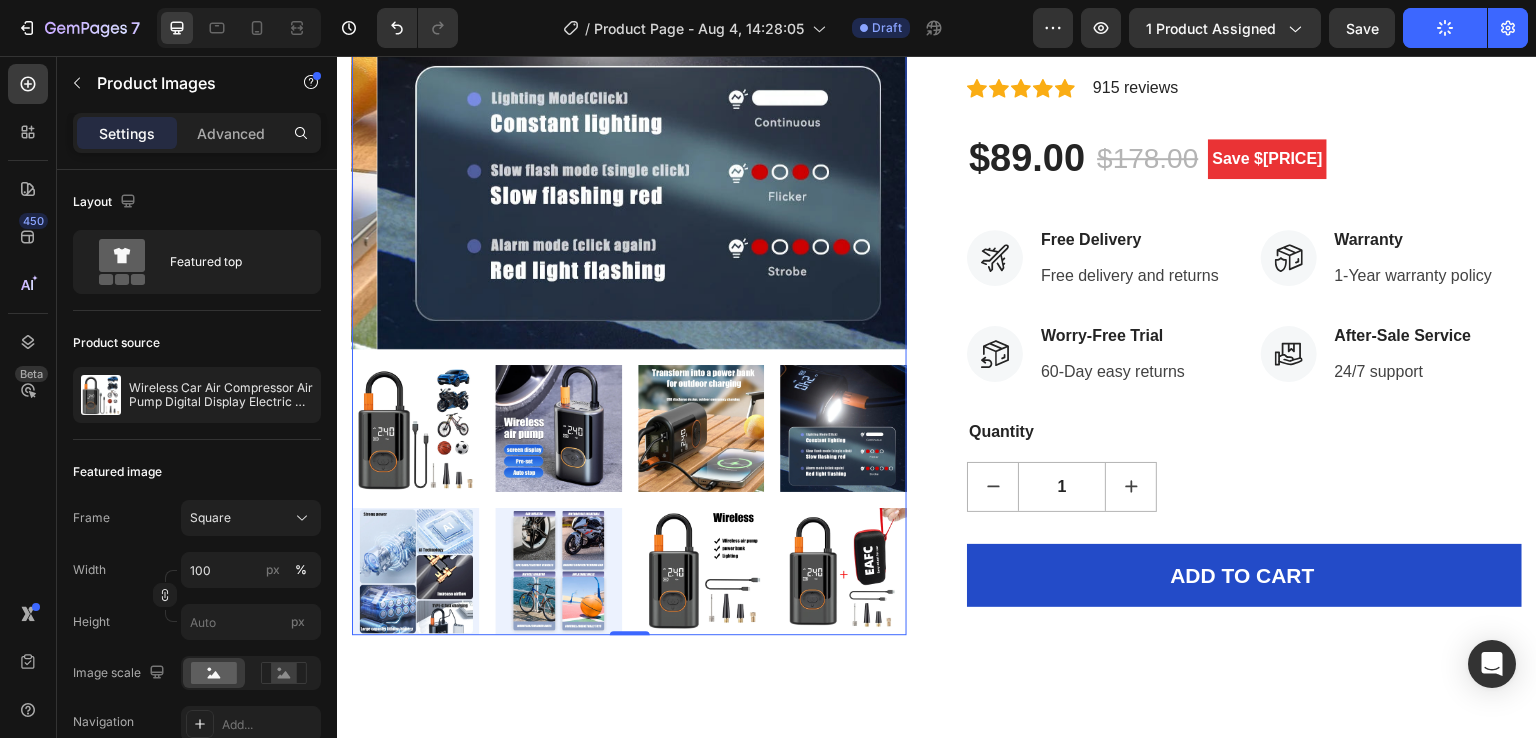 scroll, scrollTop: 275, scrollLeft: 0, axis: vertical 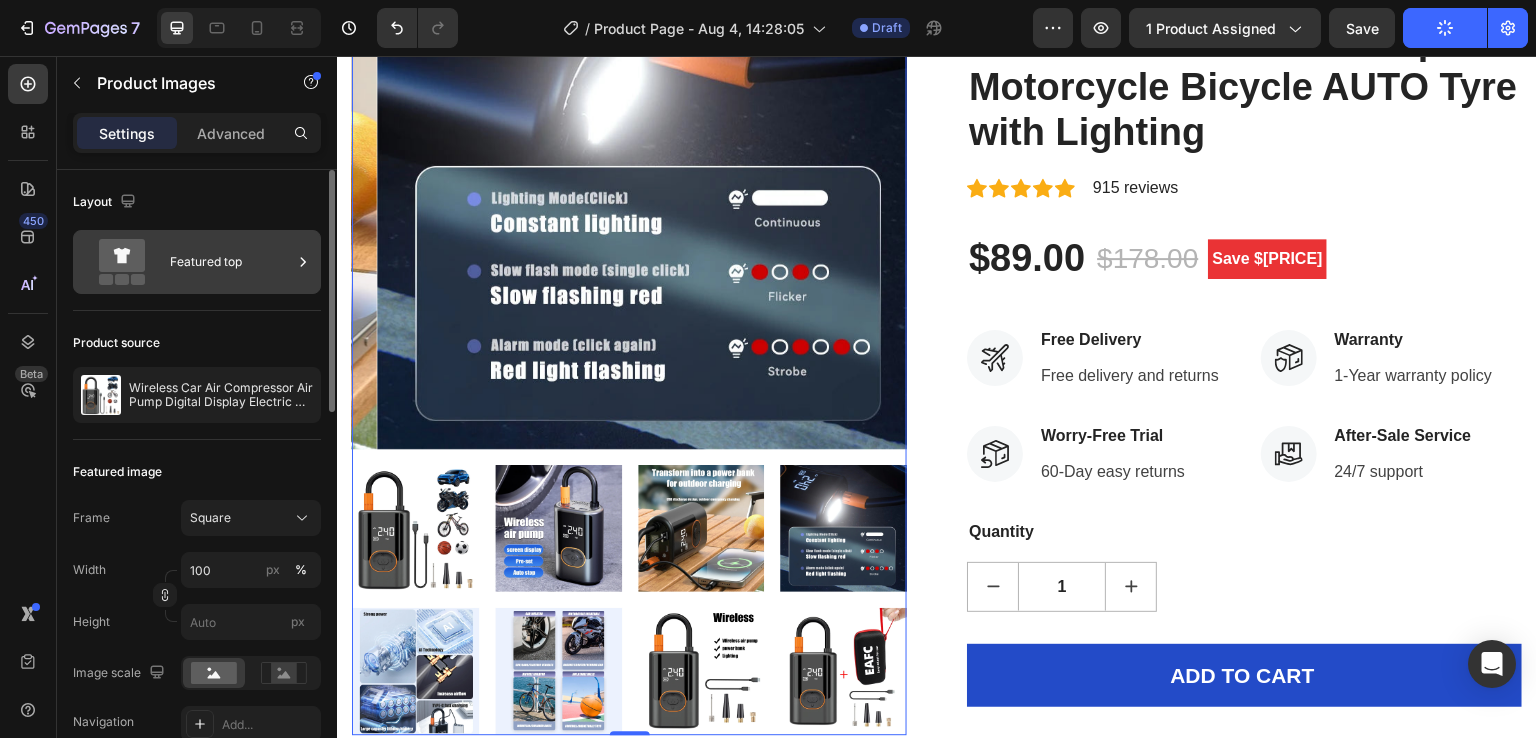 click on "Featured top" at bounding box center (231, 262) 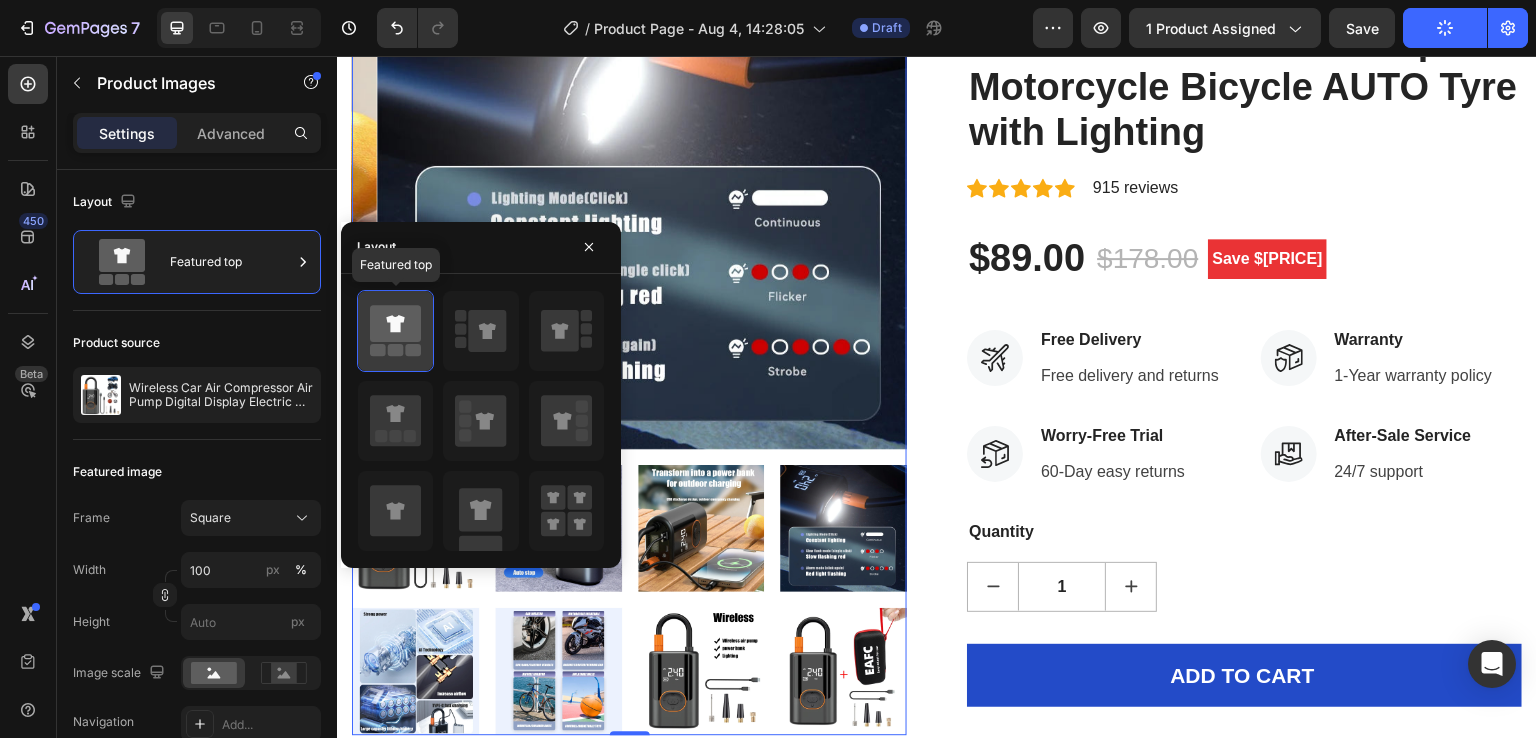 click 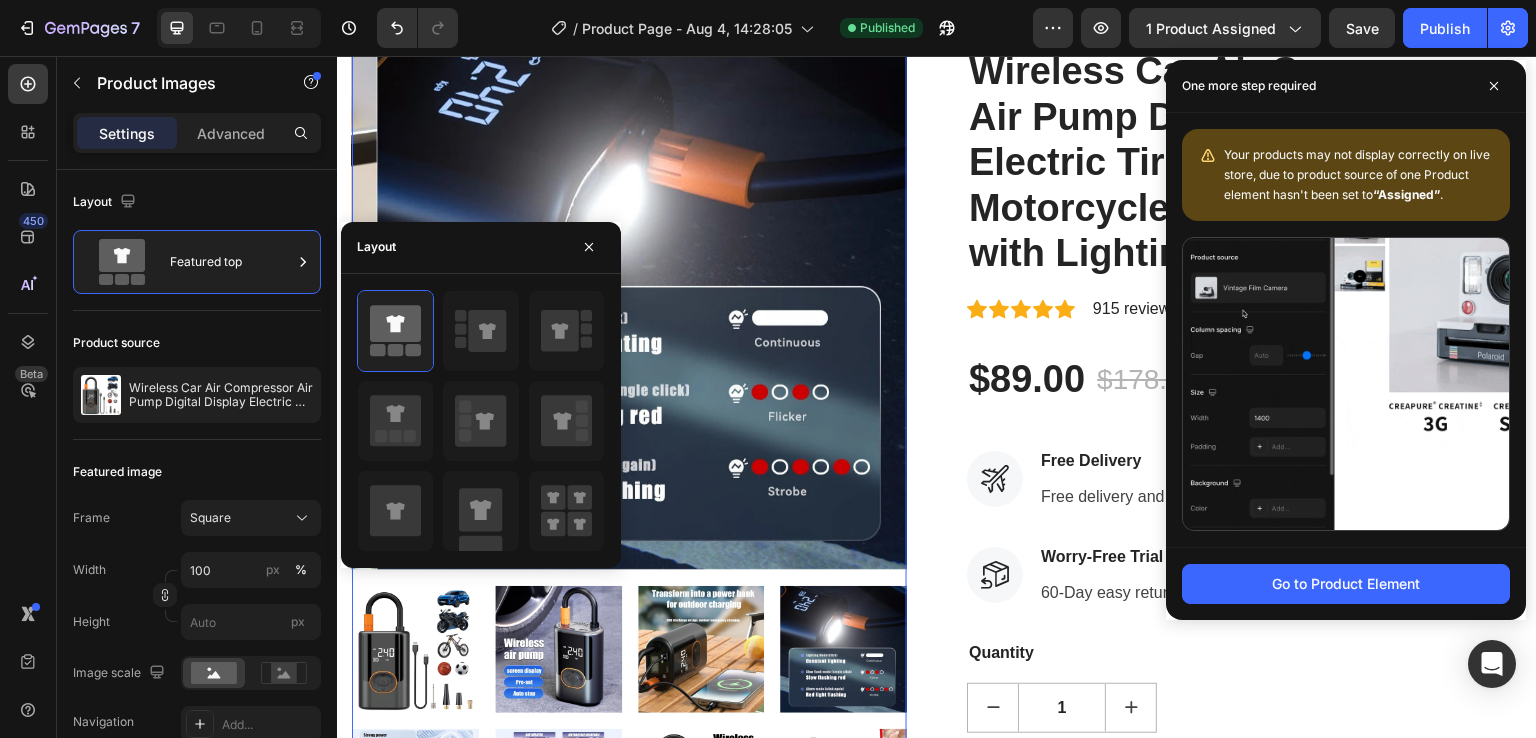 scroll, scrollTop: 75, scrollLeft: 0, axis: vertical 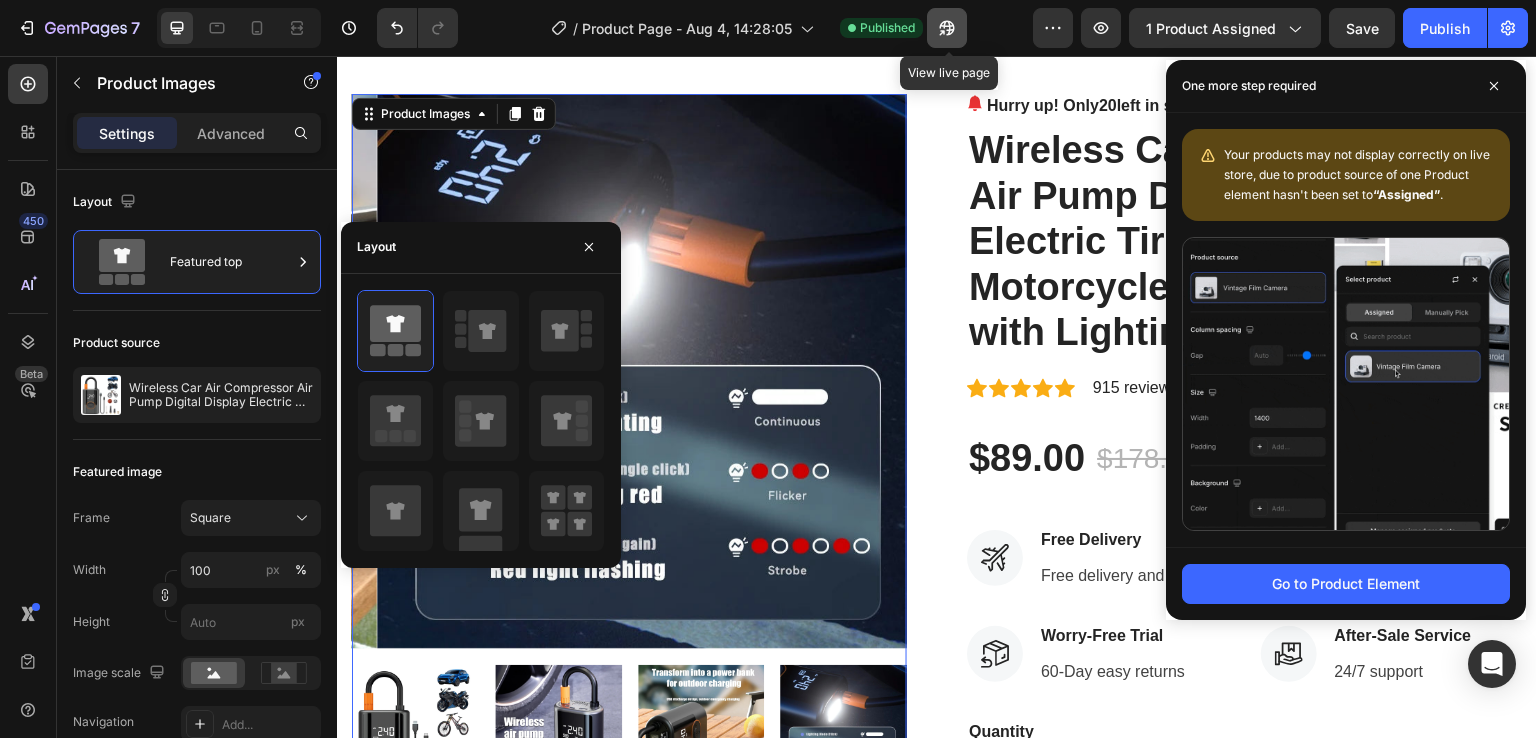 click 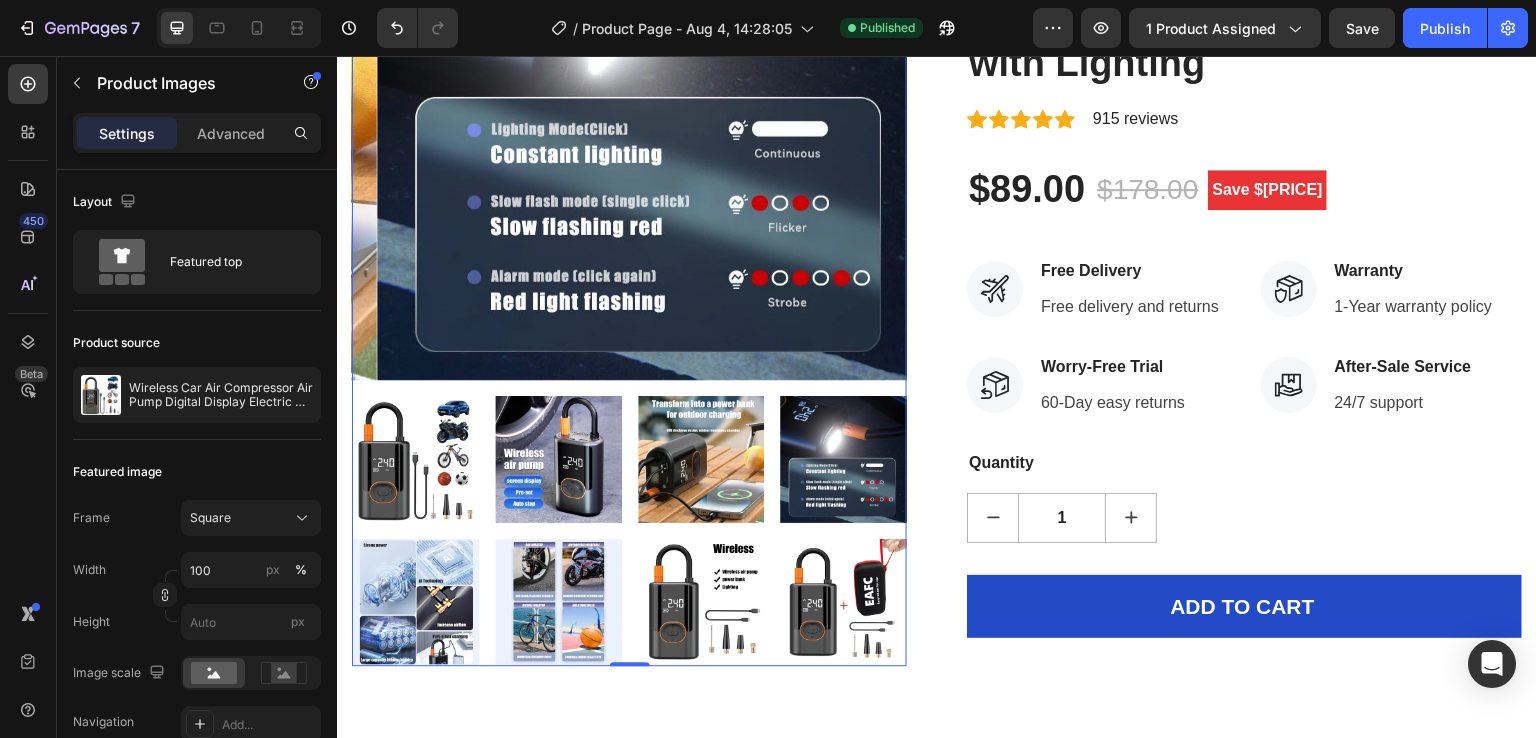 scroll, scrollTop: 375, scrollLeft: 0, axis: vertical 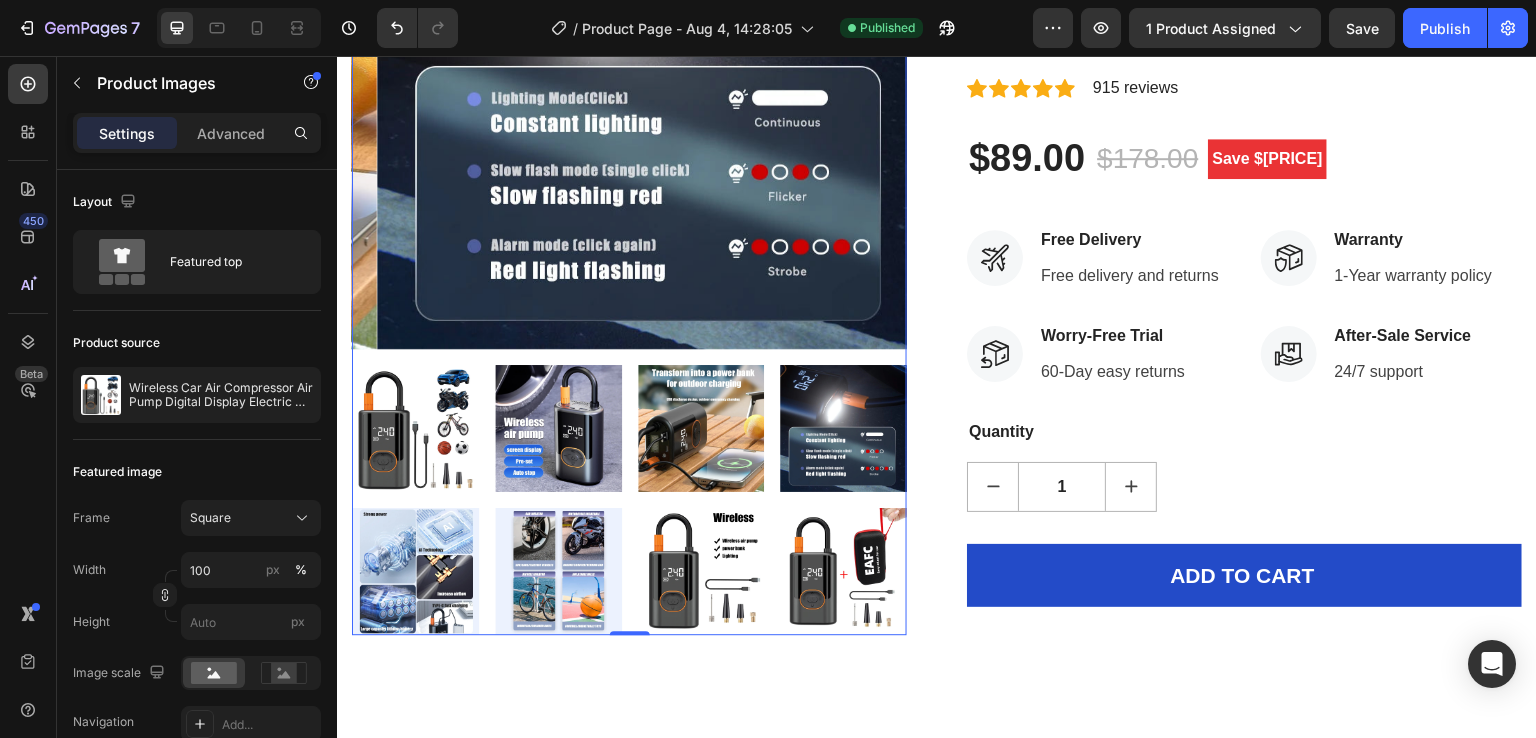 click at bounding box center (701, 428) 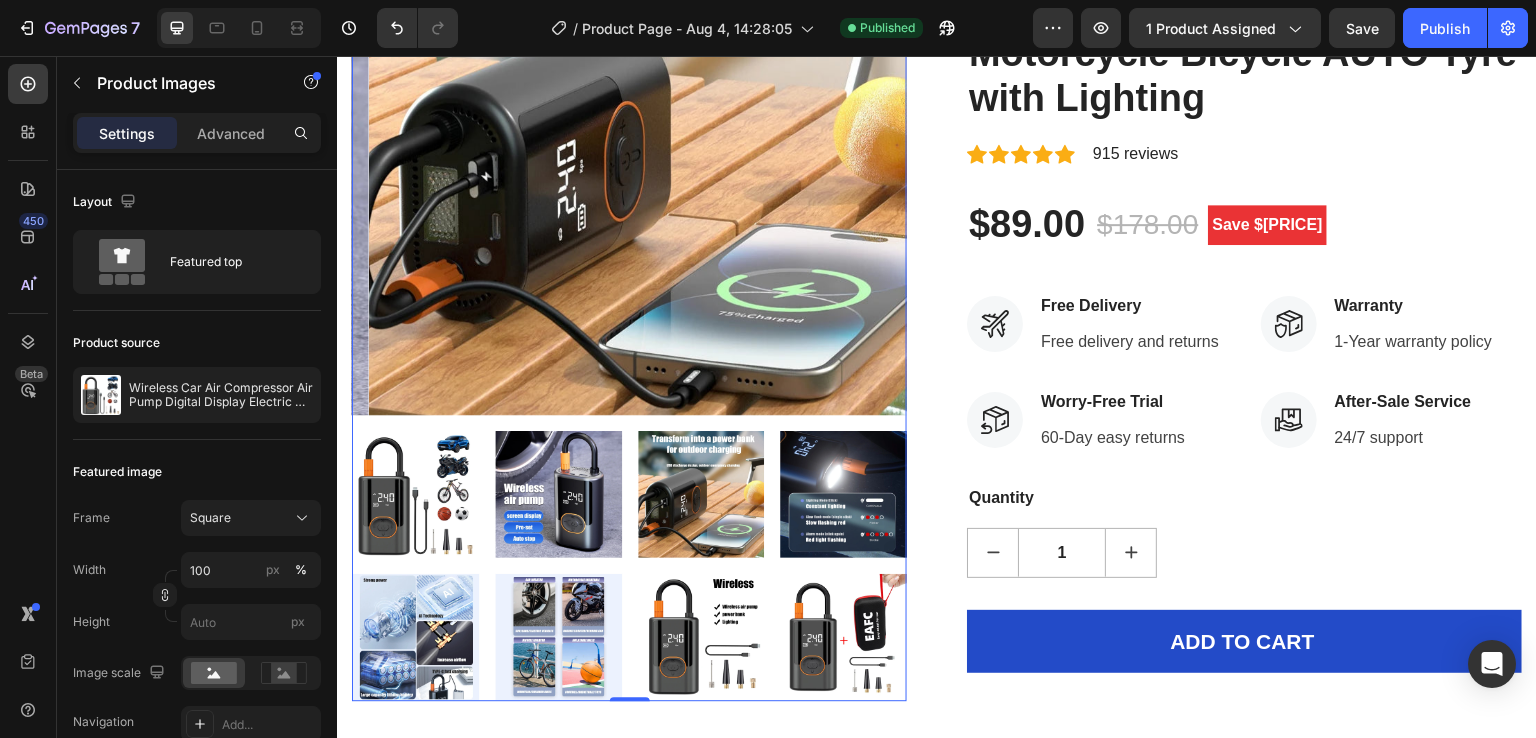 scroll, scrollTop: 275, scrollLeft: 0, axis: vertical 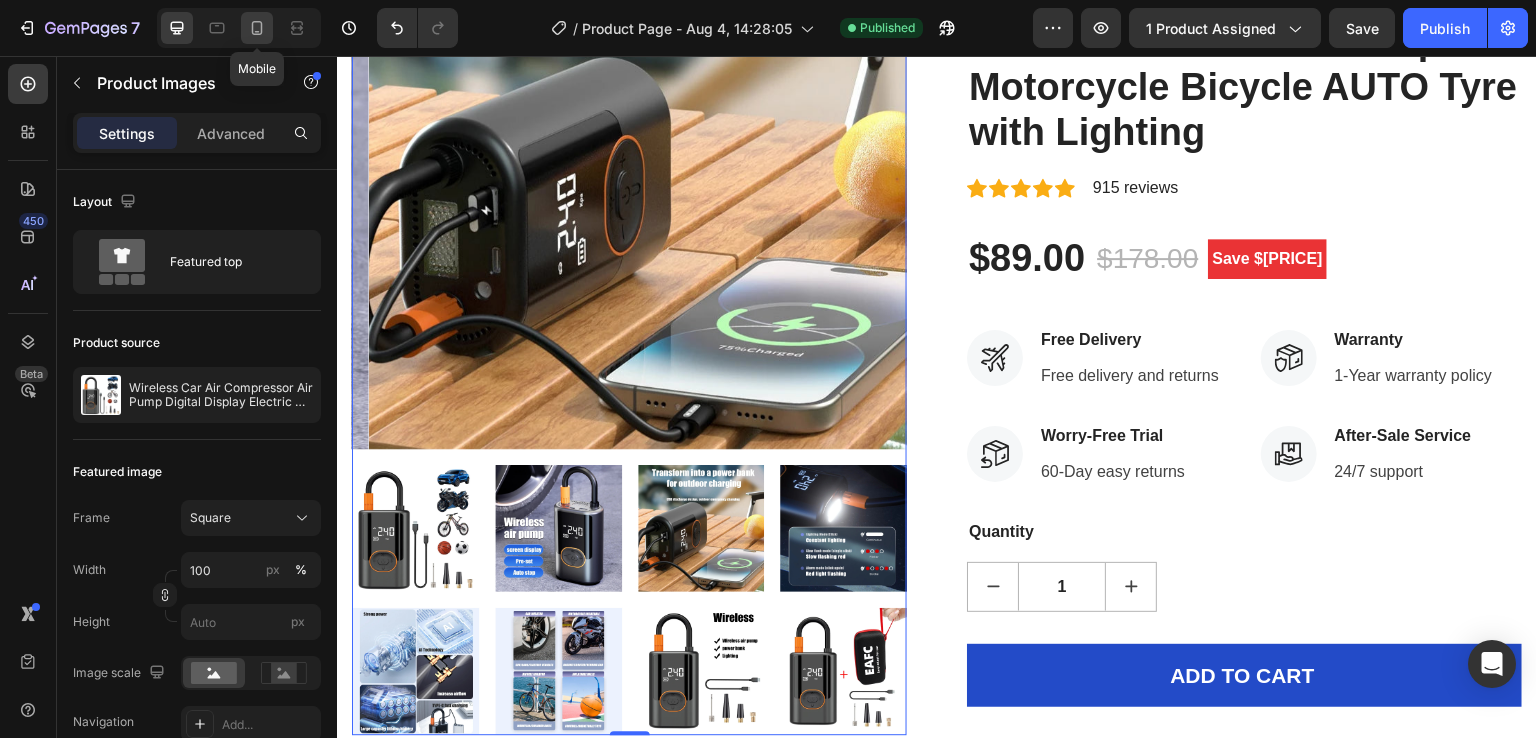 click 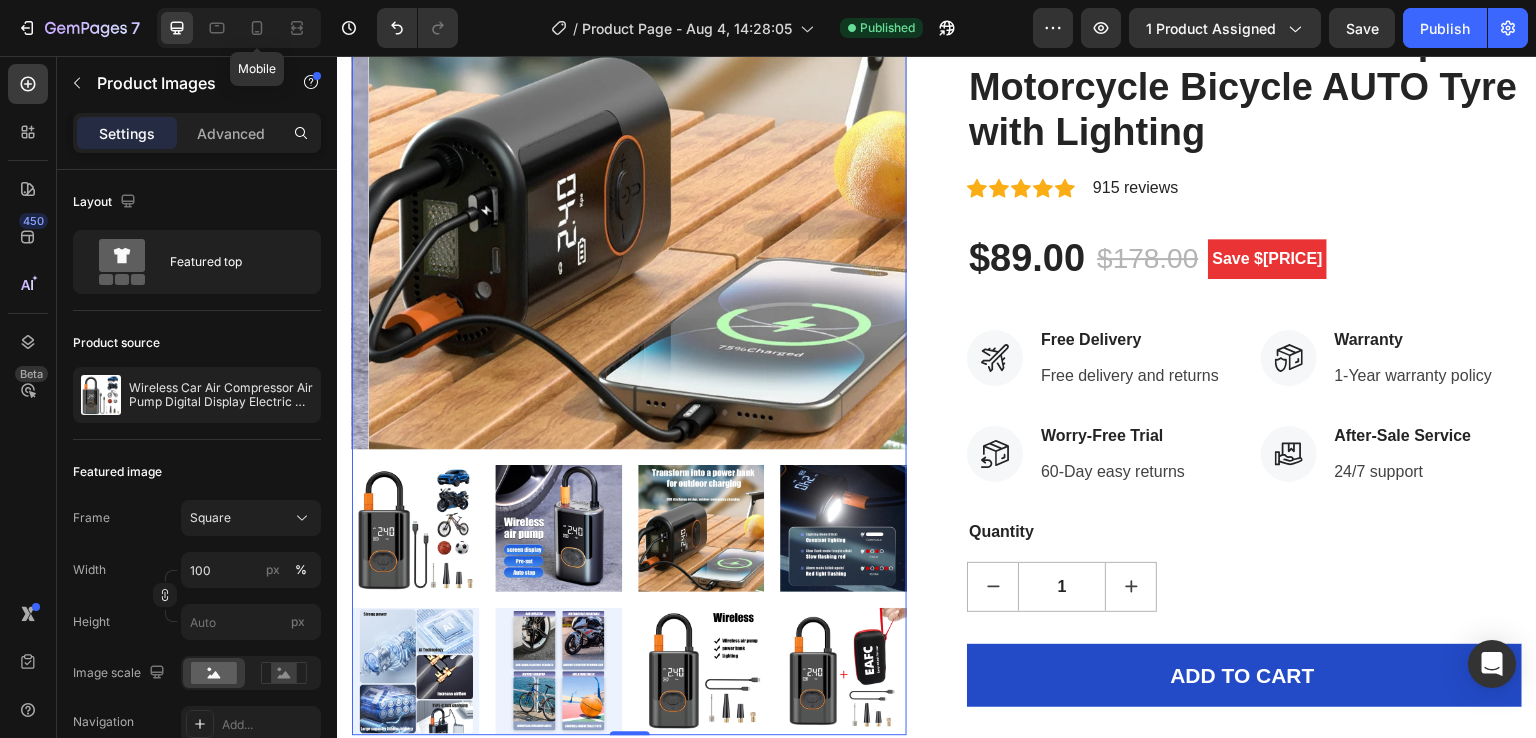 type on "8" 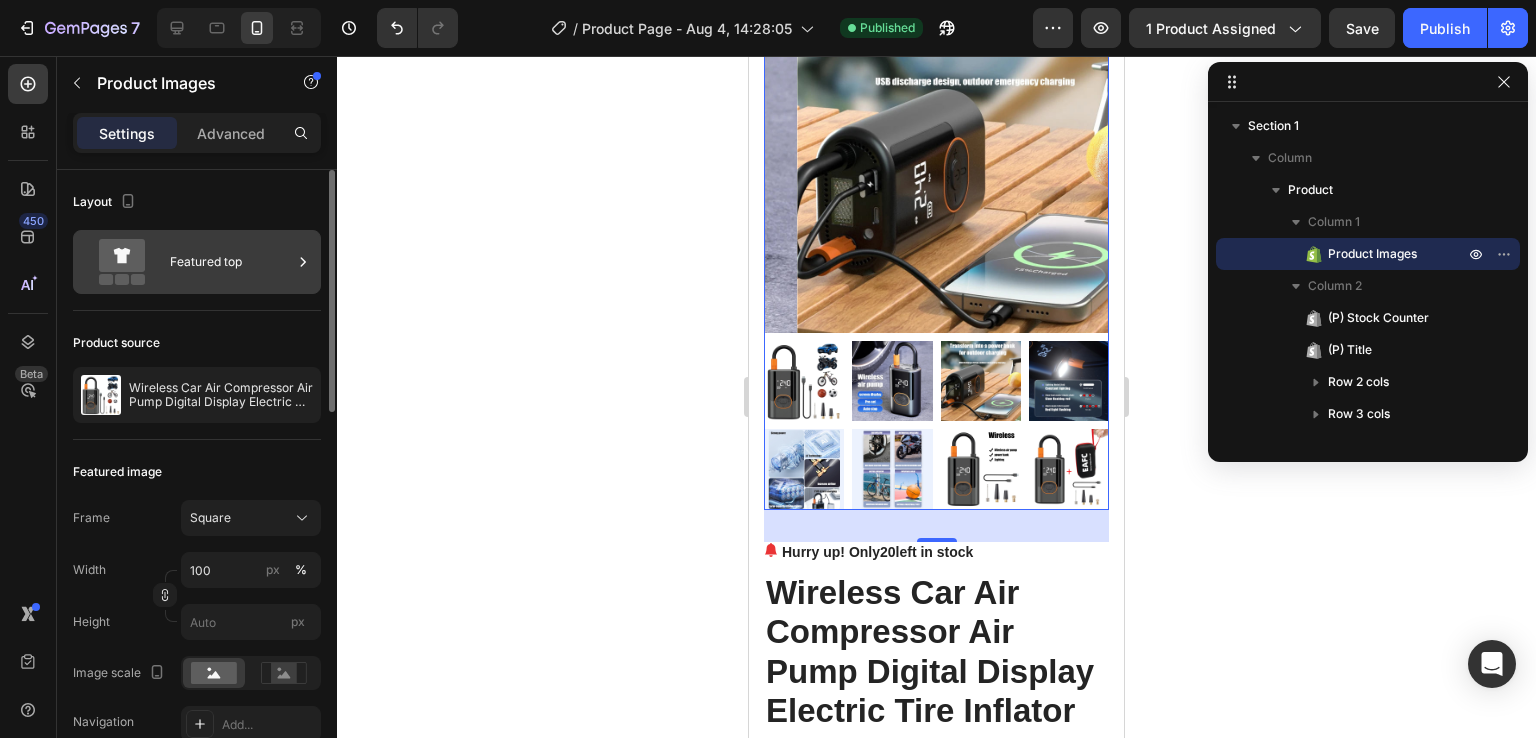 scroll, scrollTop: 32, scrollLeft: 0, axis: vertical 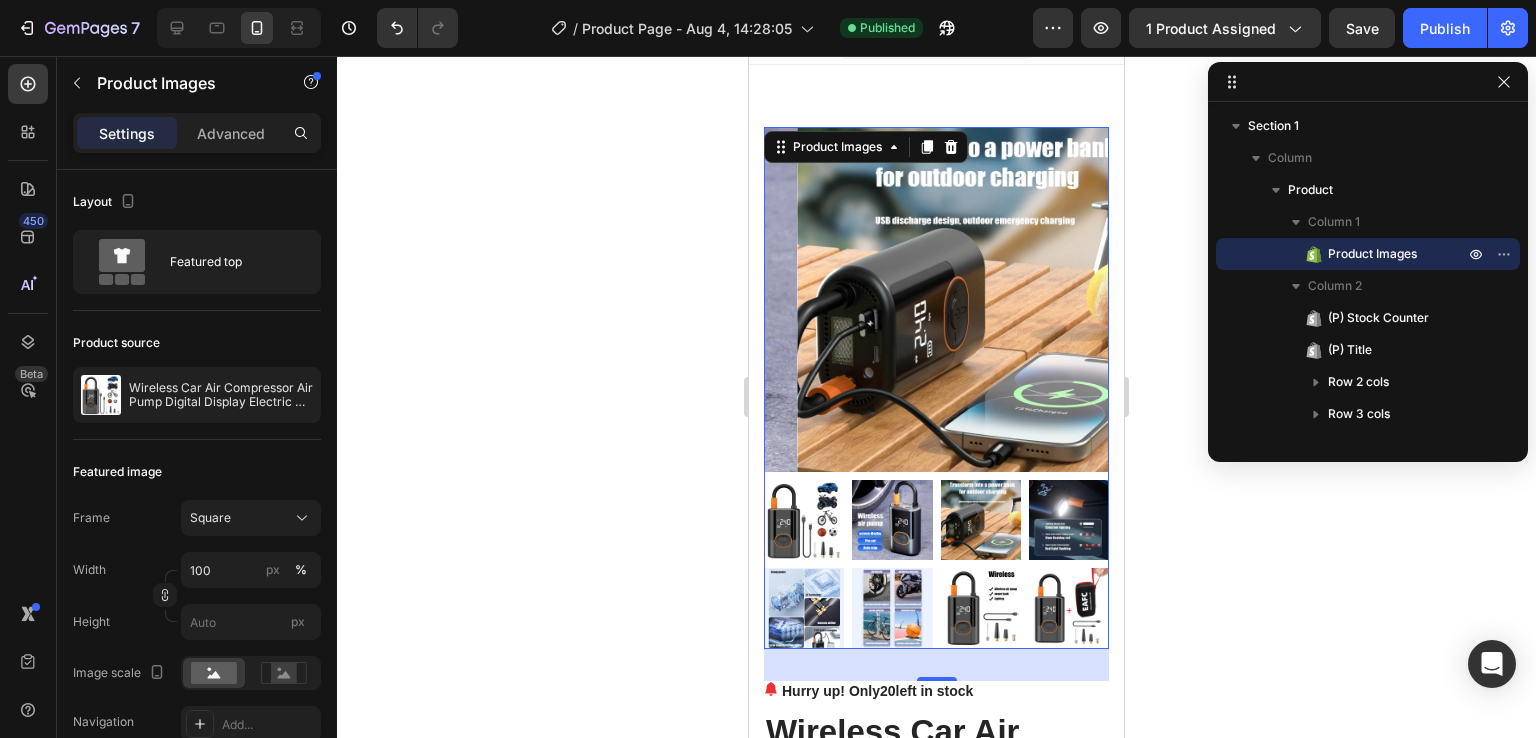 click at bounding box center [969, 299] 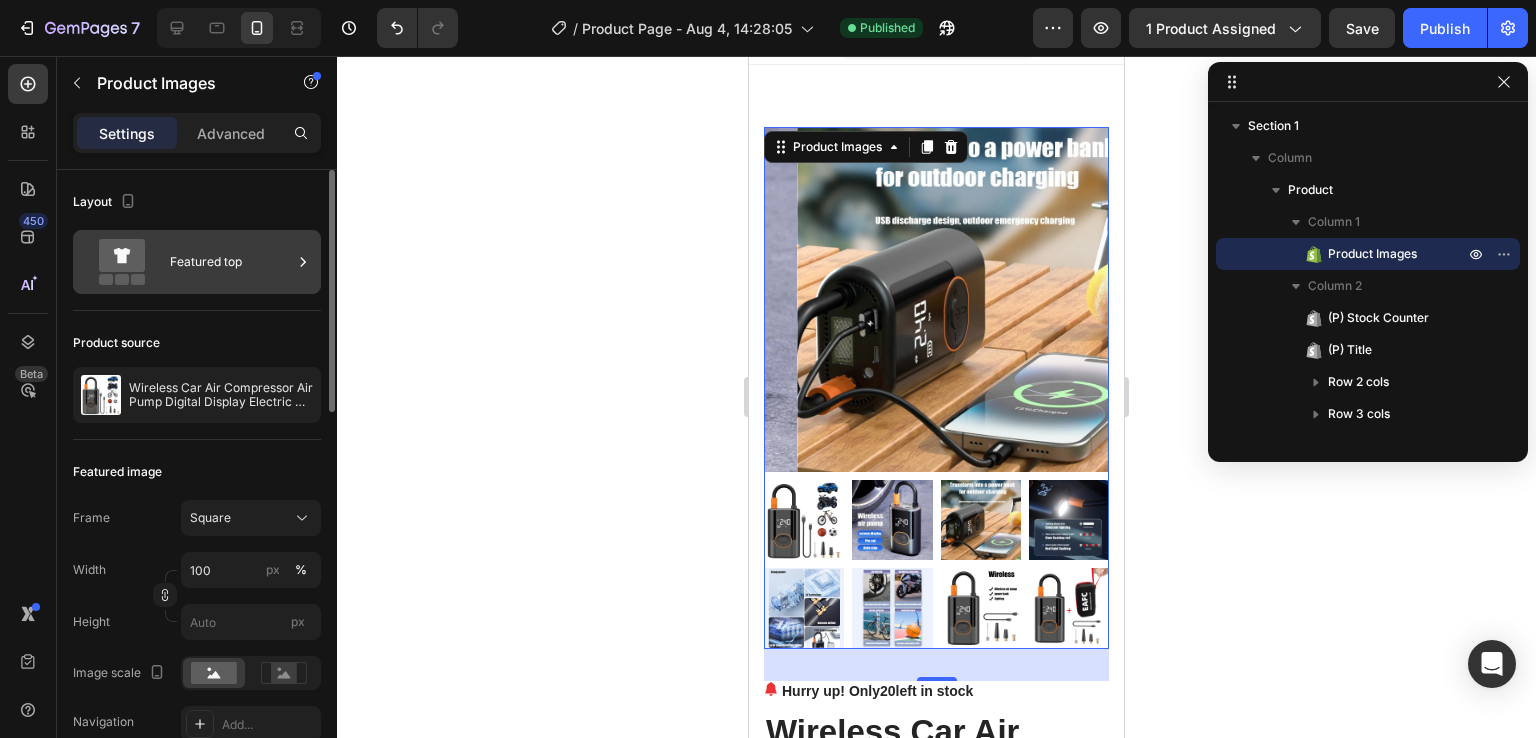 click on "Featured top" at bounding box center [231, 262] 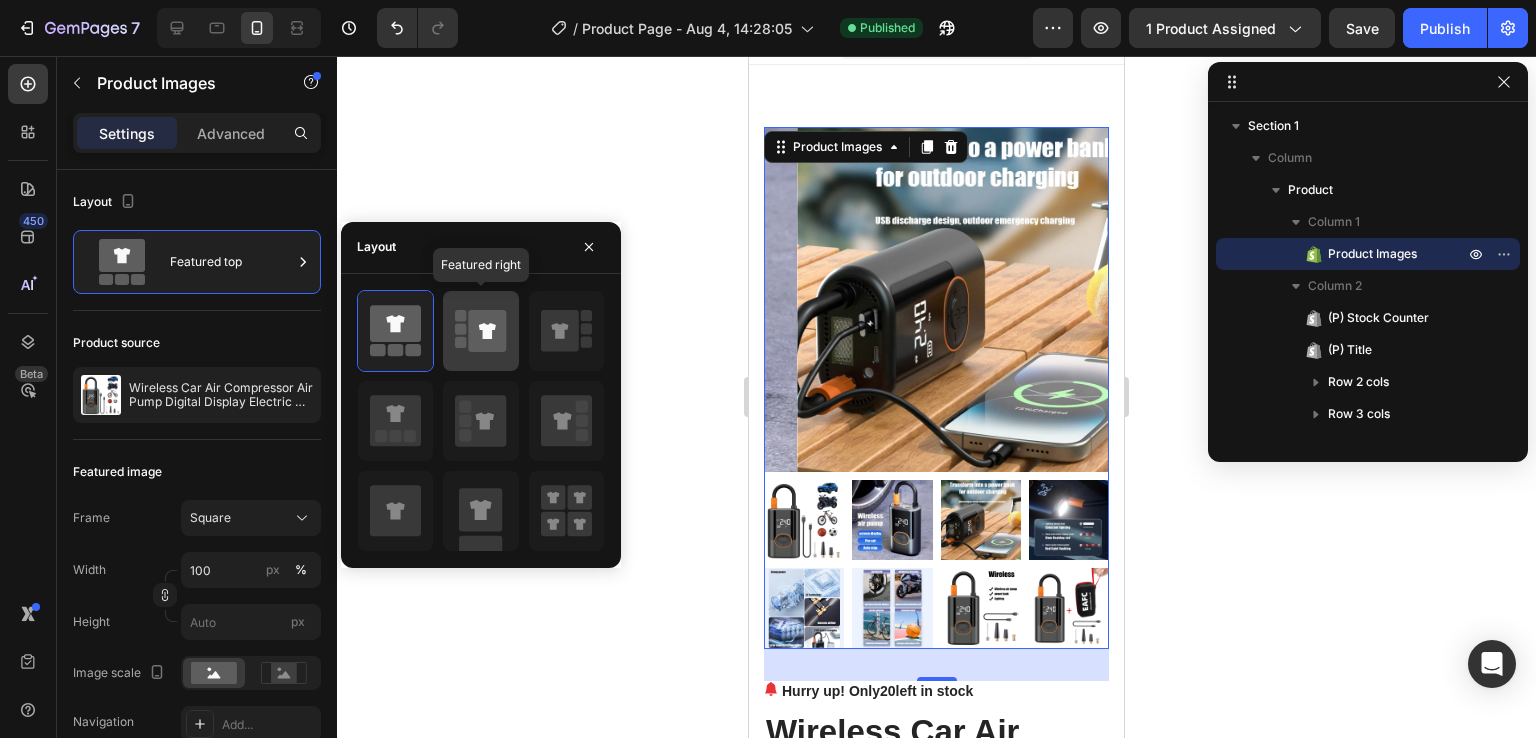 click 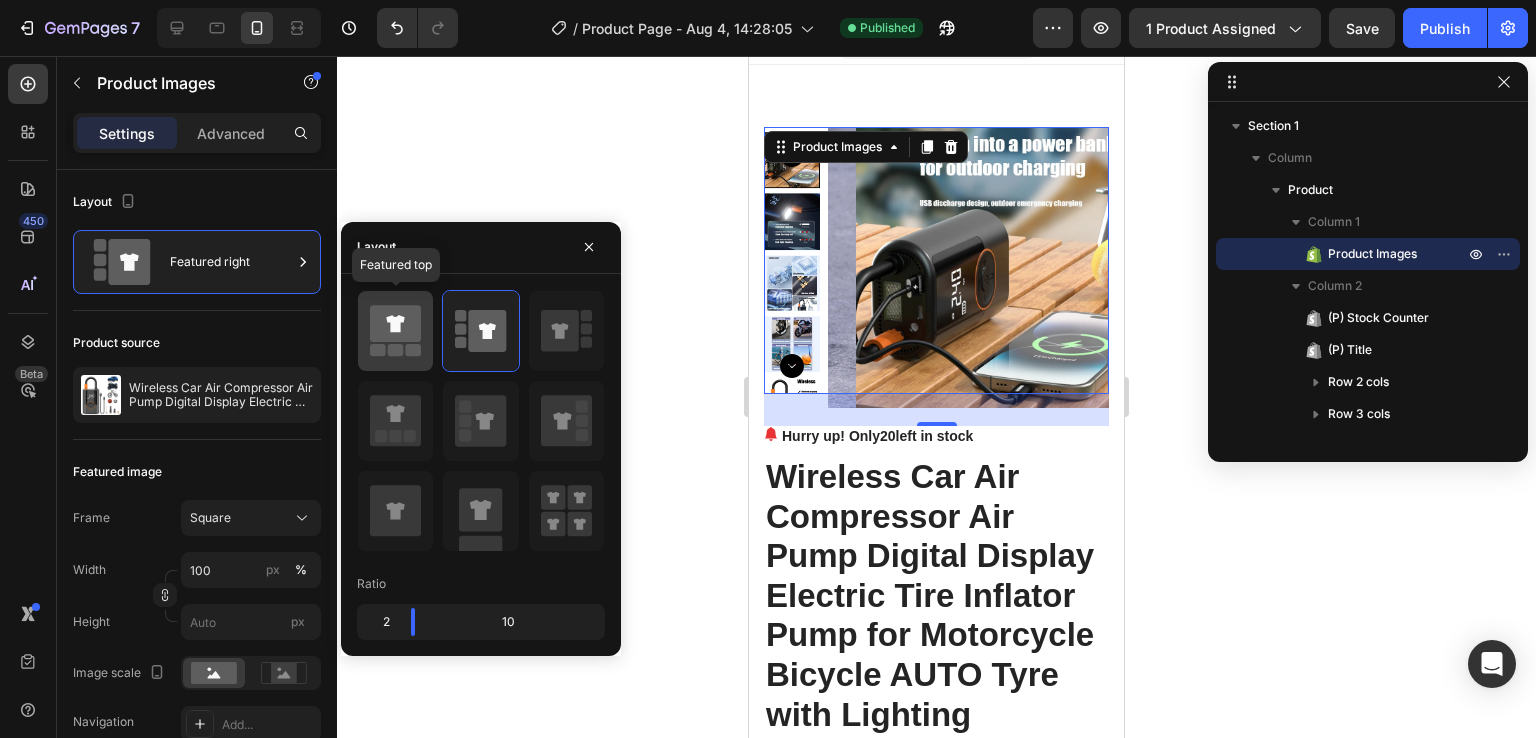 click 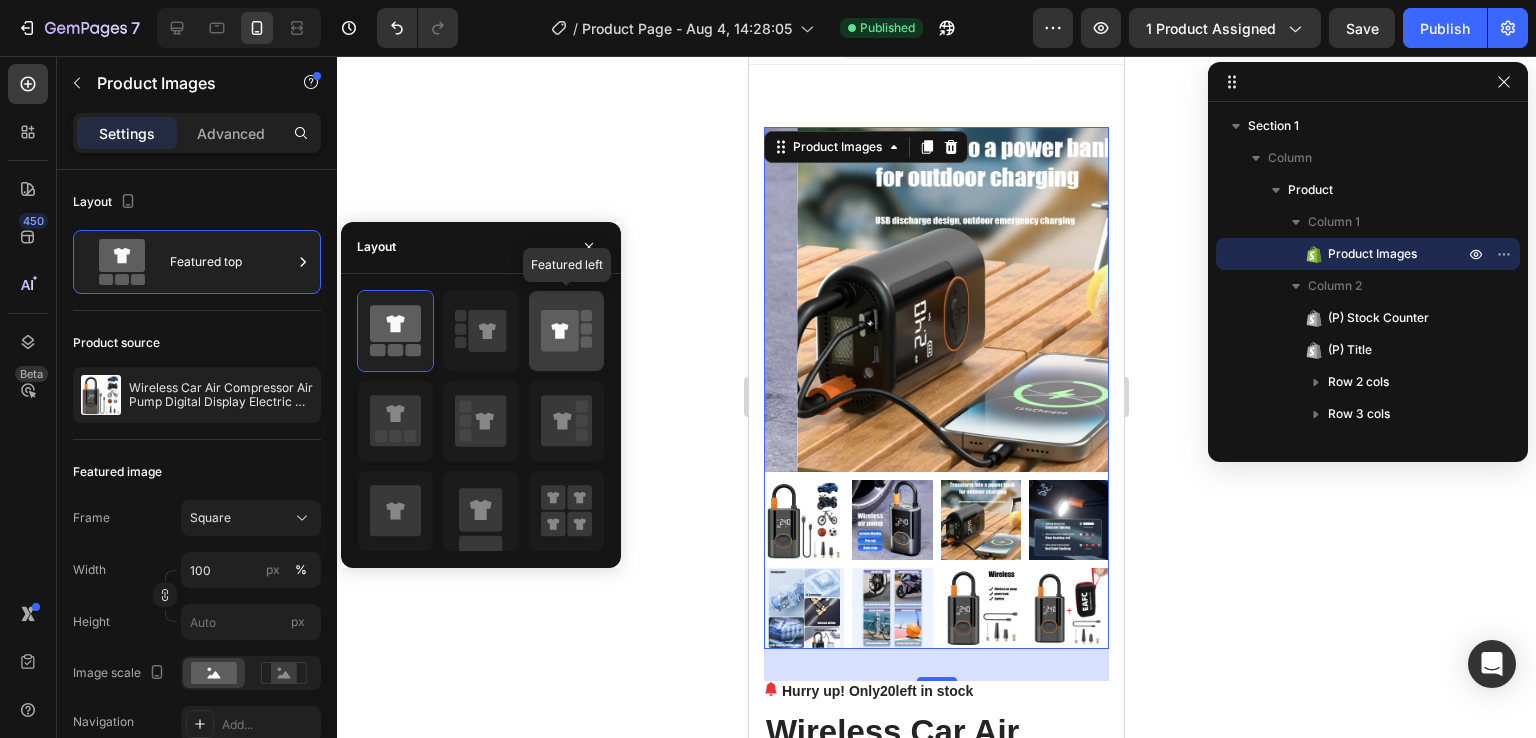 click 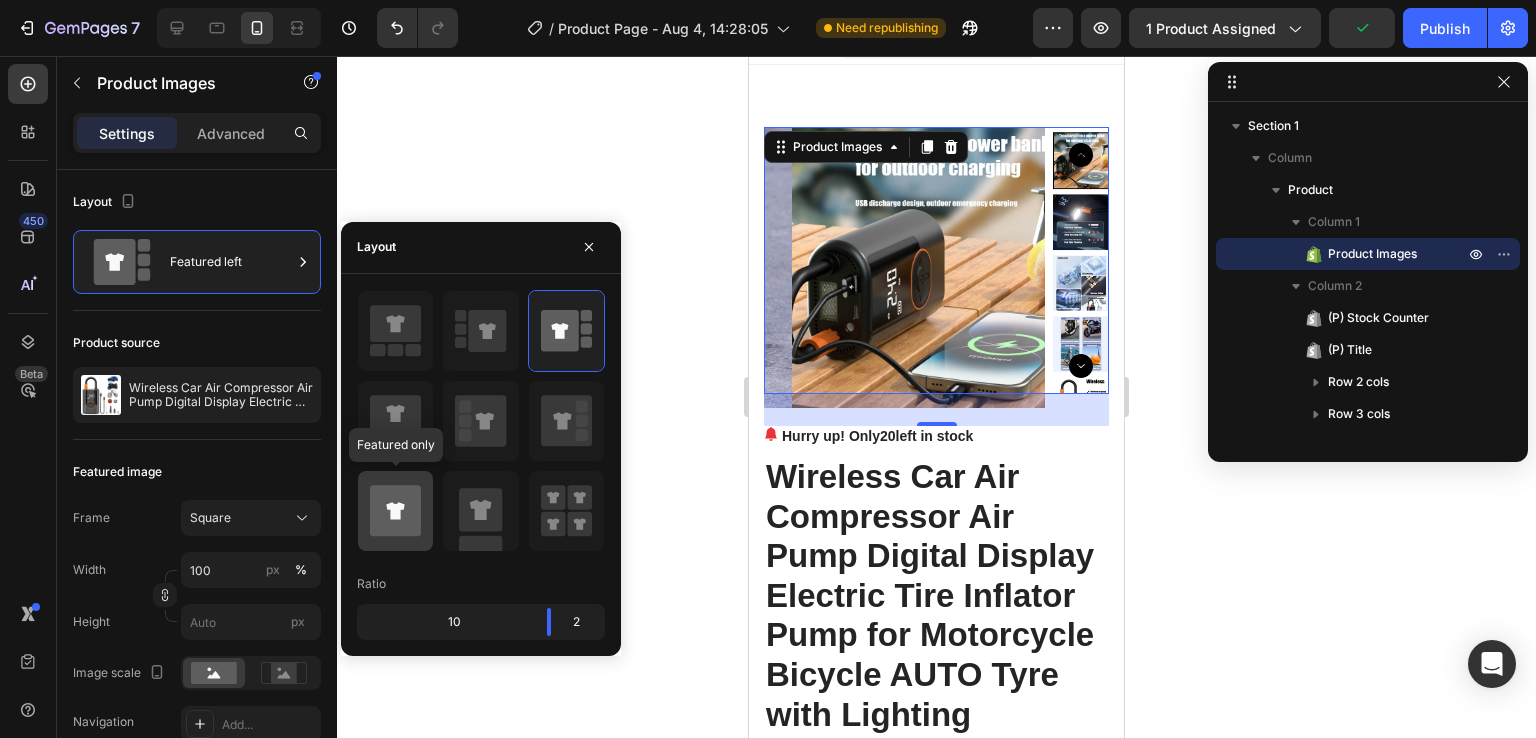click 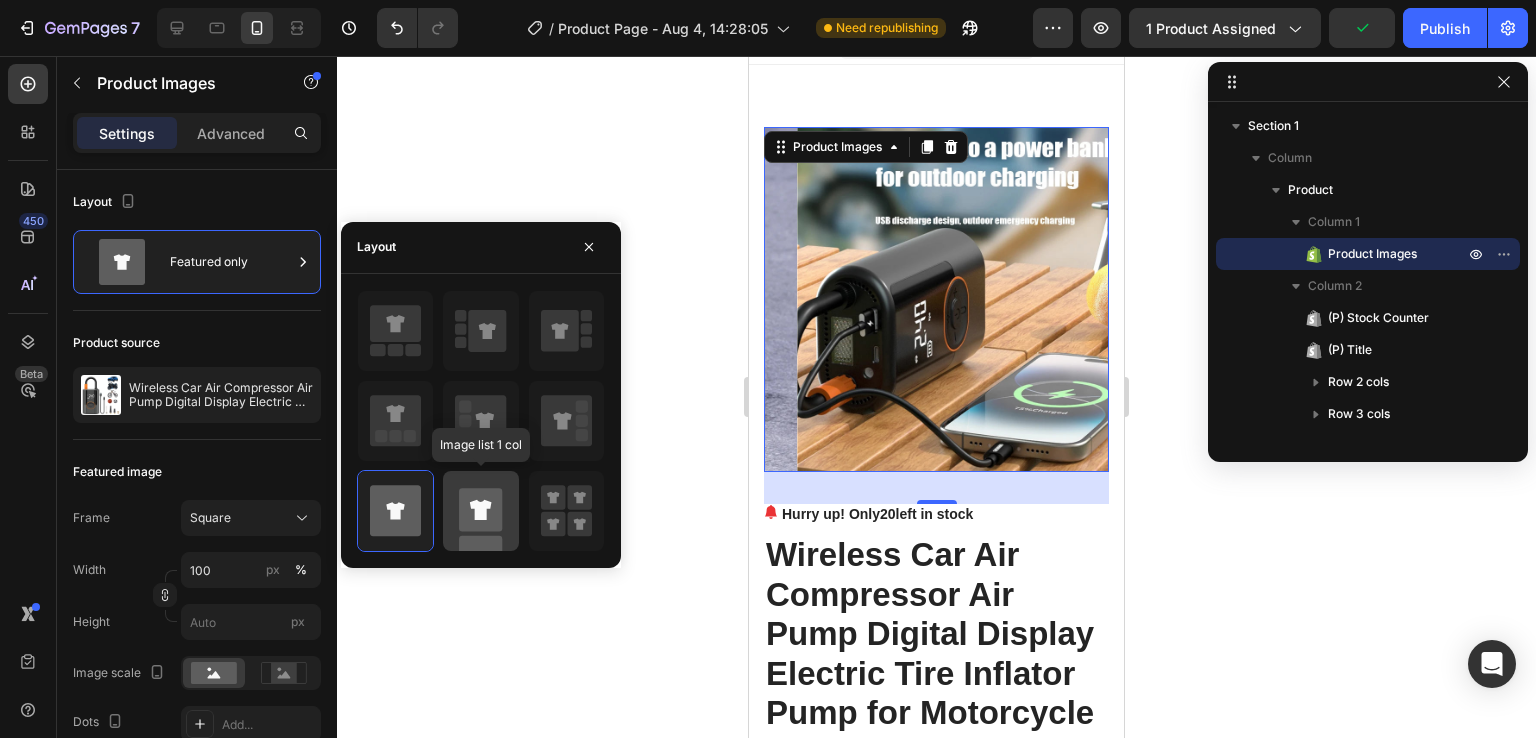 click 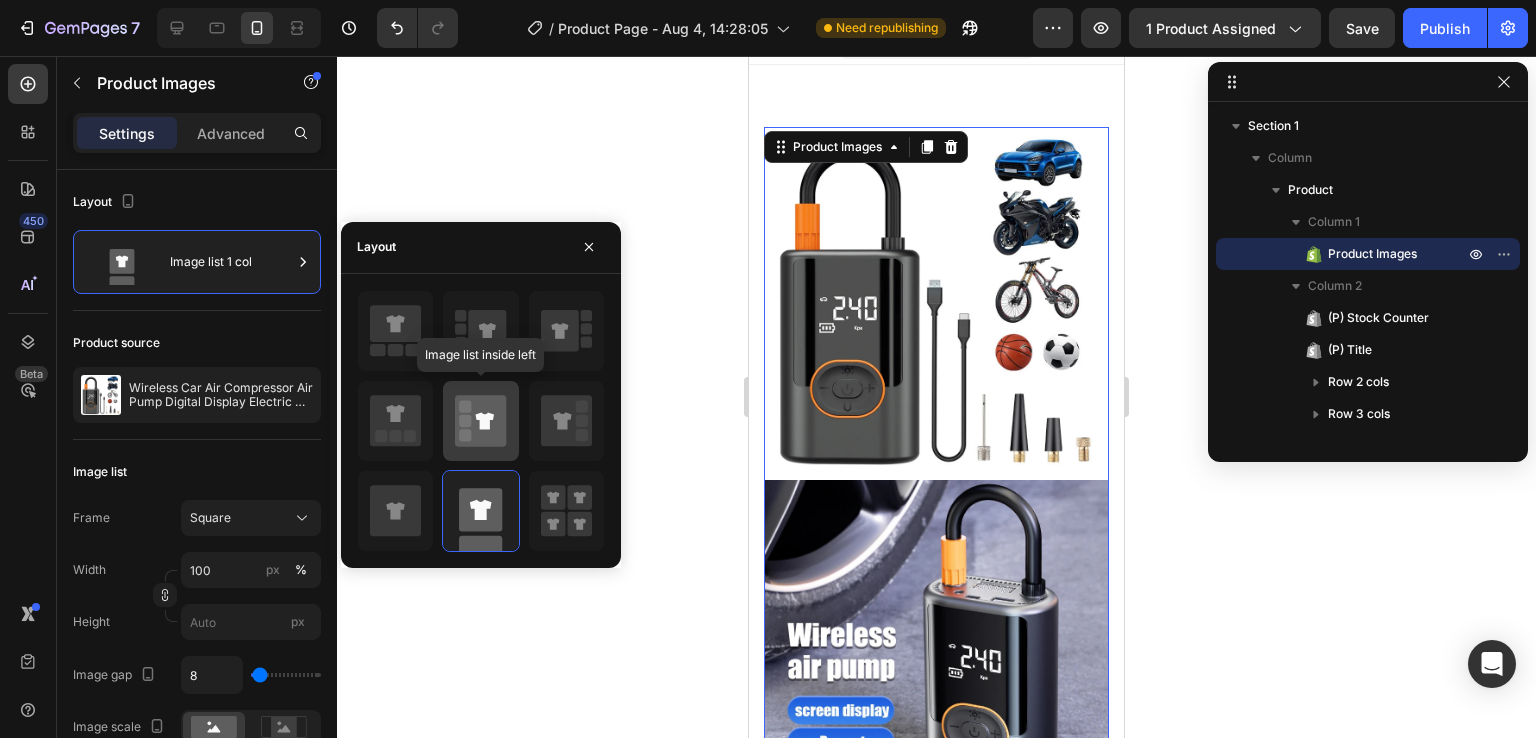 click 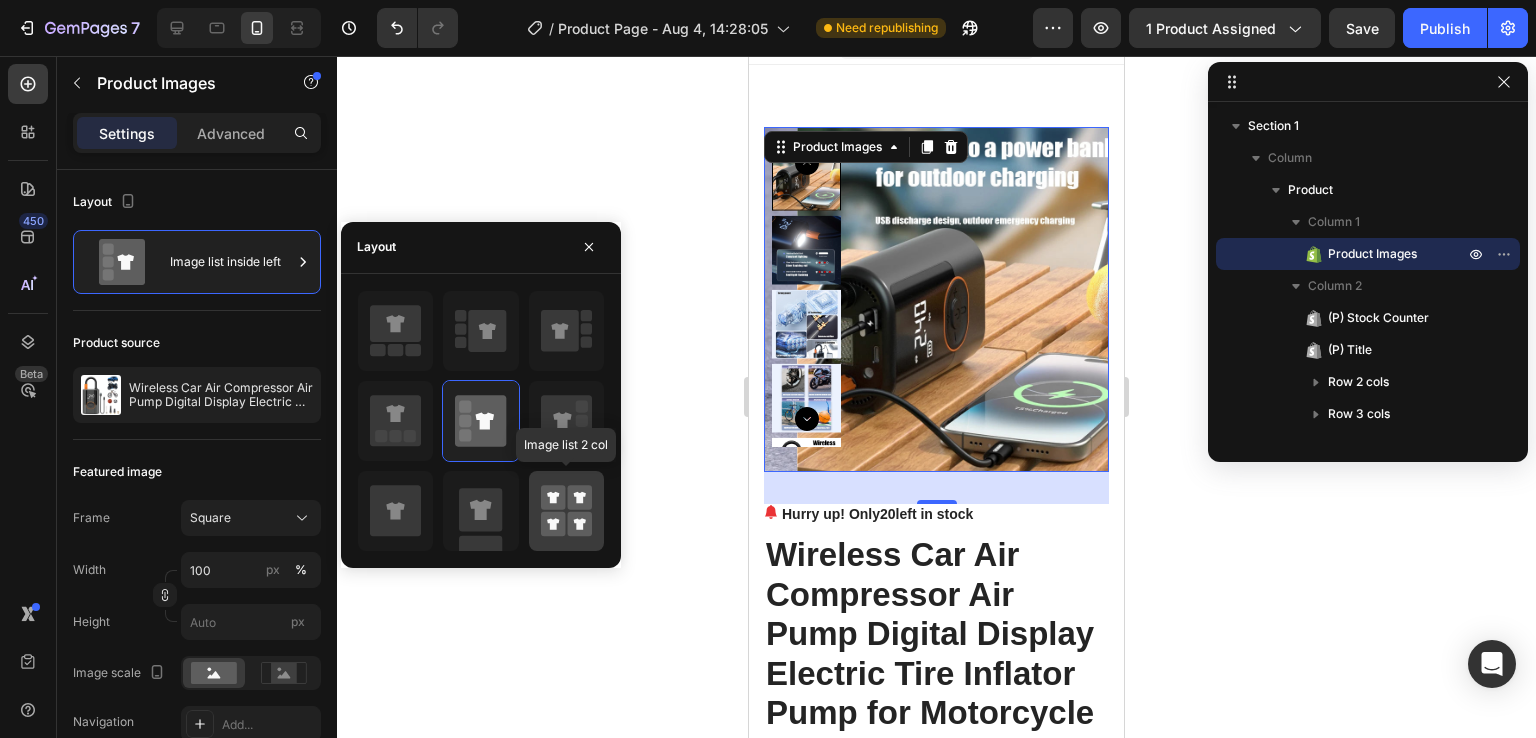 click 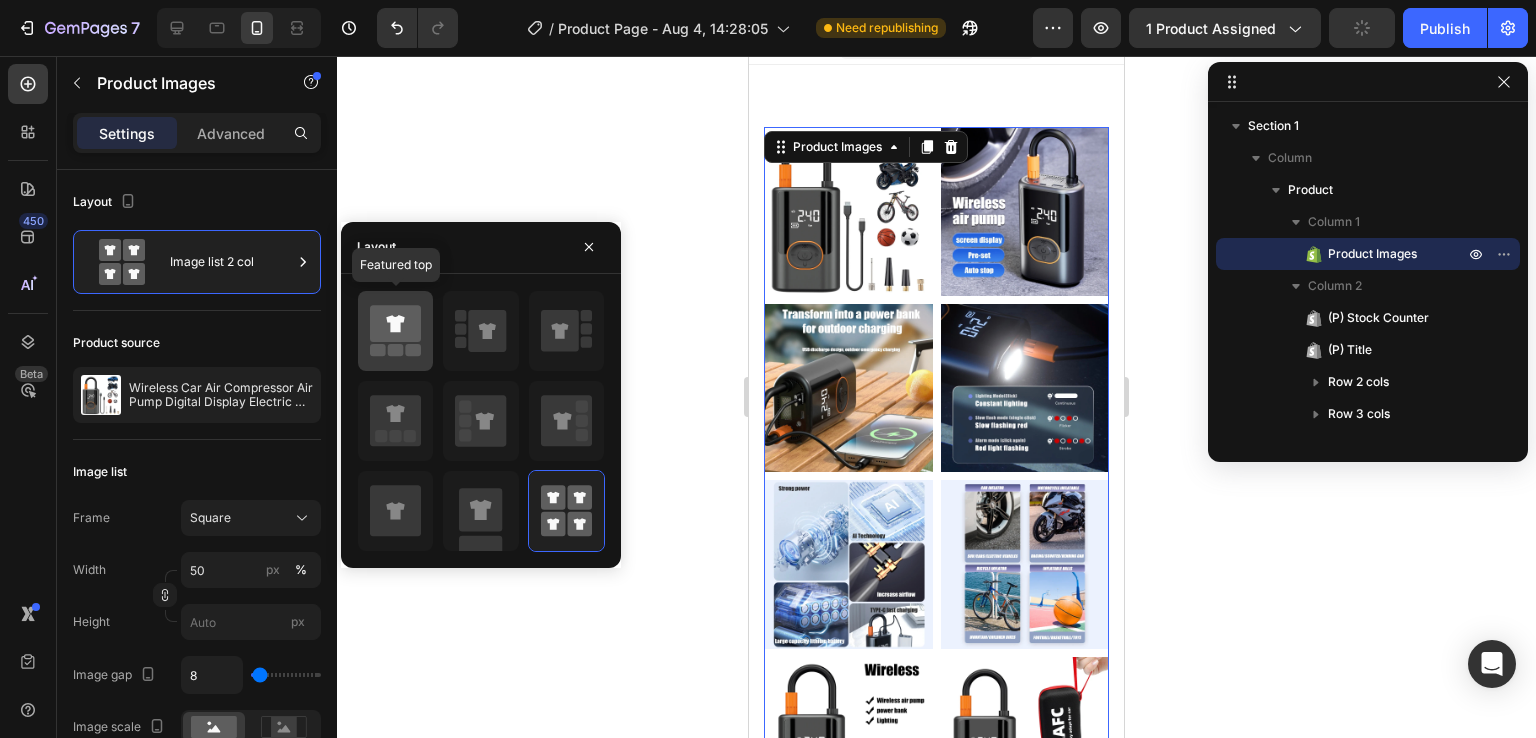 click 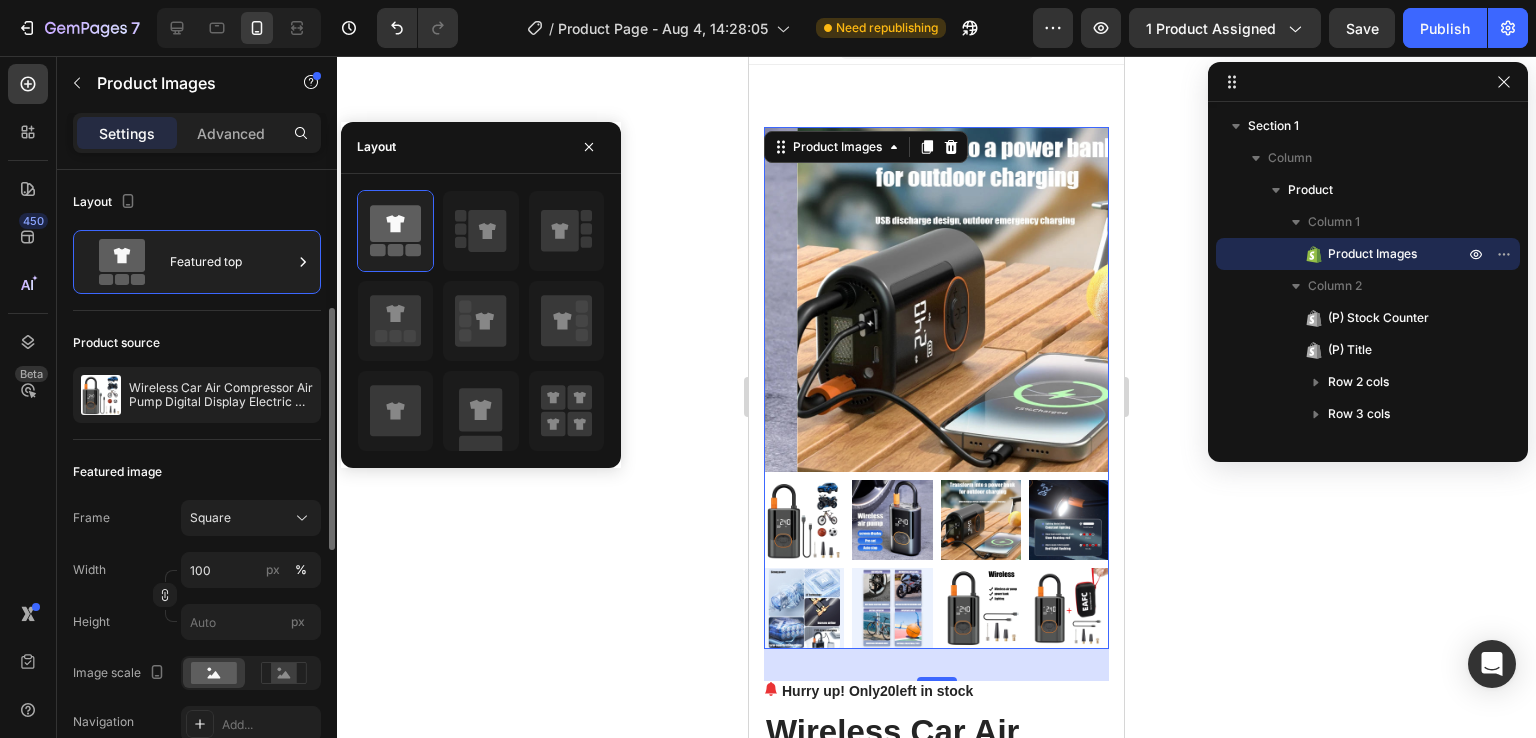 scroll, scrollTop: 200, scrollLeft: 0, axis: vertical 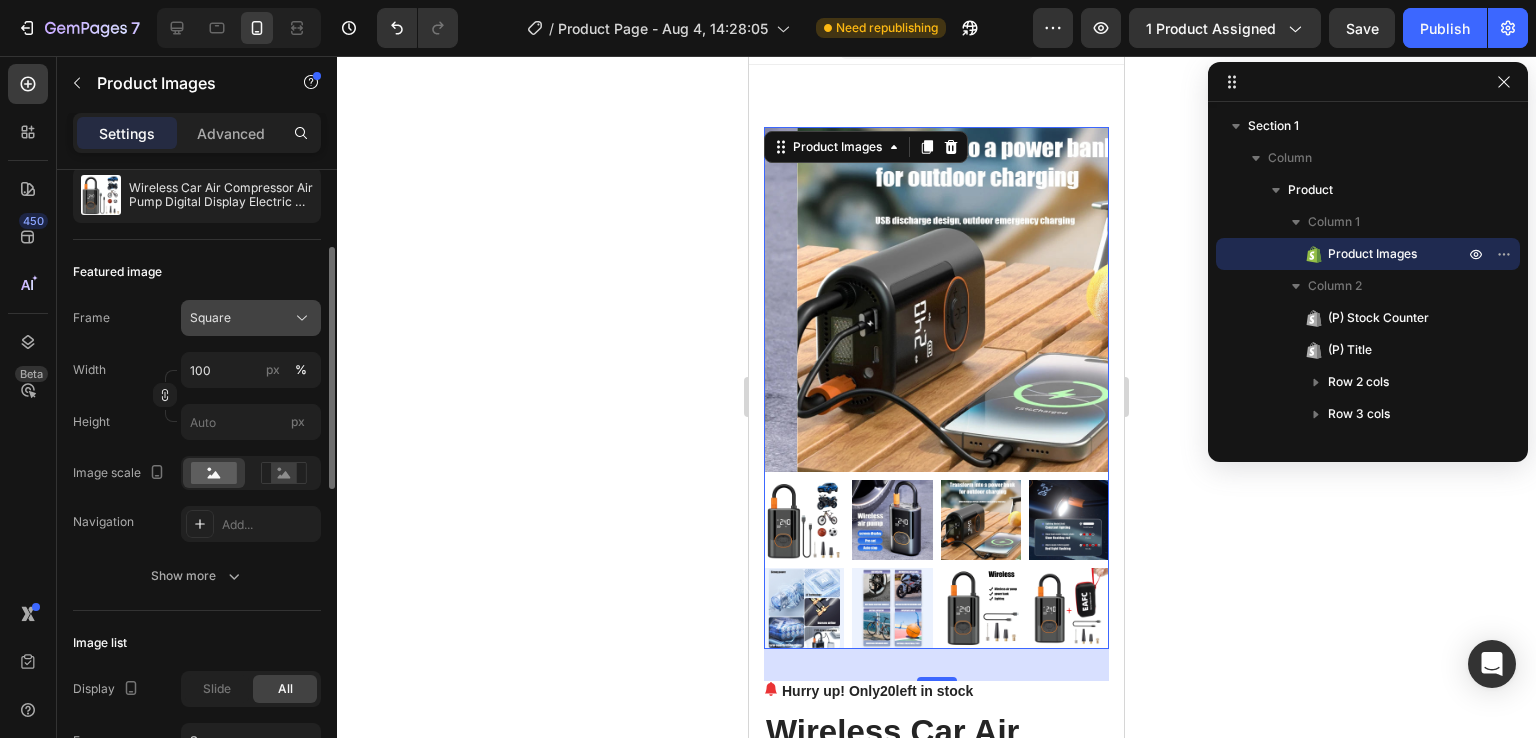 click on "Square" at bounding box center (251, 318) 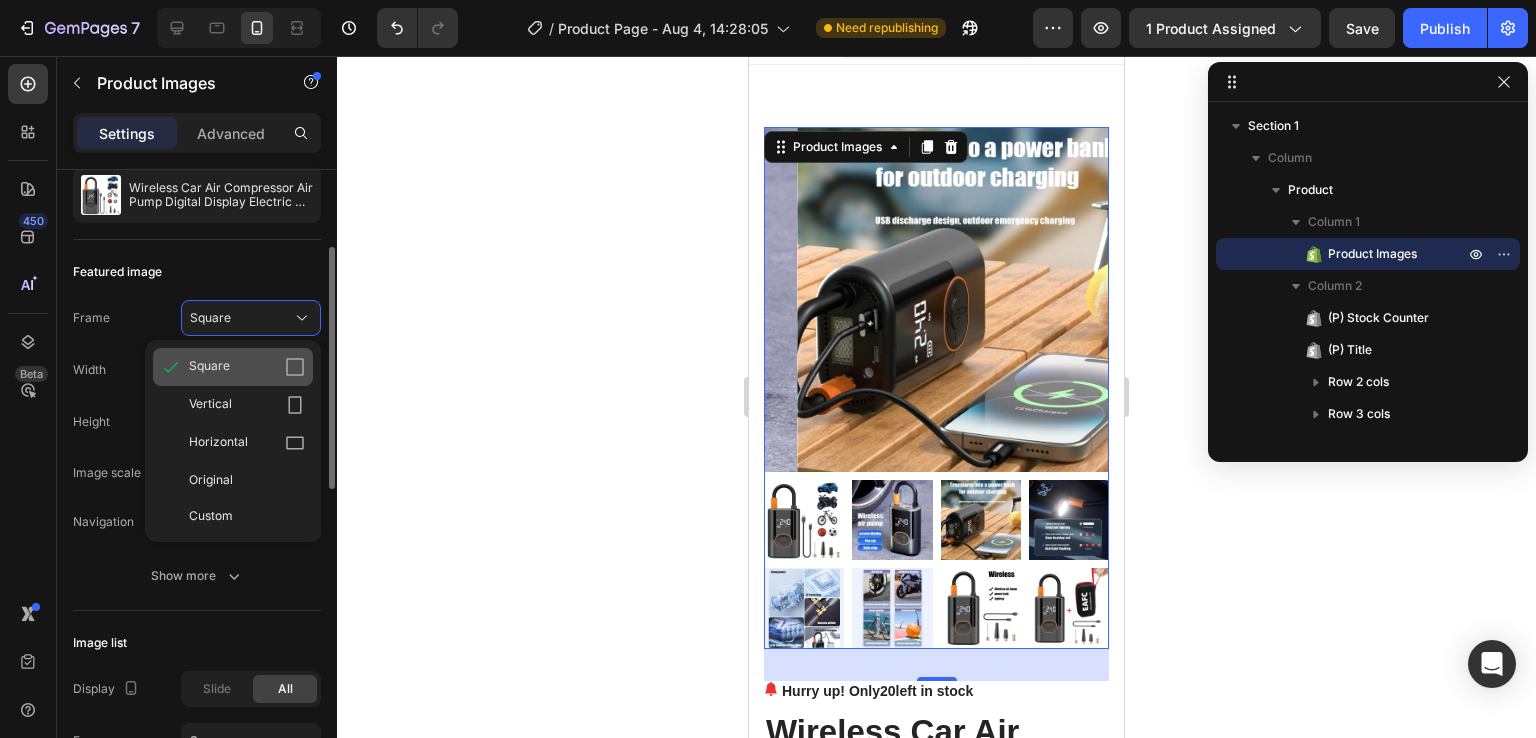click on "Square" 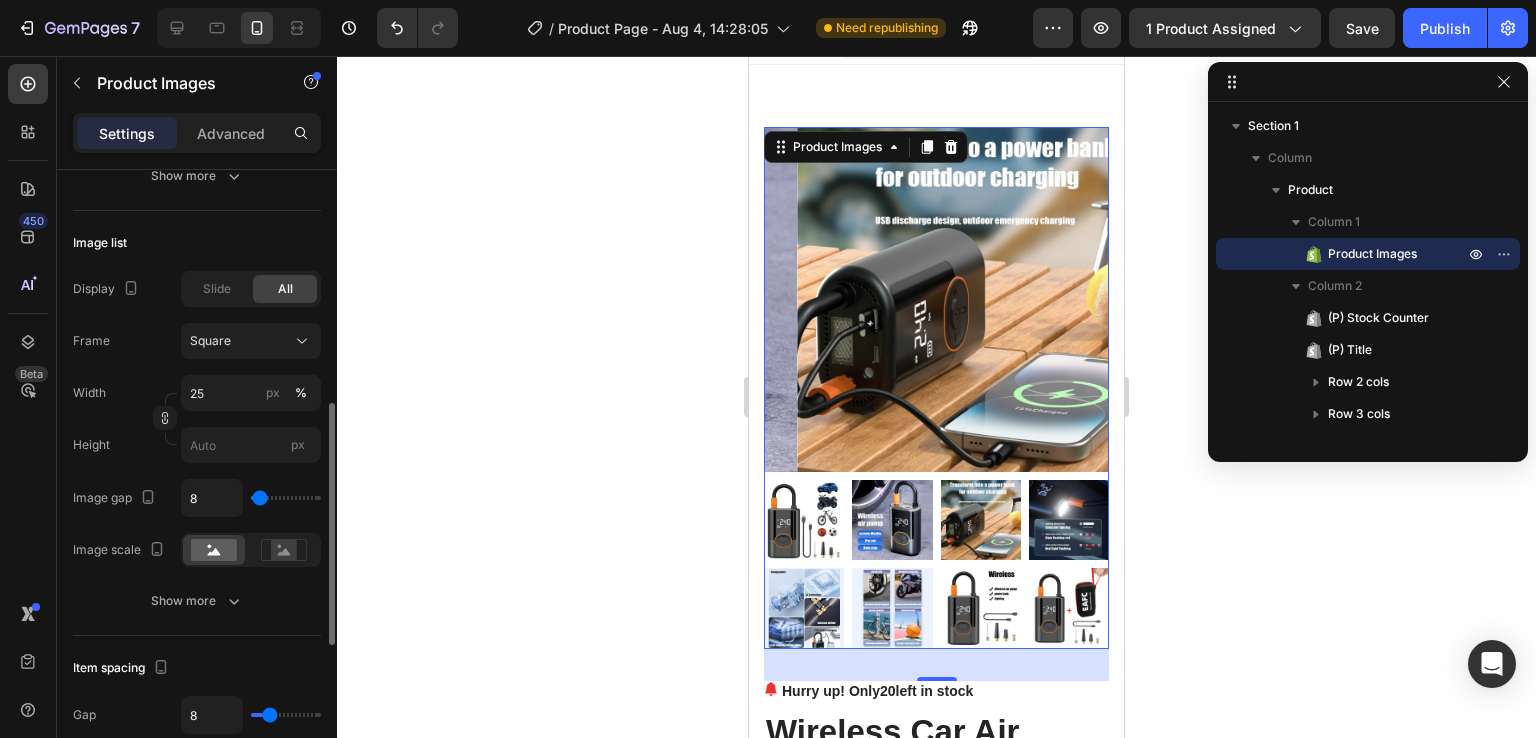 scroll, scrollTop: 800, scrollLeft: 0, axis: vertical 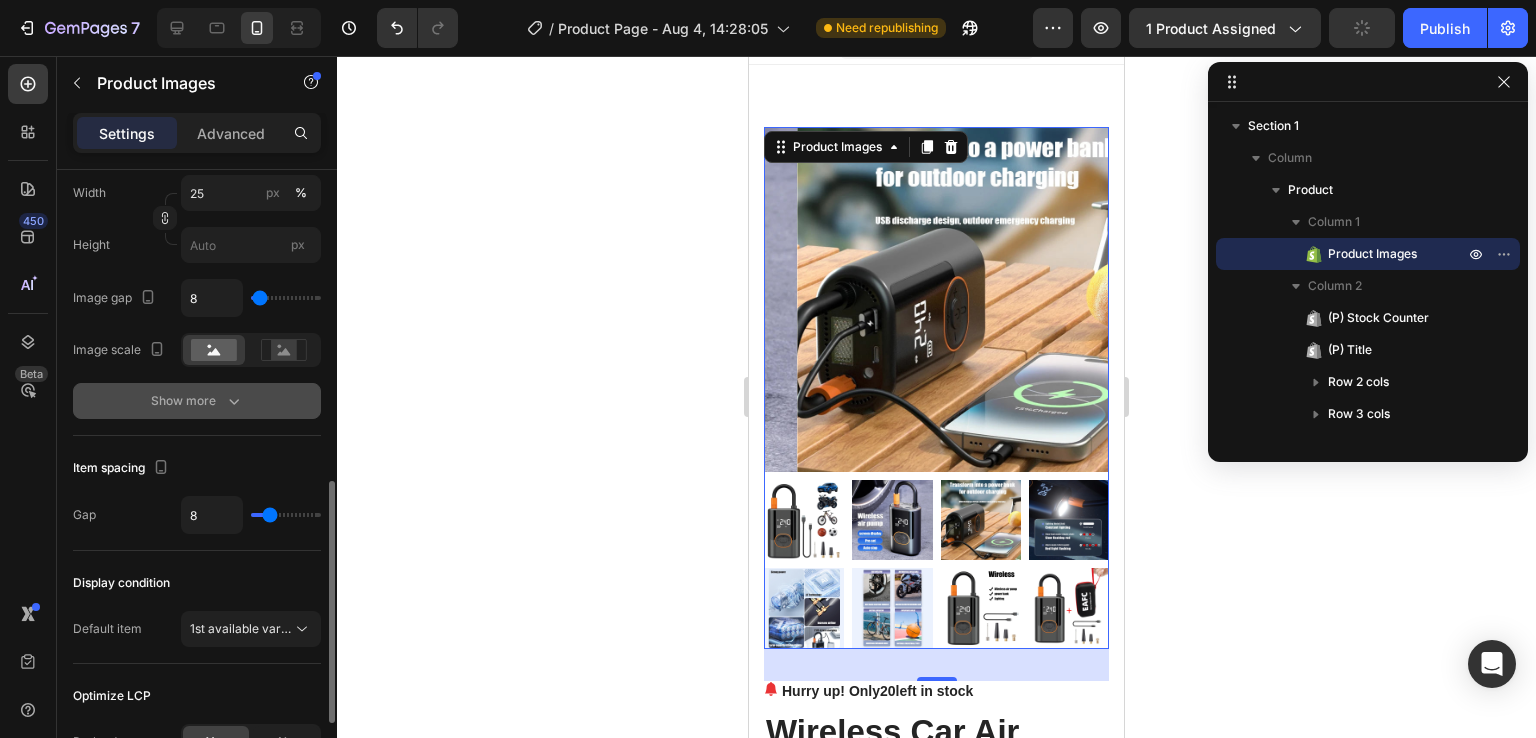 click 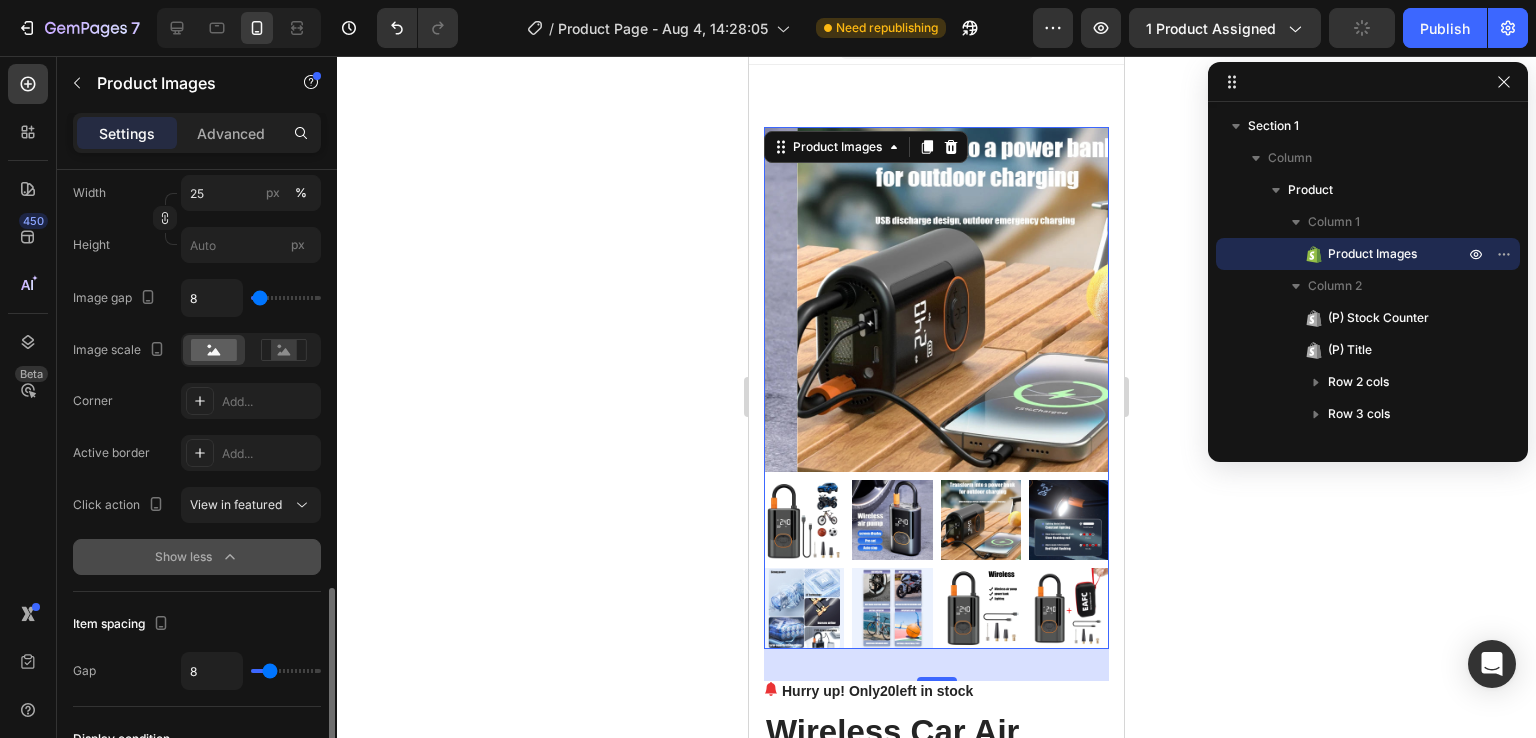 scroll, scrollTop: 1000, scrollLeft: 0, axis: vertical 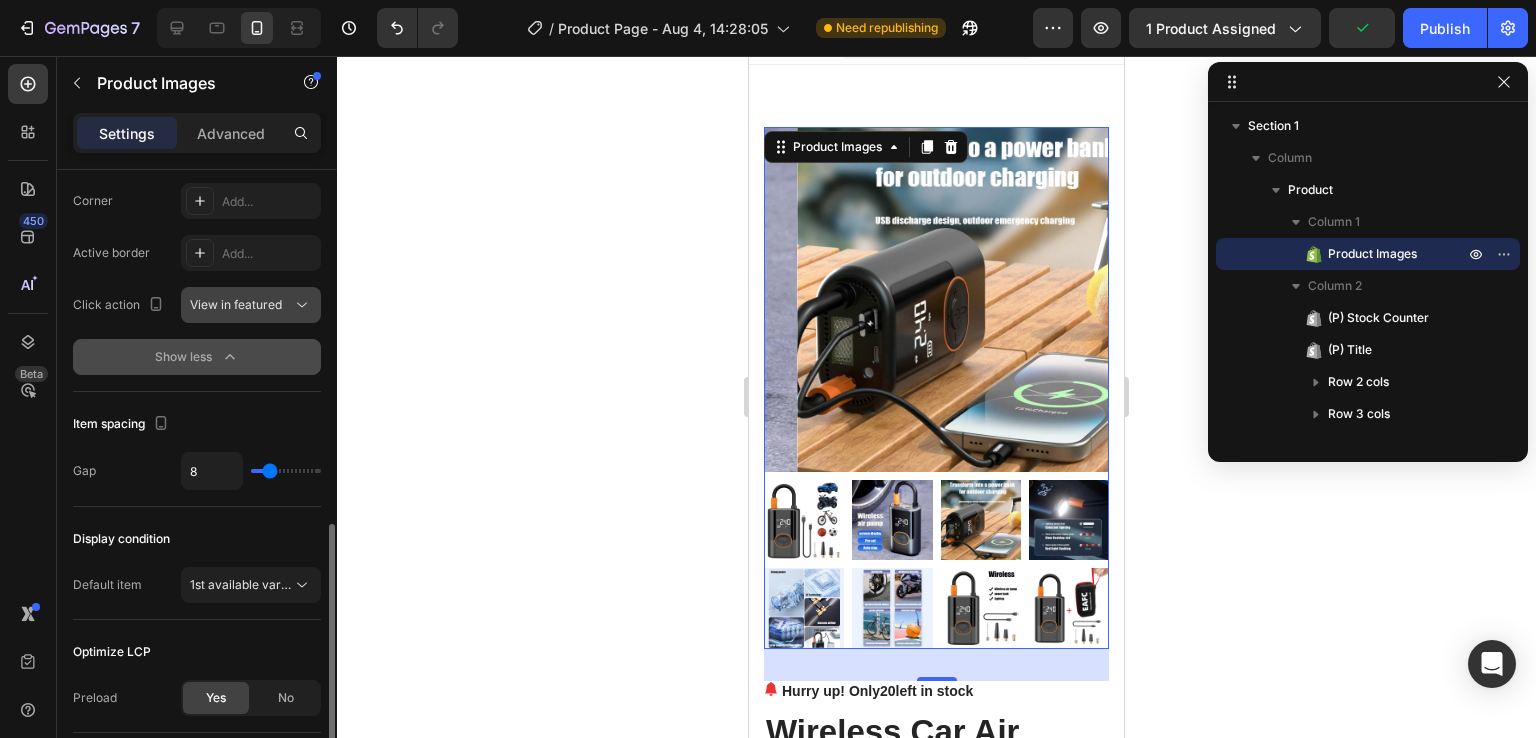 click 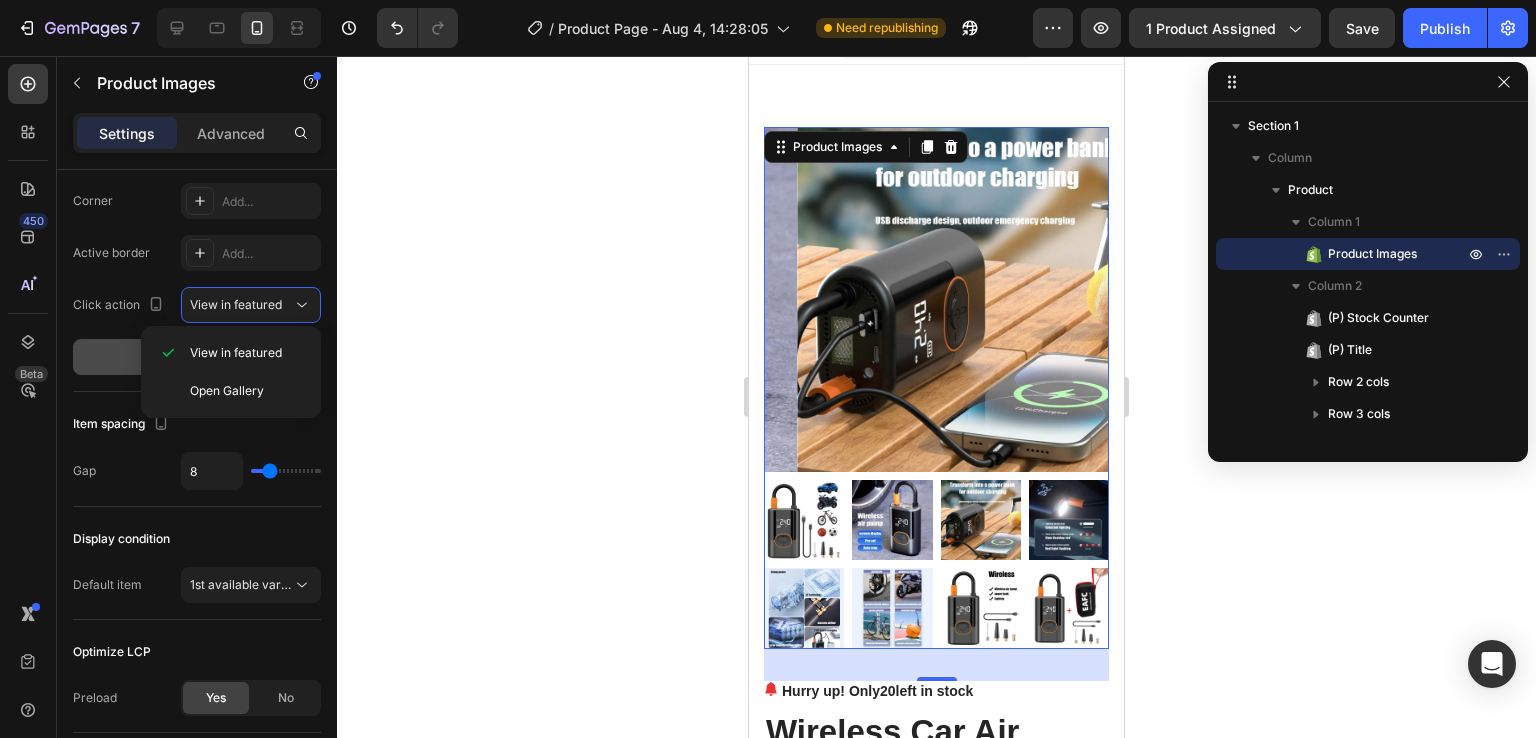 scroll, scrollTop: 1100, scrollLeft: 0, axis: vertical 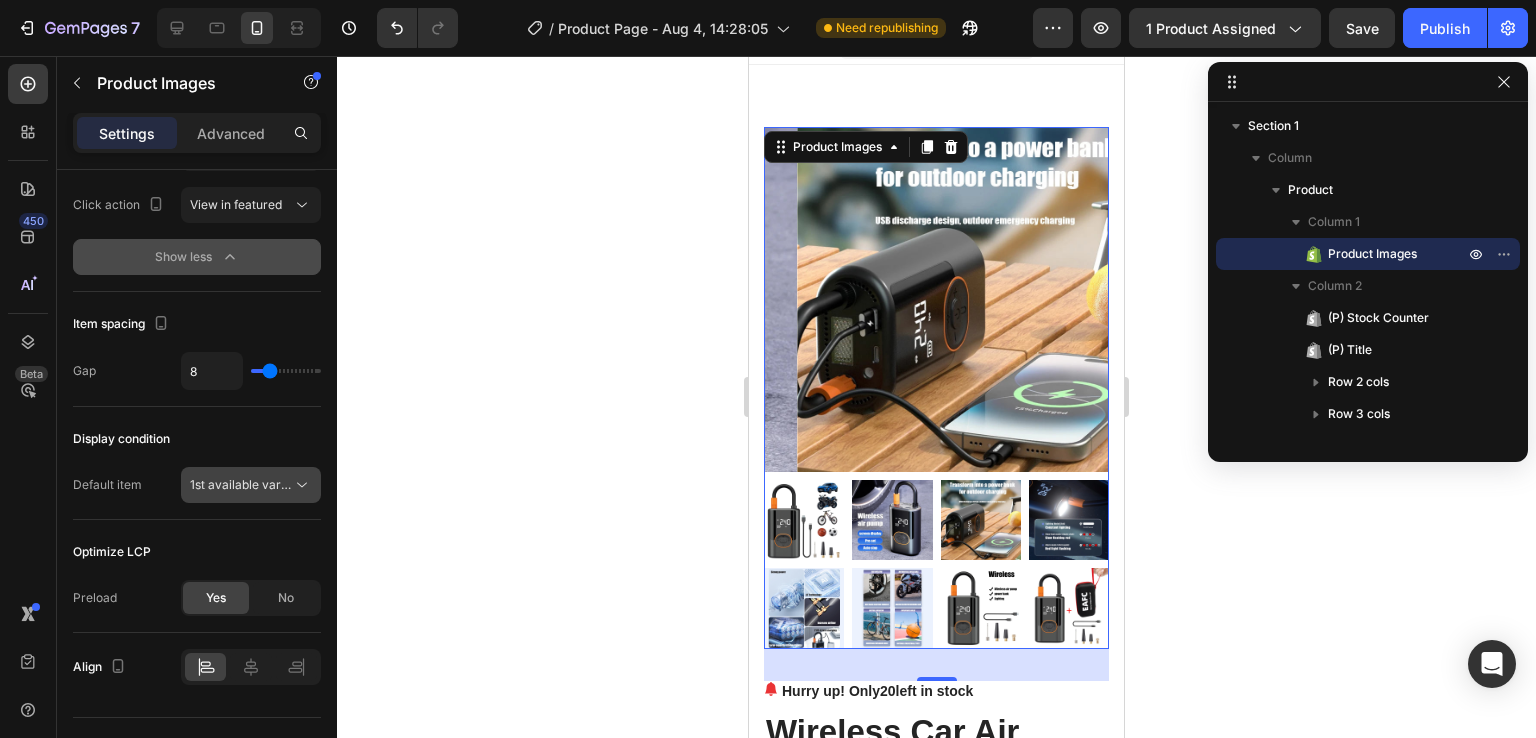 click on "1st available variant" 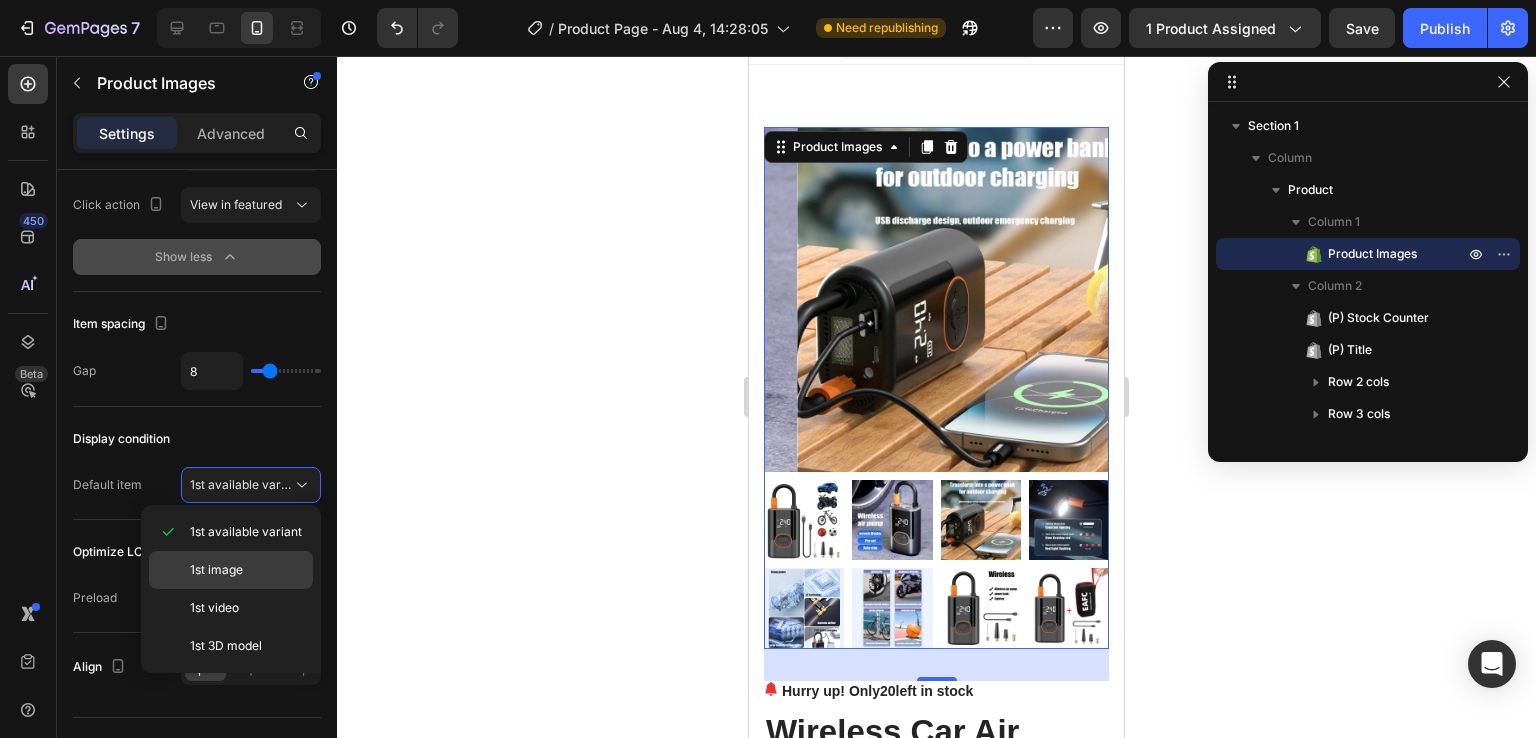 click on "1st image" at bounding box center [247, 570] 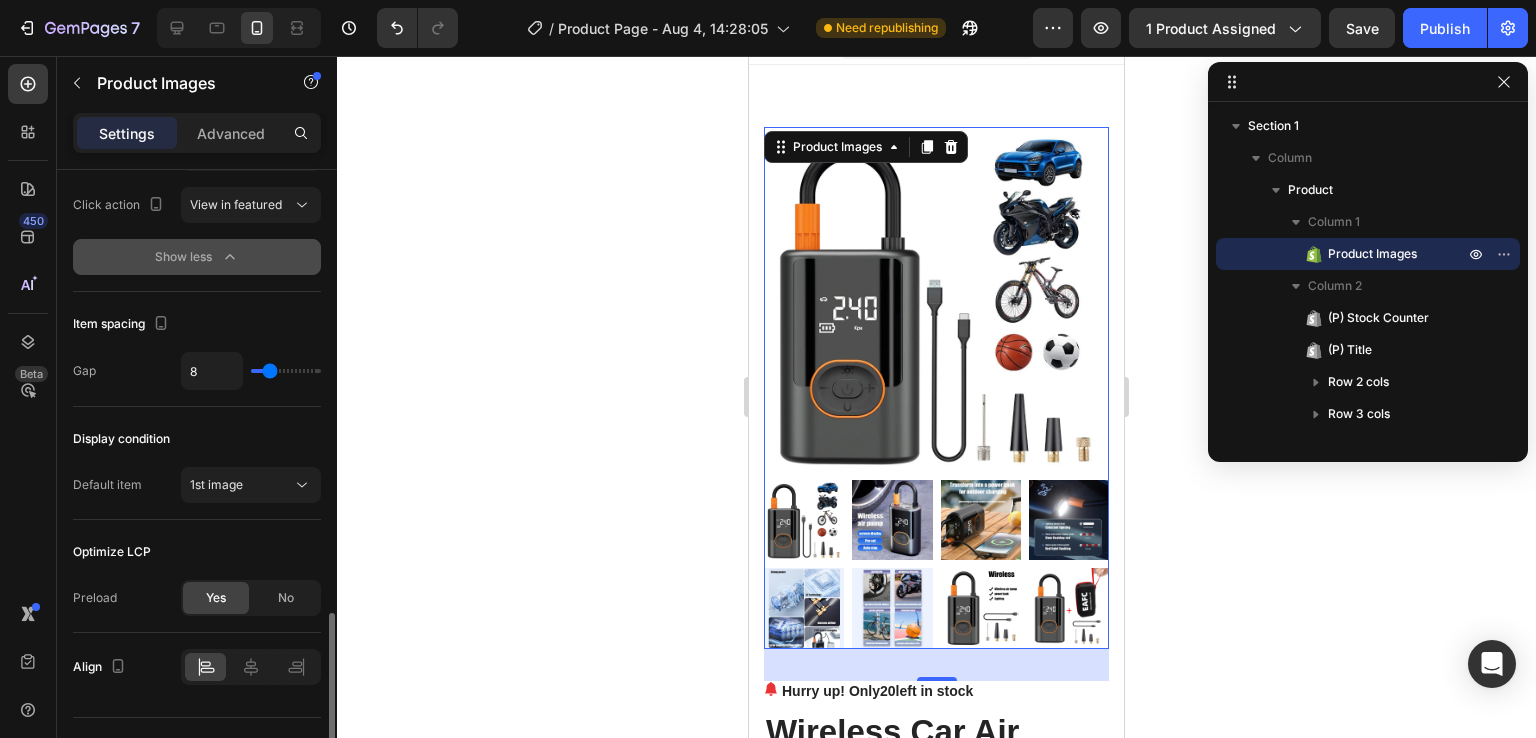 scroll, scrollTop: 1140, scrollLeft: 0, axis: vertical 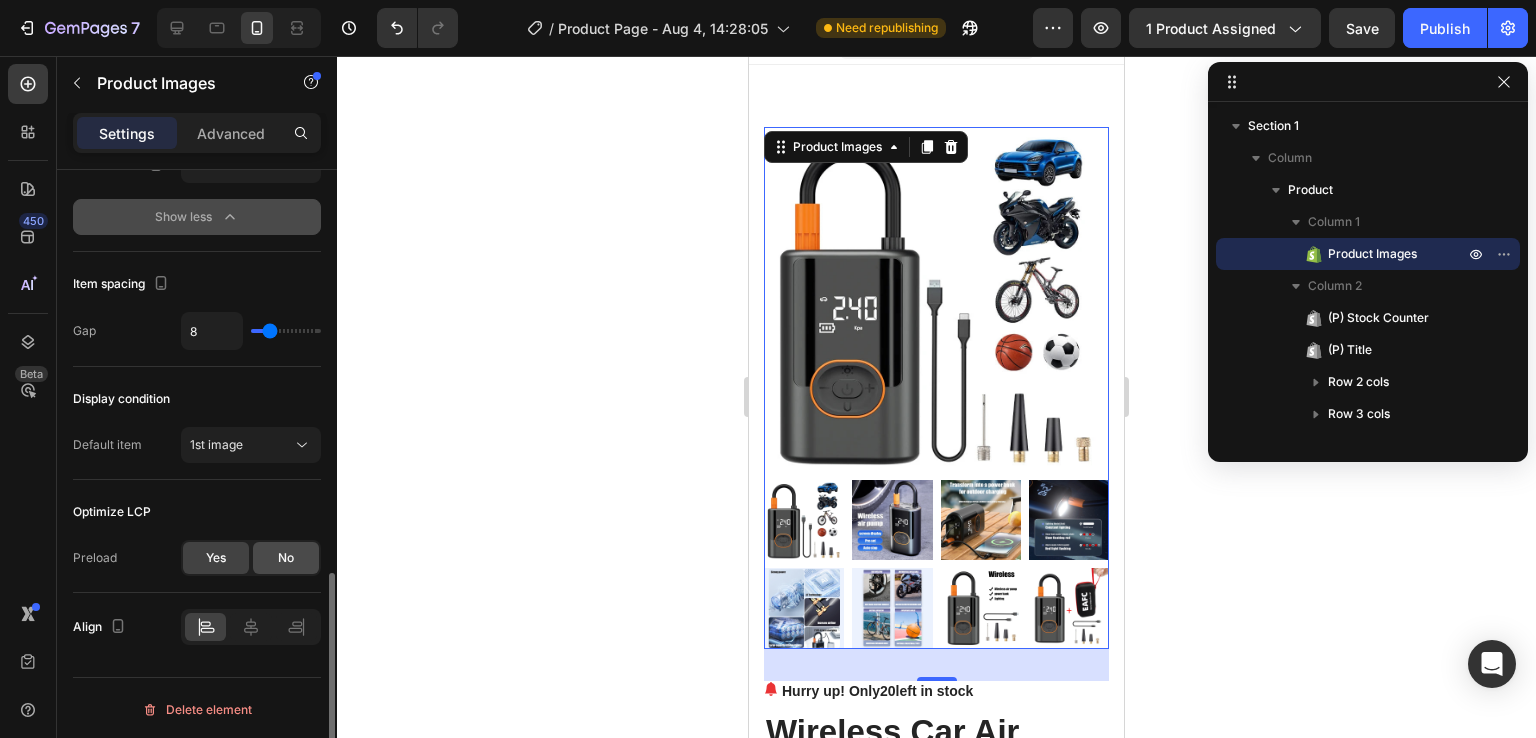 click on "No" 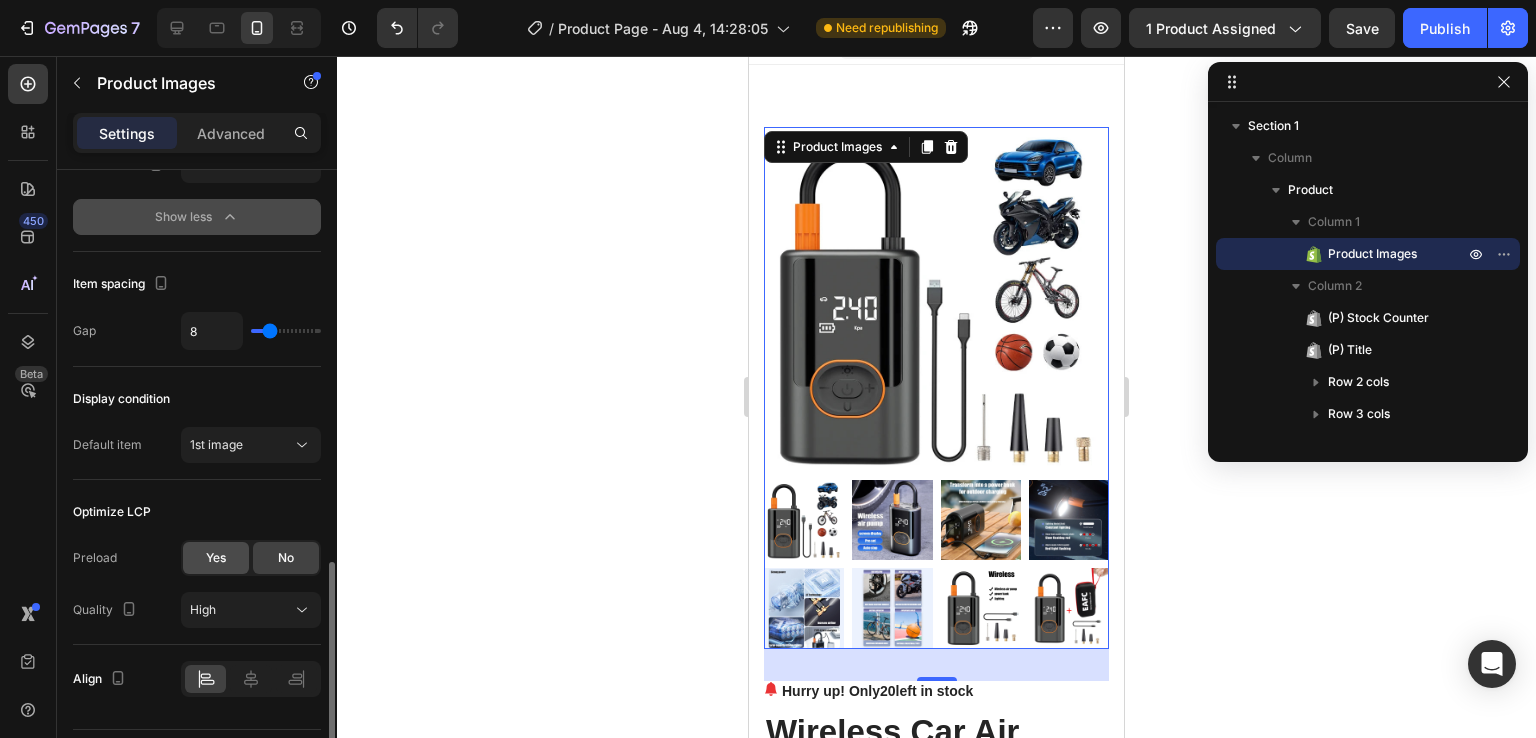 click on "Yes" 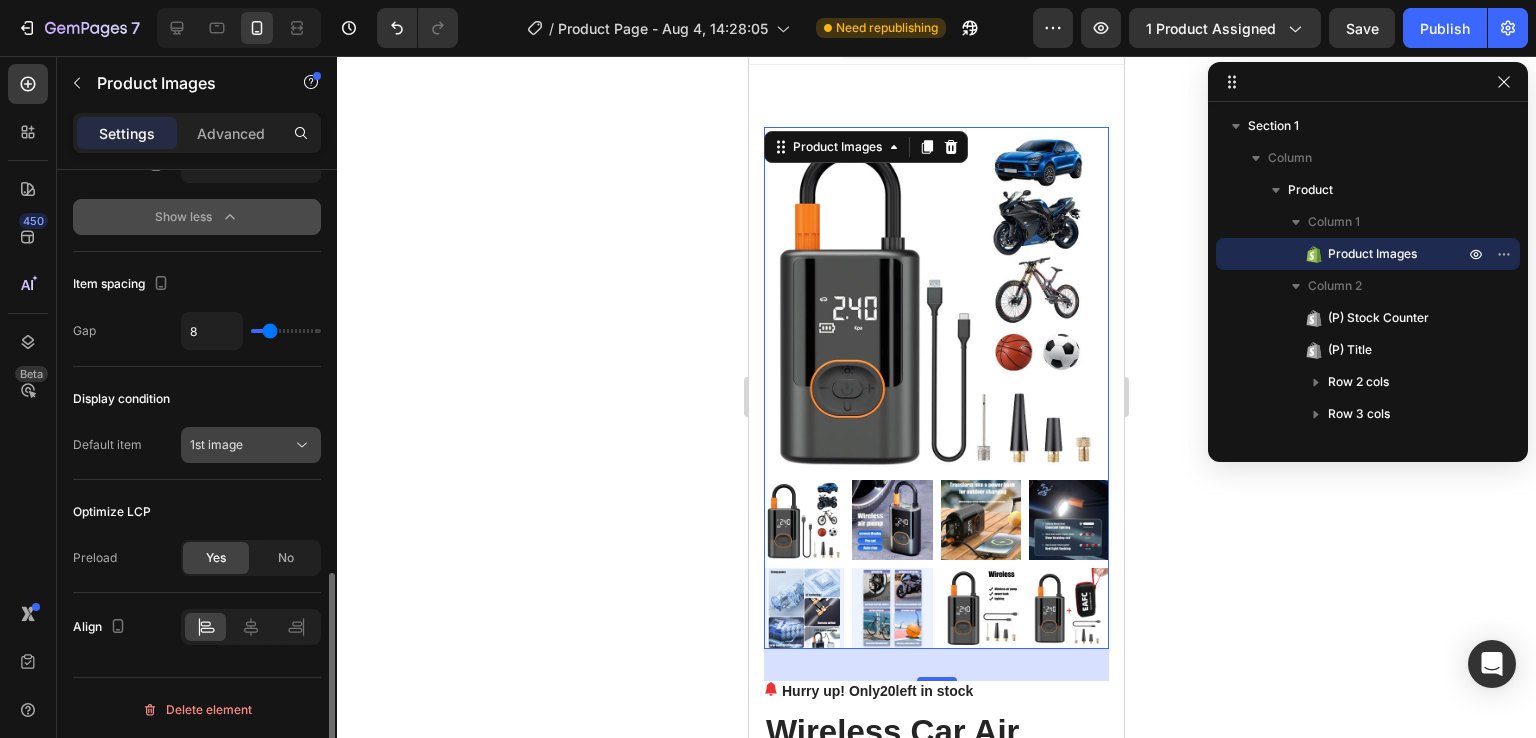 click on "1st image" at bounding box center (241, 445) 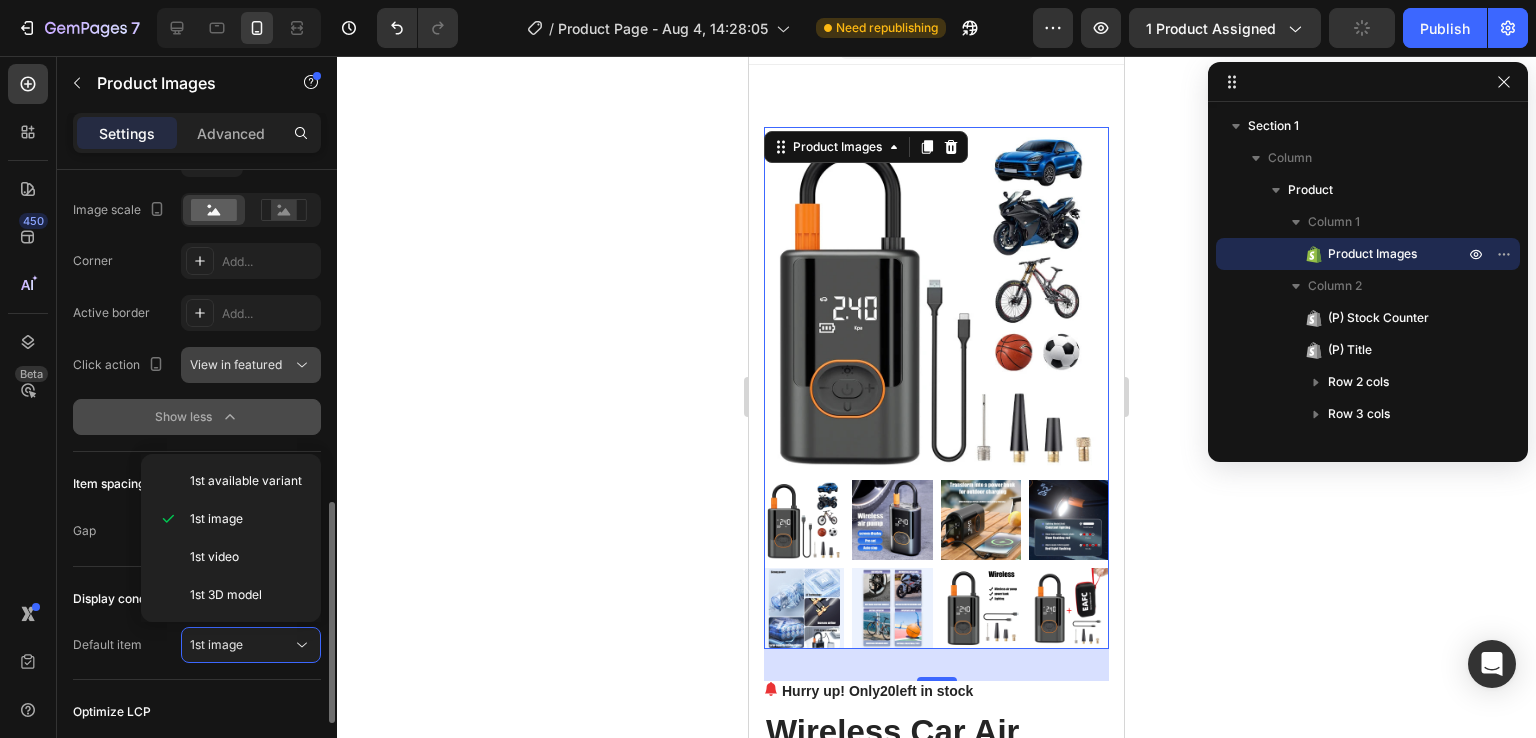 scroll, scrollTop: 840, scrollLeft: 0, axis: vertical 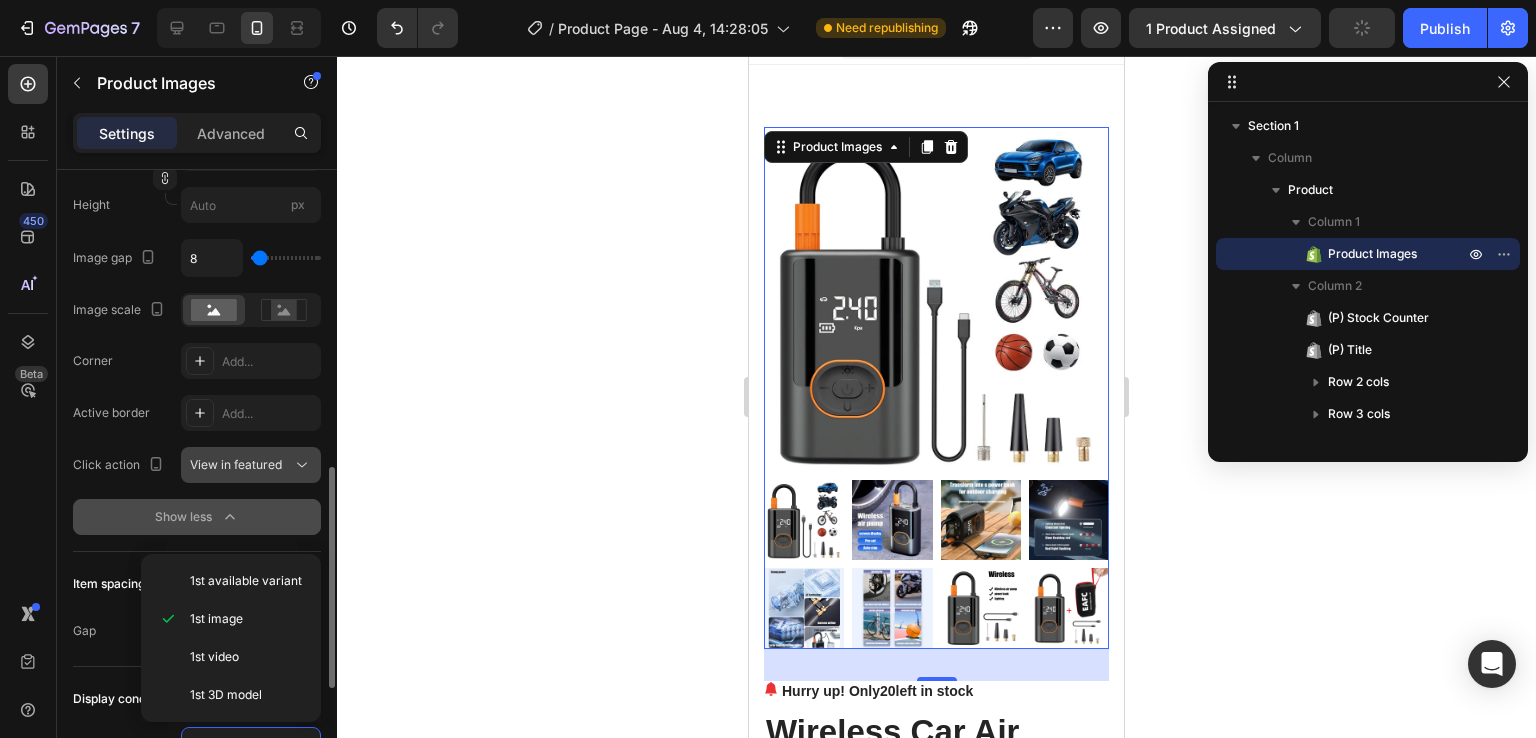 click 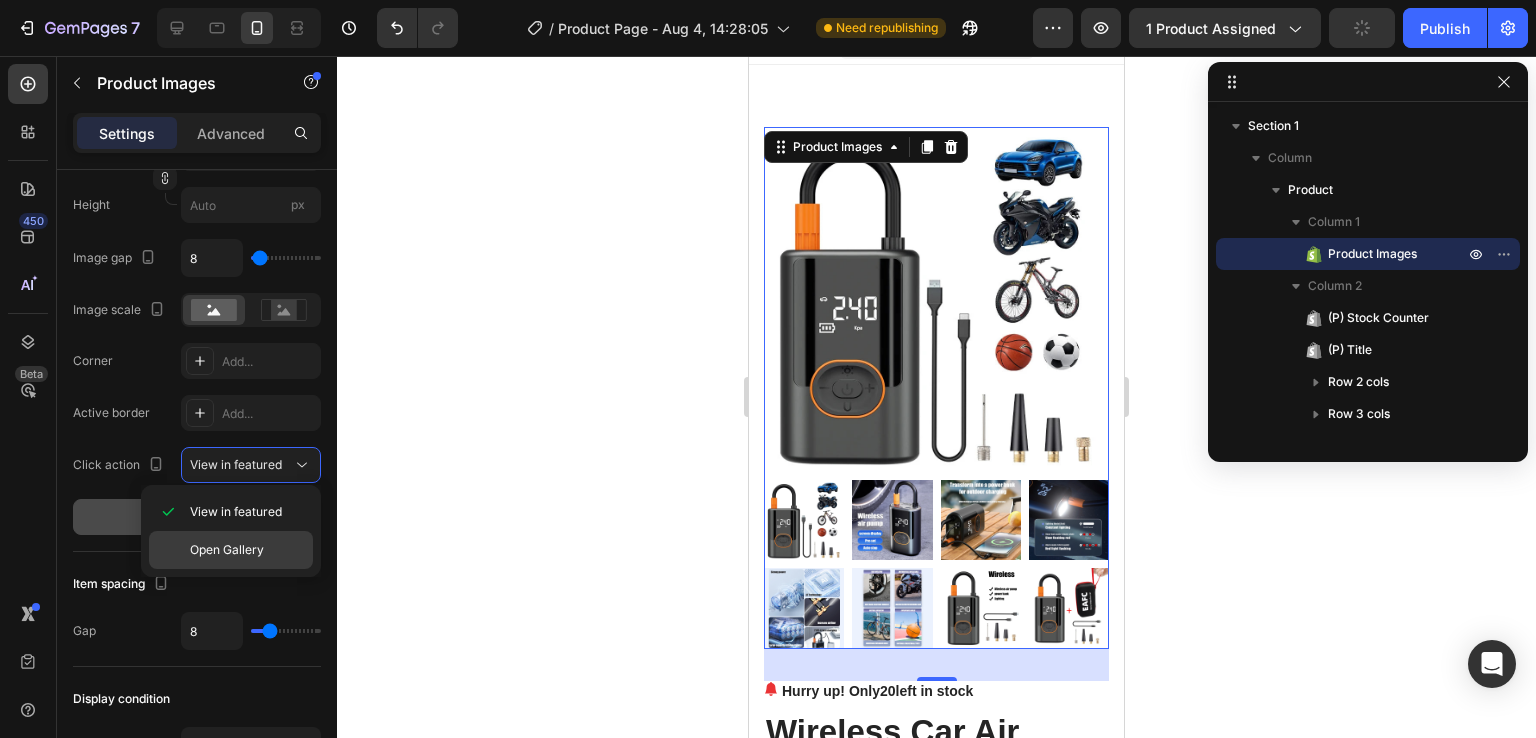 click on "Open Gallery" at bounding box center (227, 550) 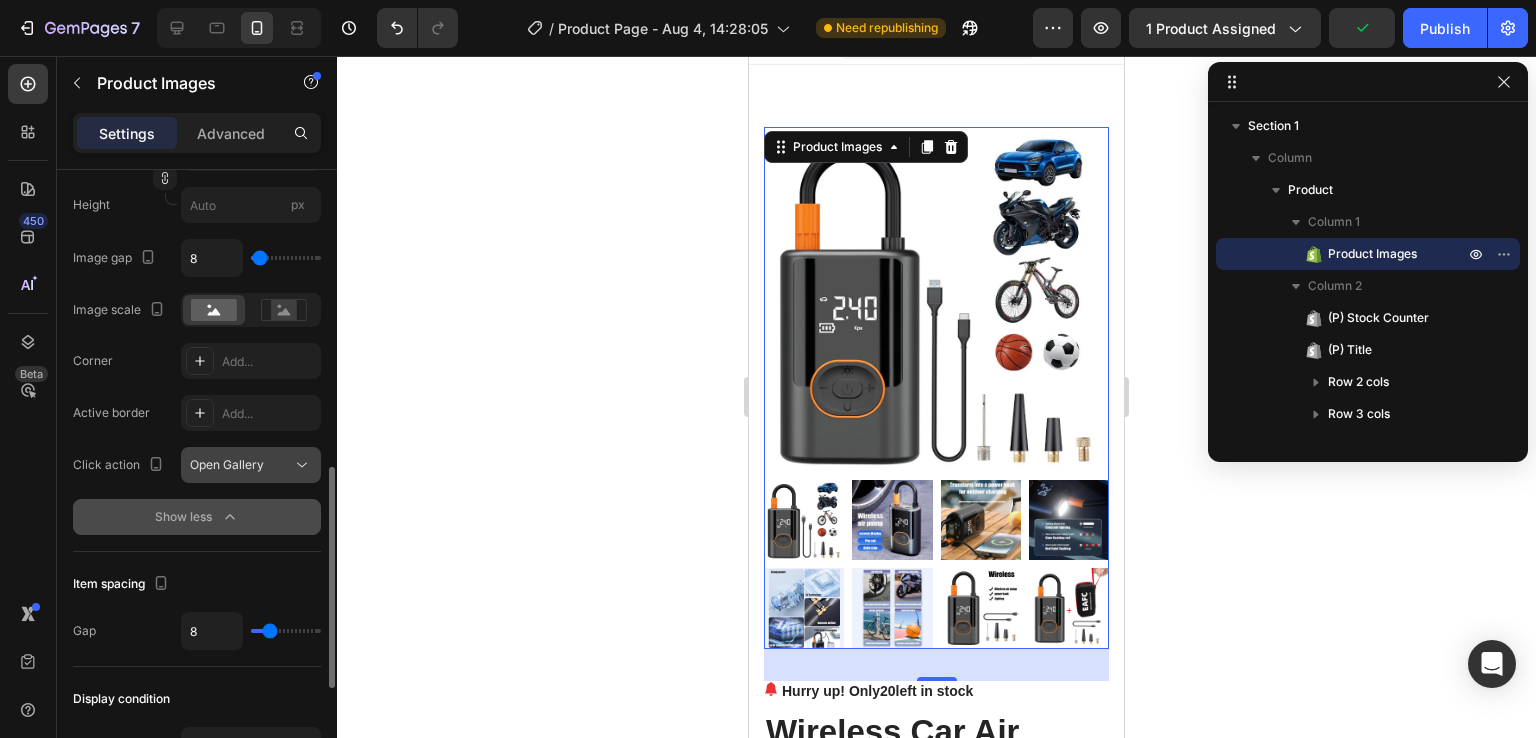 click on "Open Gallery" at bounding box center (241, 465) 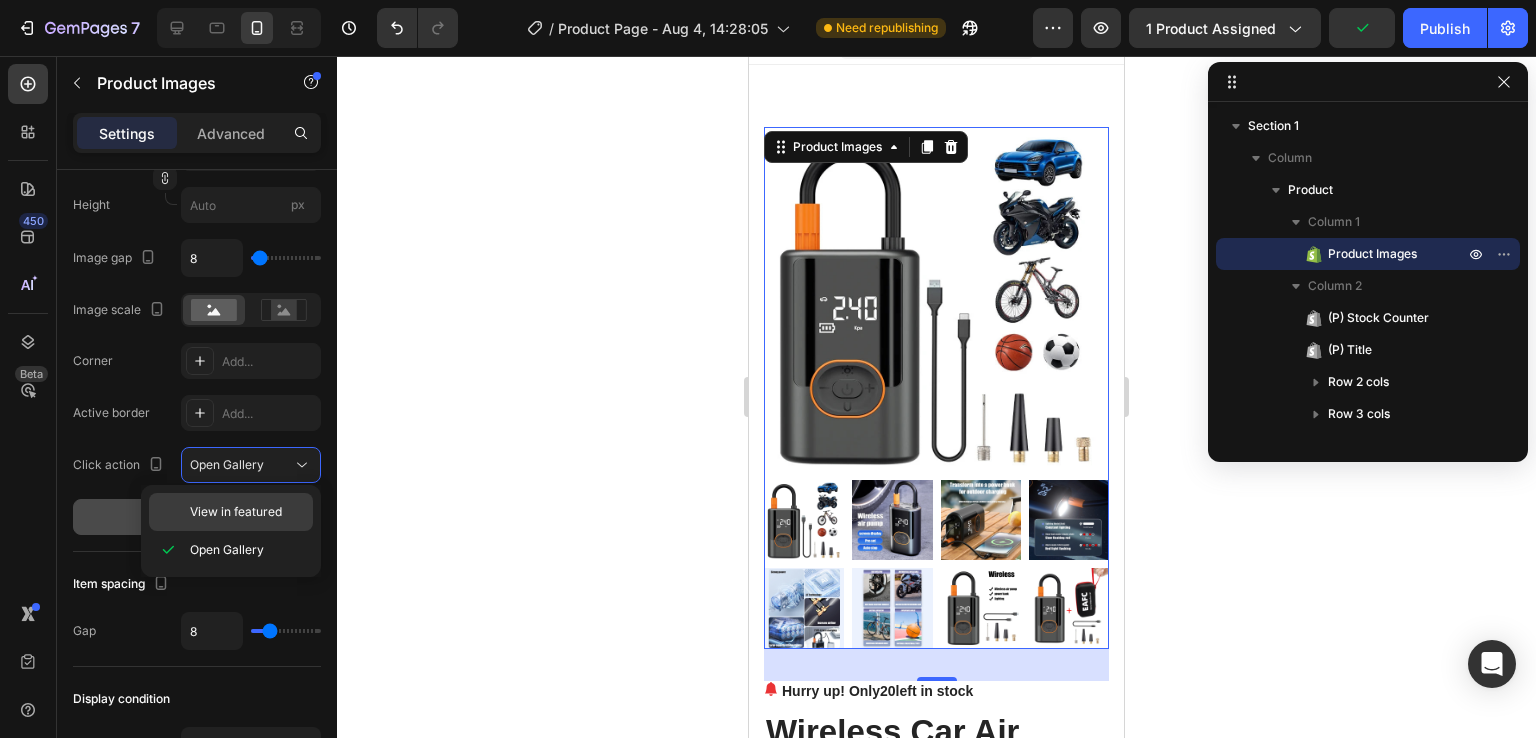 click on "View in featured" at bounding box center [236, 512] 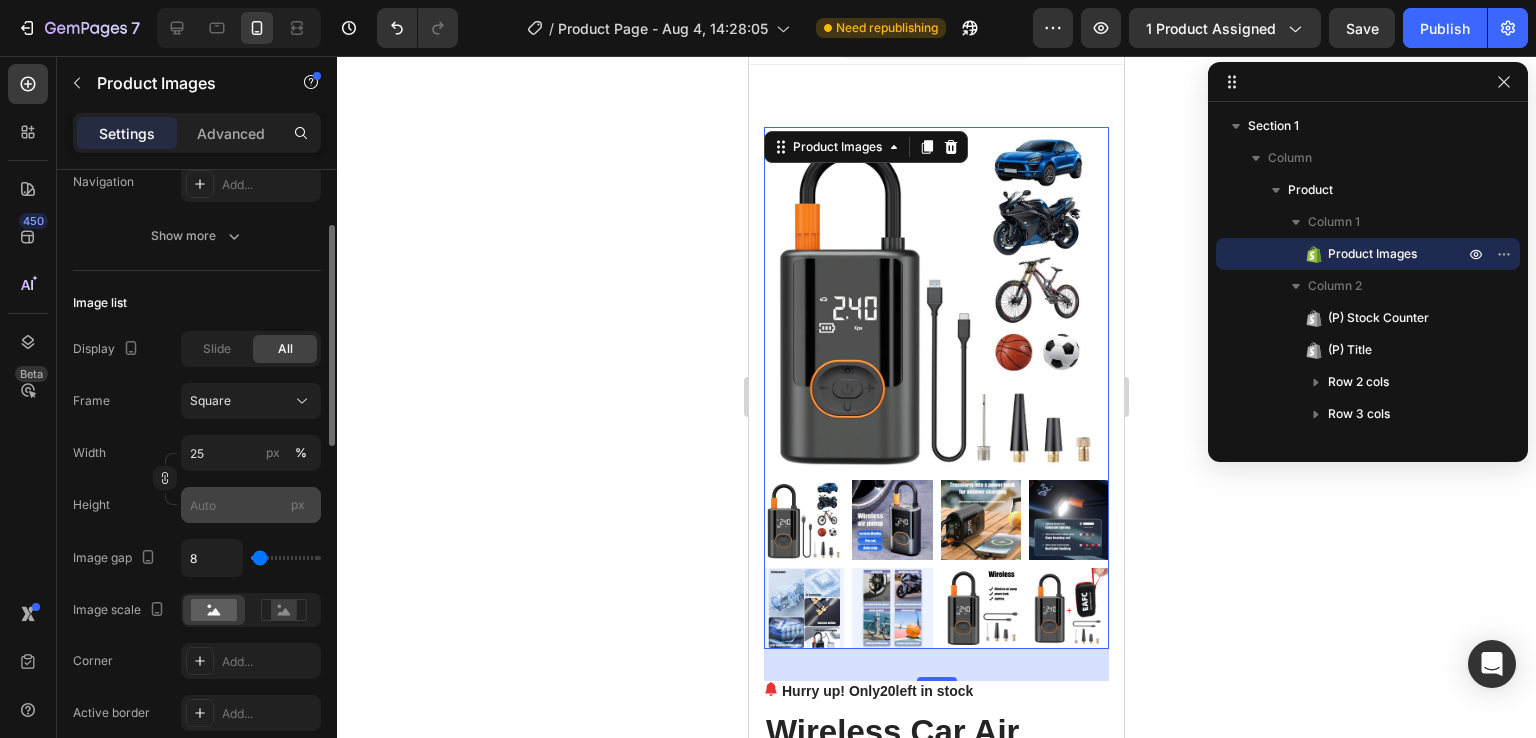 scroll, scrollTop: 440, scrollLeft: 0, axis: vertical 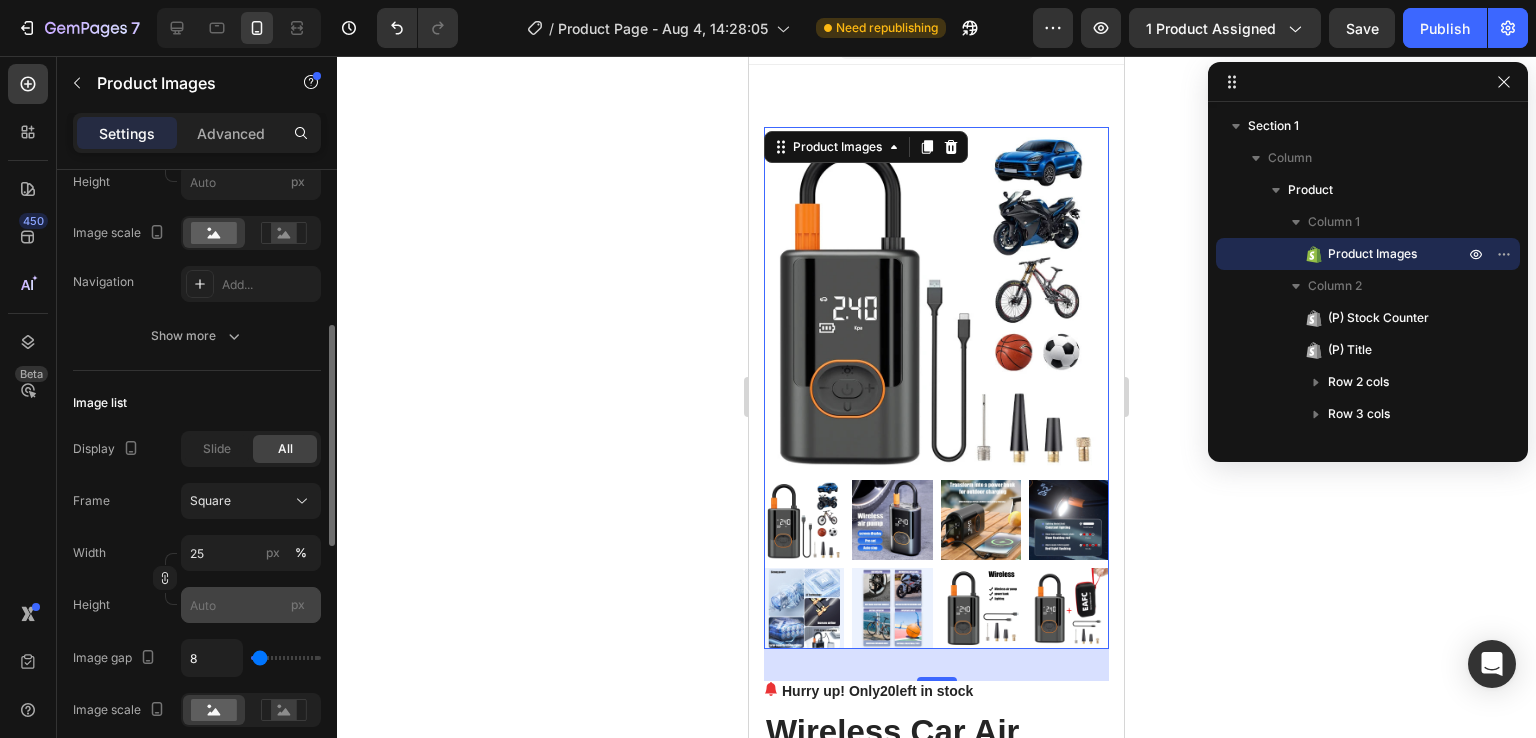 click on "Square" 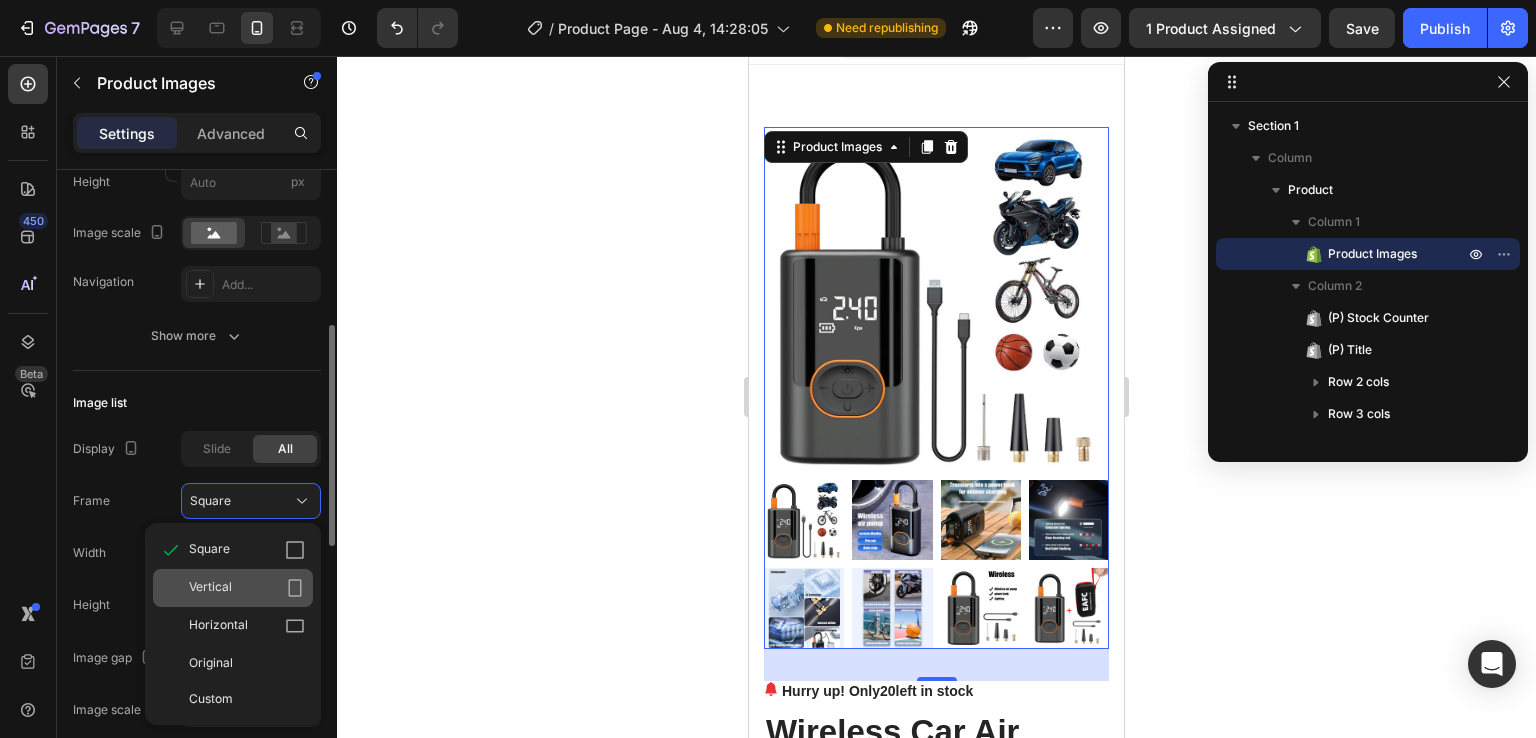 click on "Vertical" at bounding box center [247, 588] 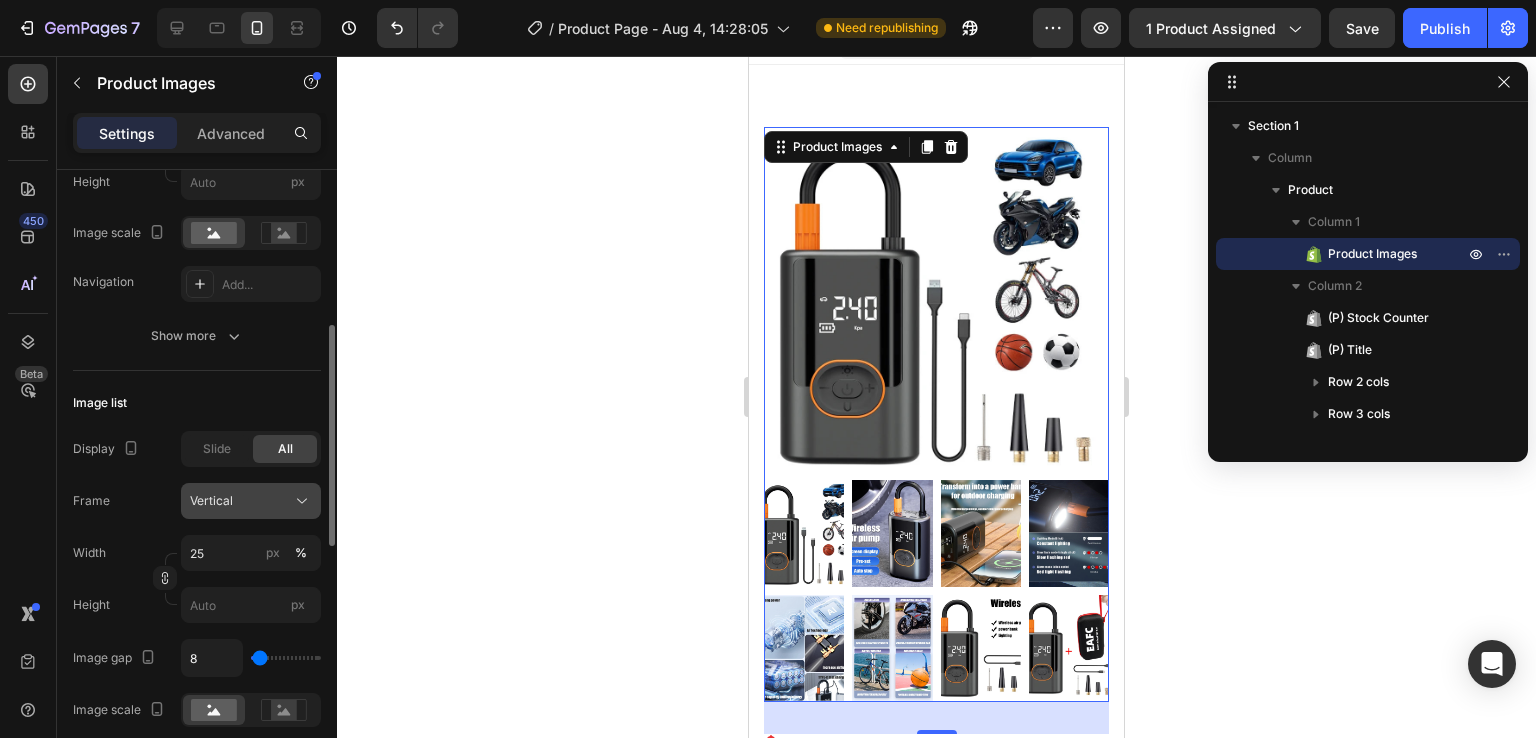 click on "Vertical" 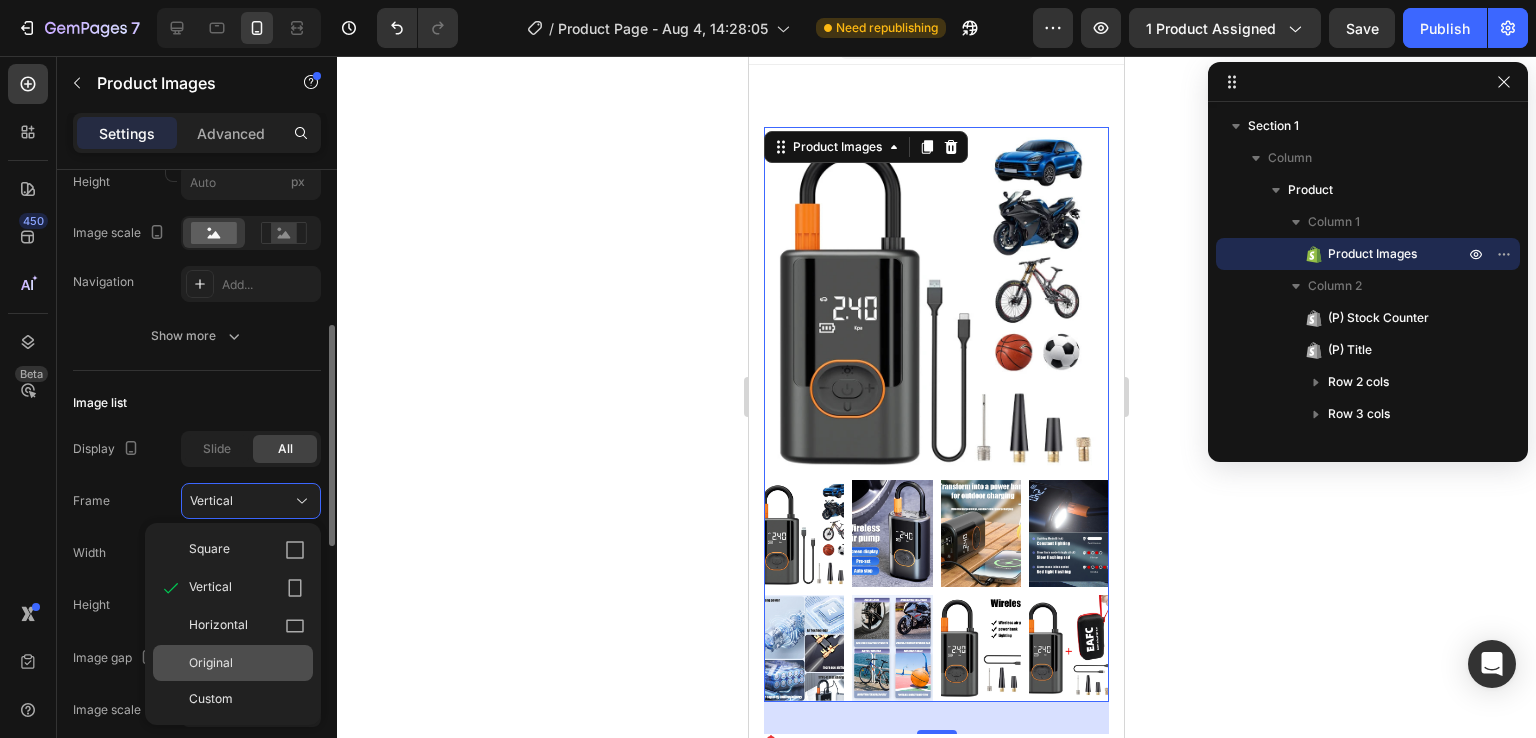 click on "Original" 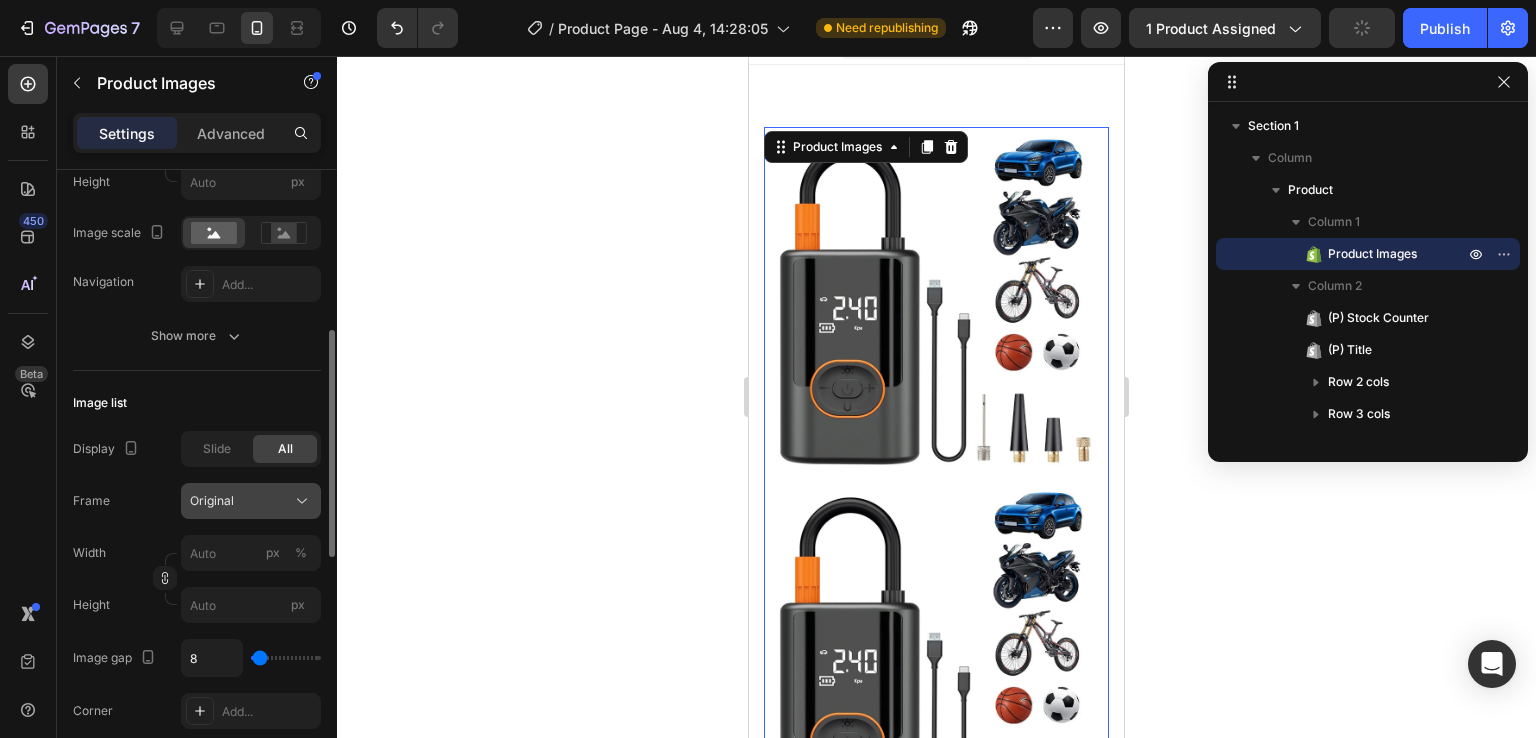 click on "Original" at bounding box center (251, 501) 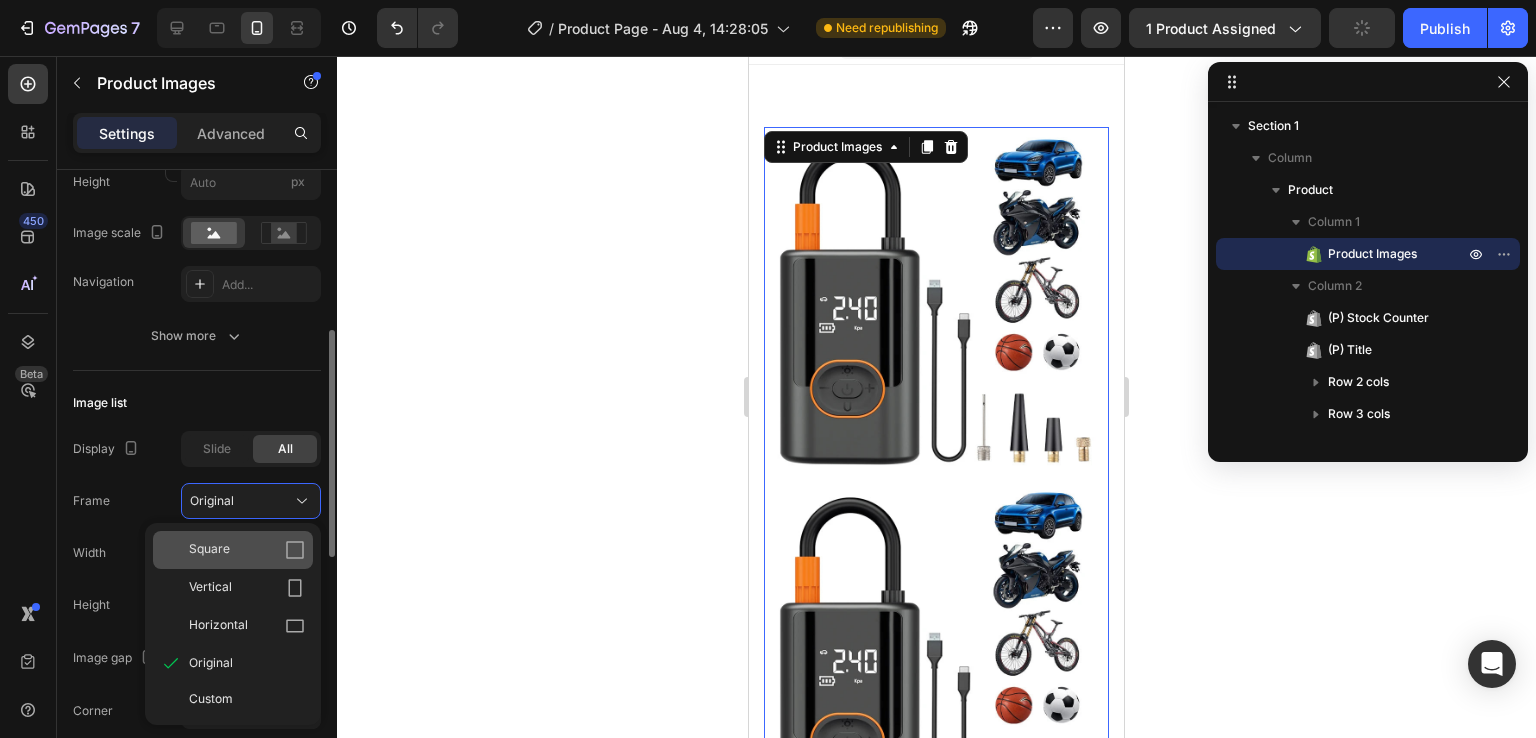 click on "Square" 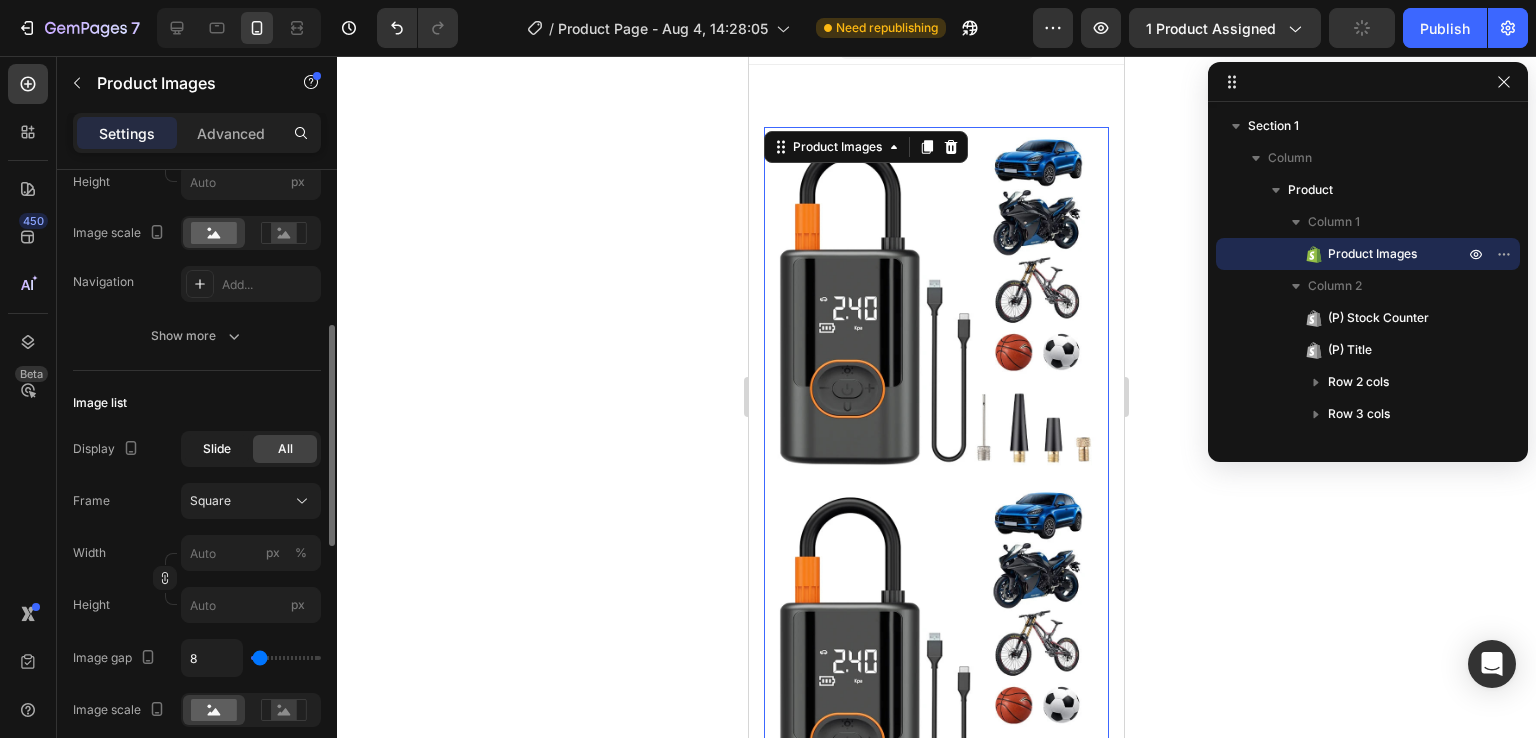 click on "Slide" 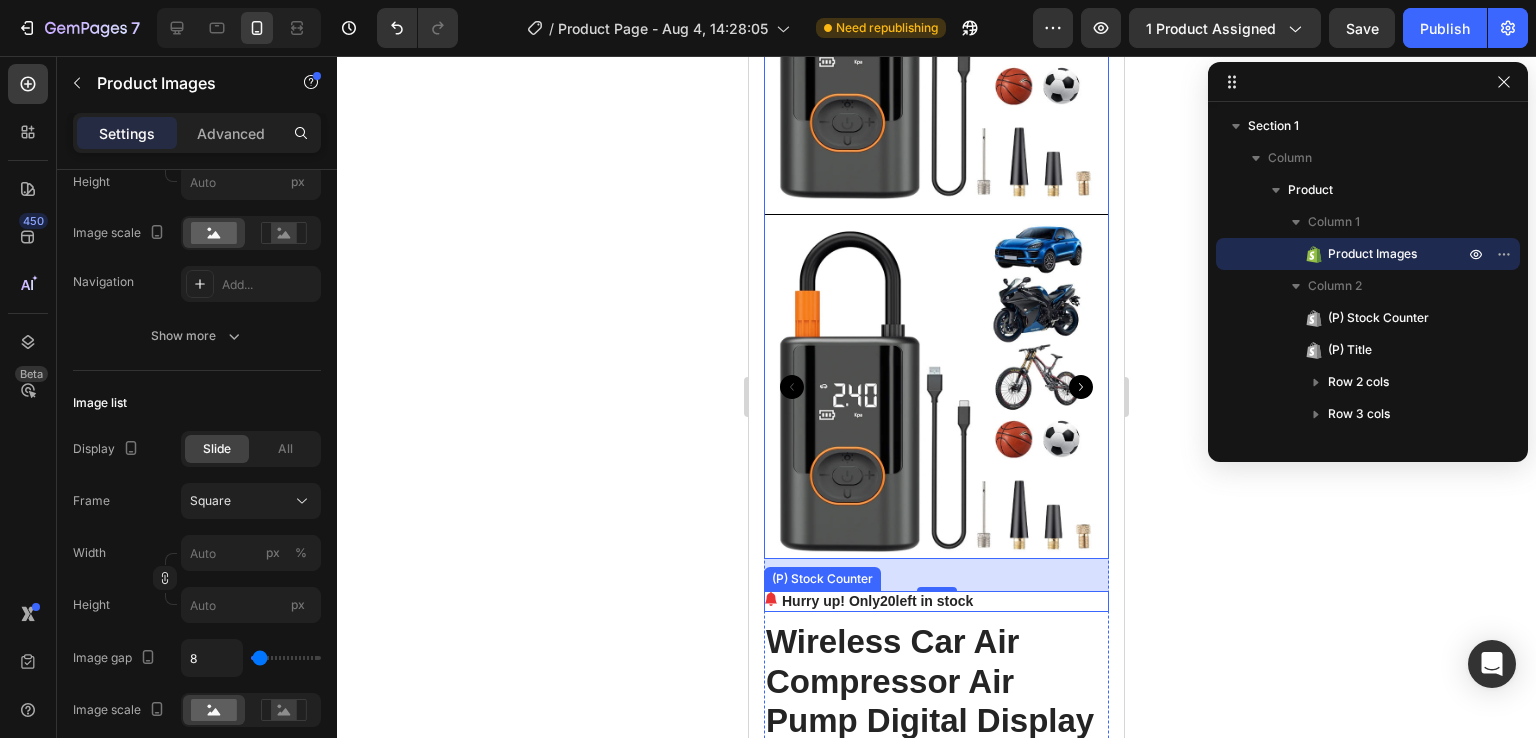 scroll, scrollTop: 232, scrollLeft: 0, axis: vertical 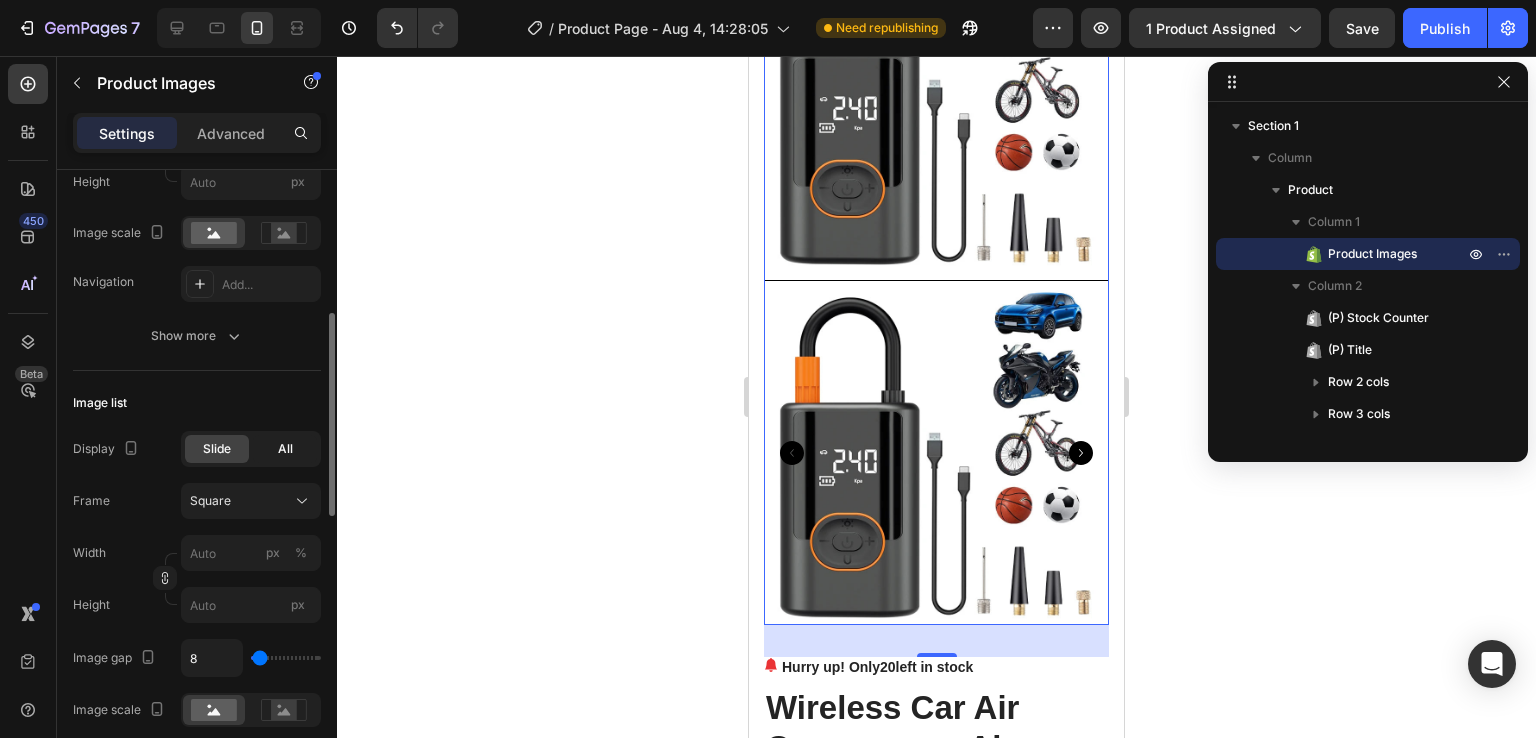 click on "All" 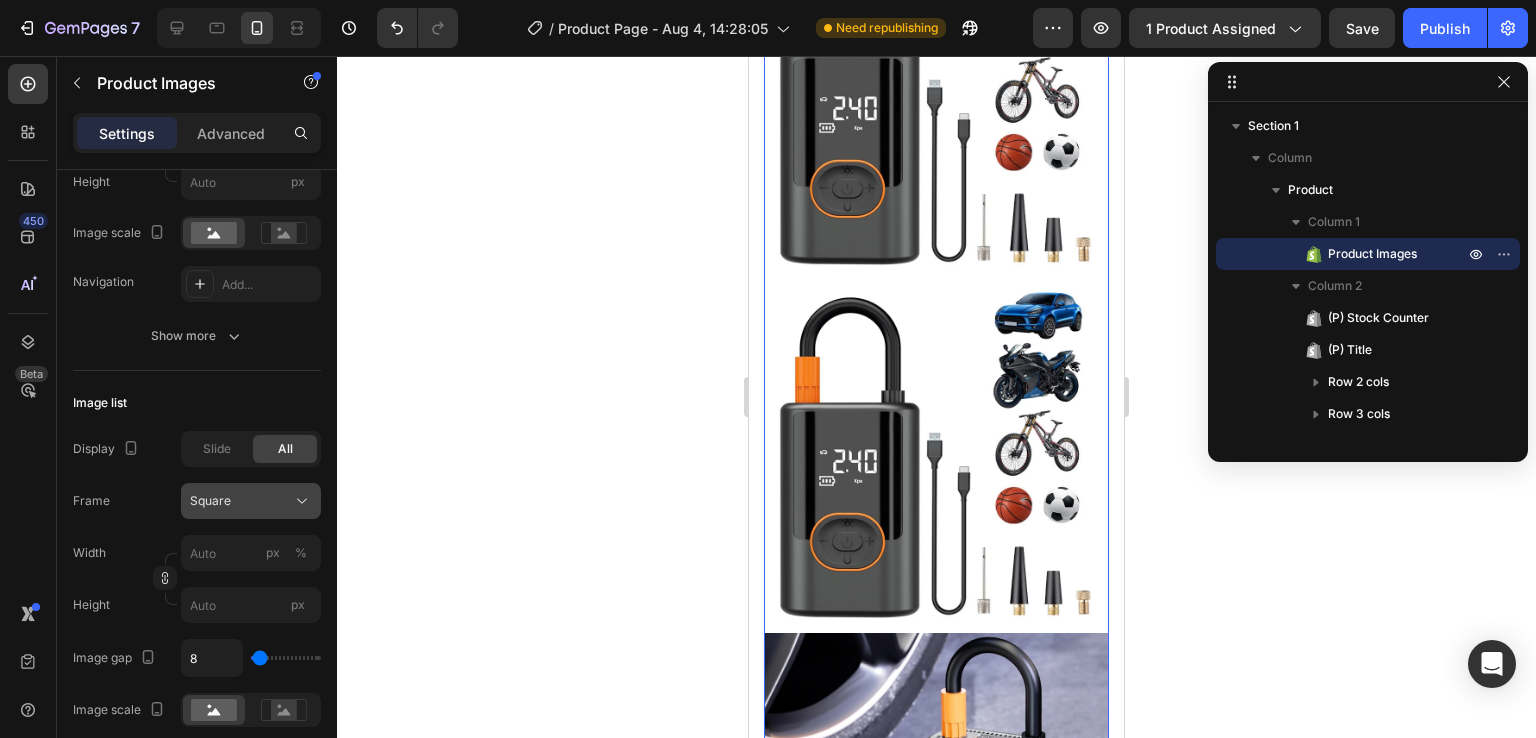 click on "Square" 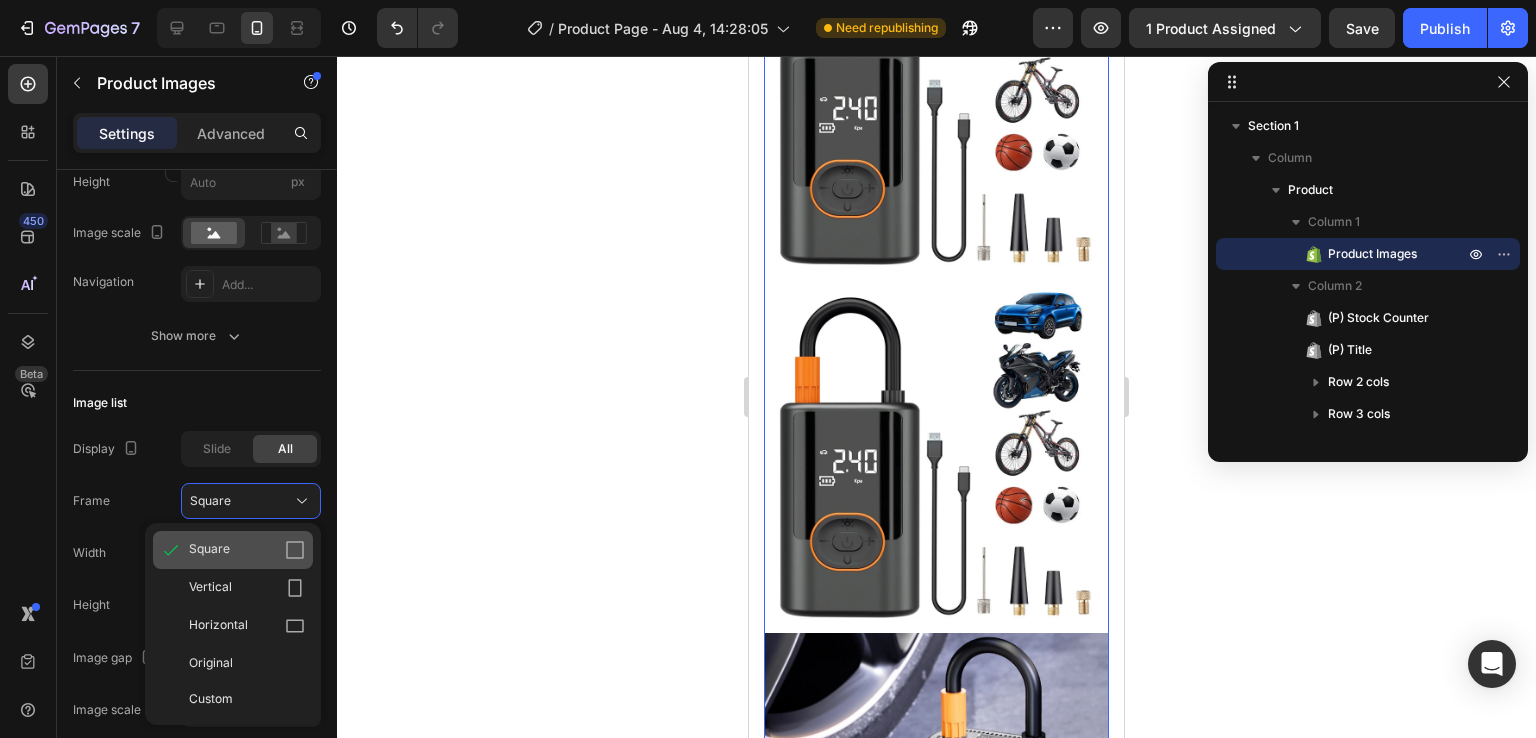 click on "Square" at bounding box center [247, 550] 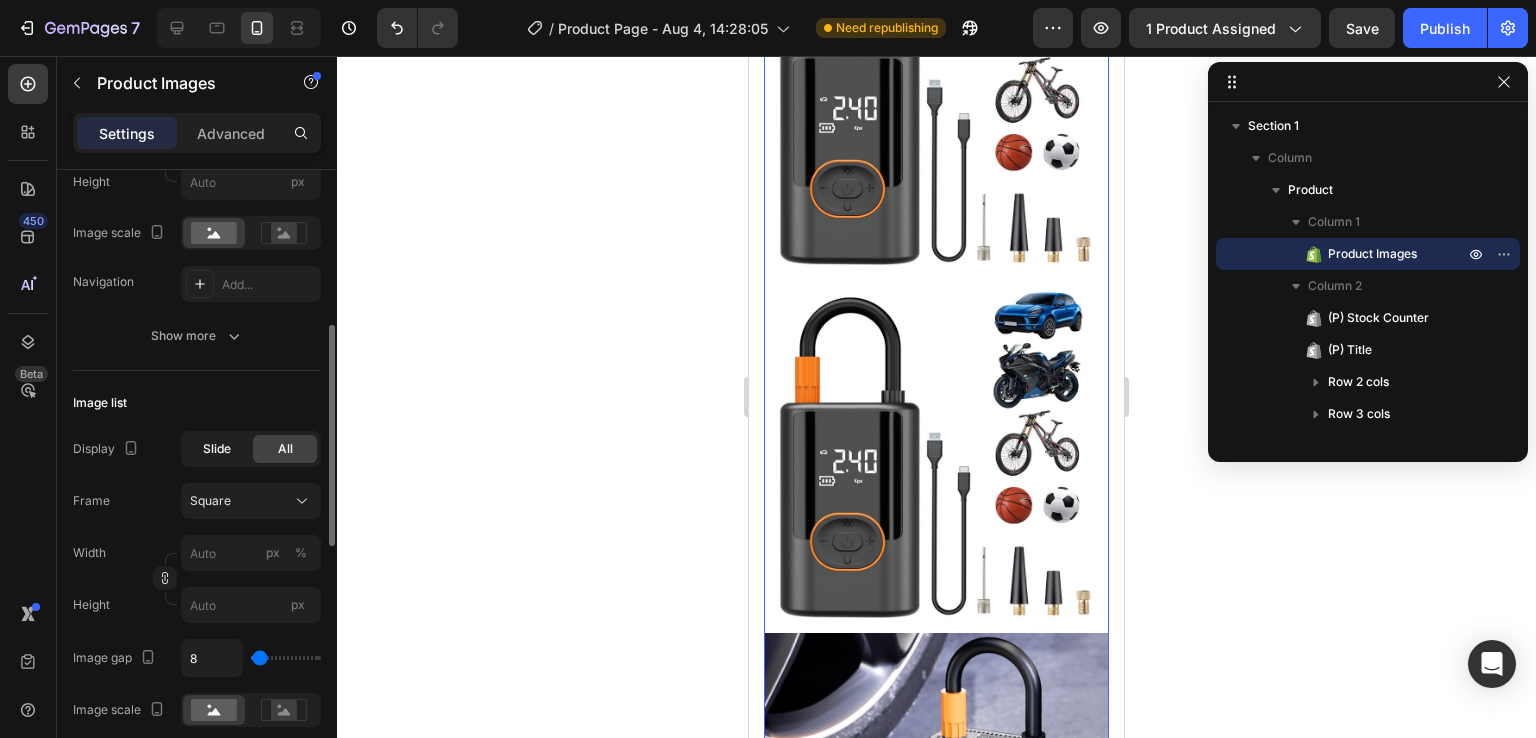click on "Slide" 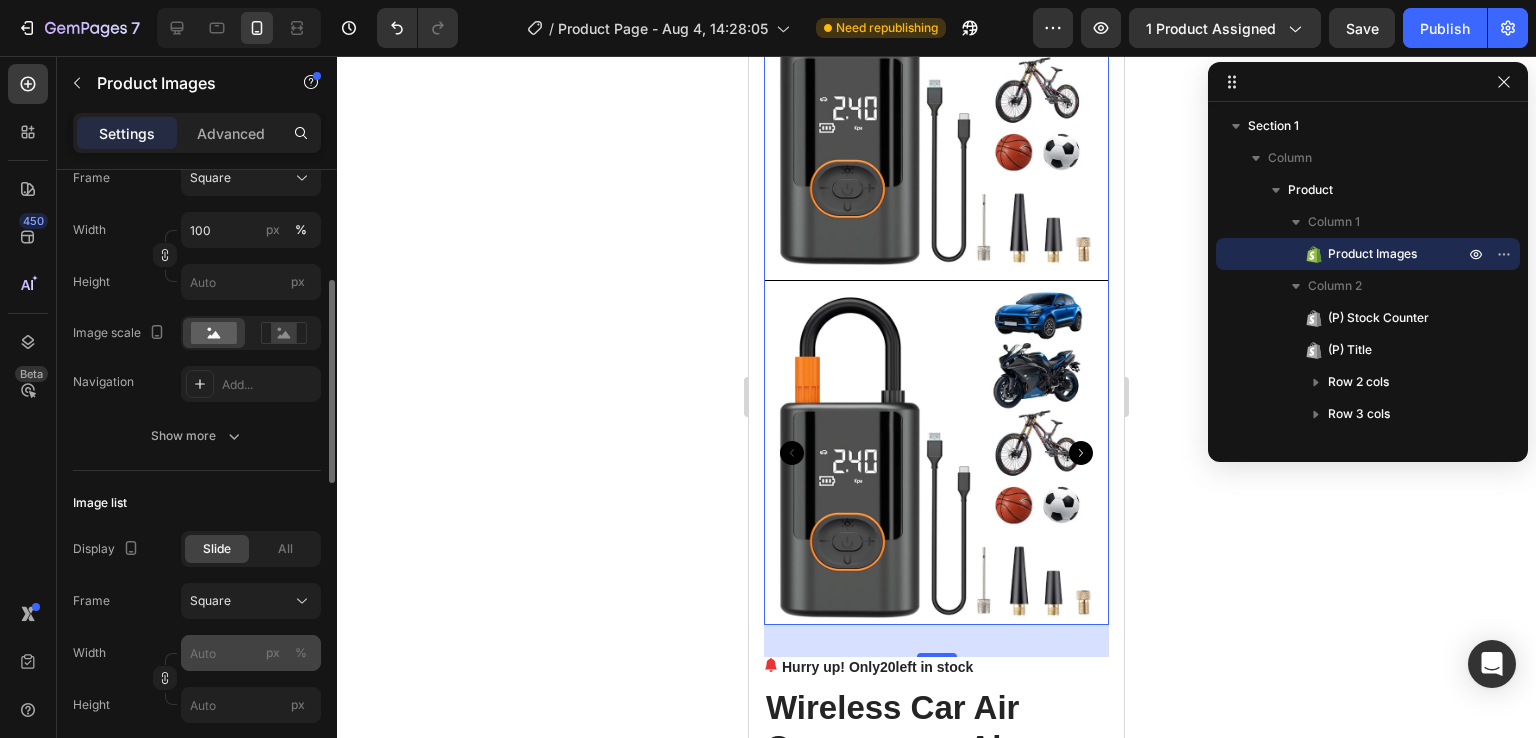 scroll, scrollTop: 640, scrollLeft: 0, axis: vertical 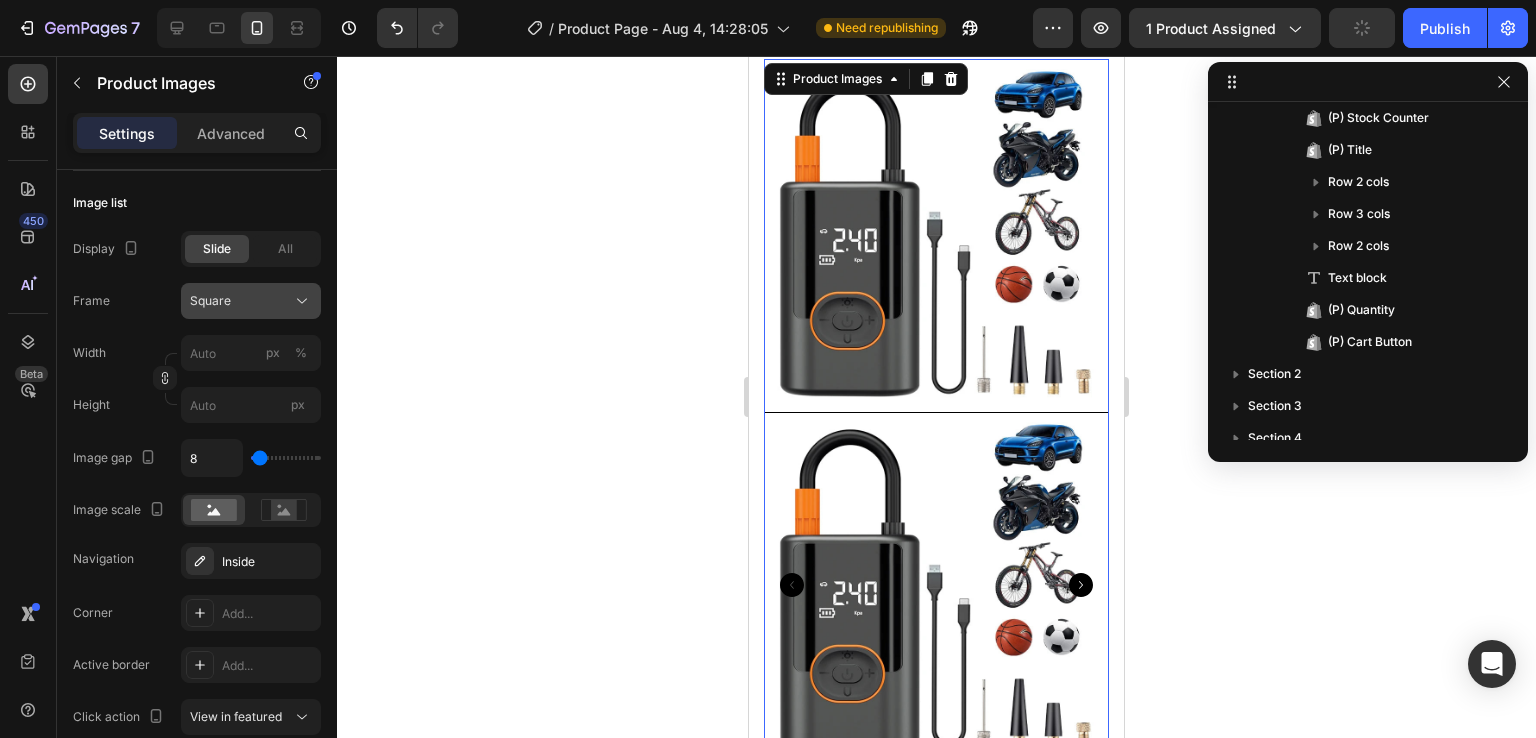 click on "Square" 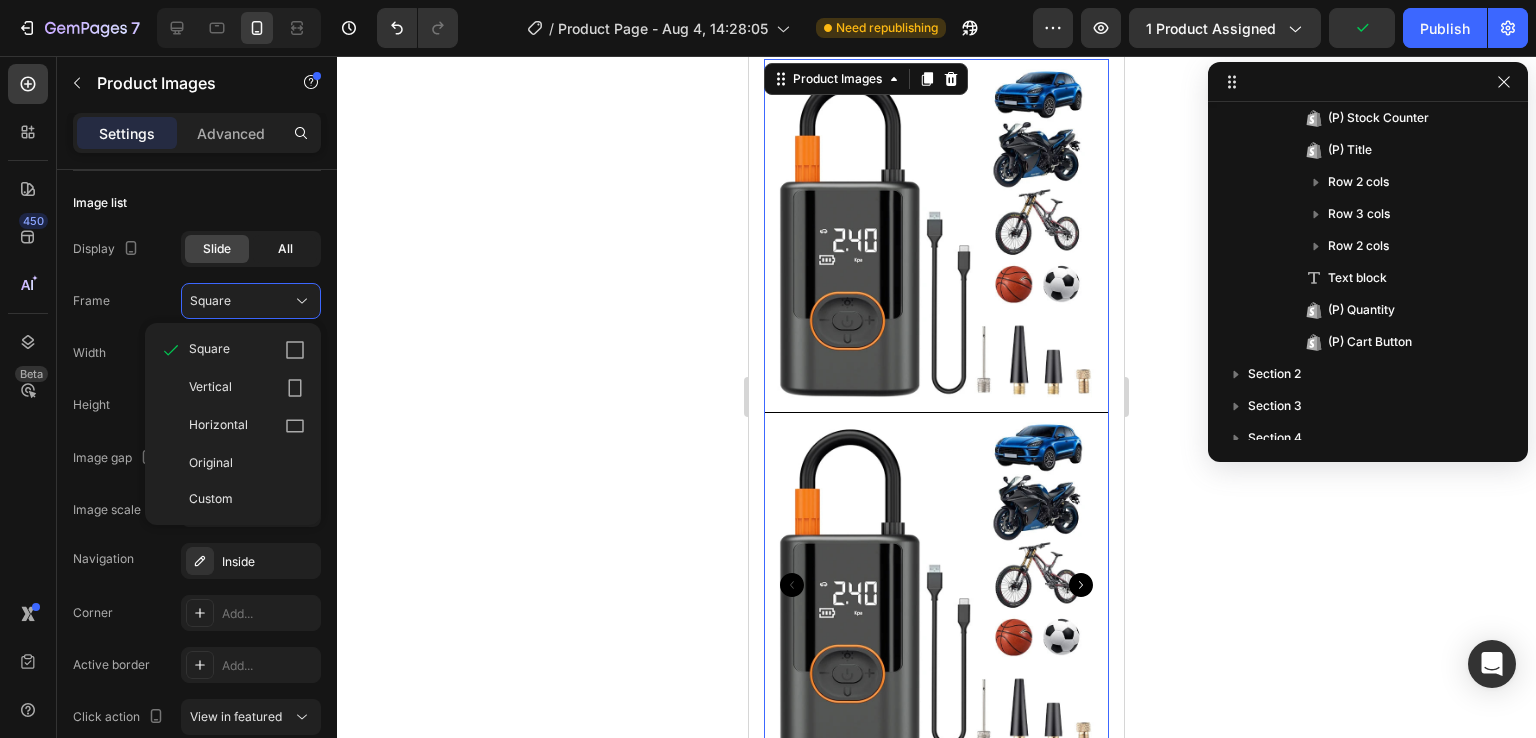 click on "All" 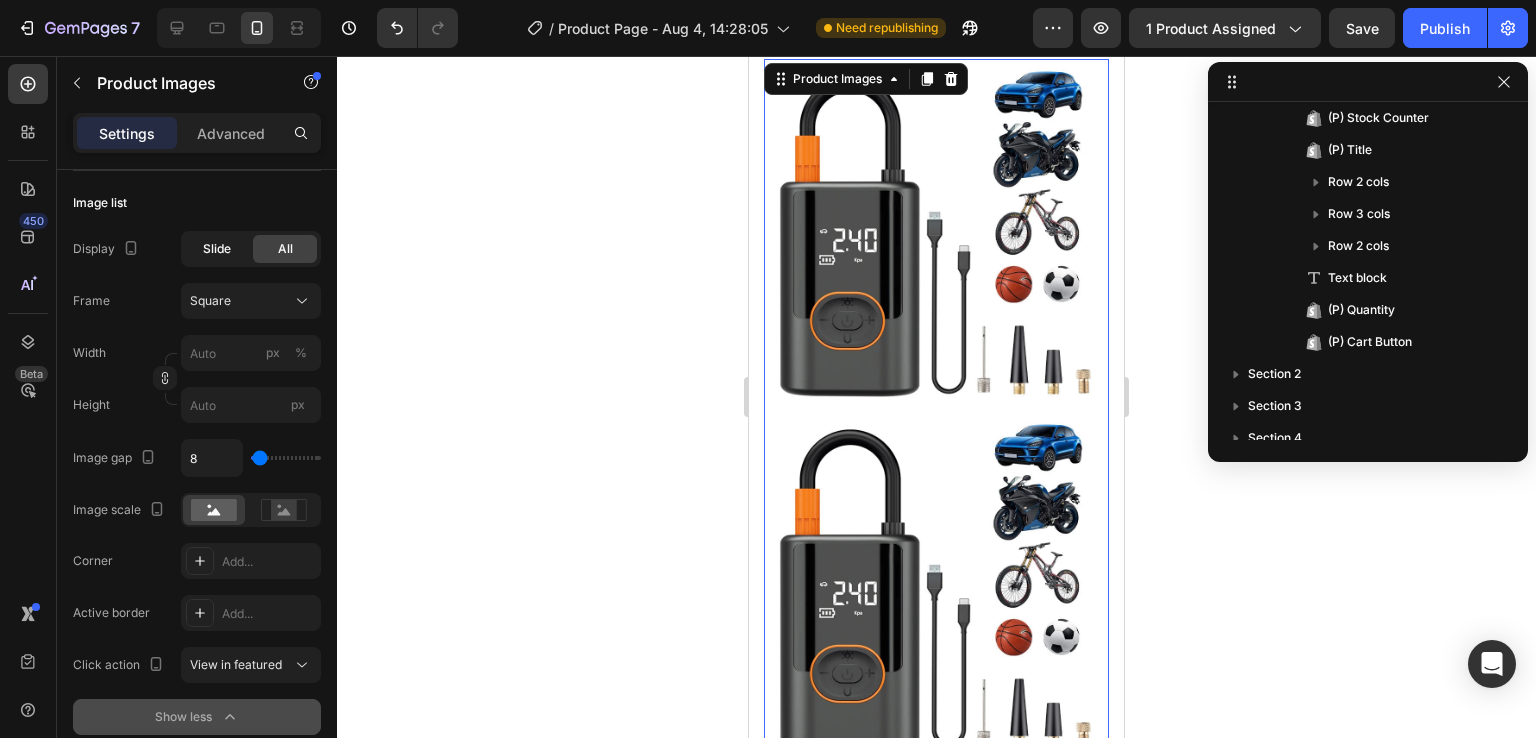 click on "Slide" 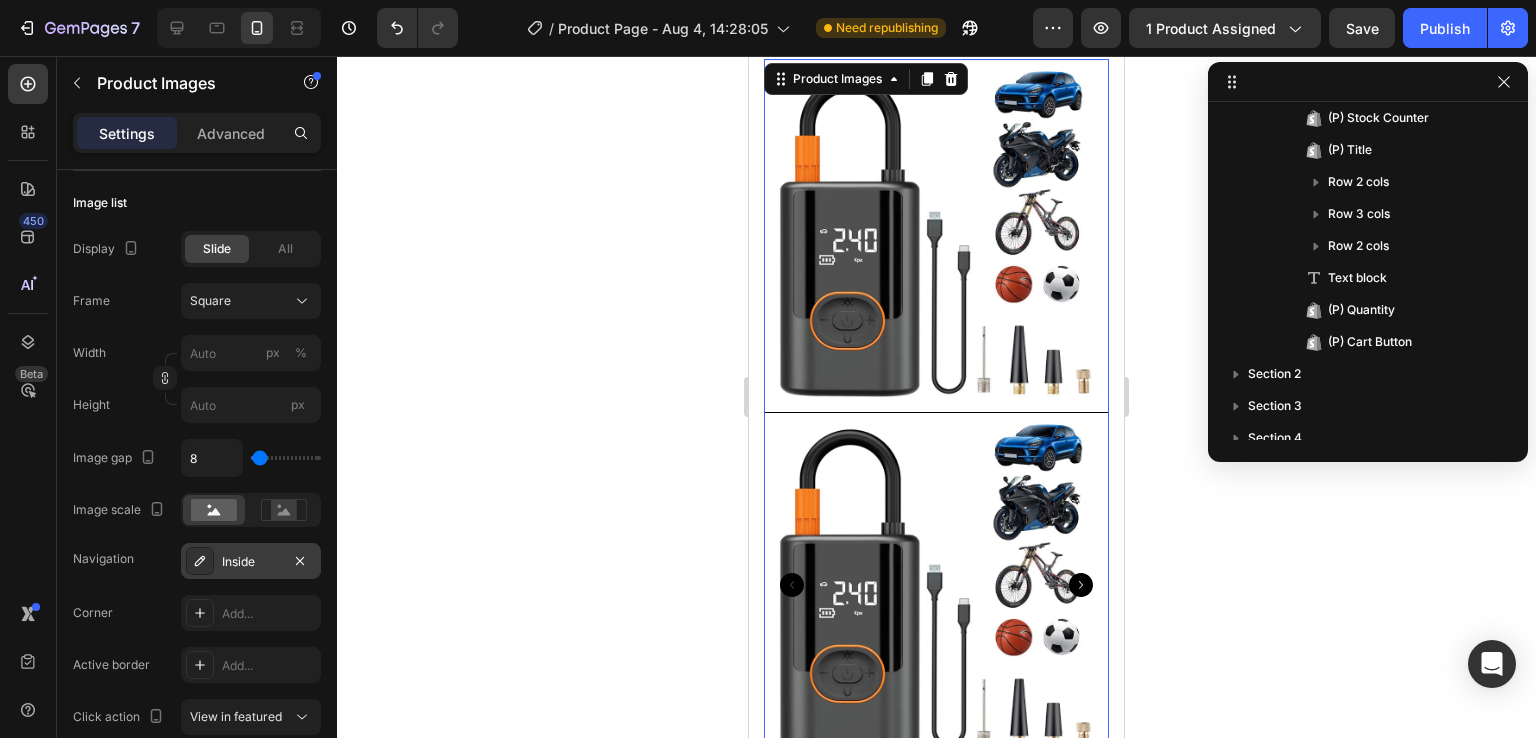 click on "Inside" at bounding box center (251, 562) 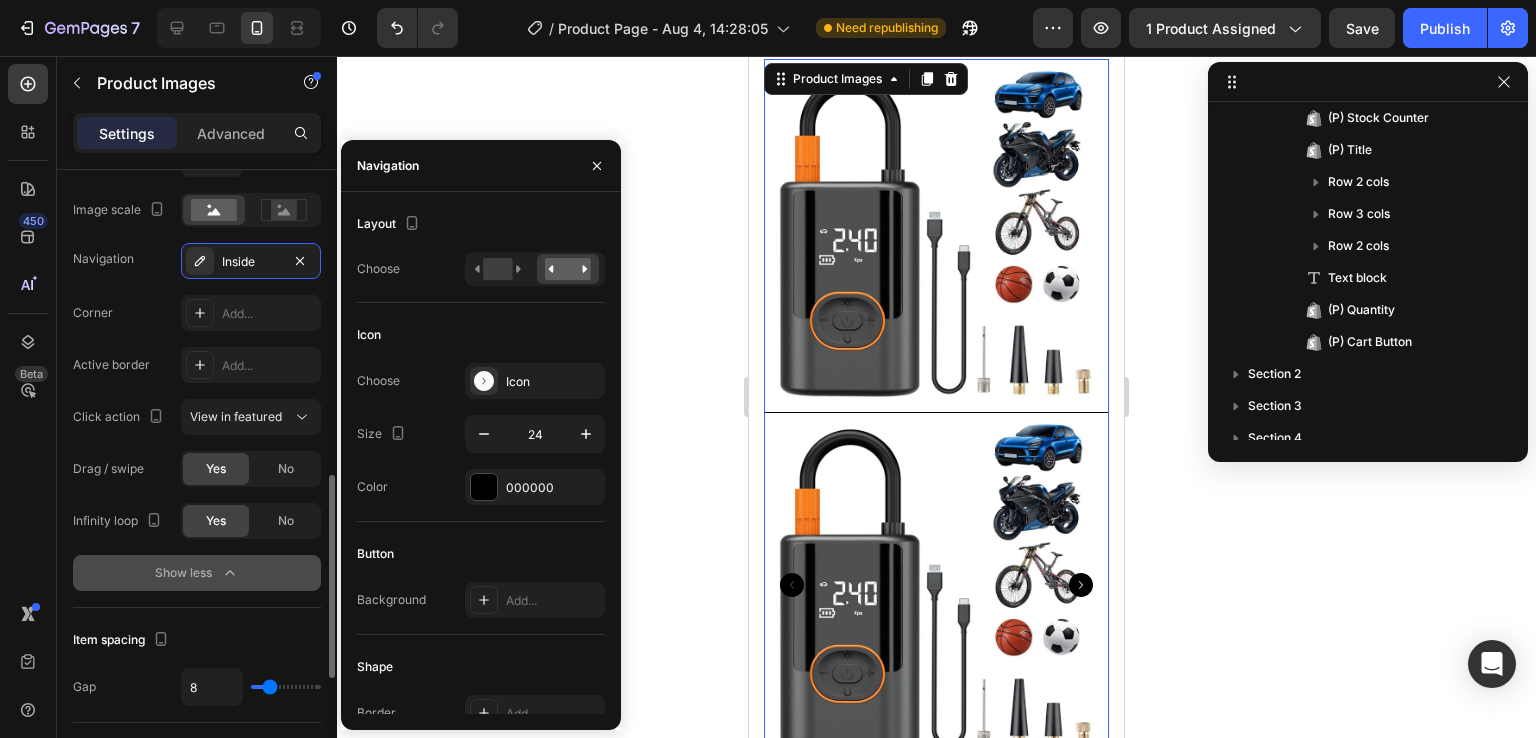 scroll, scrollTop: 740, scrollLeft: 0, axis: vertical 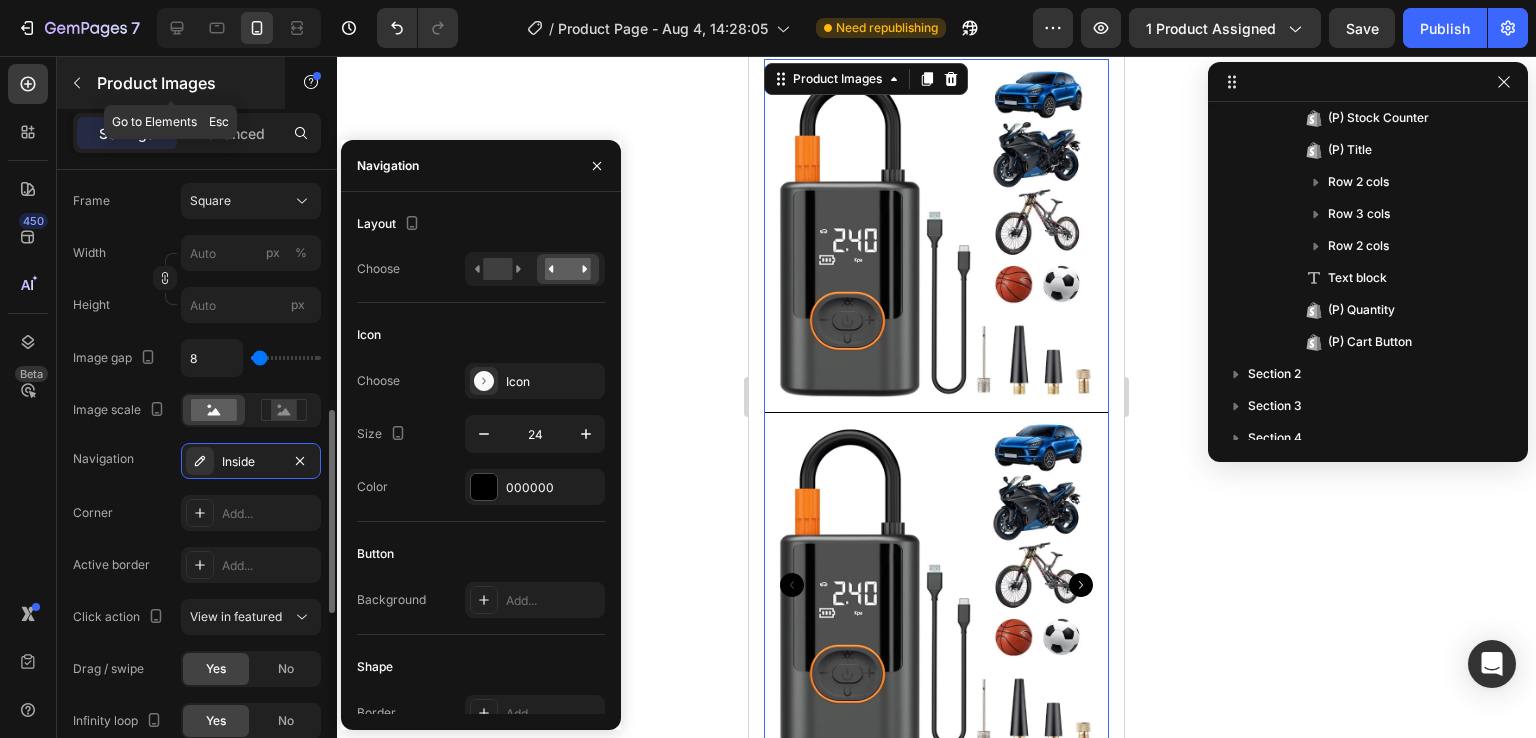 click 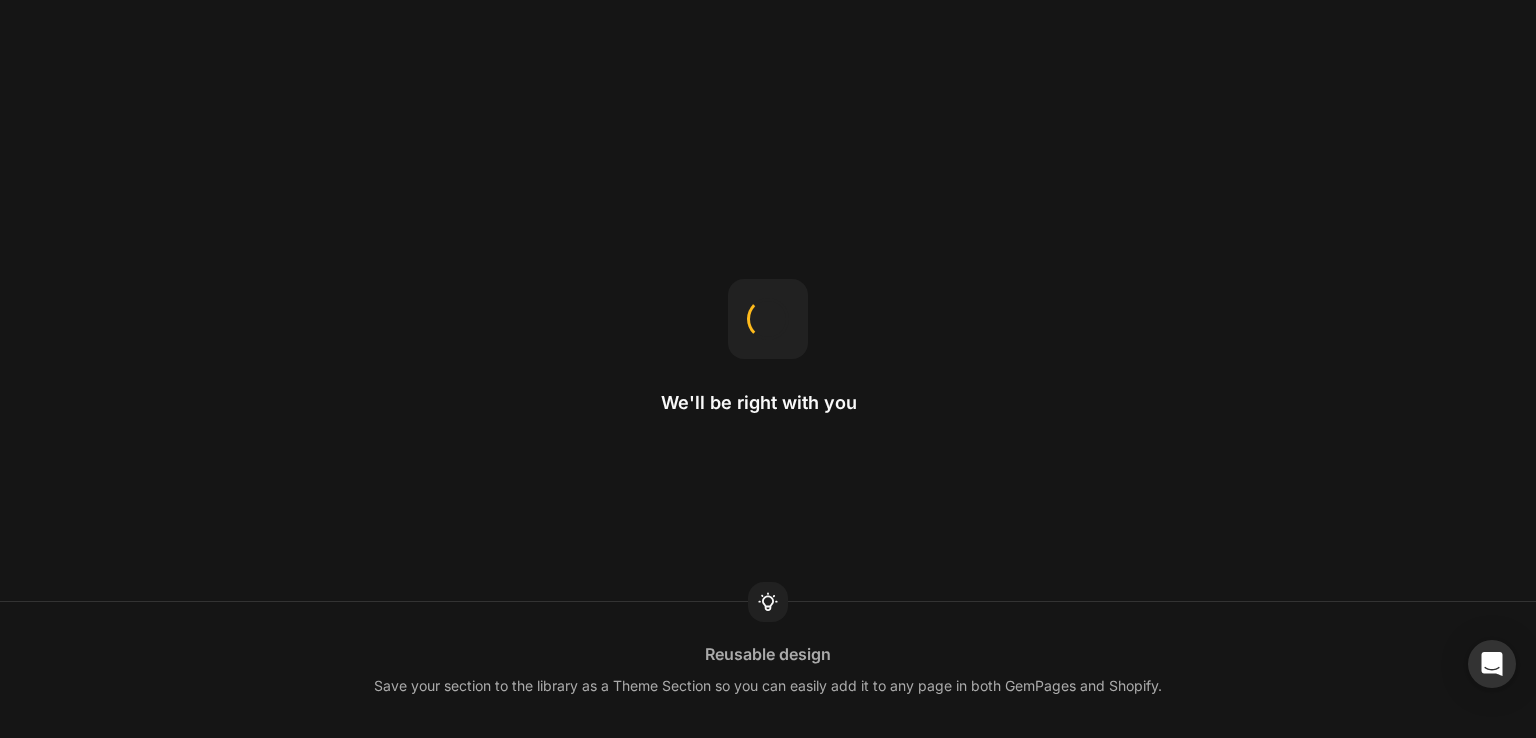 scroll, scrollTop: 0, scrollLeft: 0, axis: both 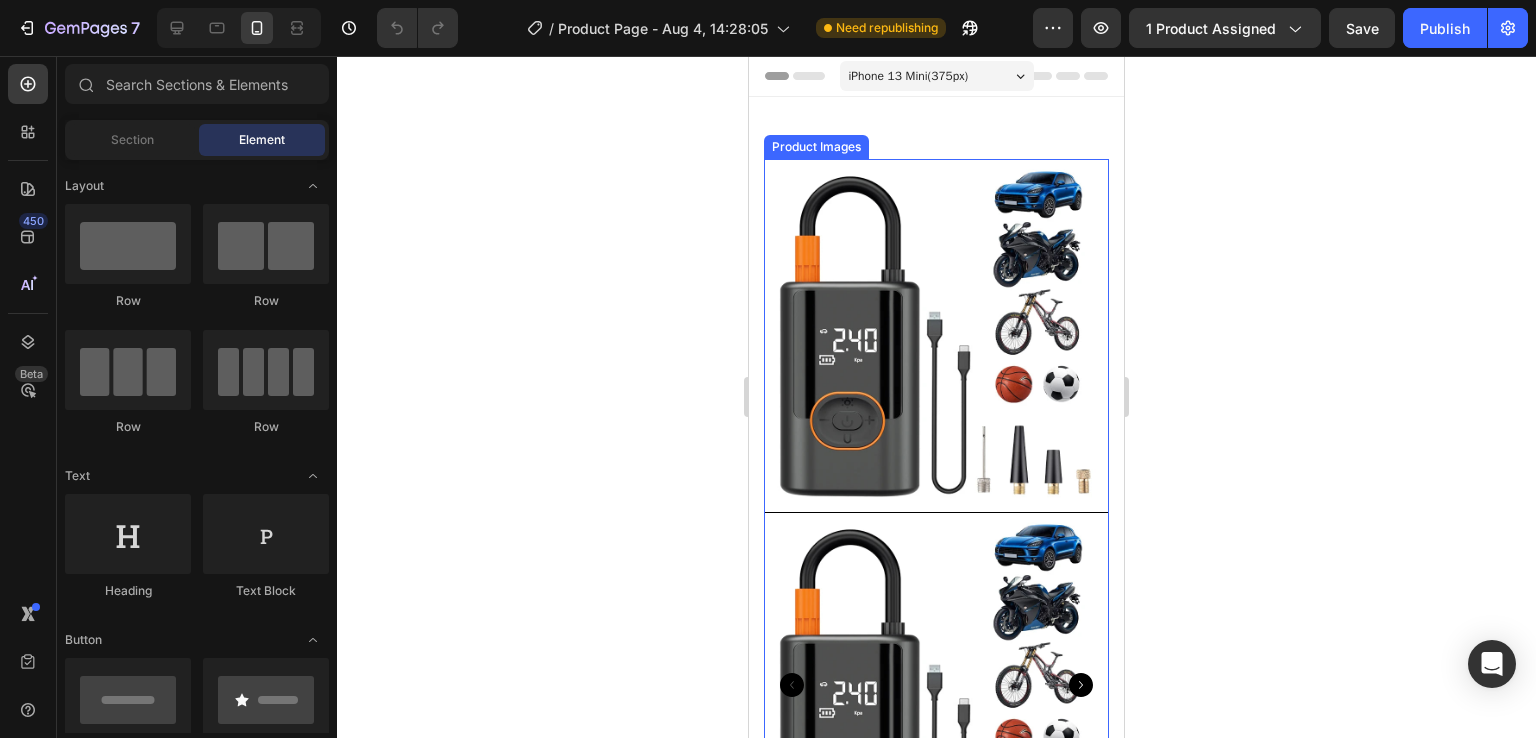 click at bounding box center (936, 331) 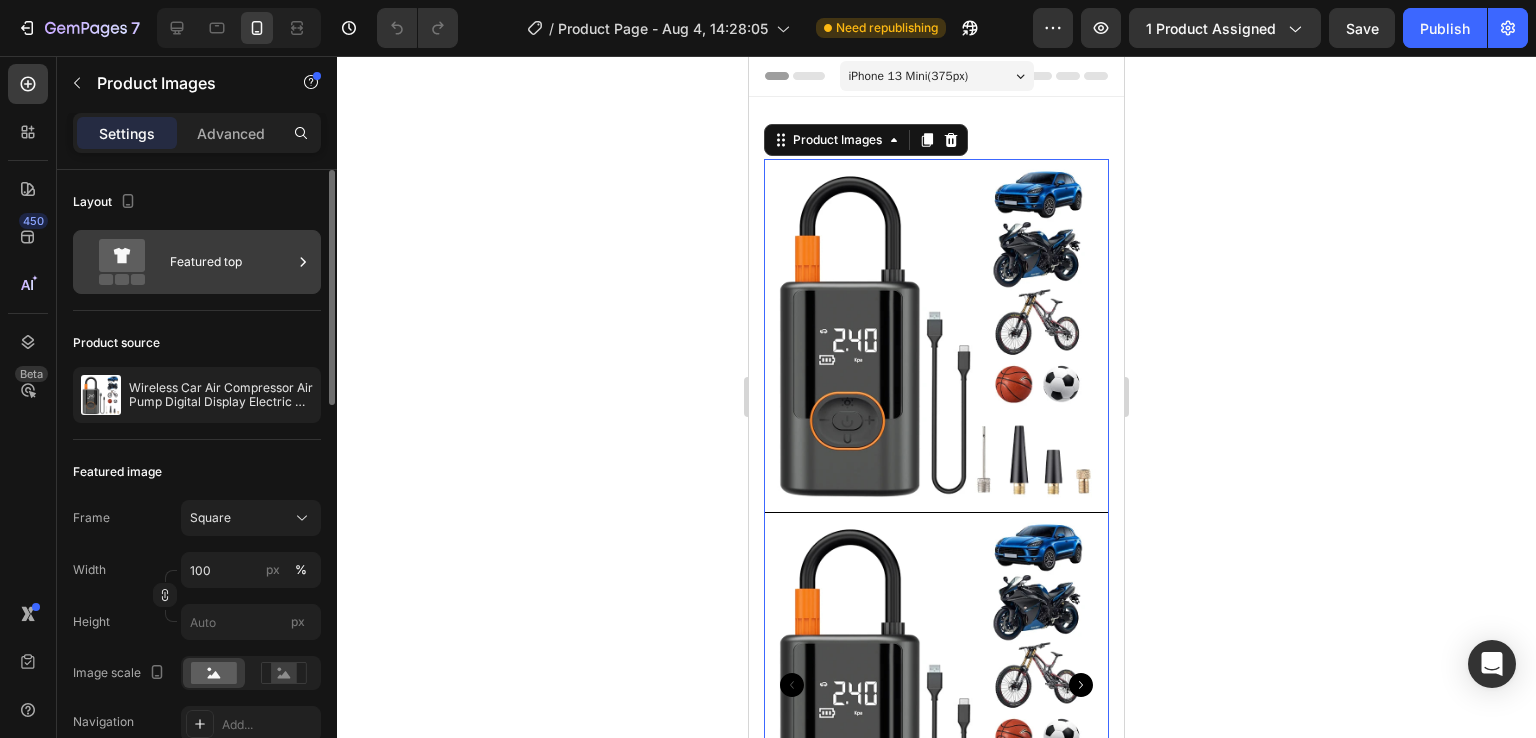 click on "Featured top" at bounding box center [231, 262] 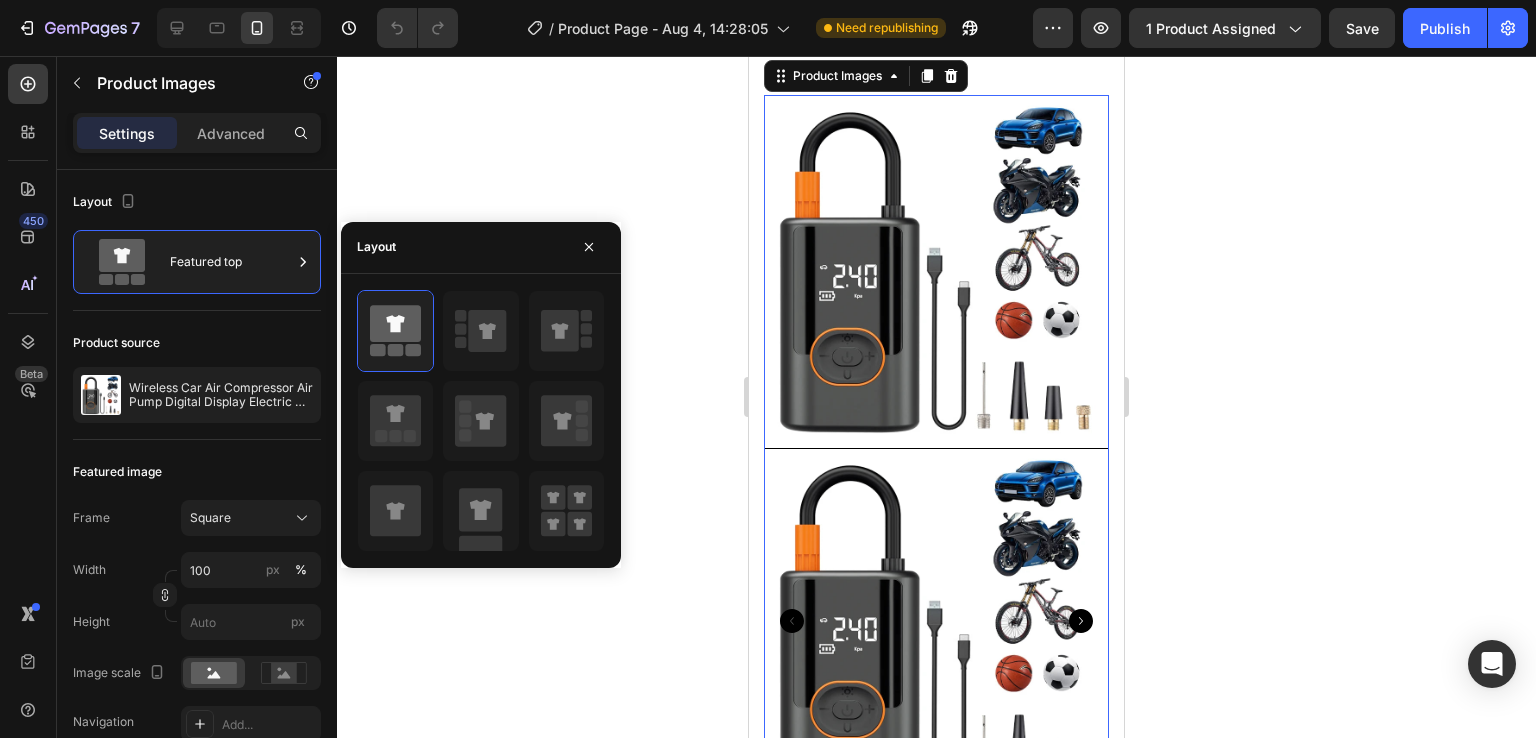 scroll, scrollTop: 100, scrollLeft: 0, axis: vertical 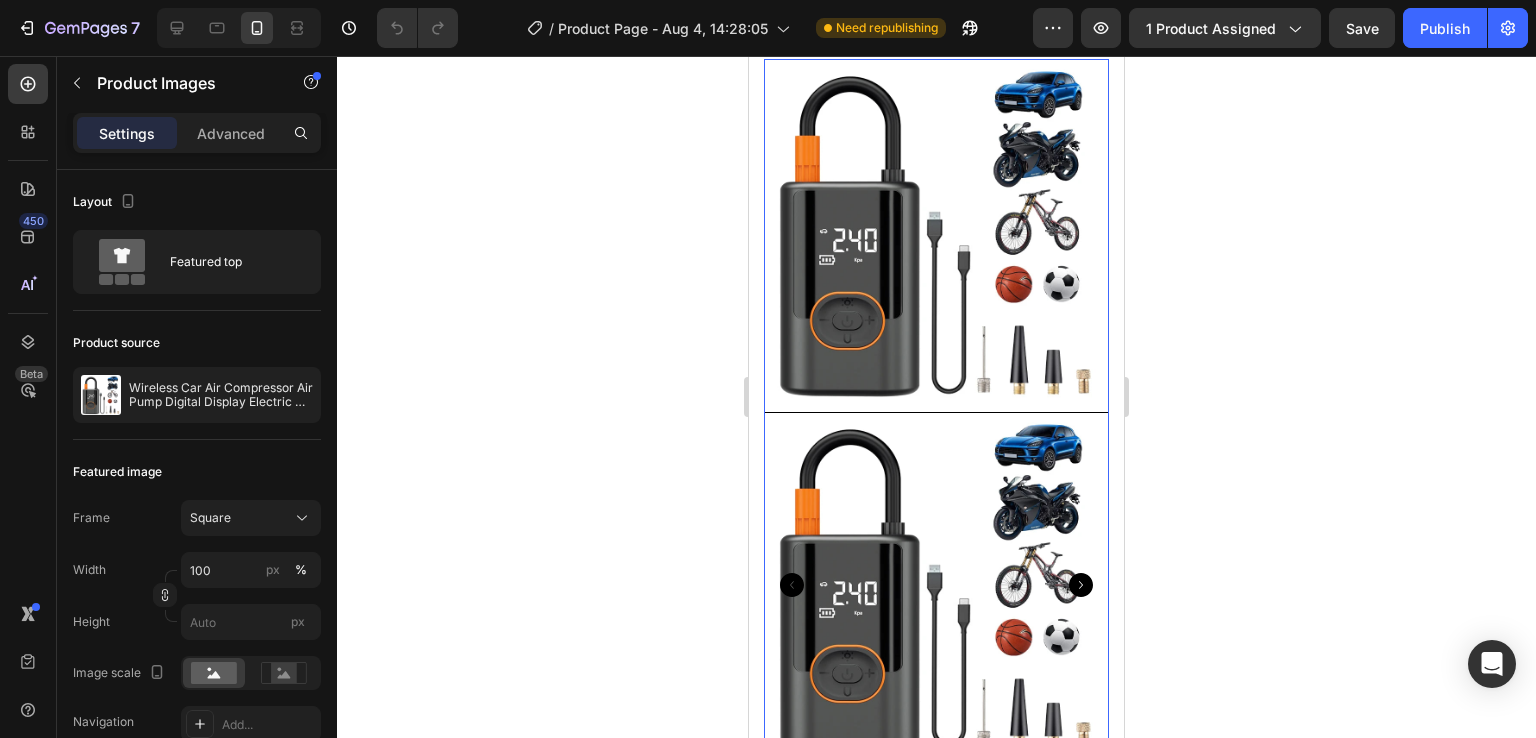 click at bounding box center (936, 584) 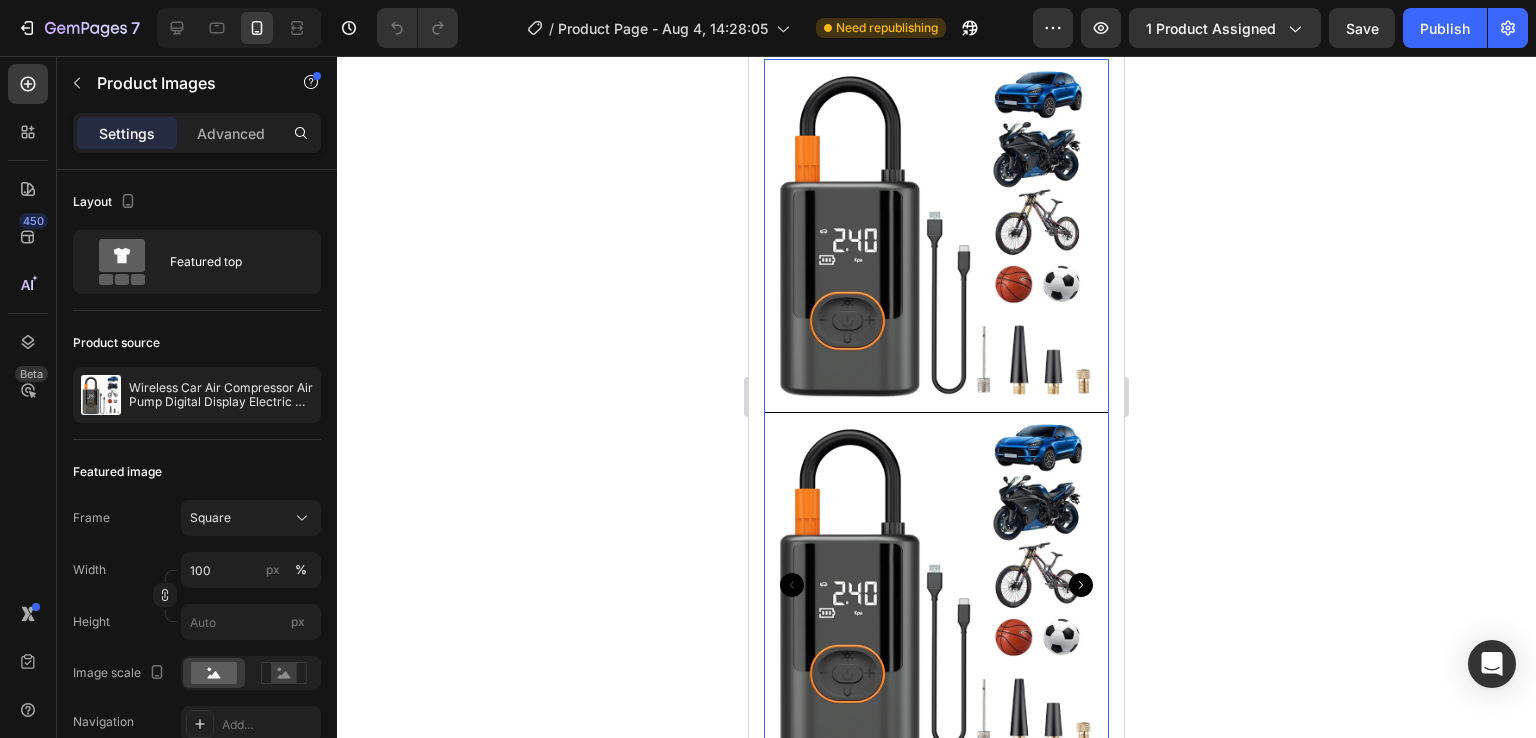 click at bounding box center (936, 231) 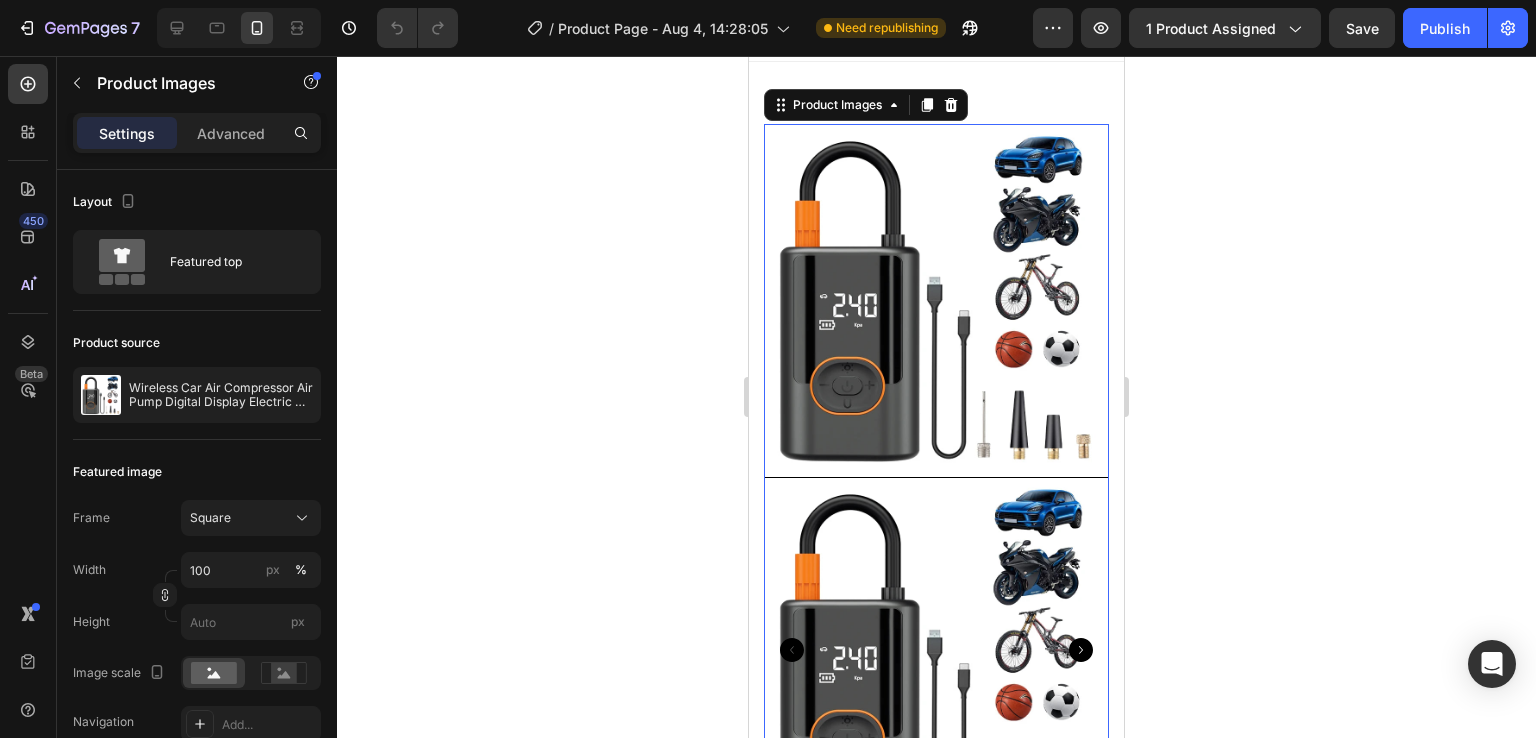 scroll, scrollTop: 0, scrollLeft: 0, axis: both 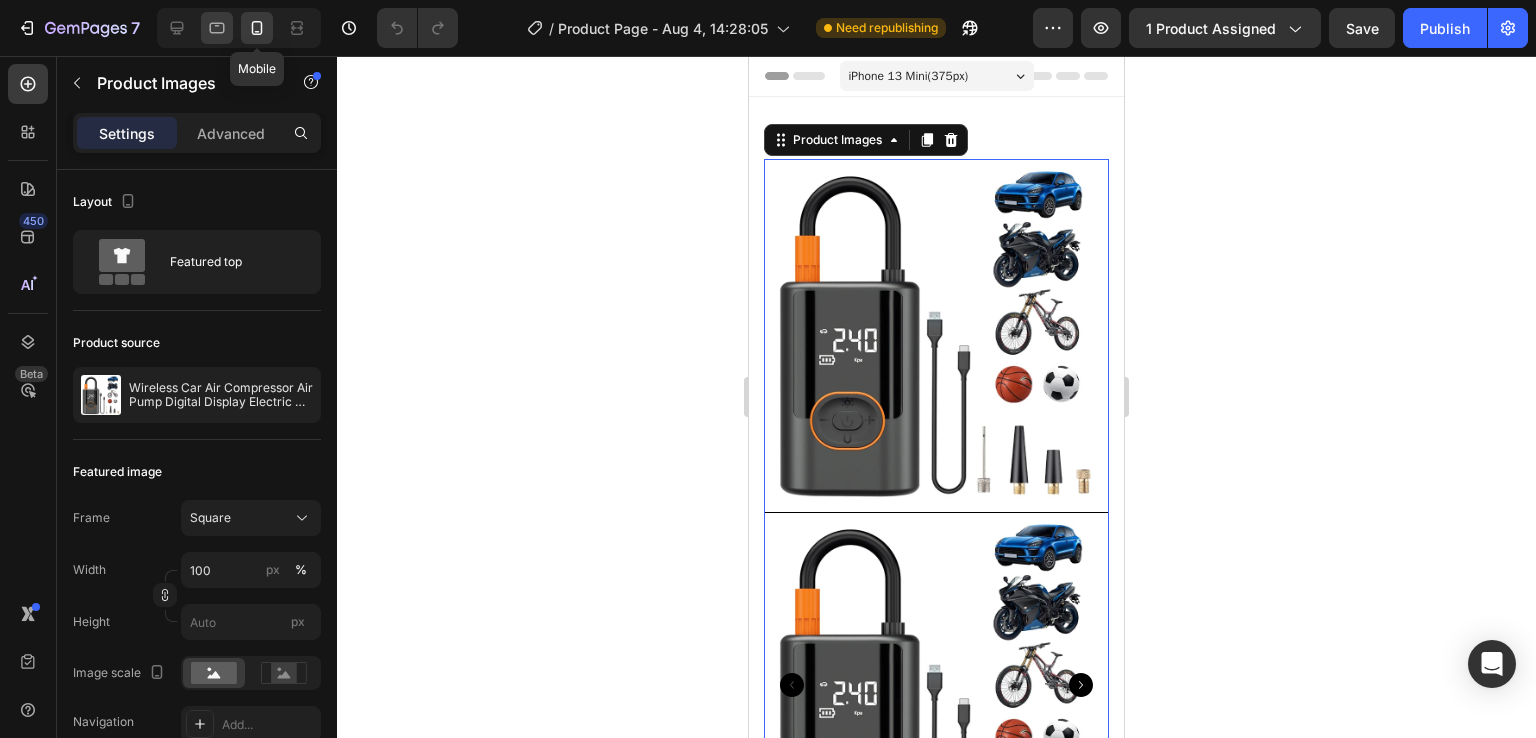 click 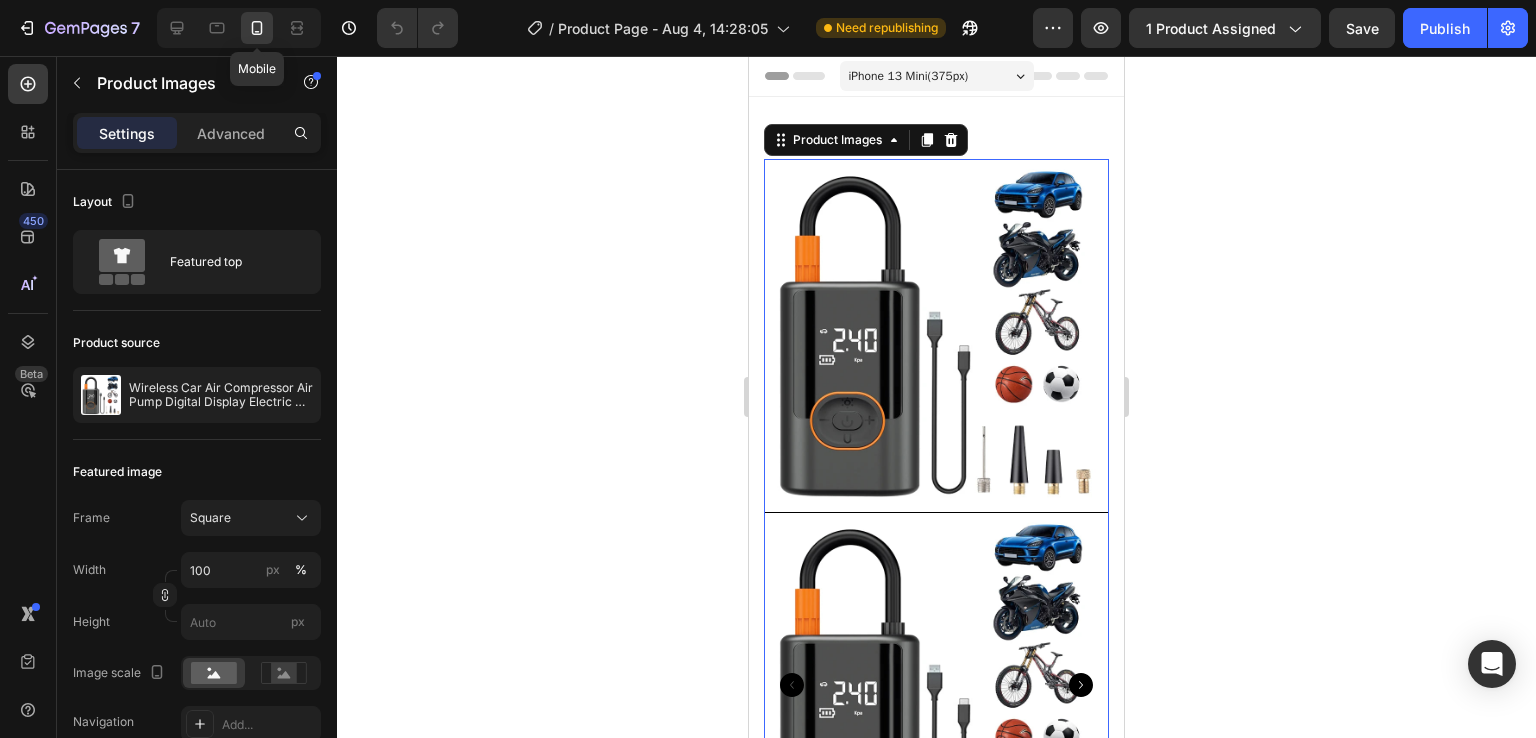 type on "25" 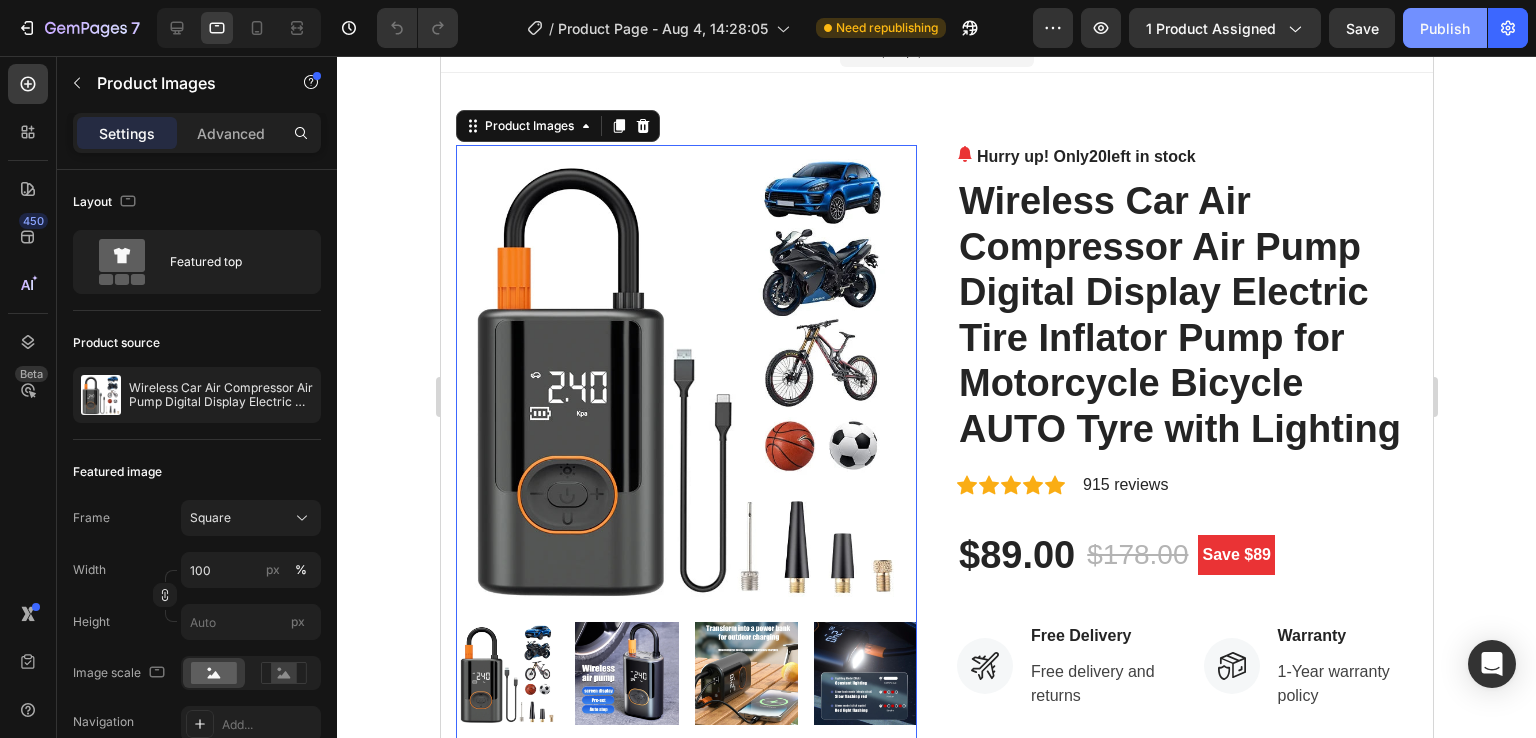 scroll, scrollTop: 42, scrollLeft: 0, axis: vertical 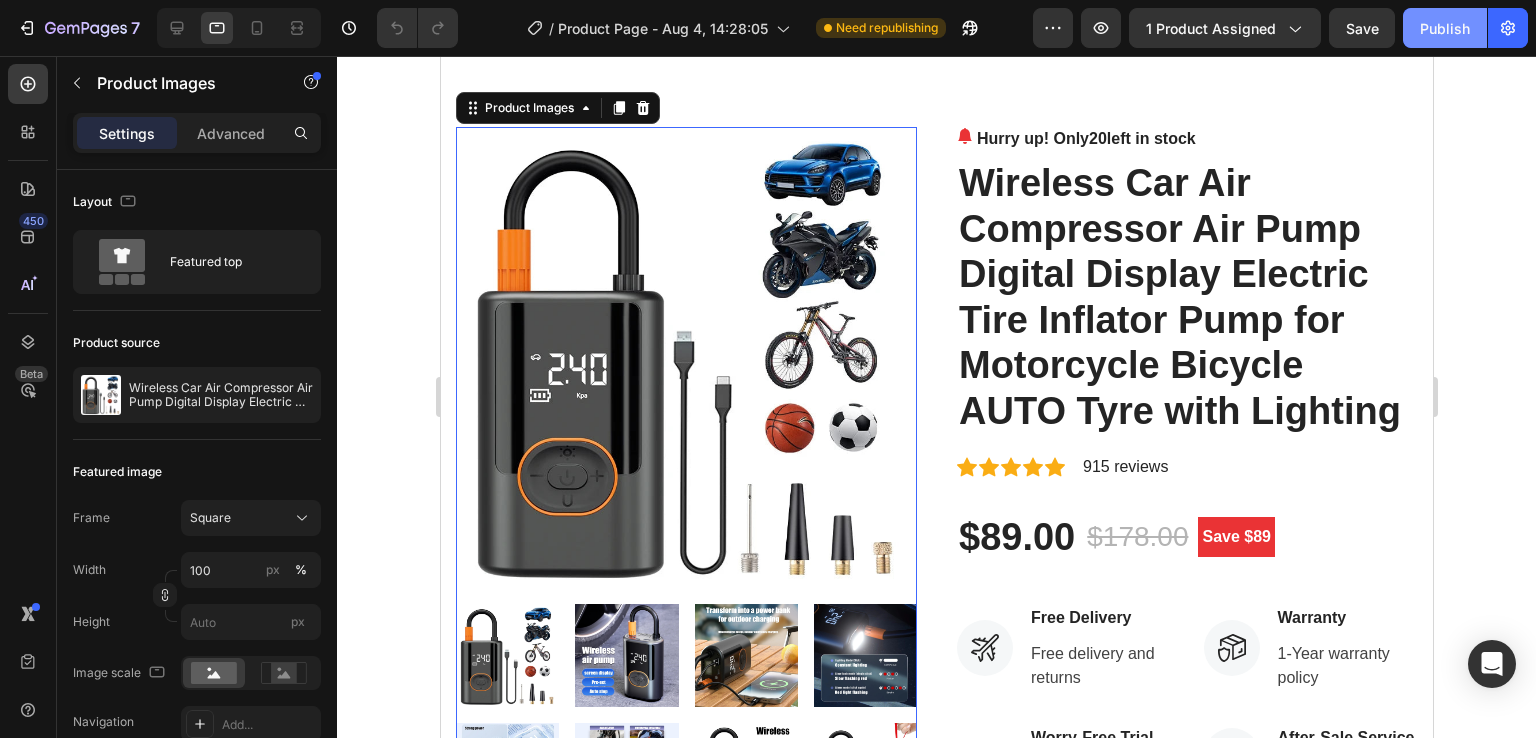 click on "Publish" at bounding box center [1445, 28] 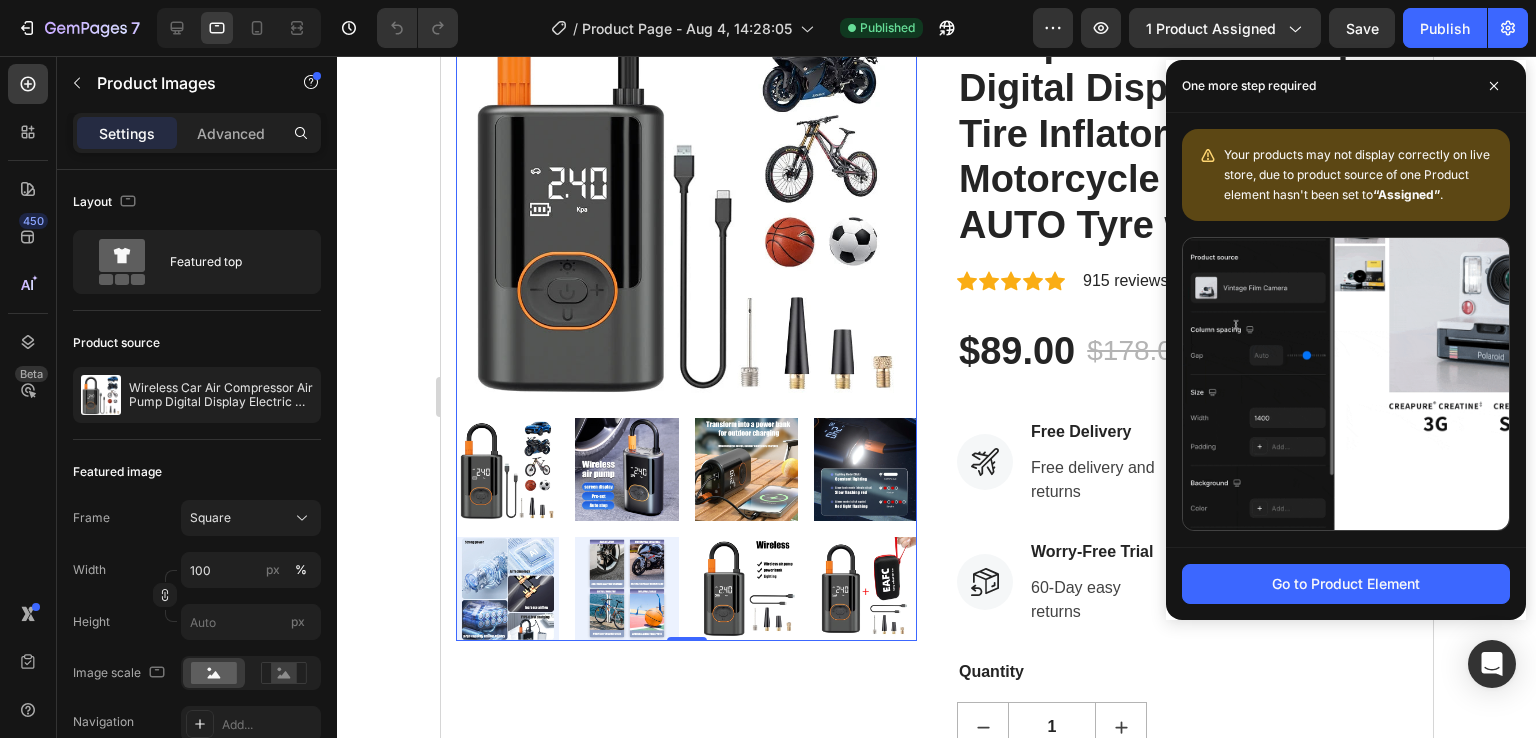 scroll, scrollTop: 242, scrollLeft: 0, axis: vertical 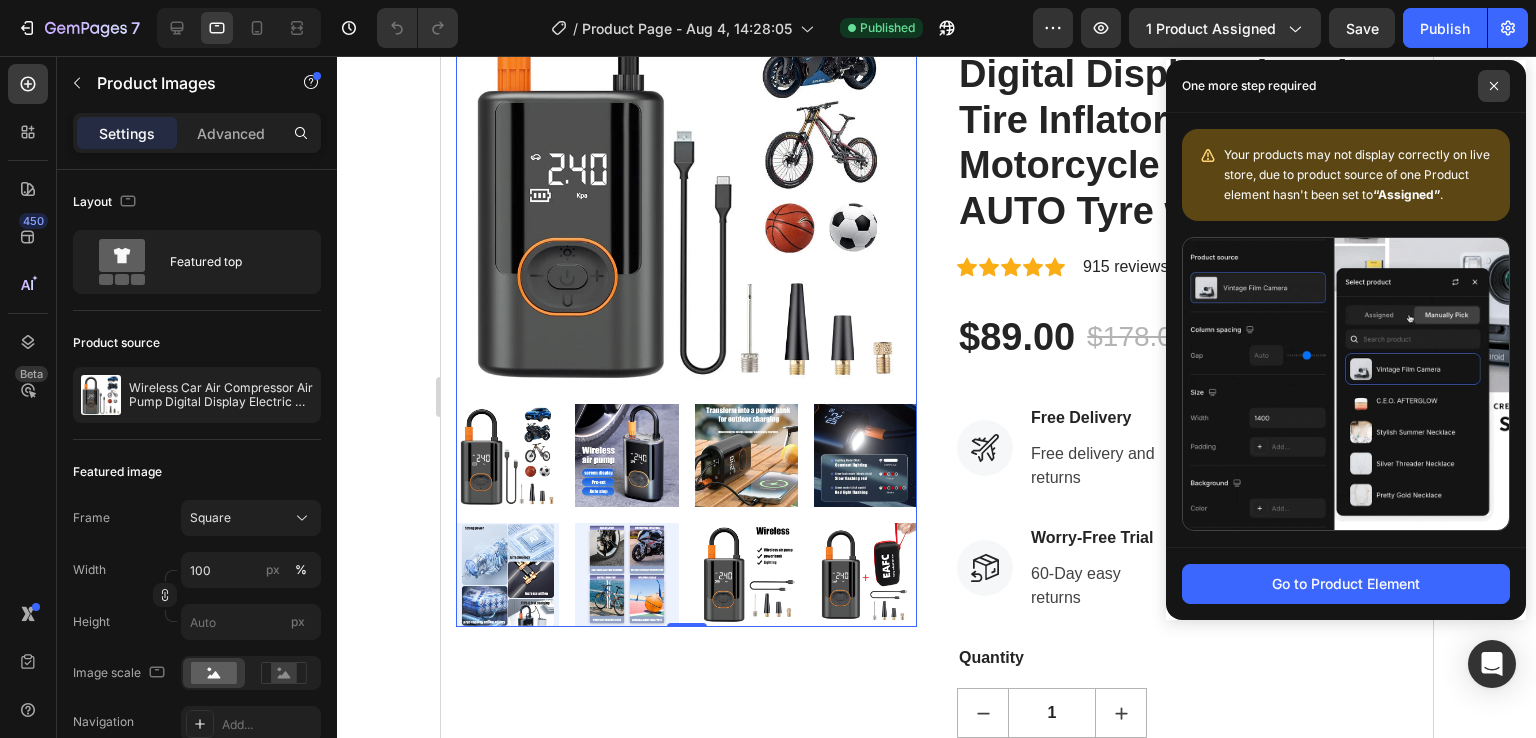 click at bounding box center [1494, 86] 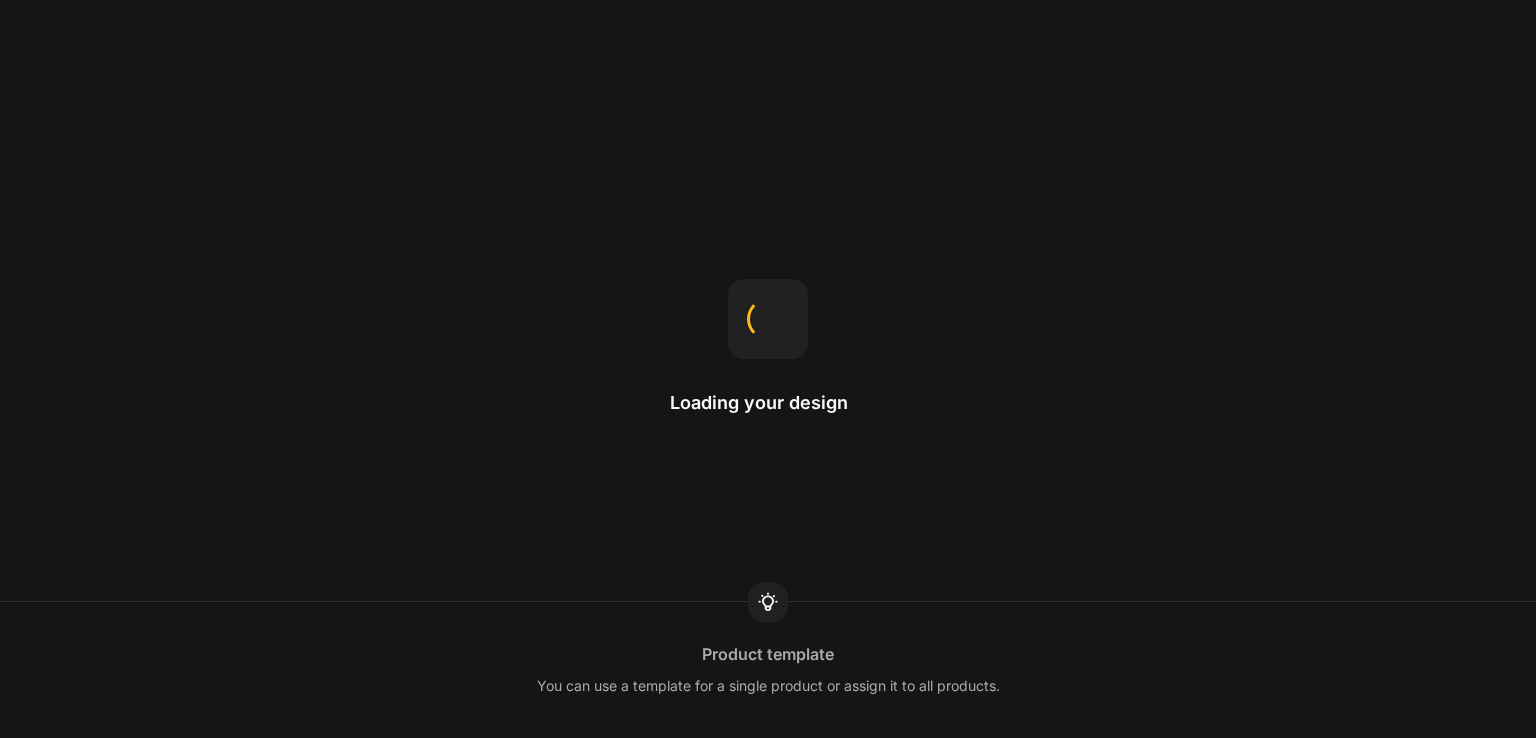 scroll, scrollTop: 0, scrollLeft: 0, axis: both 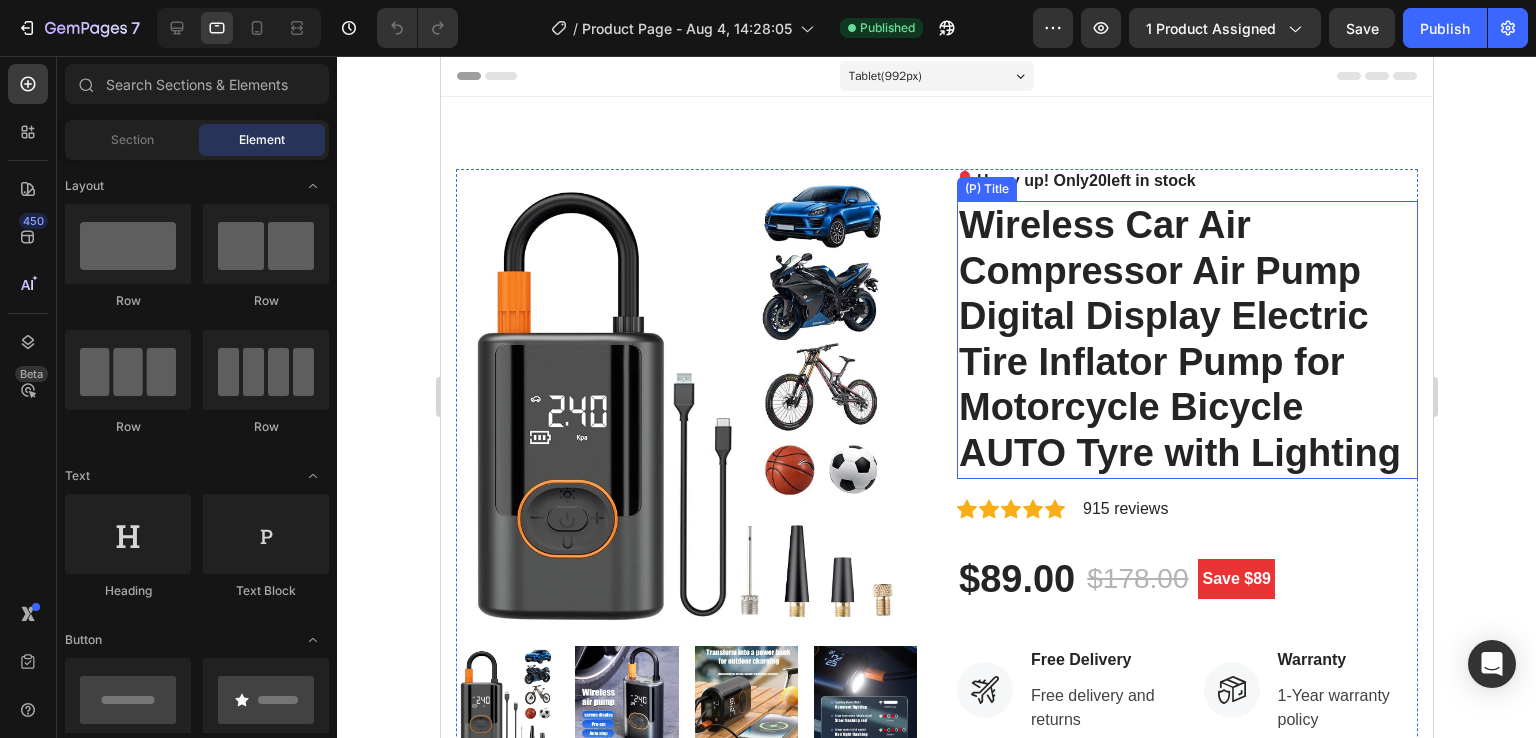 click on "Wireless Car Air Compressor Air Pump Digital Display Electric Tire Inflator Pump for Motorcycle Bicycle AUTO Tyre with Lighting" at bounding box center [1186, 340] 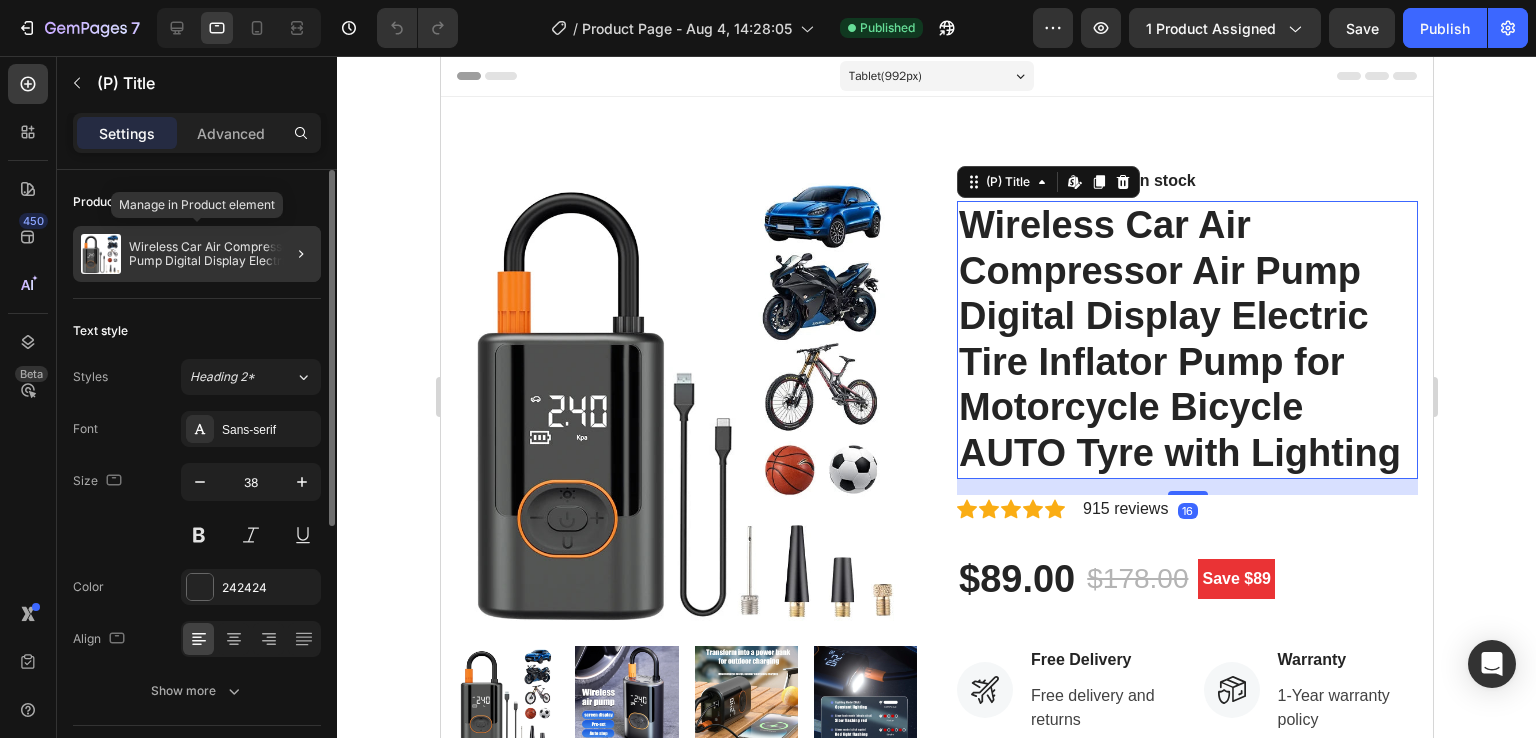 click on "Wireless Car Air Compressor Air Pump Digital Display Electric Tire Inflator Pump for Motorcycle Bicycle AUTO Tyre with Lighting" 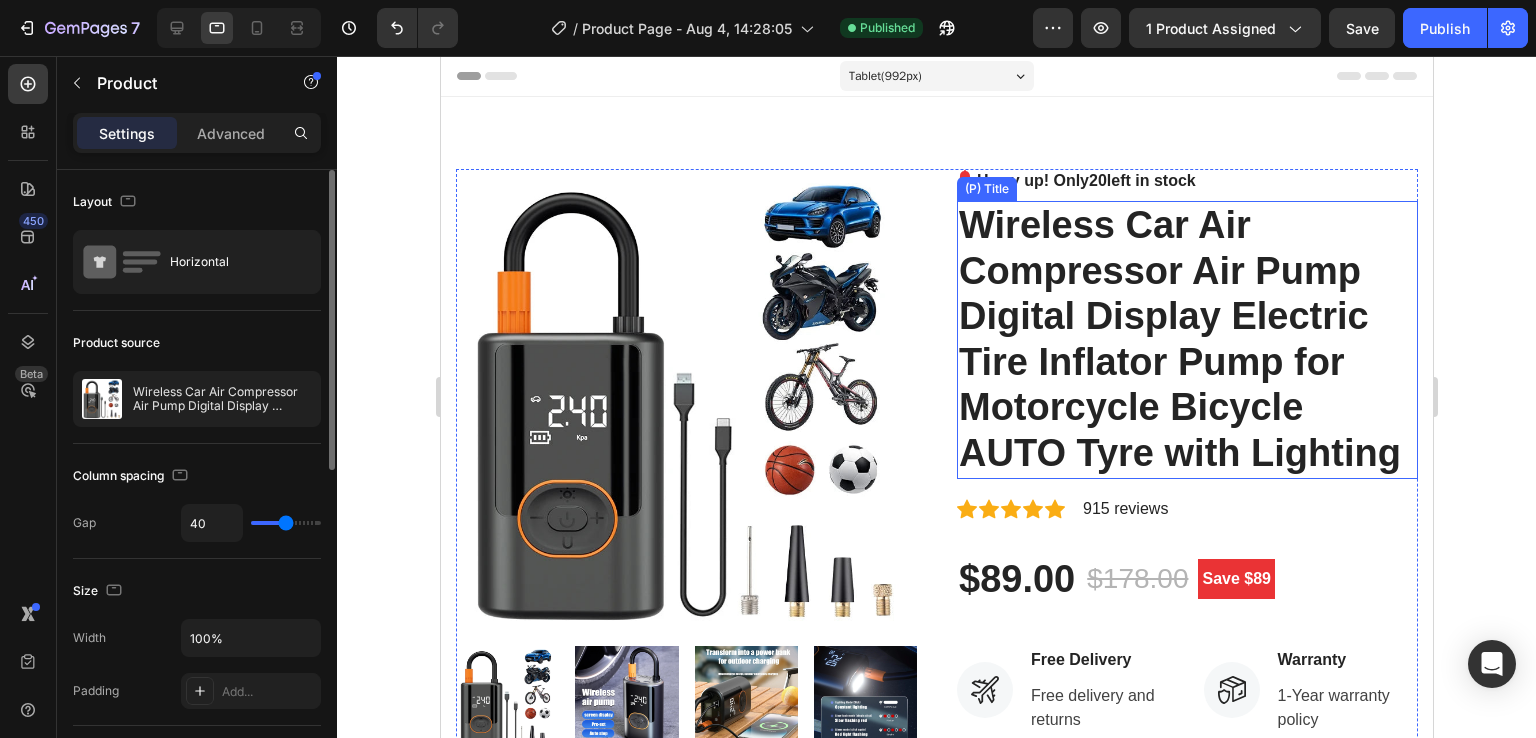 click on "Wireless Car Air Compressor Air Pump Digital Display Electric Tire Inflator Pump for Motorcycle Bicycle AUTO Tyre with Lighting" at bounding box center [1186, 340] 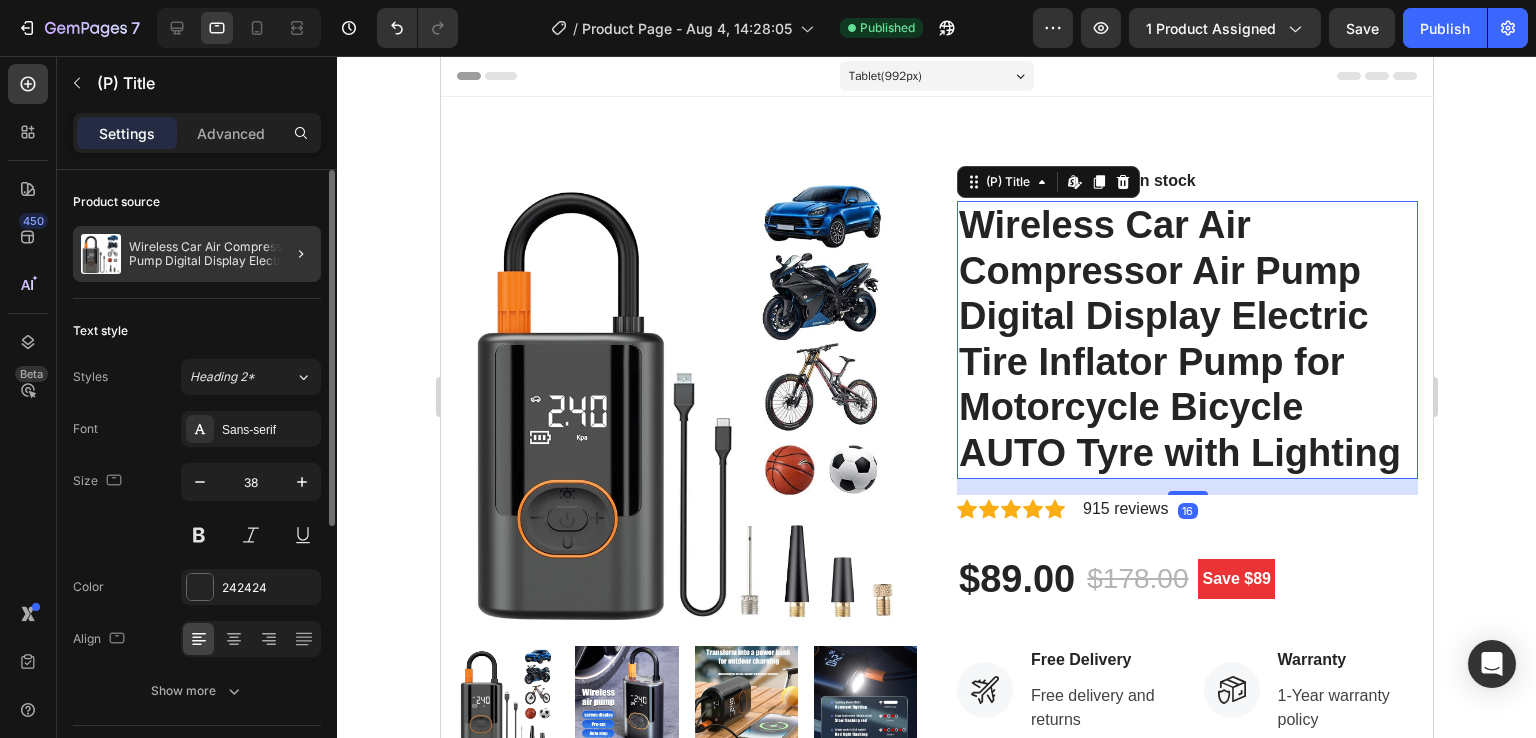 click 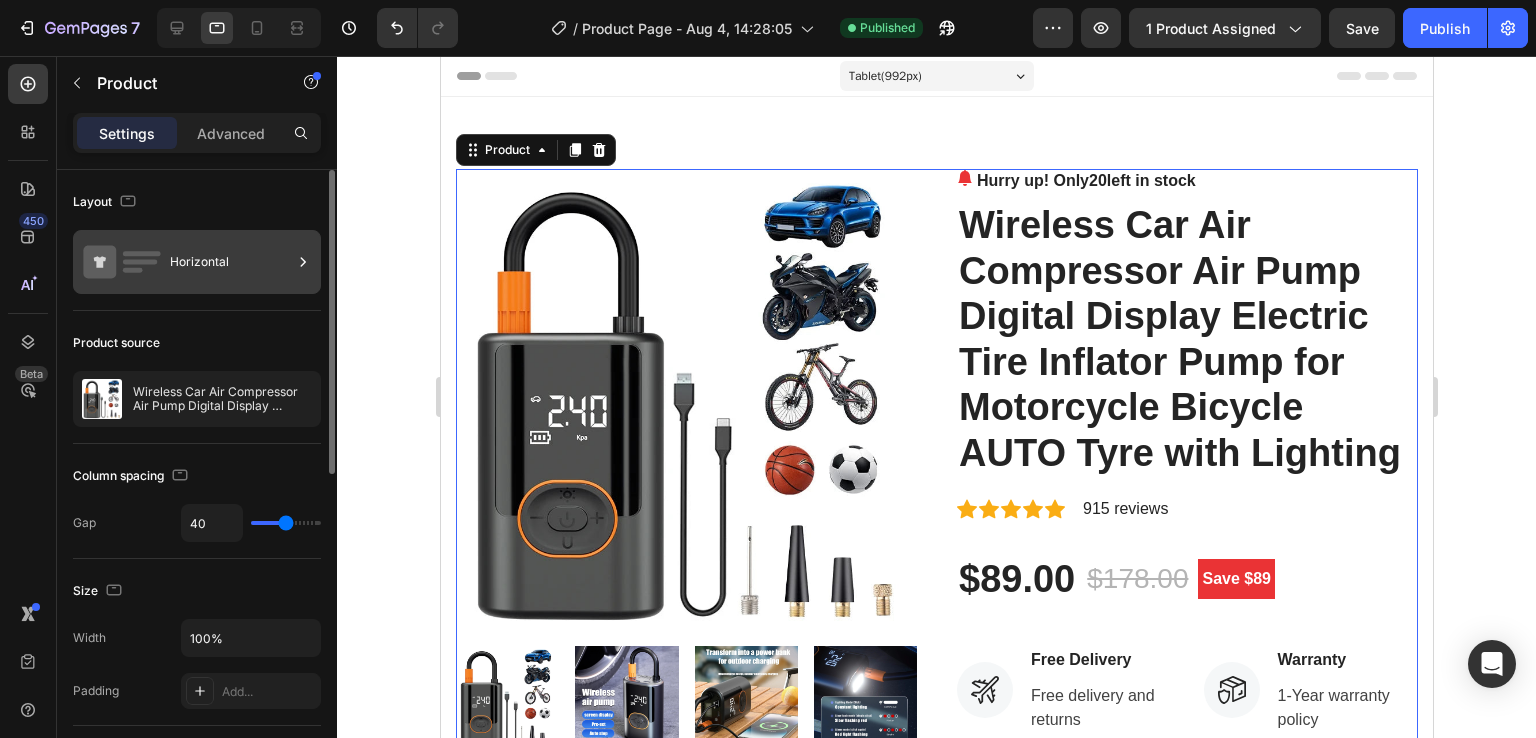 click on "Horizontal" at bounding box center (231, 262) 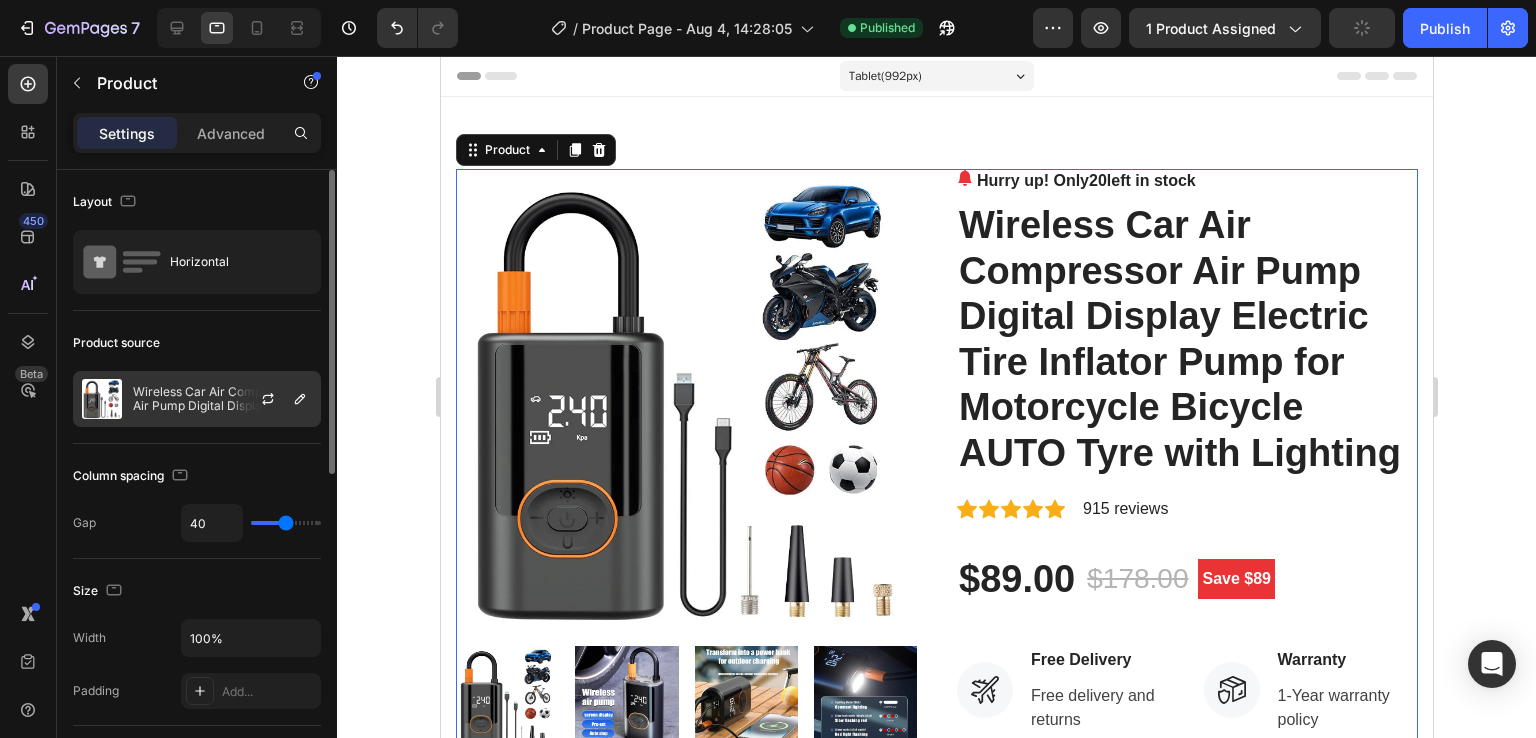 click at bounding box center (276, 399) 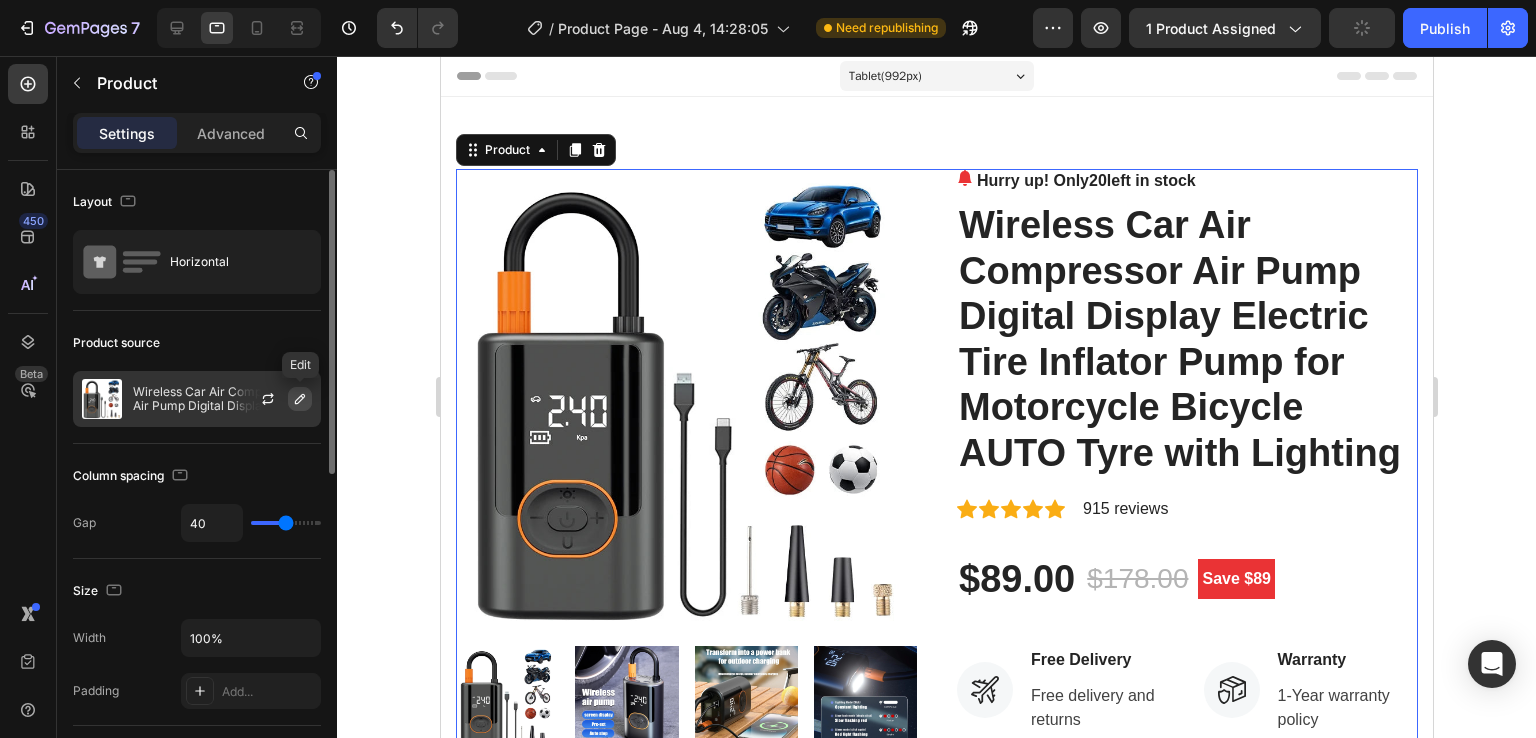 click 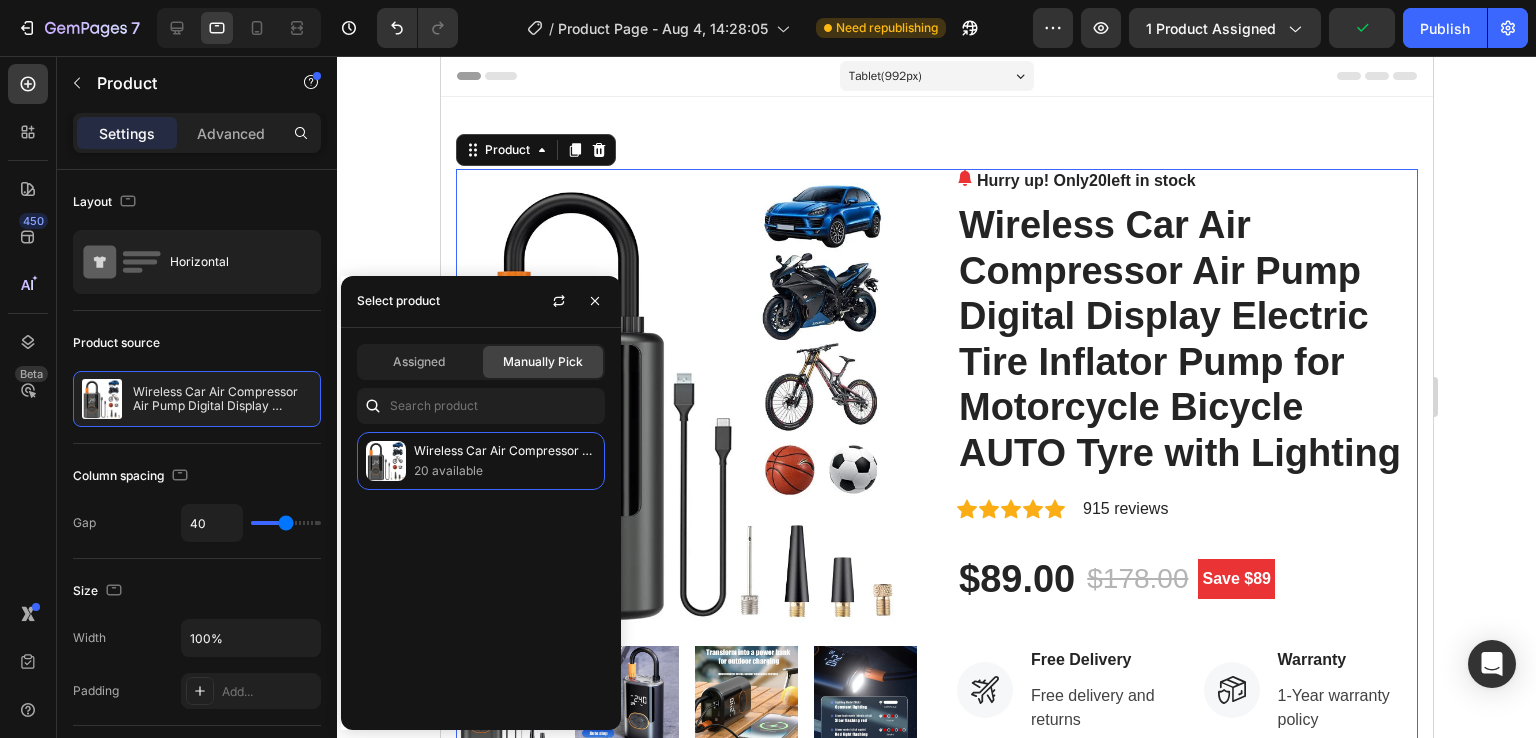click on "Assigned" 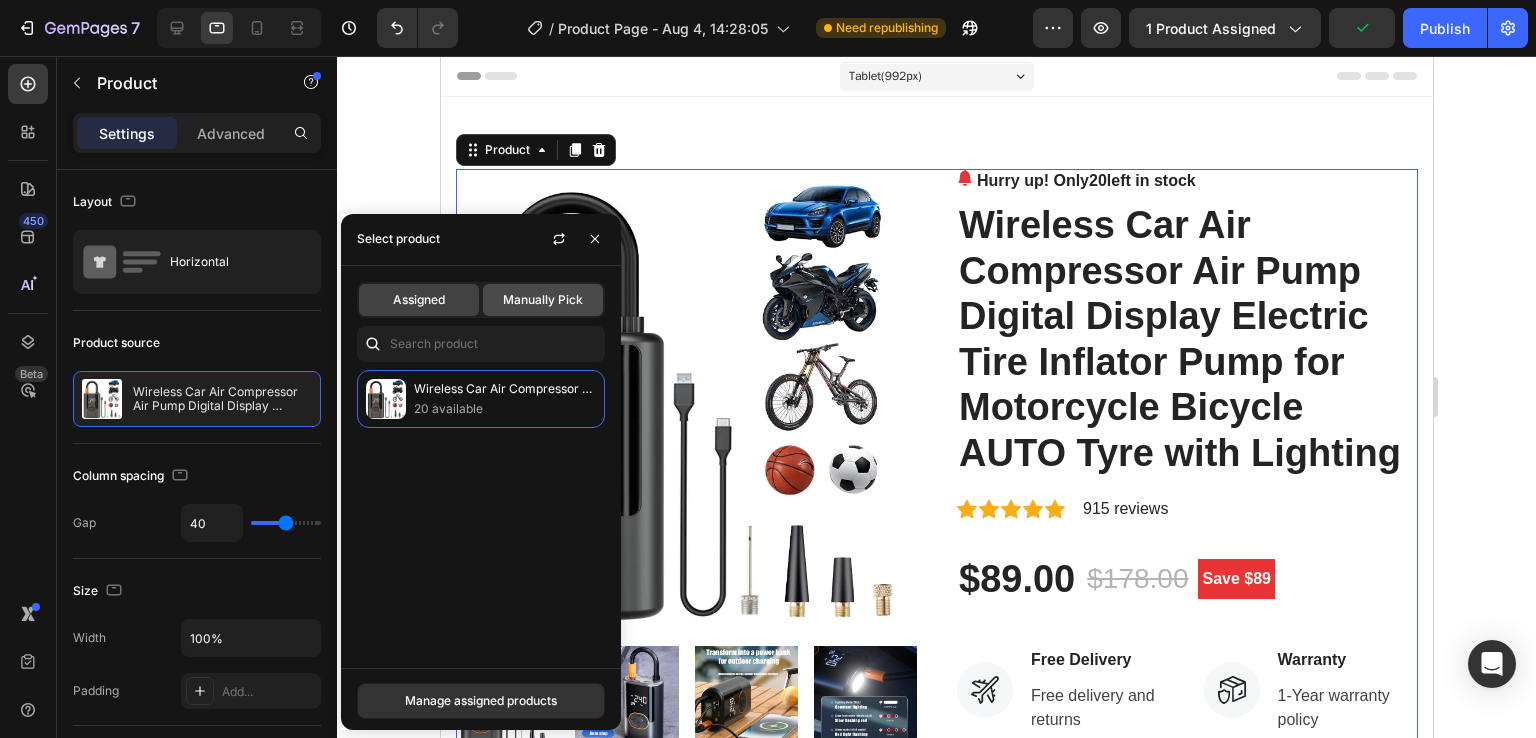 click on "Manually Pick" 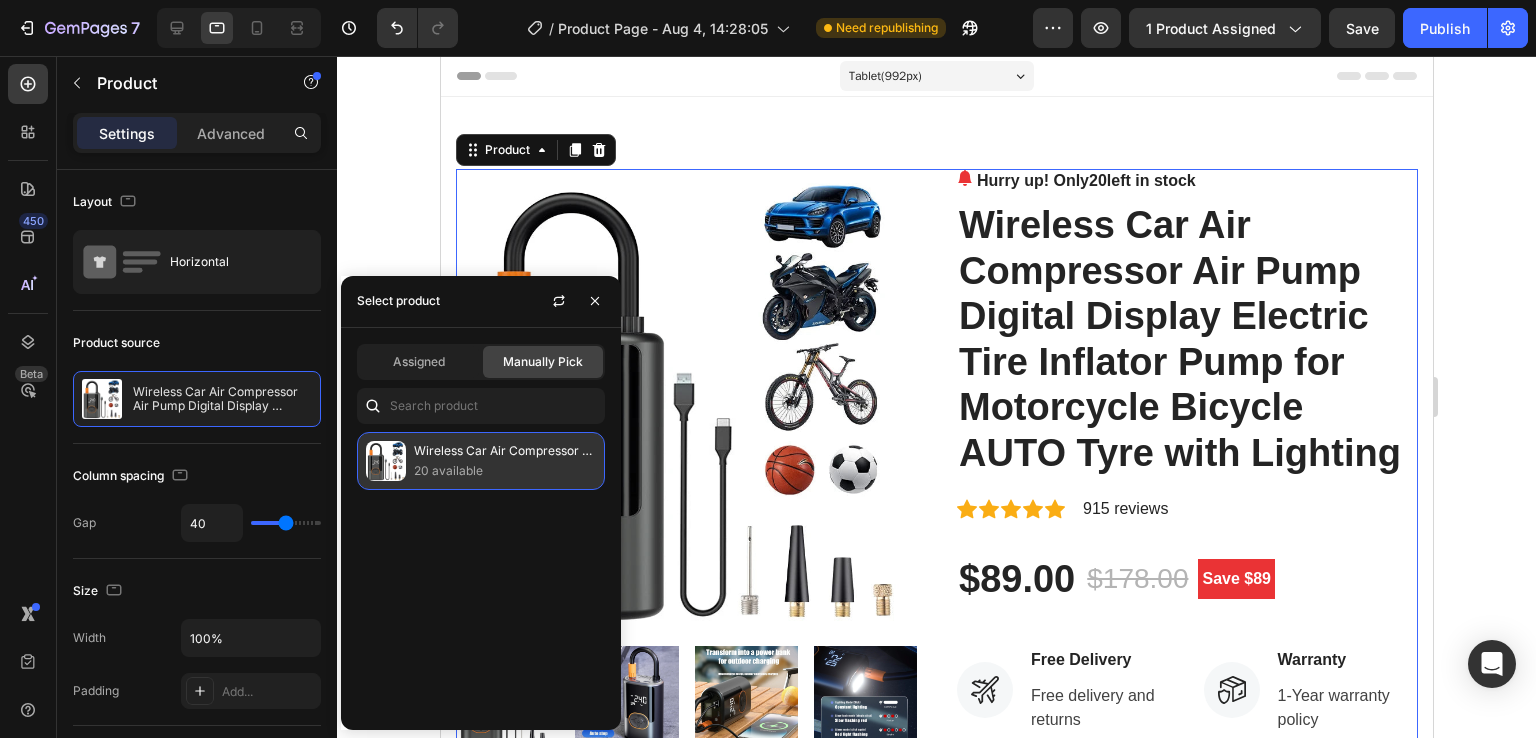 click on "Wireless Car Air Compressor Air Pump Digital Display Electric Tire Inflator Pump for Motorcycle Bicycle AUTO Tyre with Lighting" at bounding box center [505, 451] 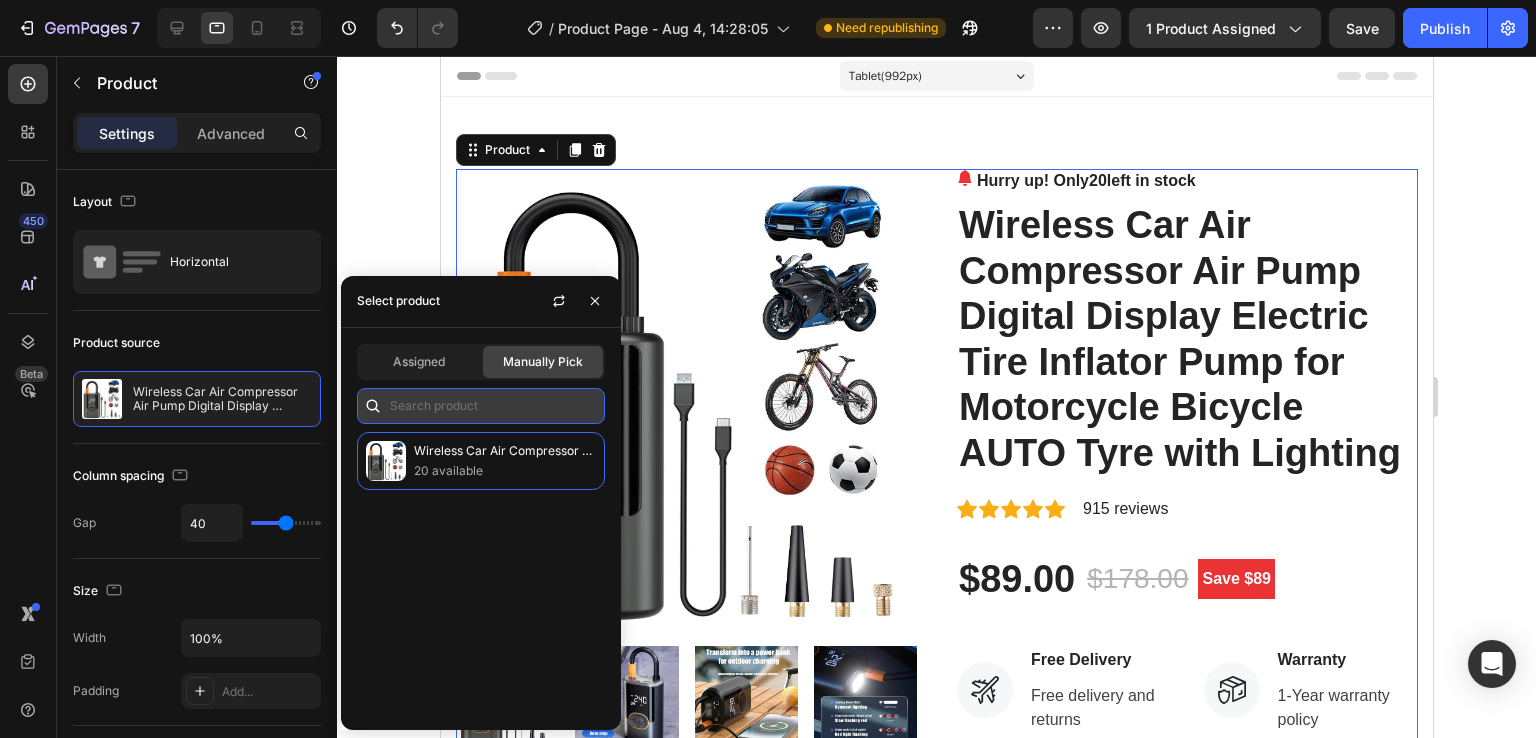 click at bounding box center (481, 406) 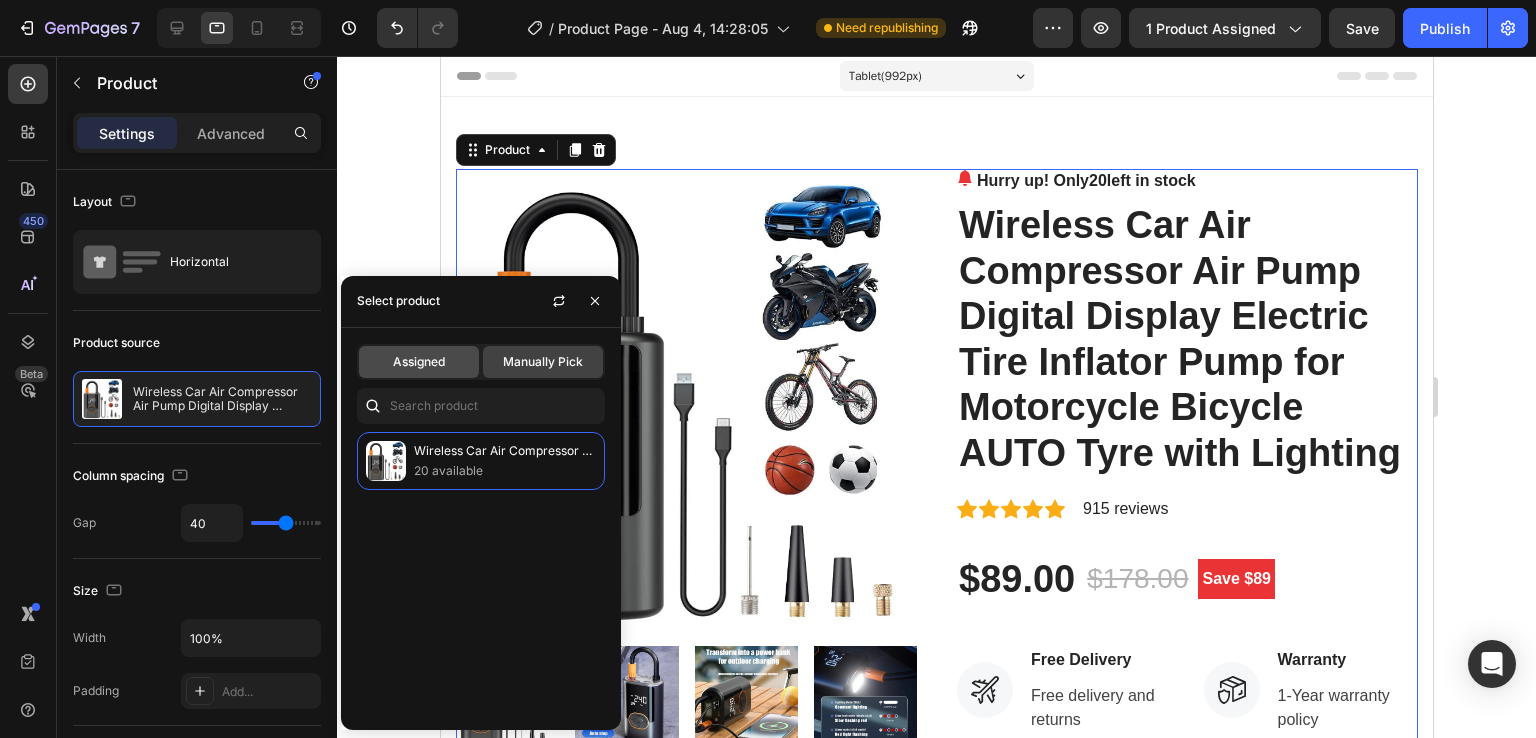 click on "Assigned" 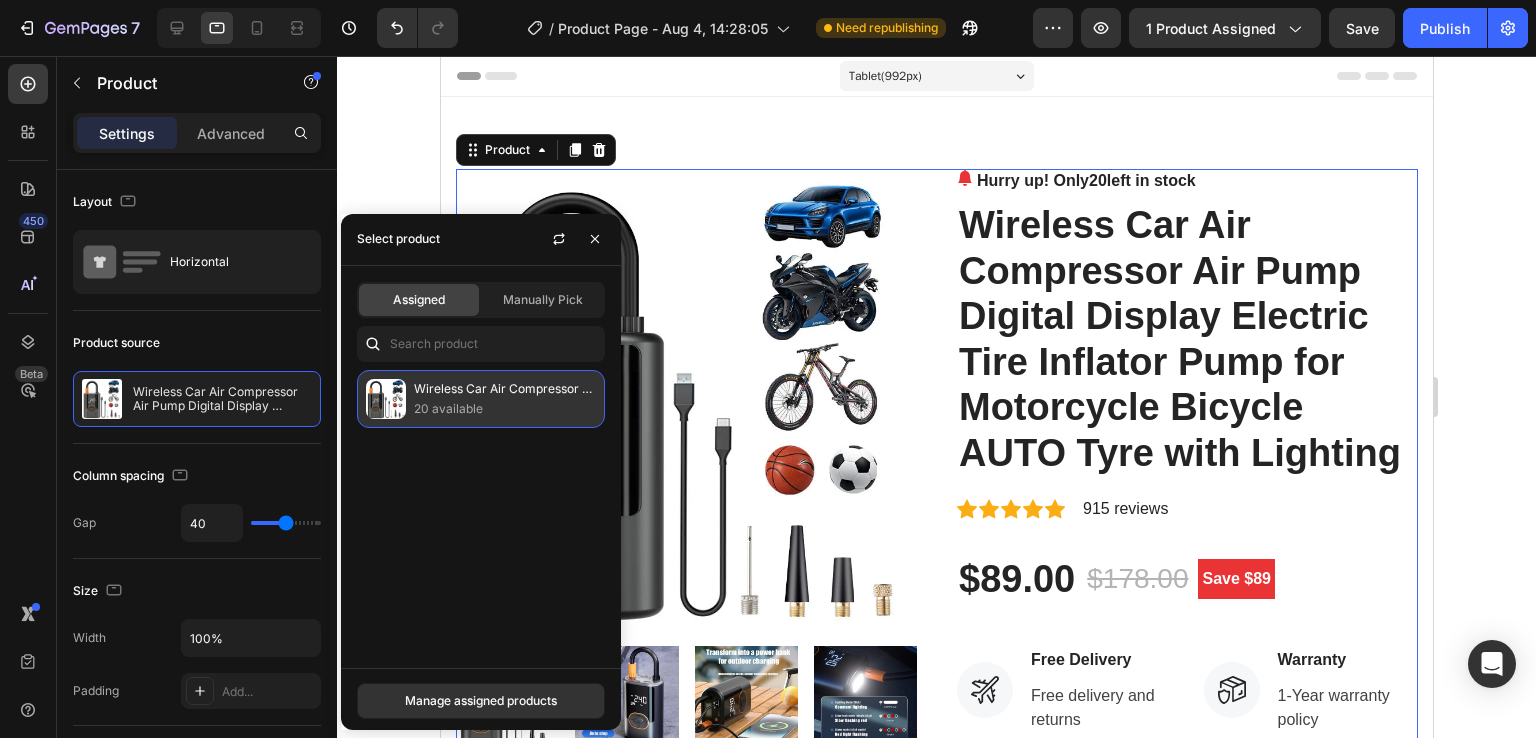 click on "20 available" at bounding box center [505, 409] 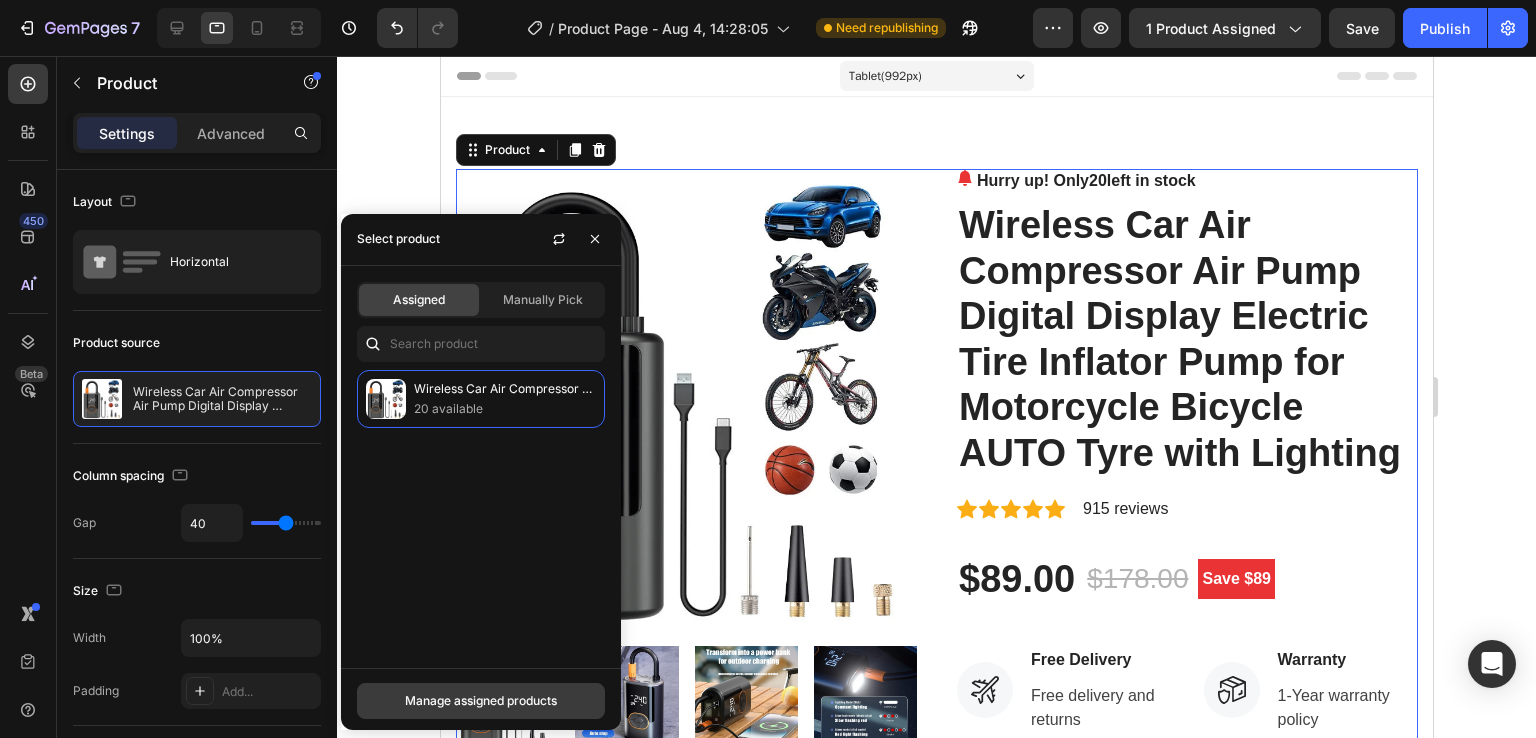 click on "Manage assigned products" at bounding box center [481, 701] 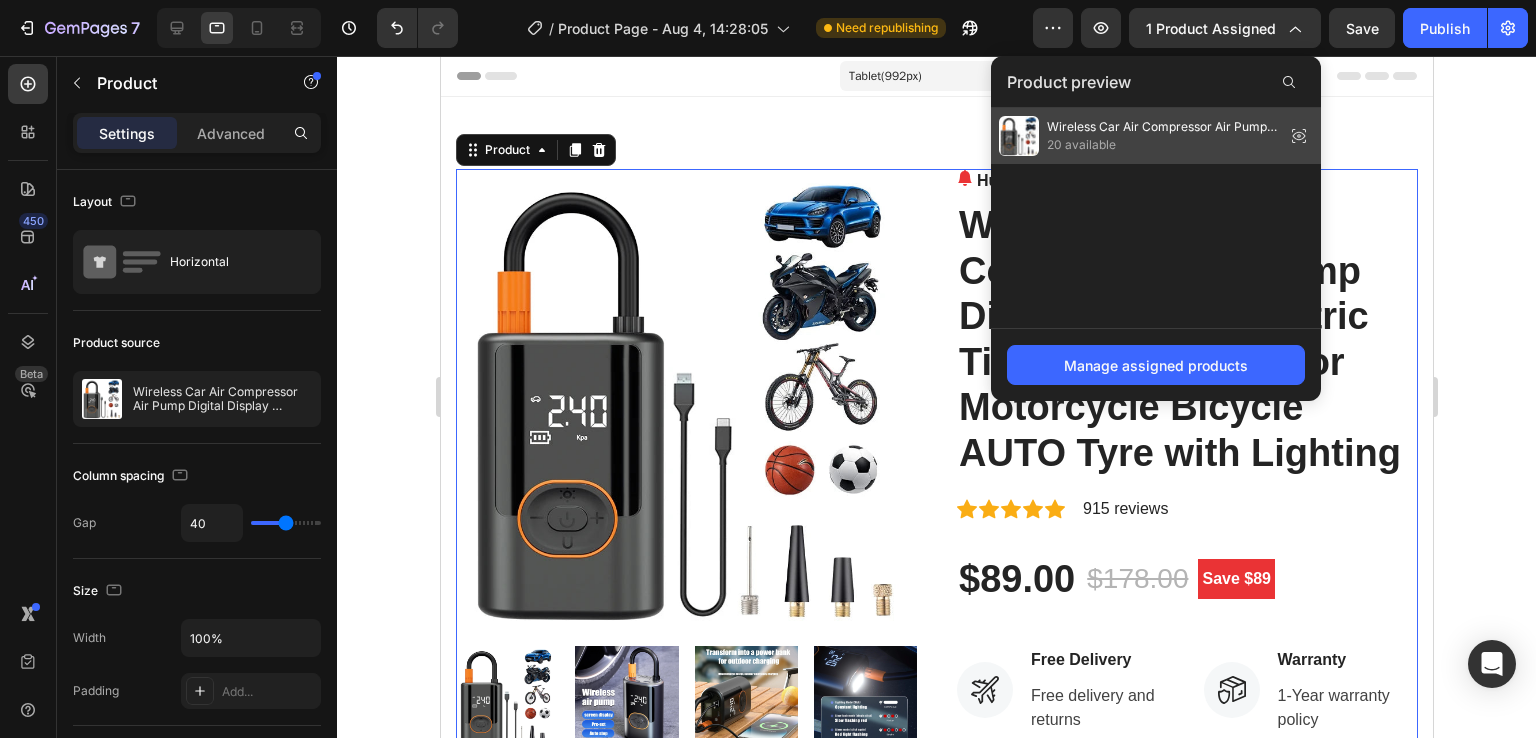 click on "Wireless Car Air Compressor Air Pump Digital Display Electric Tire Inflator Pump for Motorcycle Bicycle AUTO Tyre with Lighting" at bounding box center [1162, 127] 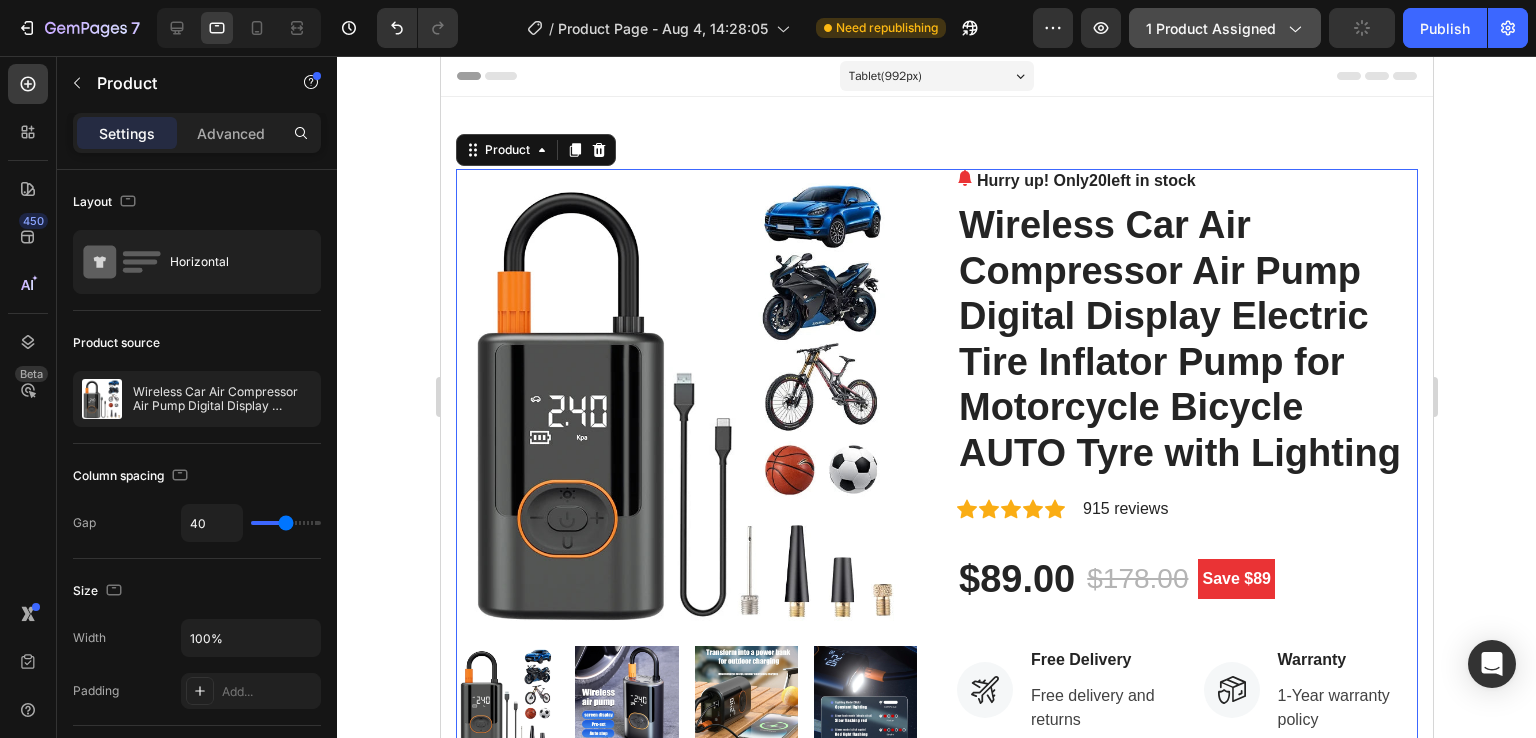 click 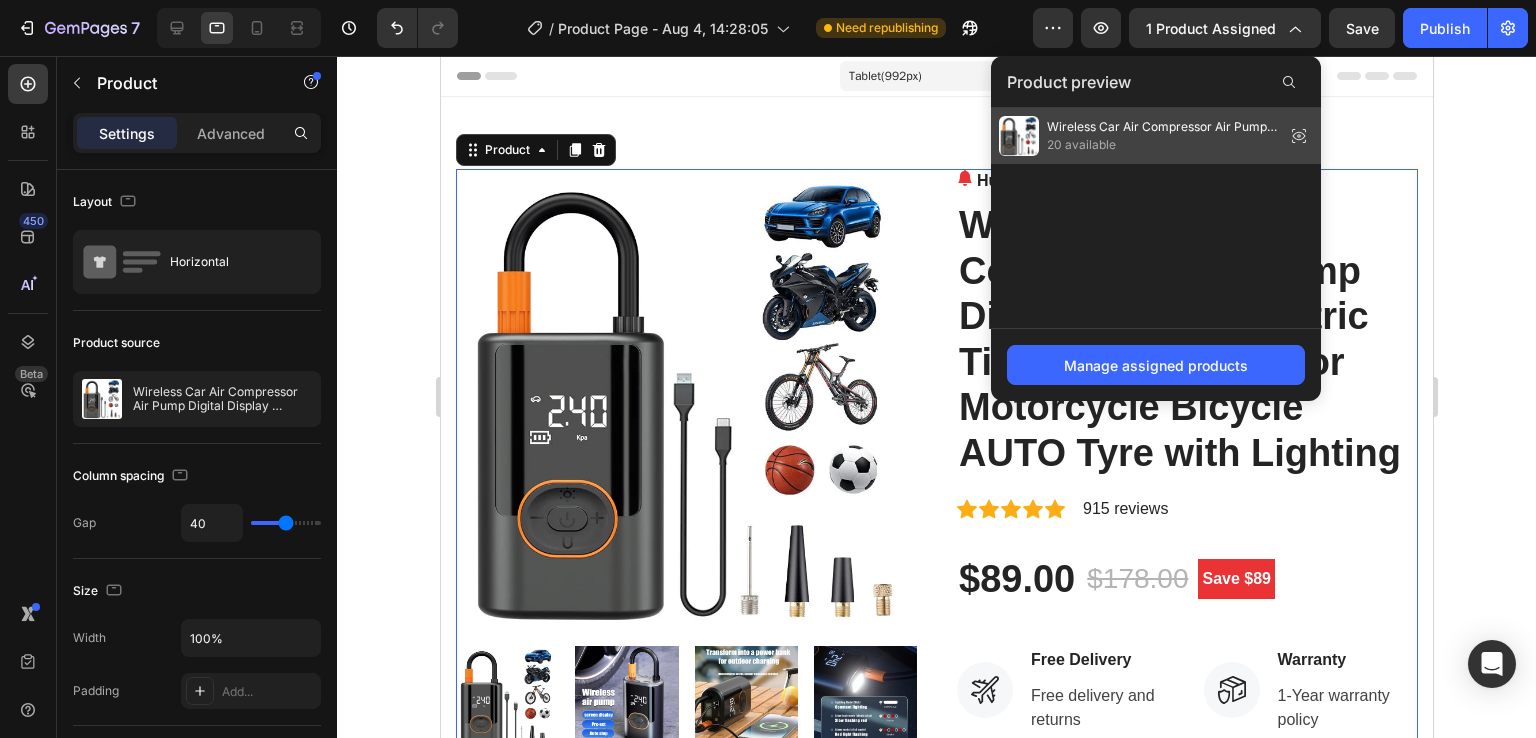 click on "20 available" at bounding box center [1162, 145] 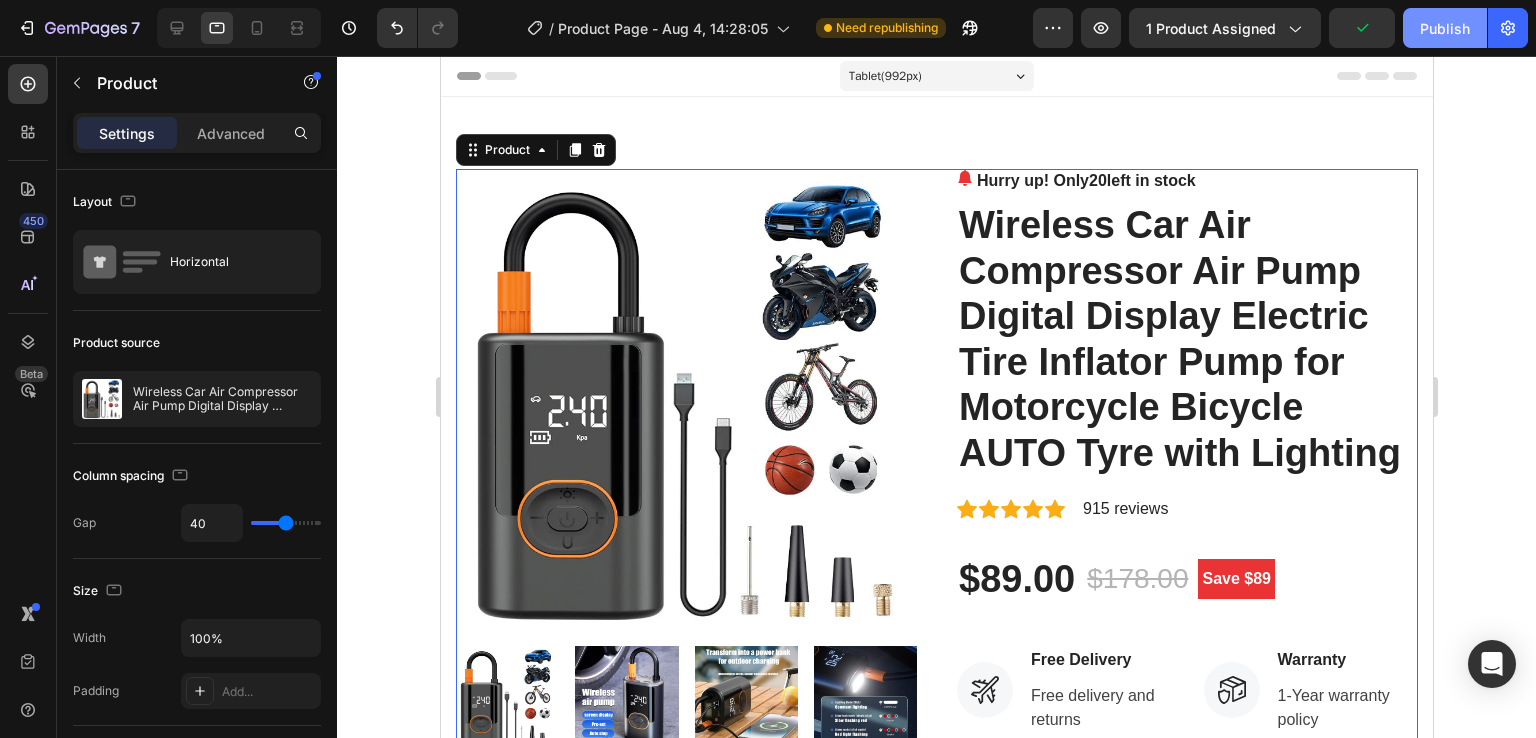 click on "Publish" at bounding box center [1445, 28] 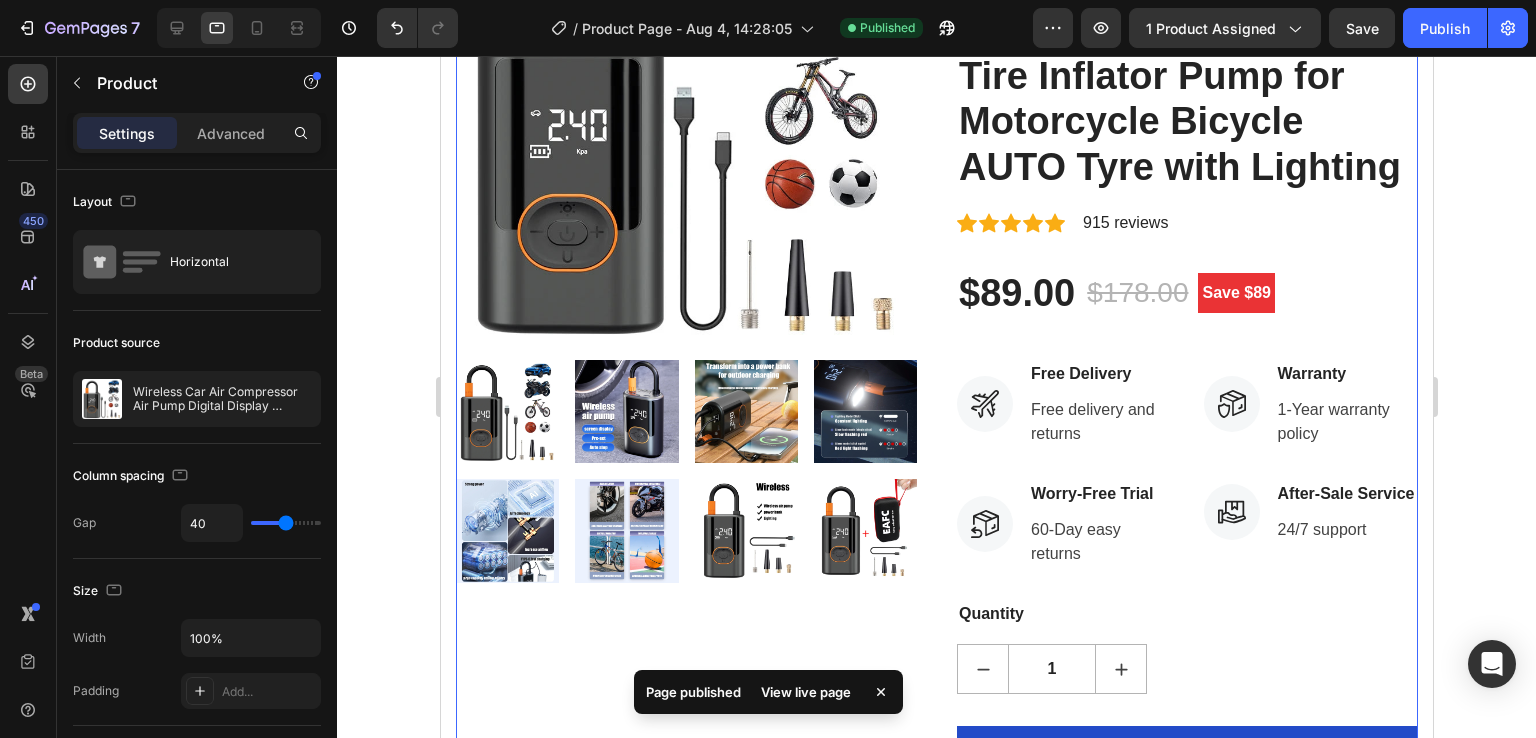 scroll, scrollTop: 200, scrollLeft: 0, axis: vertical 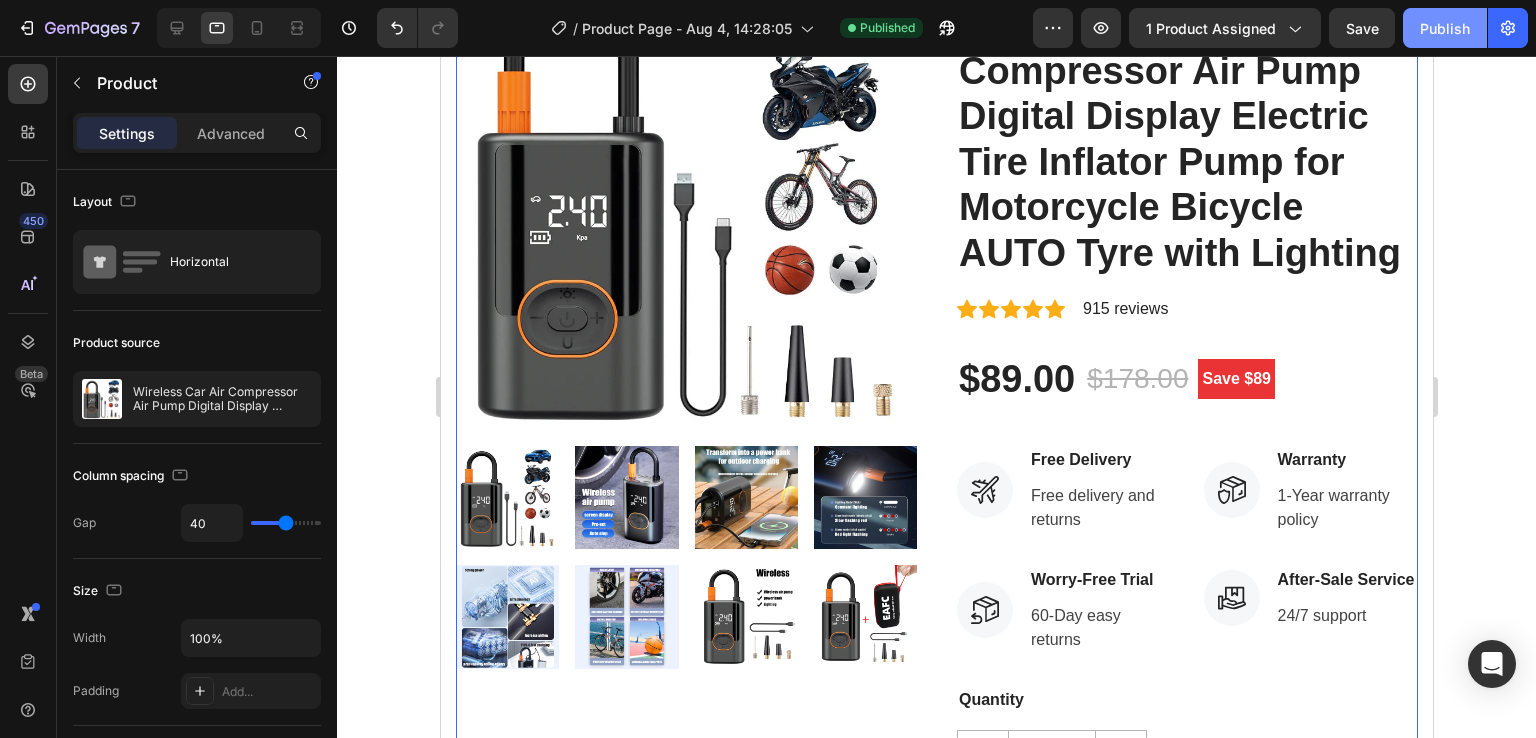 click on "Publish" at bounding box center [1445, 28] 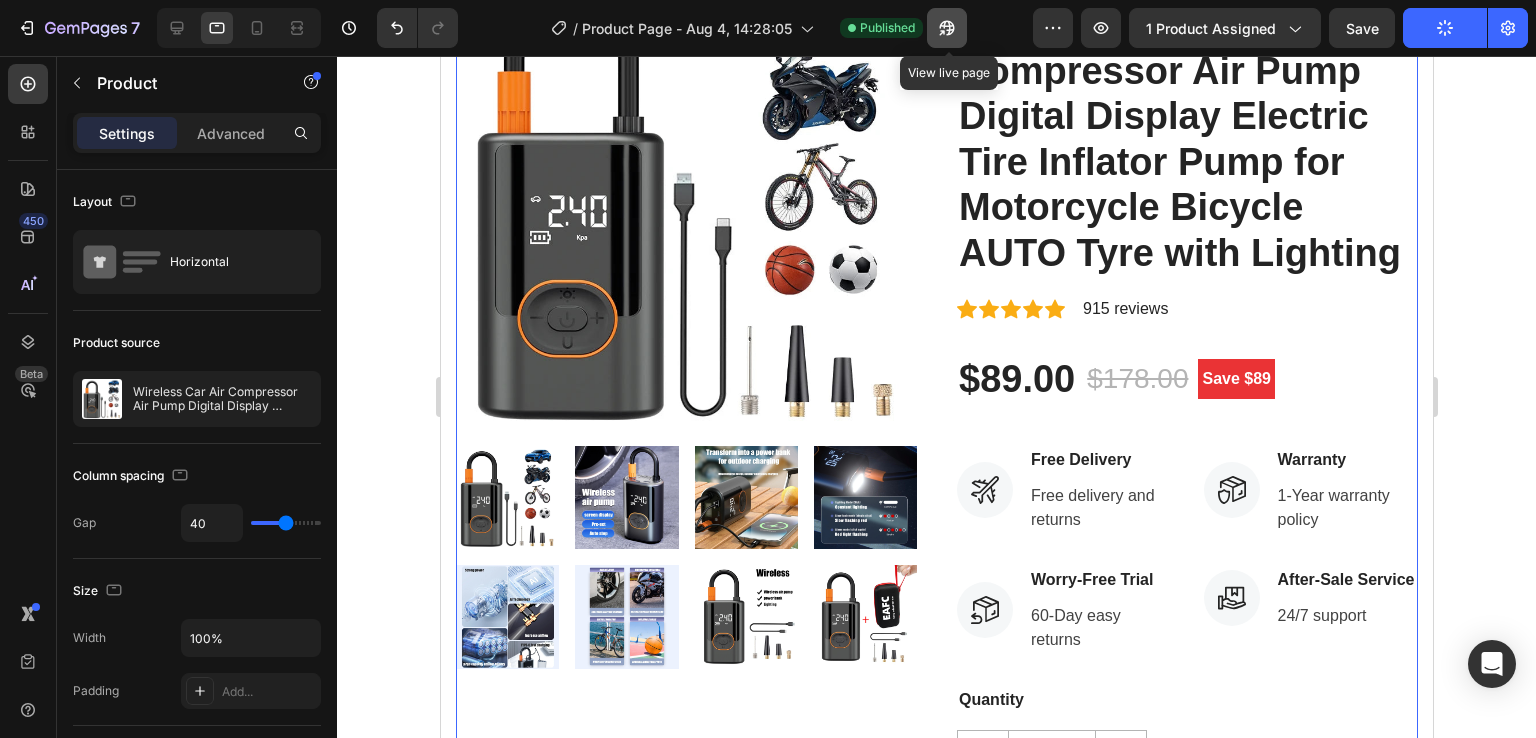 click 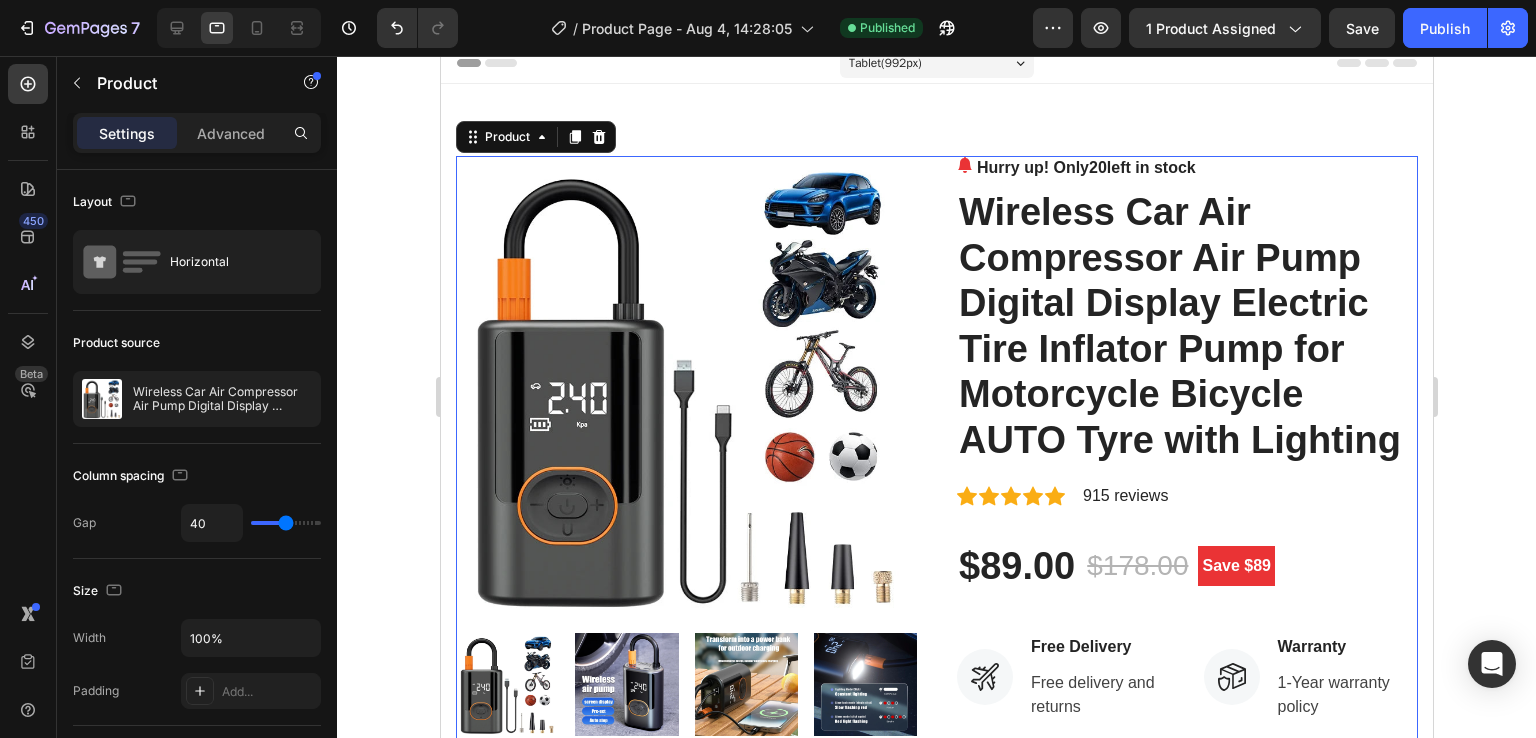 scroll, scrollTop: 0, scrollLeft: 0, axis: both 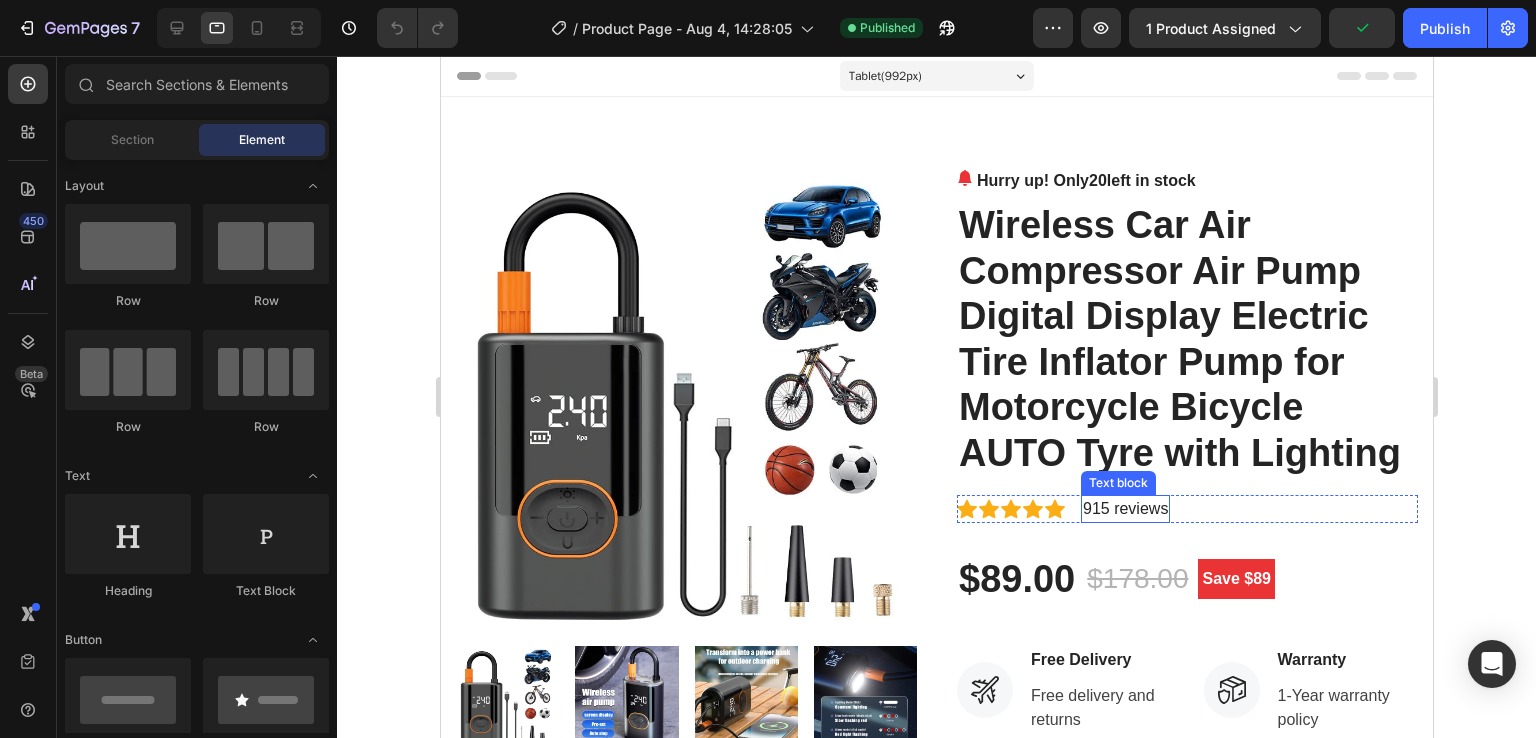 click on "Wireless Car Air Compressor Air Pump Digital Display Electric Tire Inflator Pump for Motorcycle Bicycle AUTO Tyre with Lighting" at bounding box center [1186, 340] 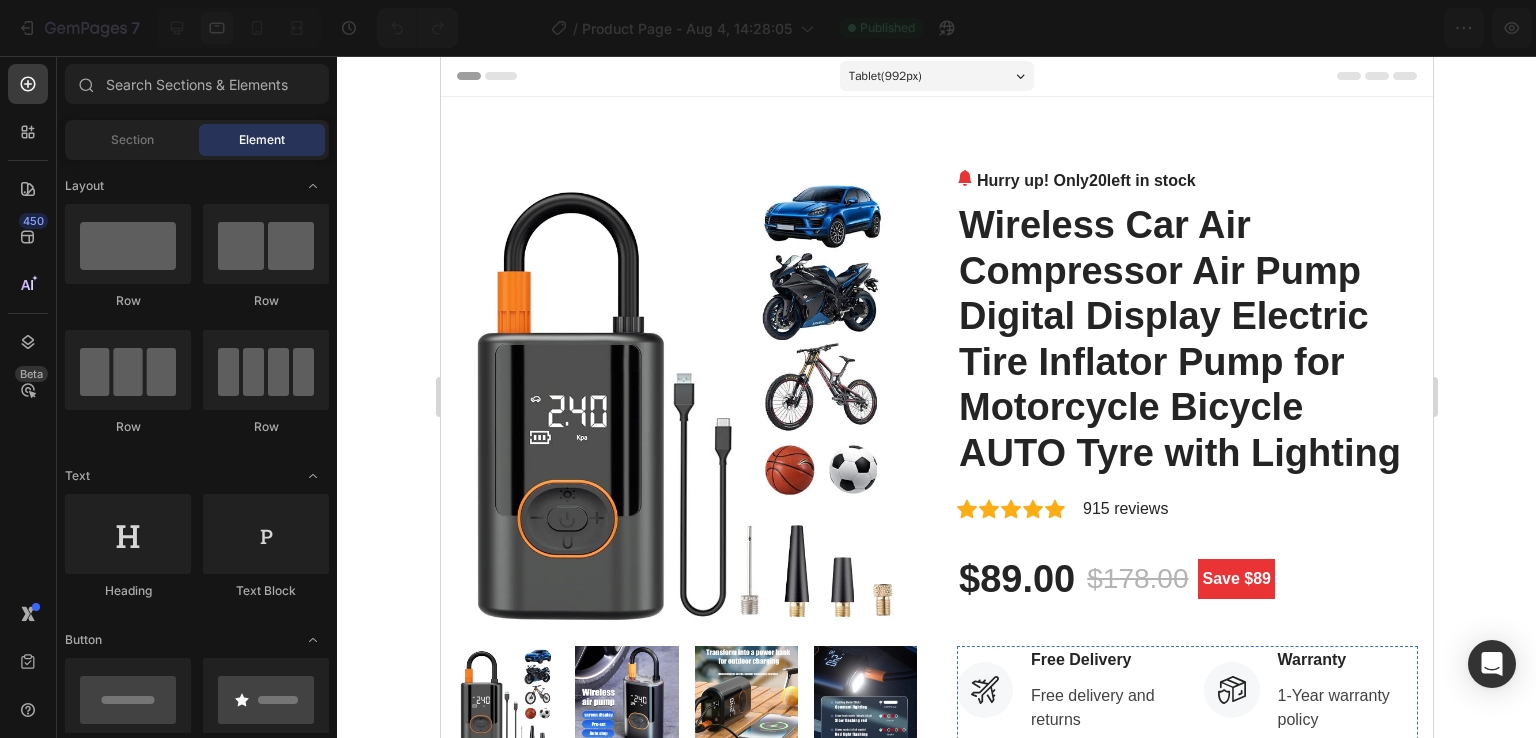 scroll, scrollTop: 726, scrollLeft: 0, axis: vertical 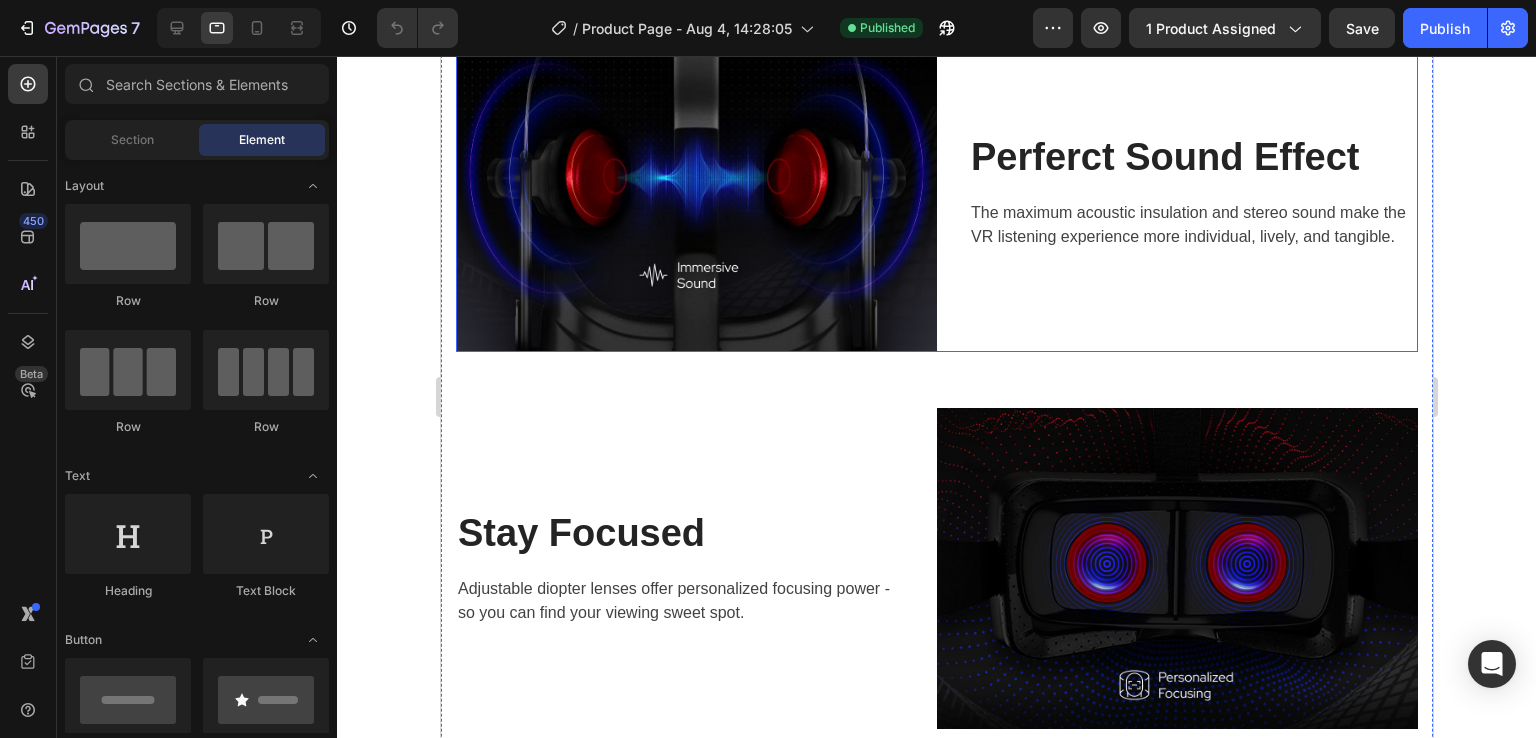 click at bounding box center [695, 192] 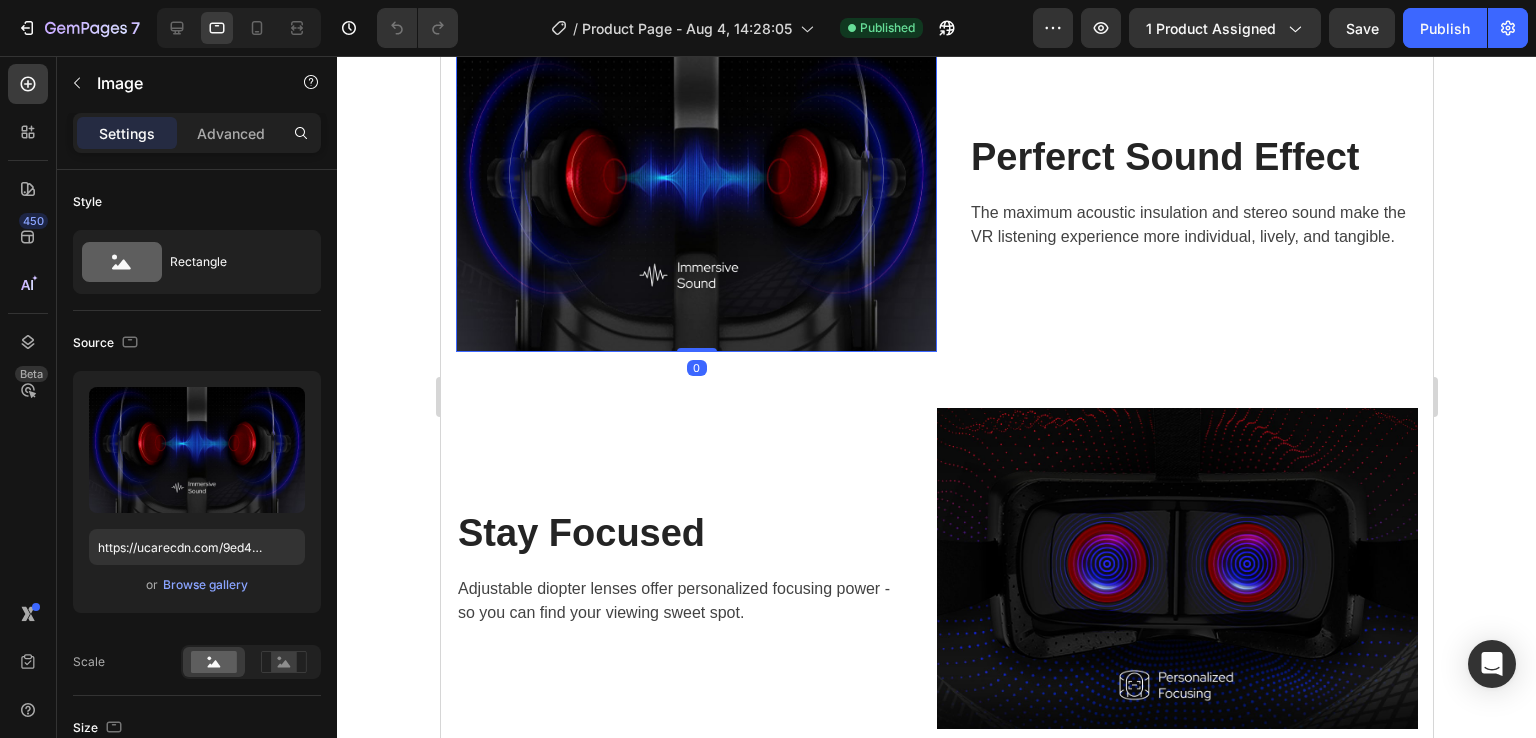 click at bounding box center [695, 192] 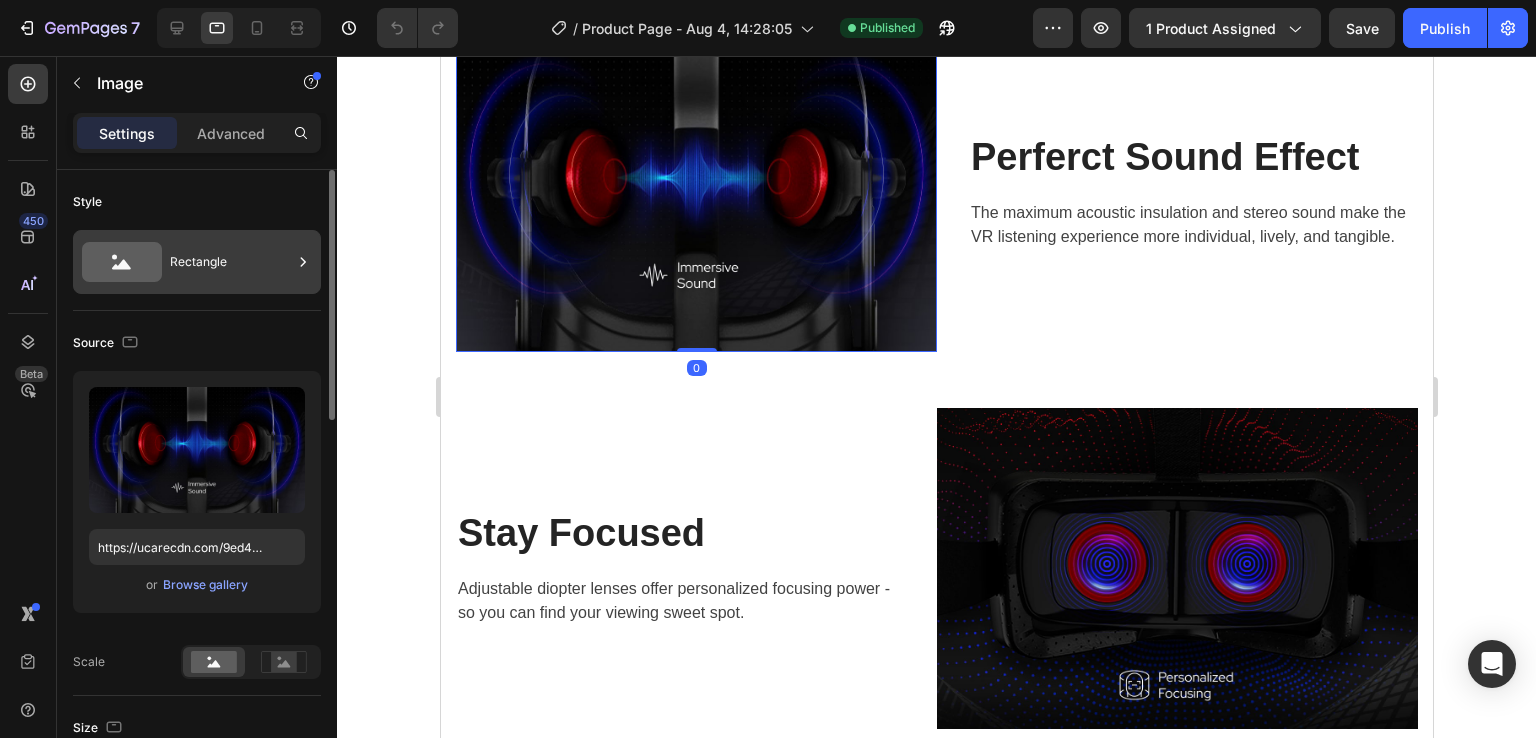 click on "Rectangle" at bounding box center [231, 262] 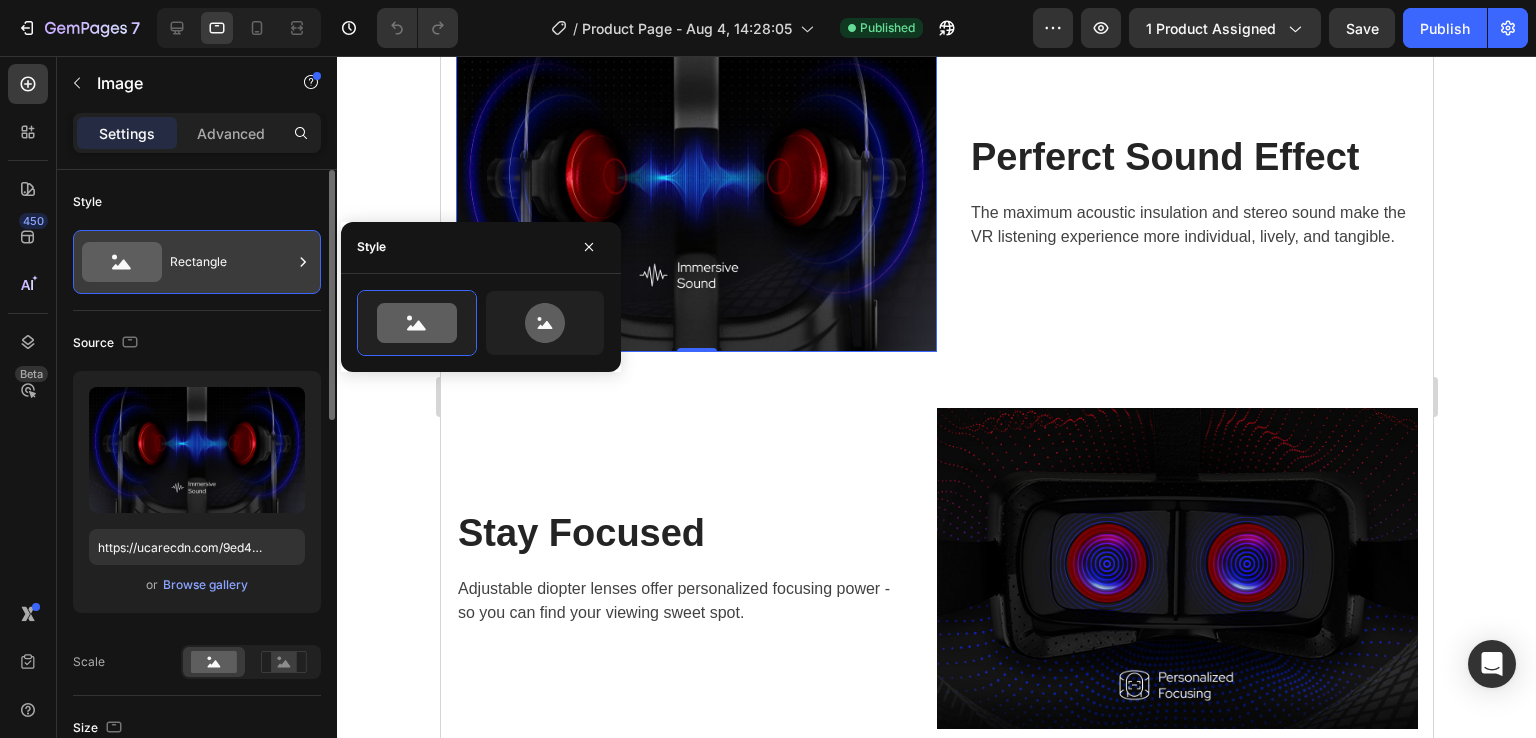 click 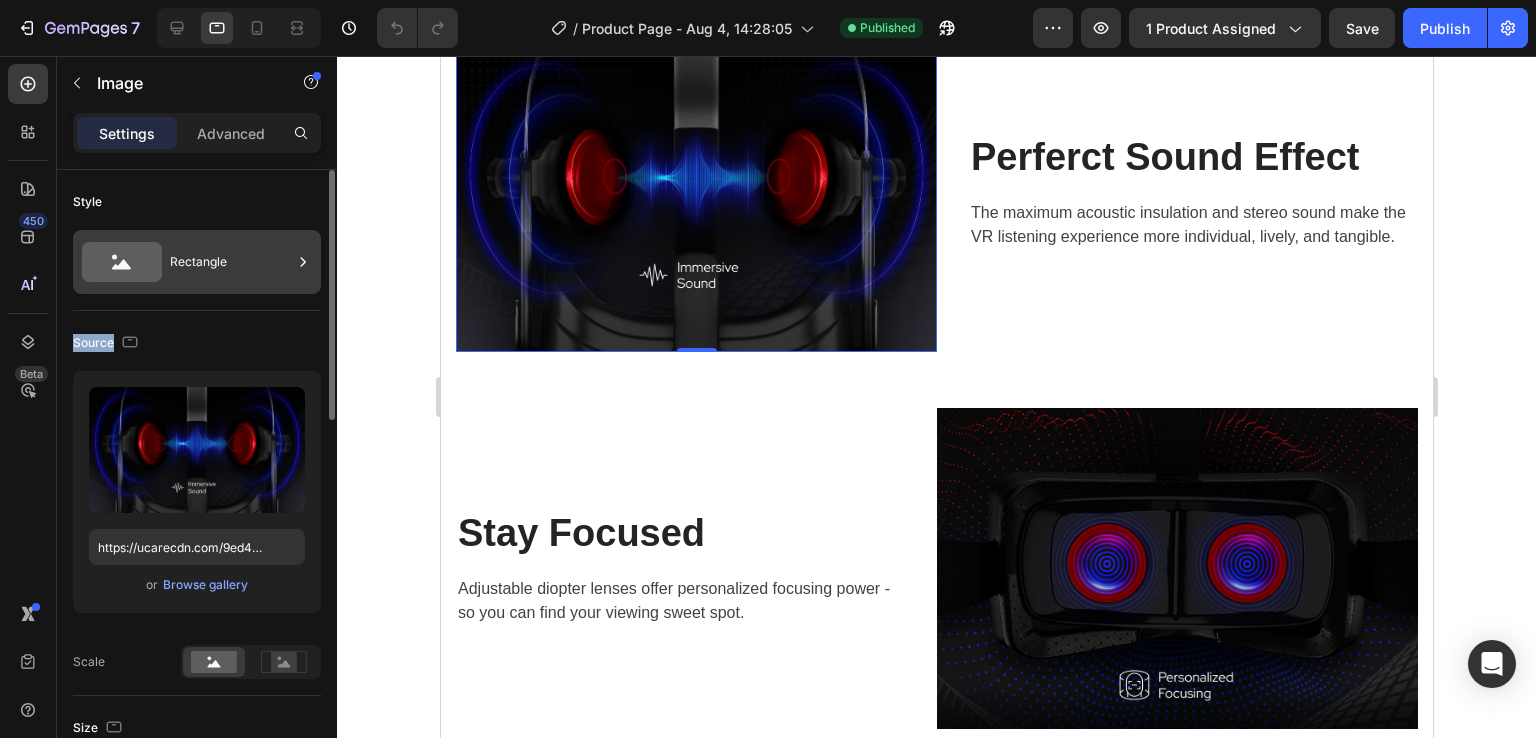 click 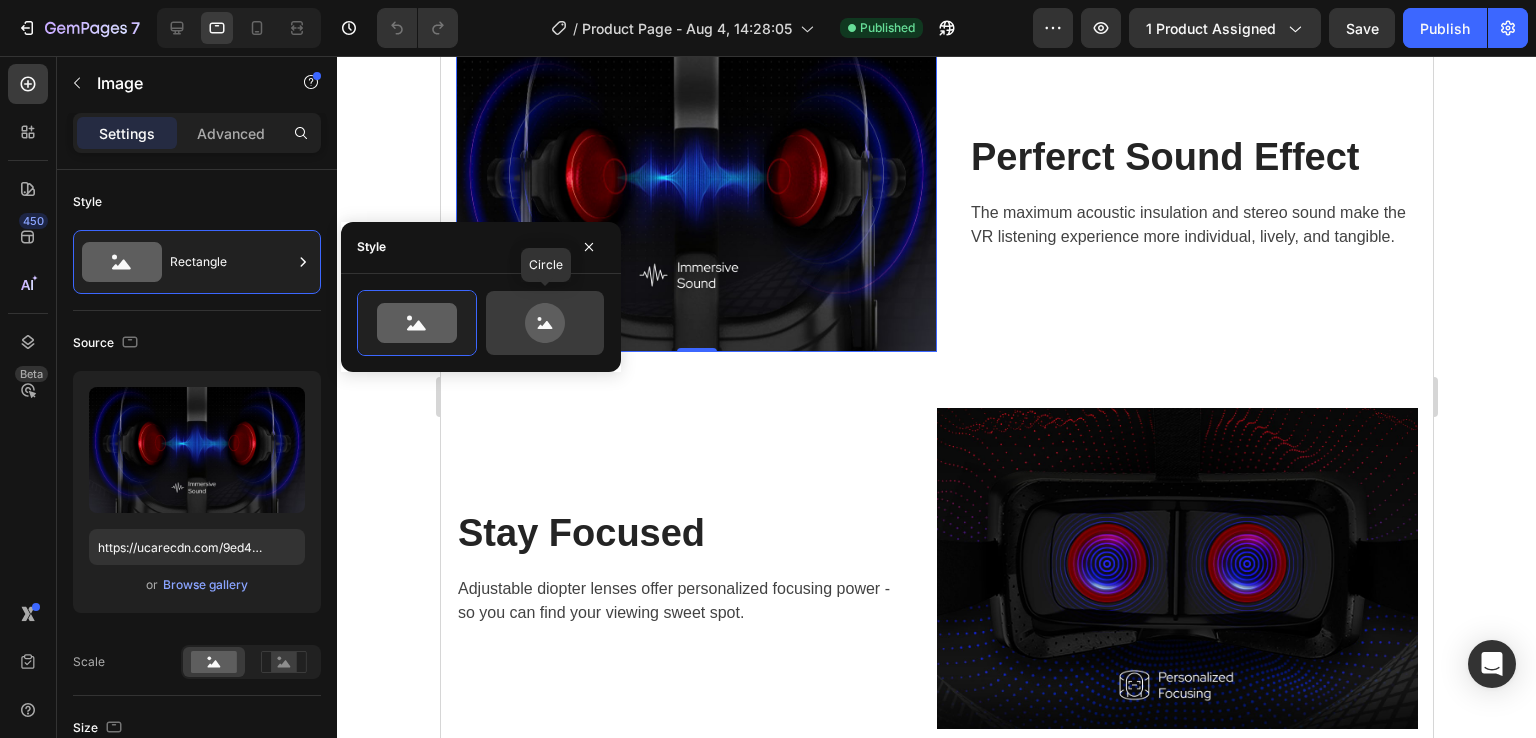 click 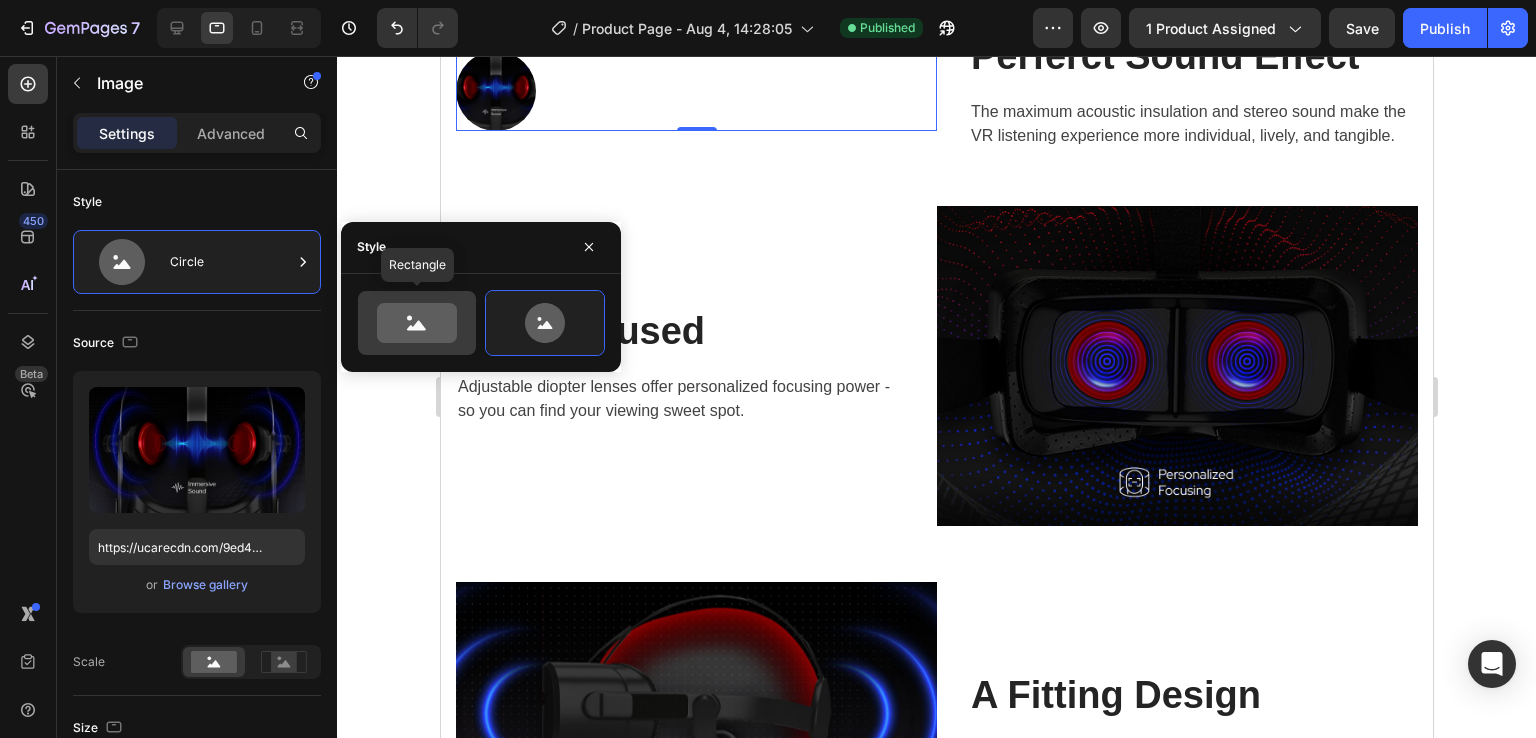 click 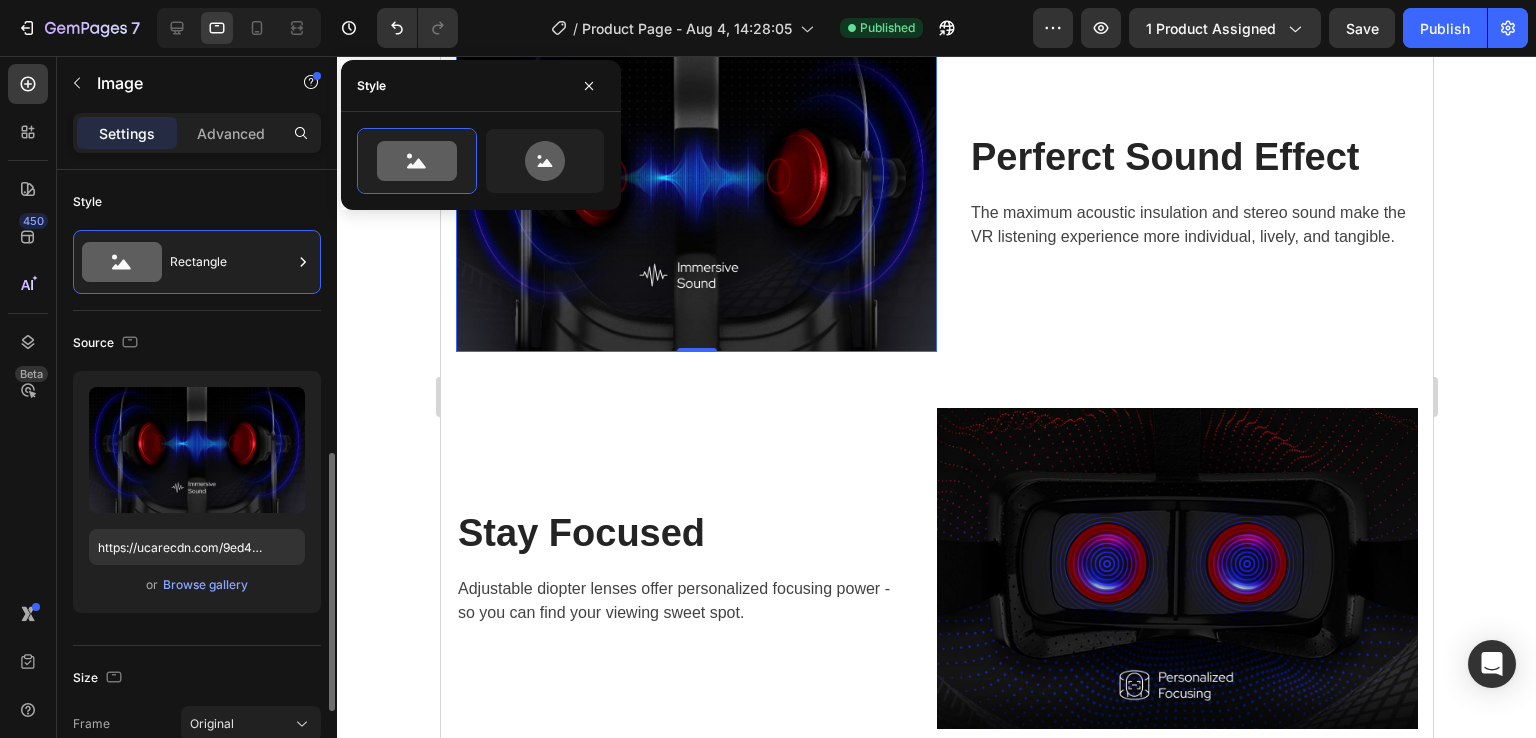 scroll, scrollTop: 200, scrollLeft: 0, axis: vertical 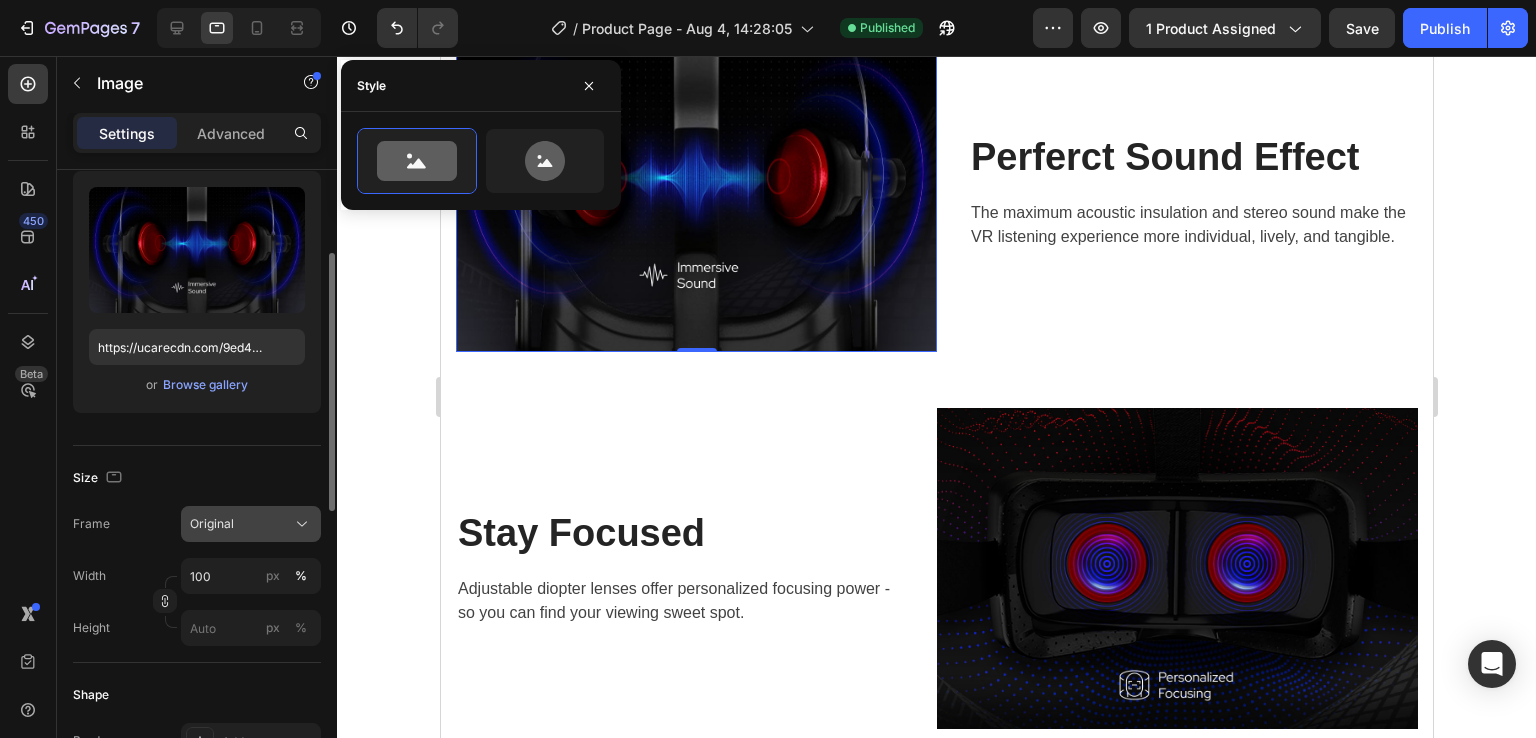 click on "Original" 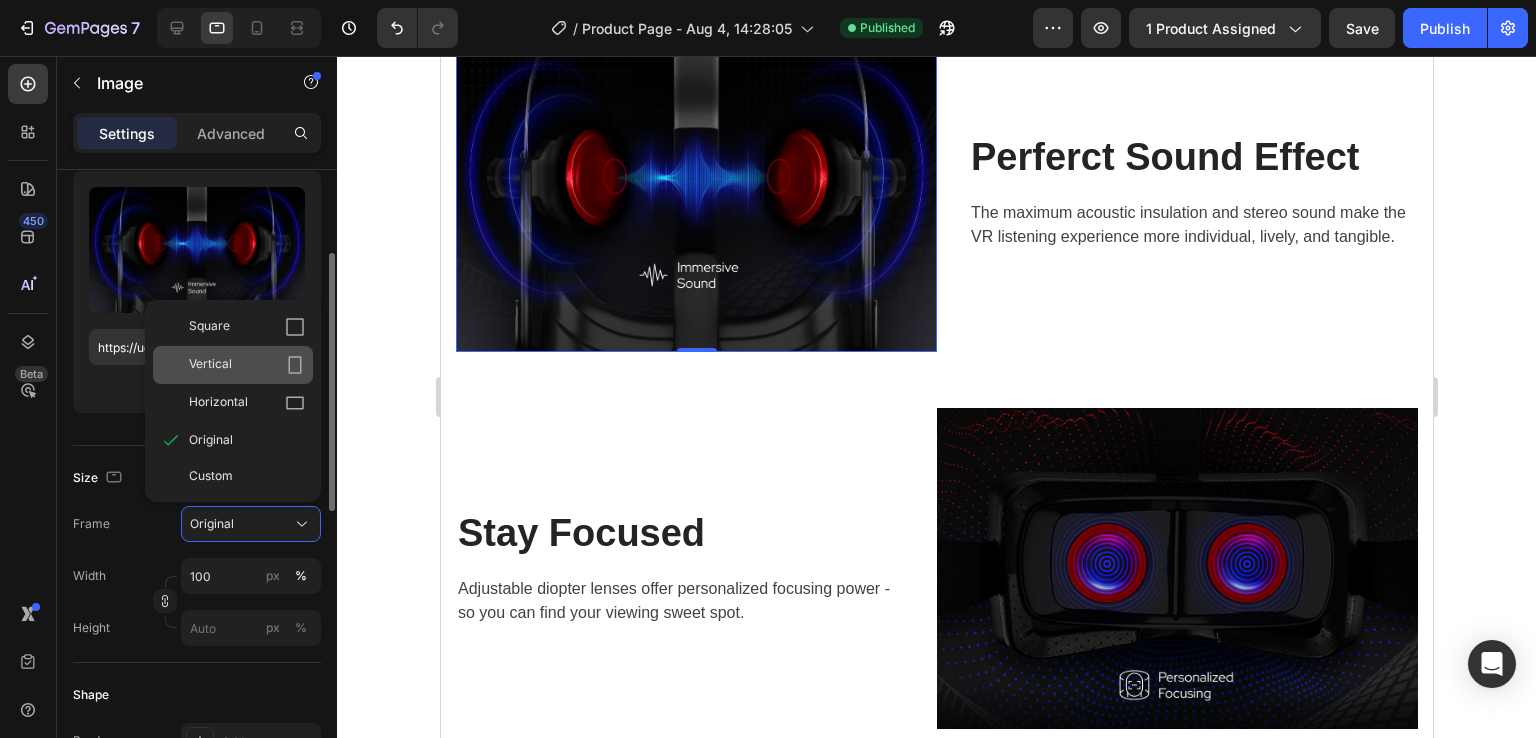 scroll, scrollTop: 0, scrollLeft: 0, axis: both 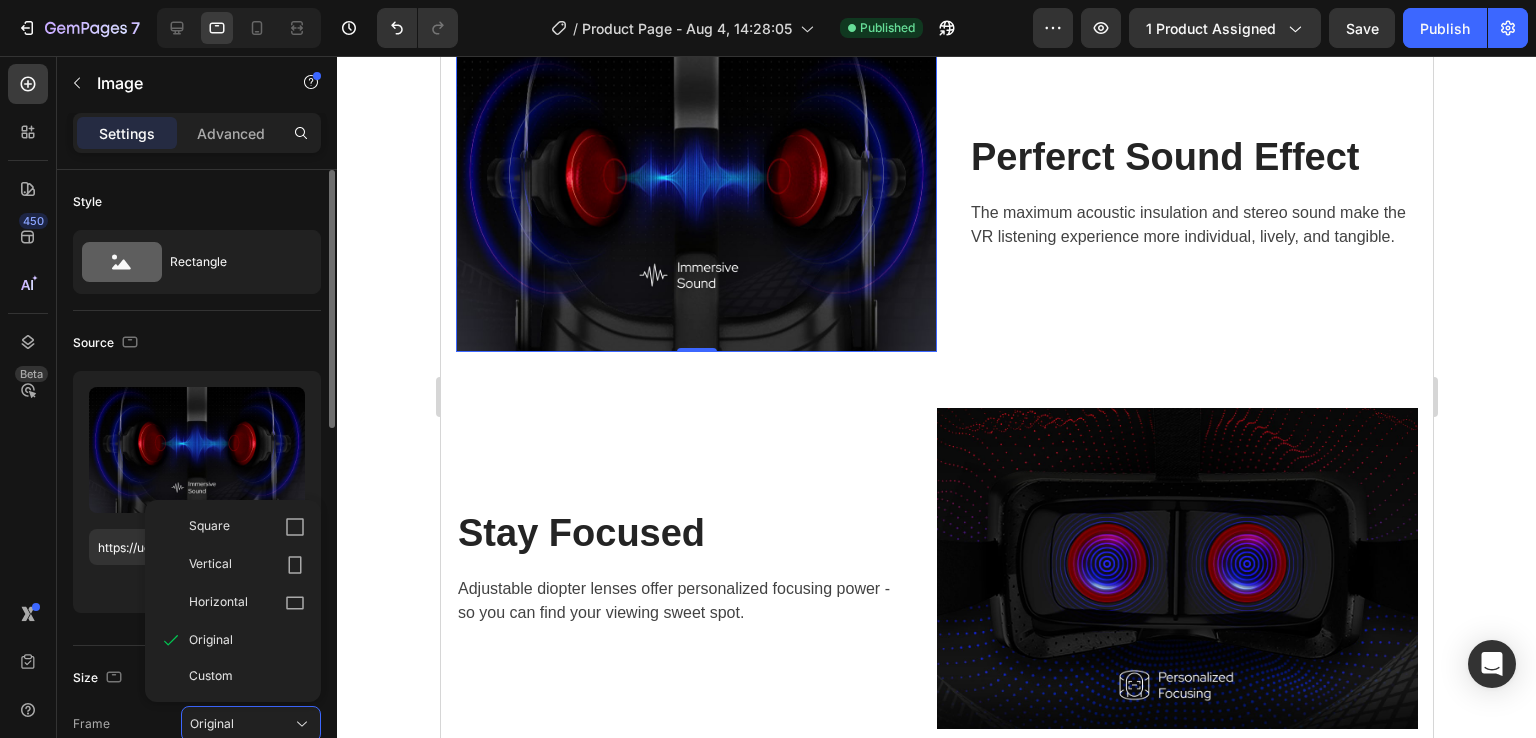 click at bounding box center (695, 192) 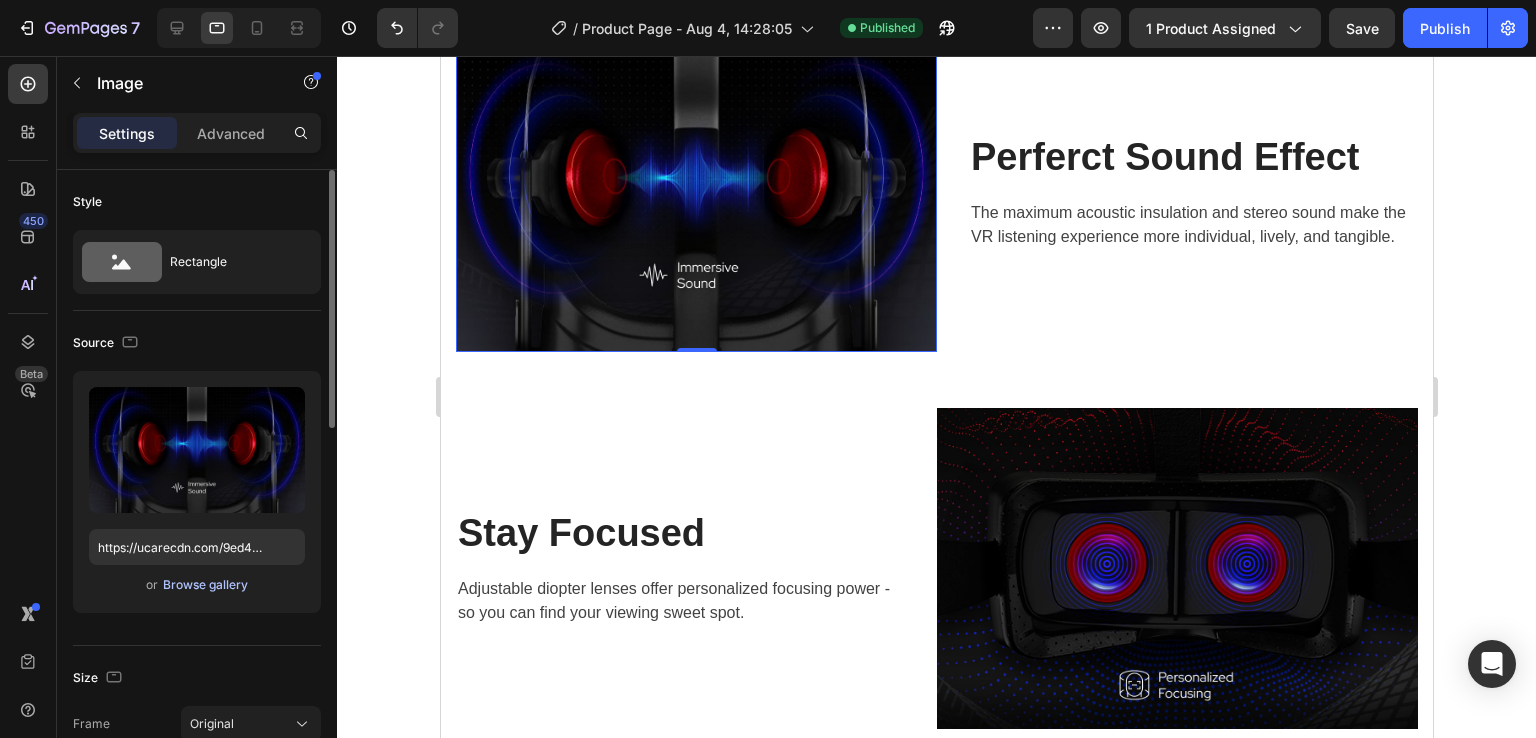click on "Browse gallery" at bounding box center (205, 585) 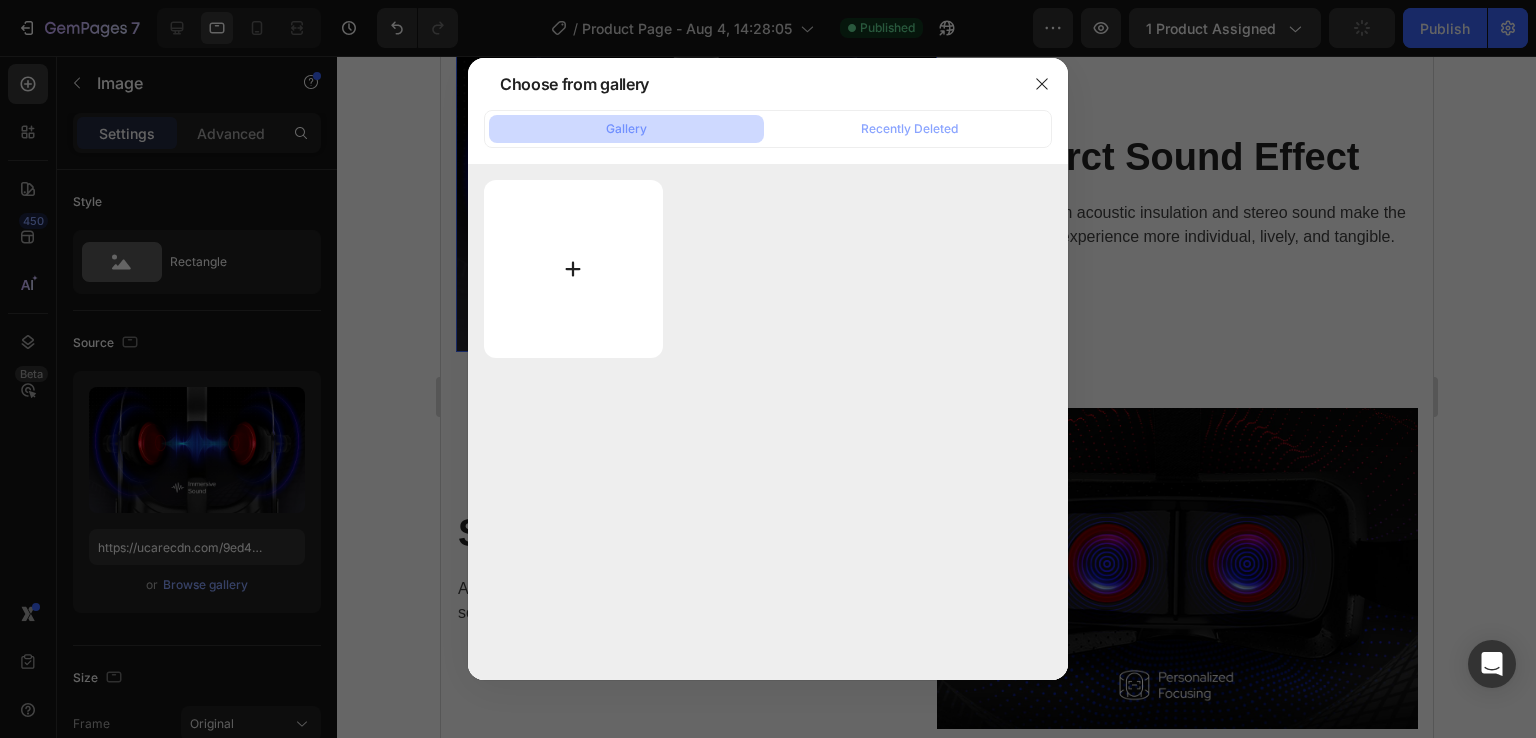 click at bounding box center [573, 269] 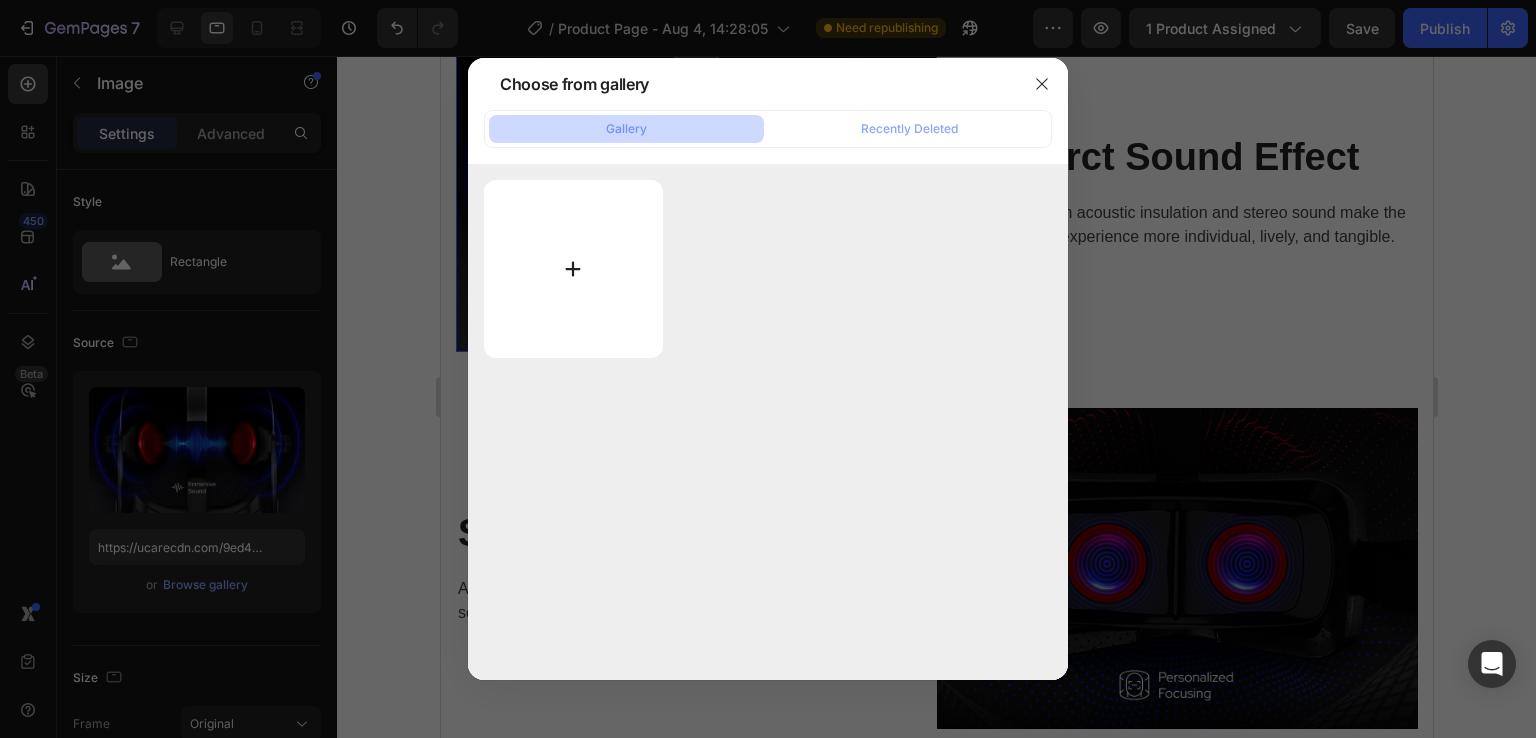 type on "C:\fakepath\1.png" 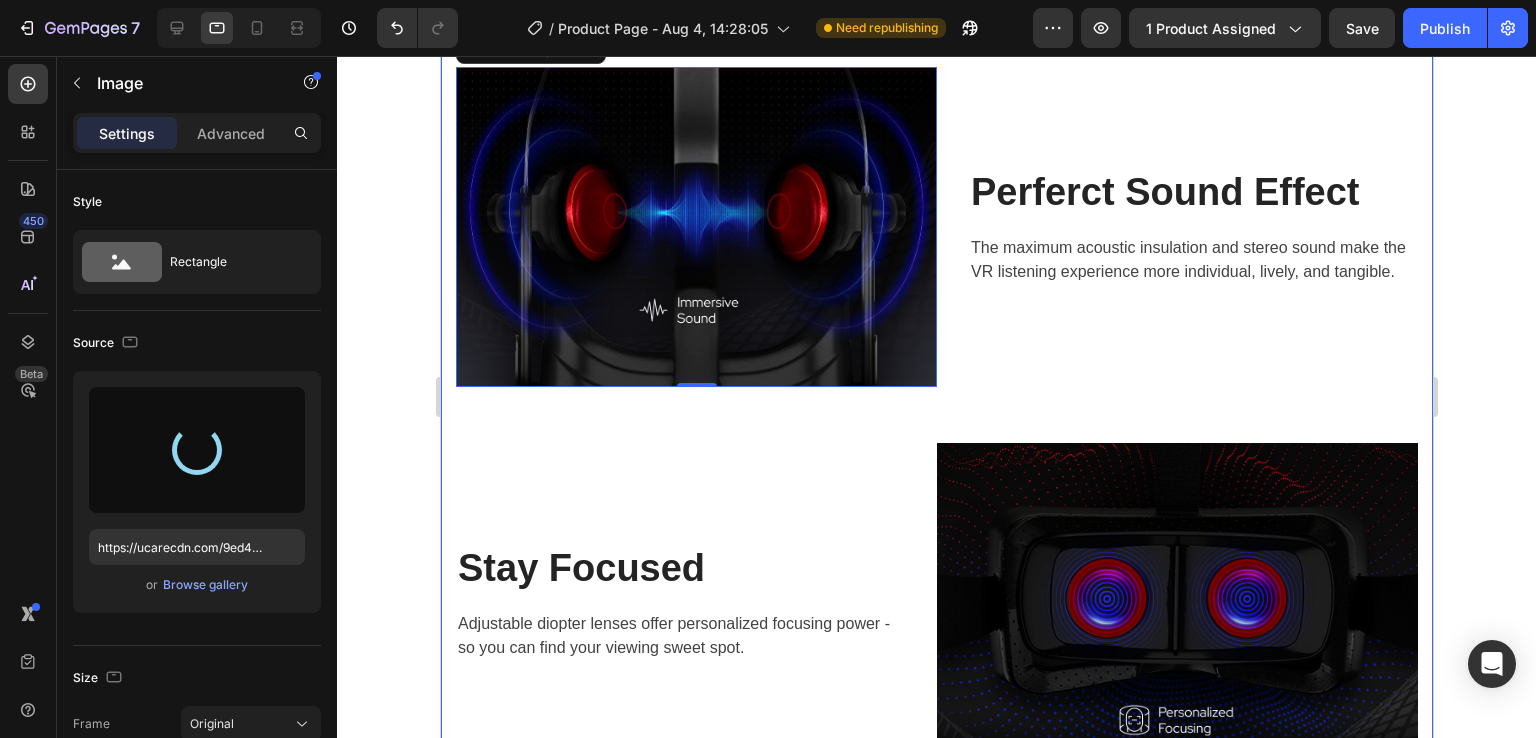 scroll, scrollTop: 2800, scrollLeft: 0, axis: vertical 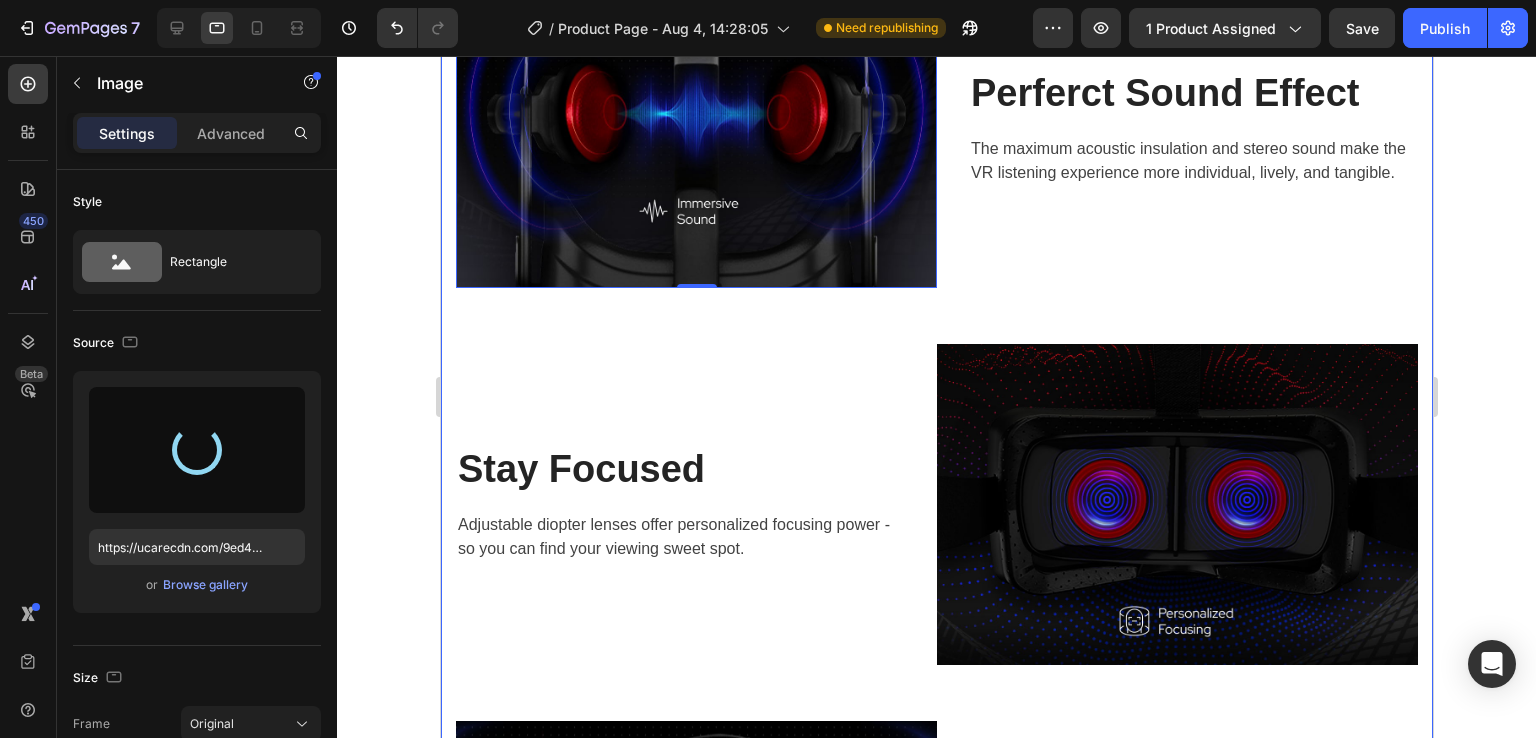 type on "https://cdn.shopify.com/s/files/1/0659/9504/7014/files/gempages_578412585410364297-6b30f122-c6c6-48f4-9798-95f72cbd108b.png" 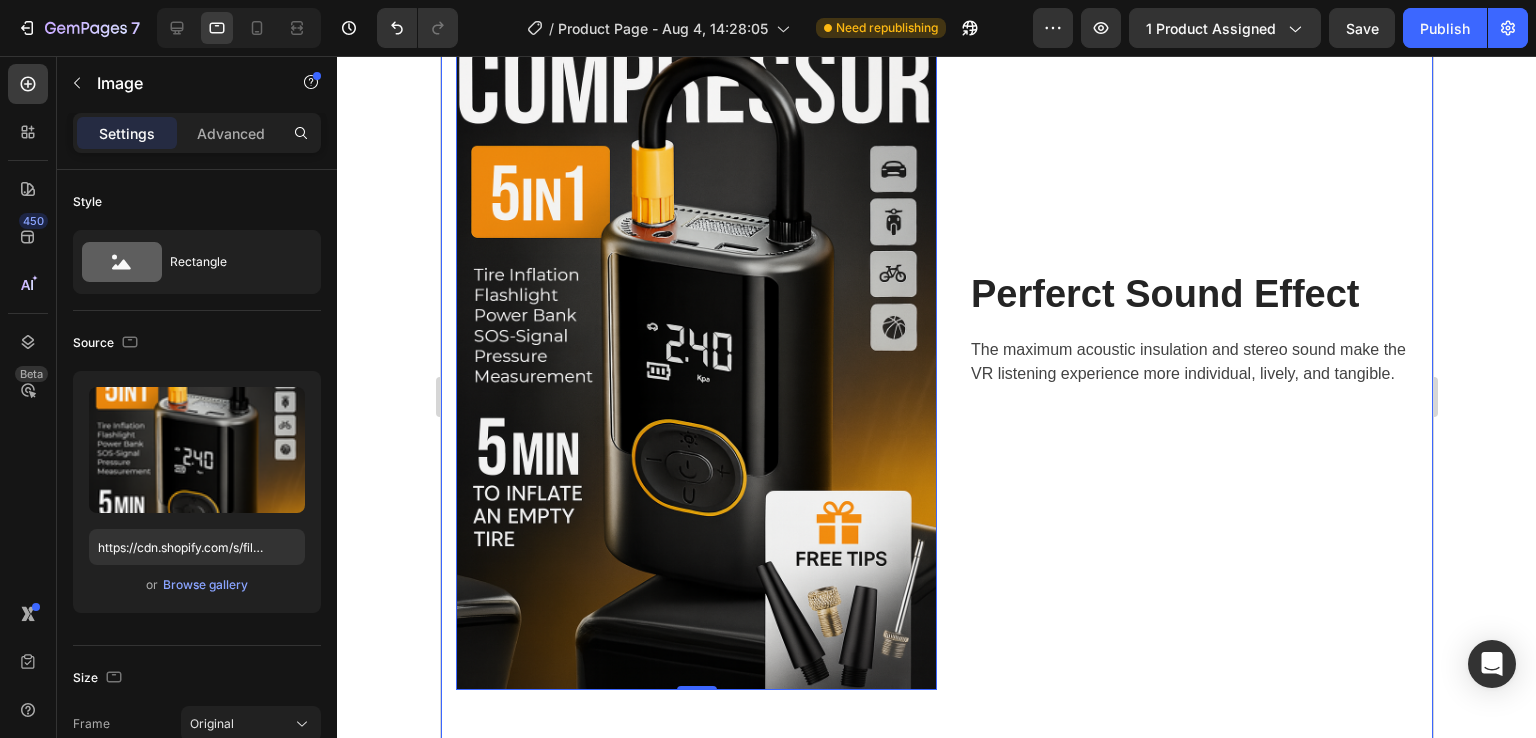 click at bounding box center (1176, 906) 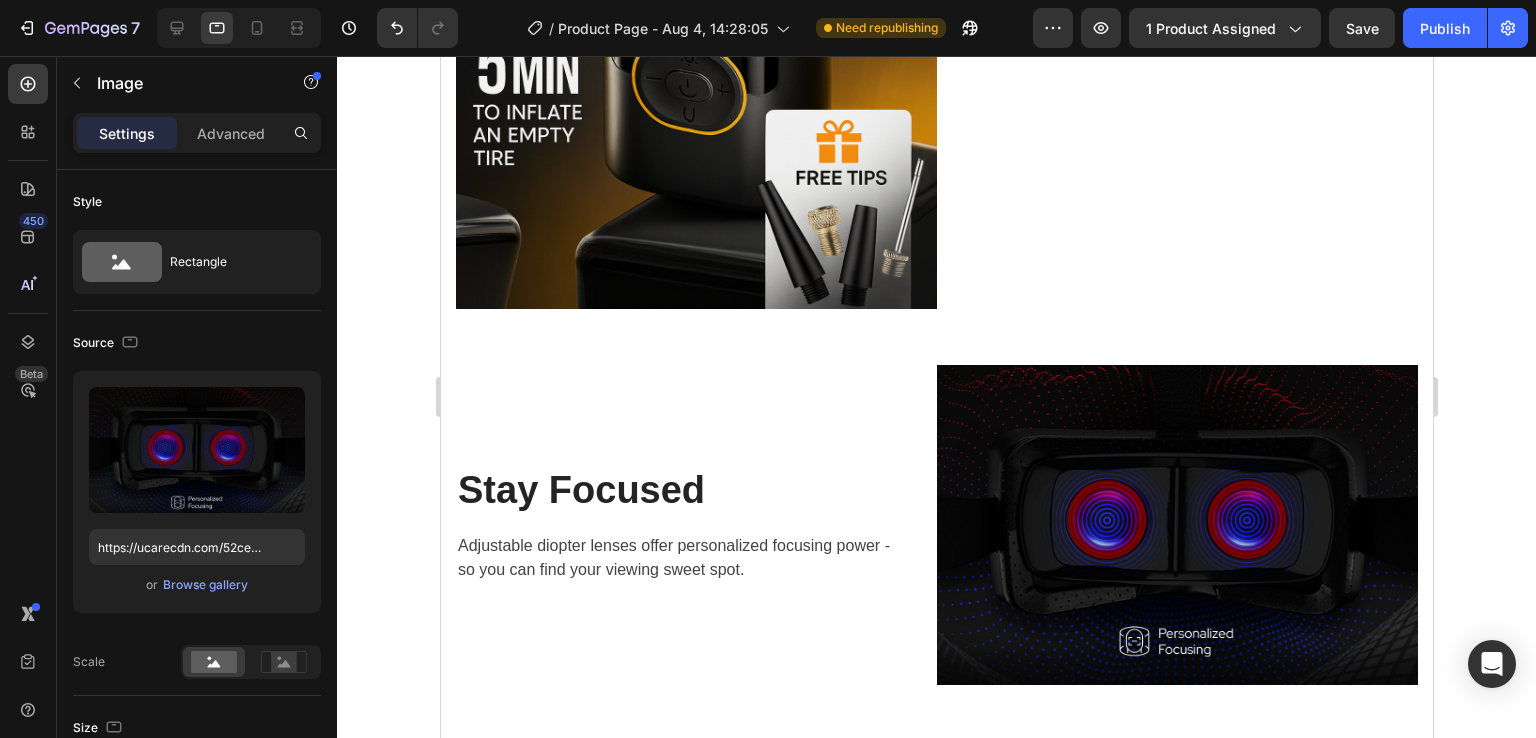 scroll, scrollTop: 3300, scrollLeft: 0, axis: vertical 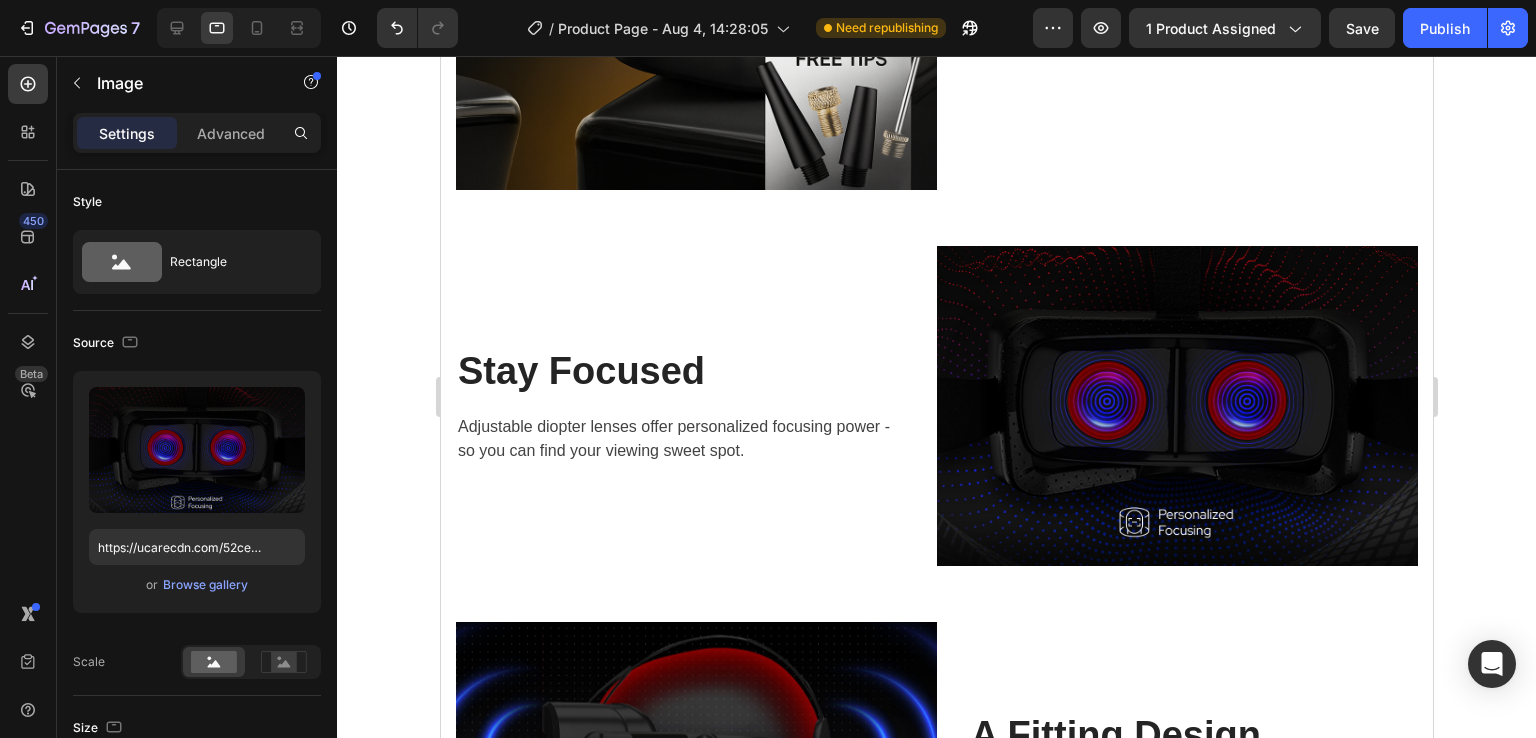 click at bounding box center (1176, 406) 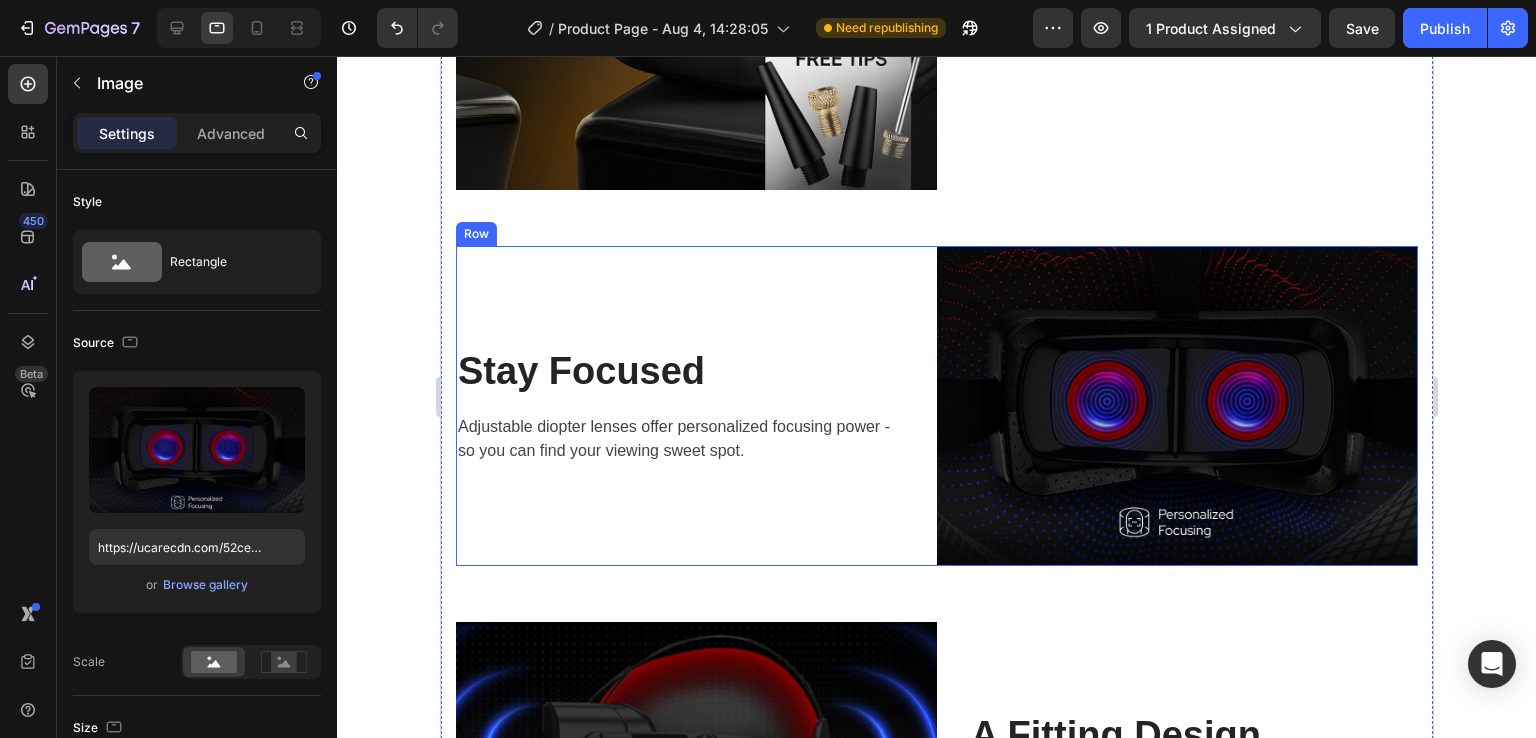 click on "Stay Focused Heading Adjustable diopter lenses offer personalized focusing power - so you can find your viewing sweet spot. Text block Row" at bounding box center (695, 406) 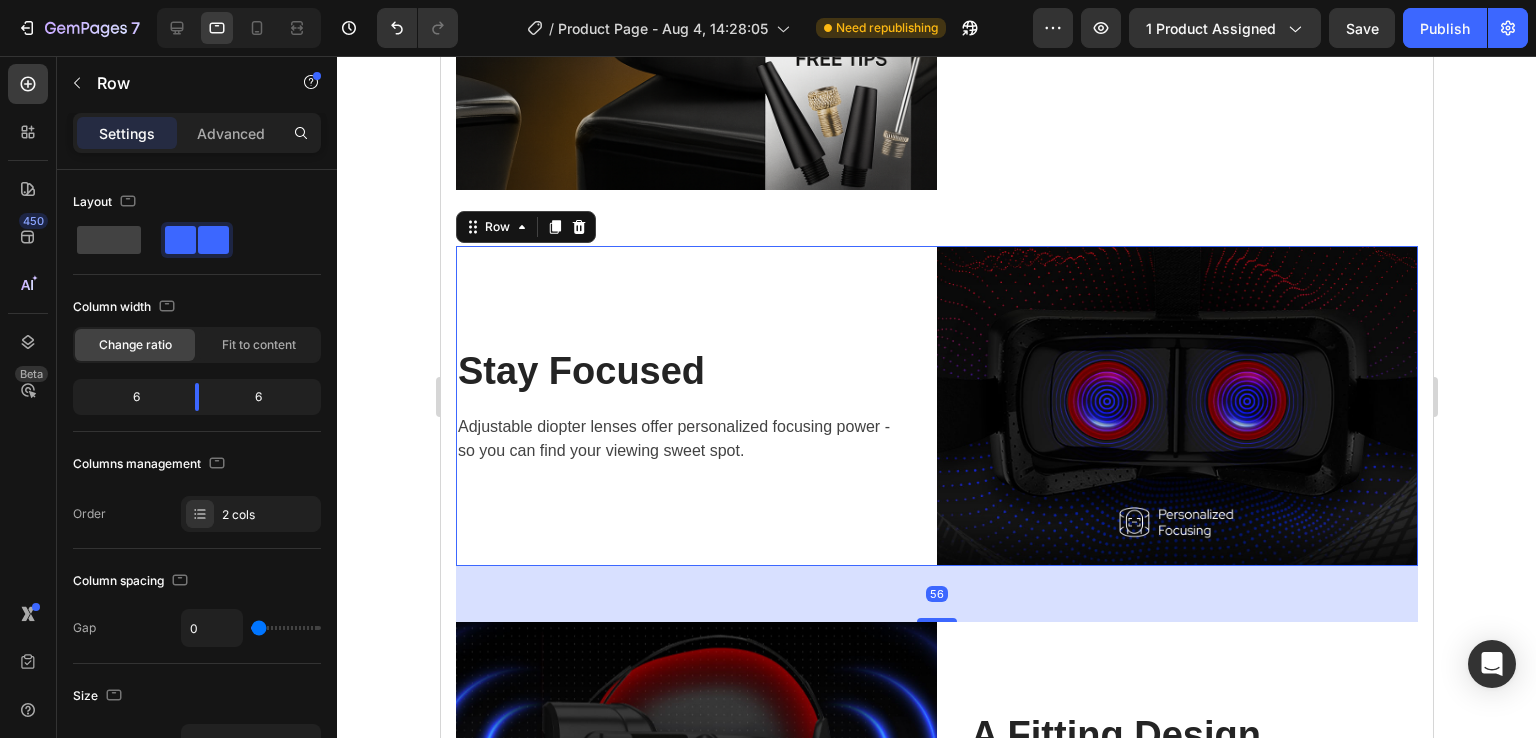 click on "Stay Focused Heading Adjustable diopter lenses offer personalized focusing power - so you can find your viewing sweet spot. Text block Row" at bounding box center [695, 406] 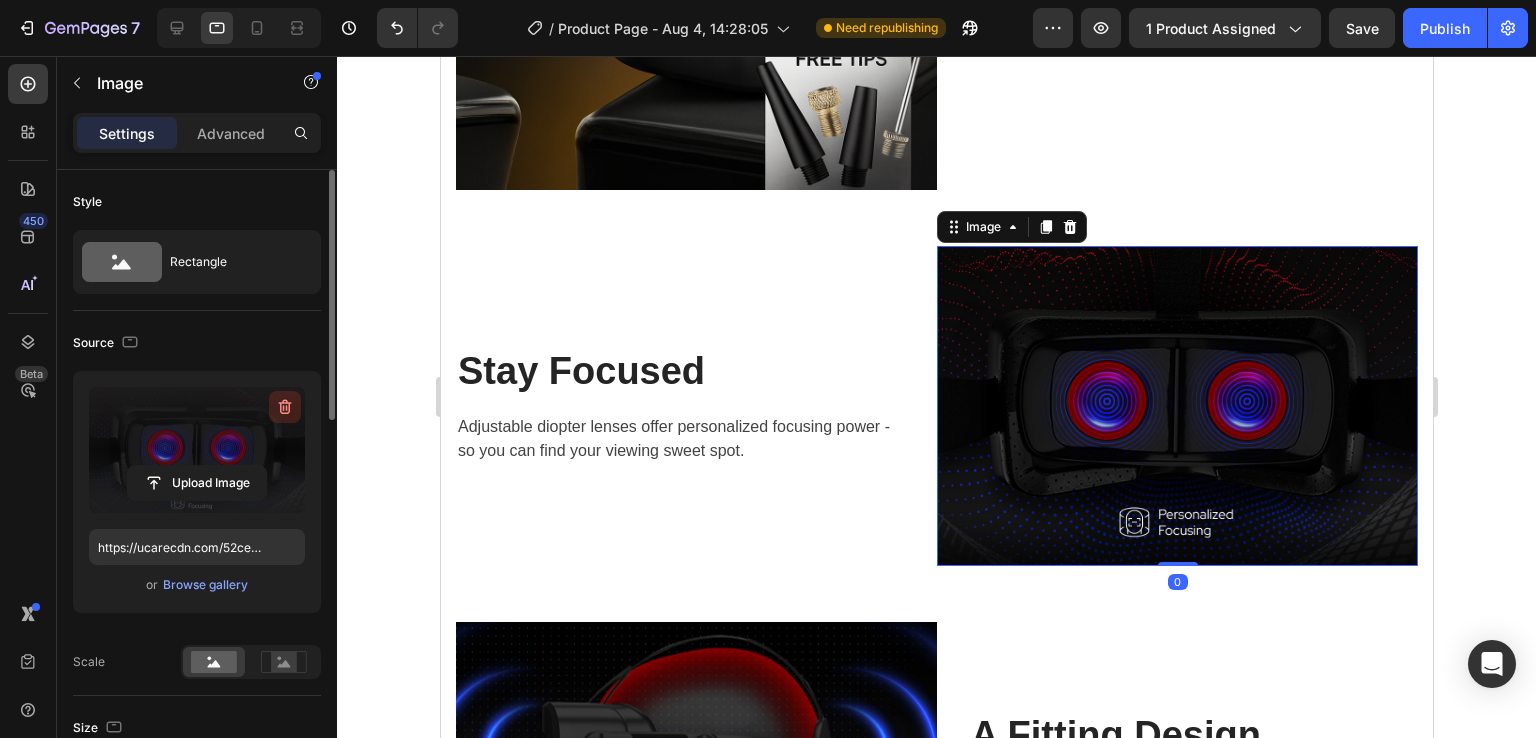 click 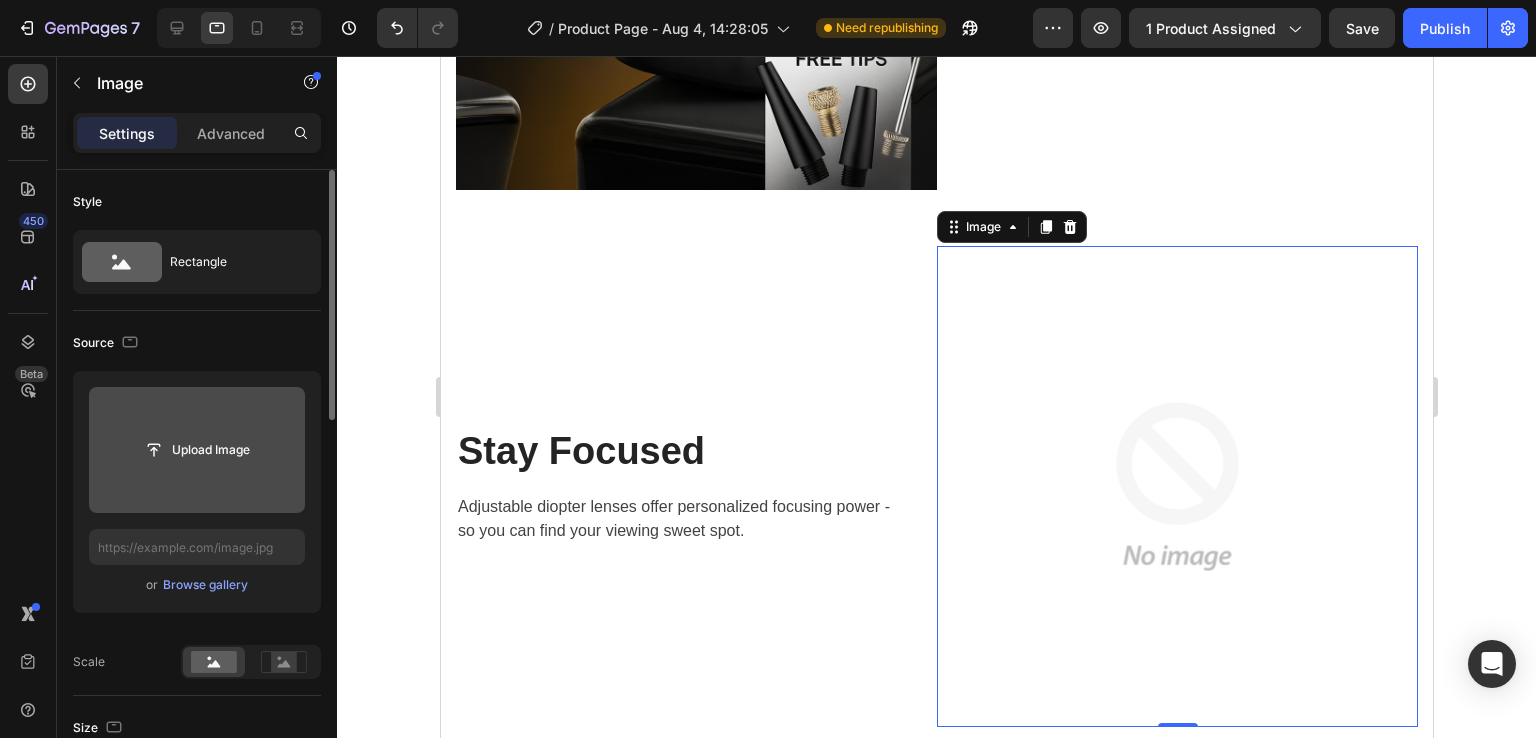 click 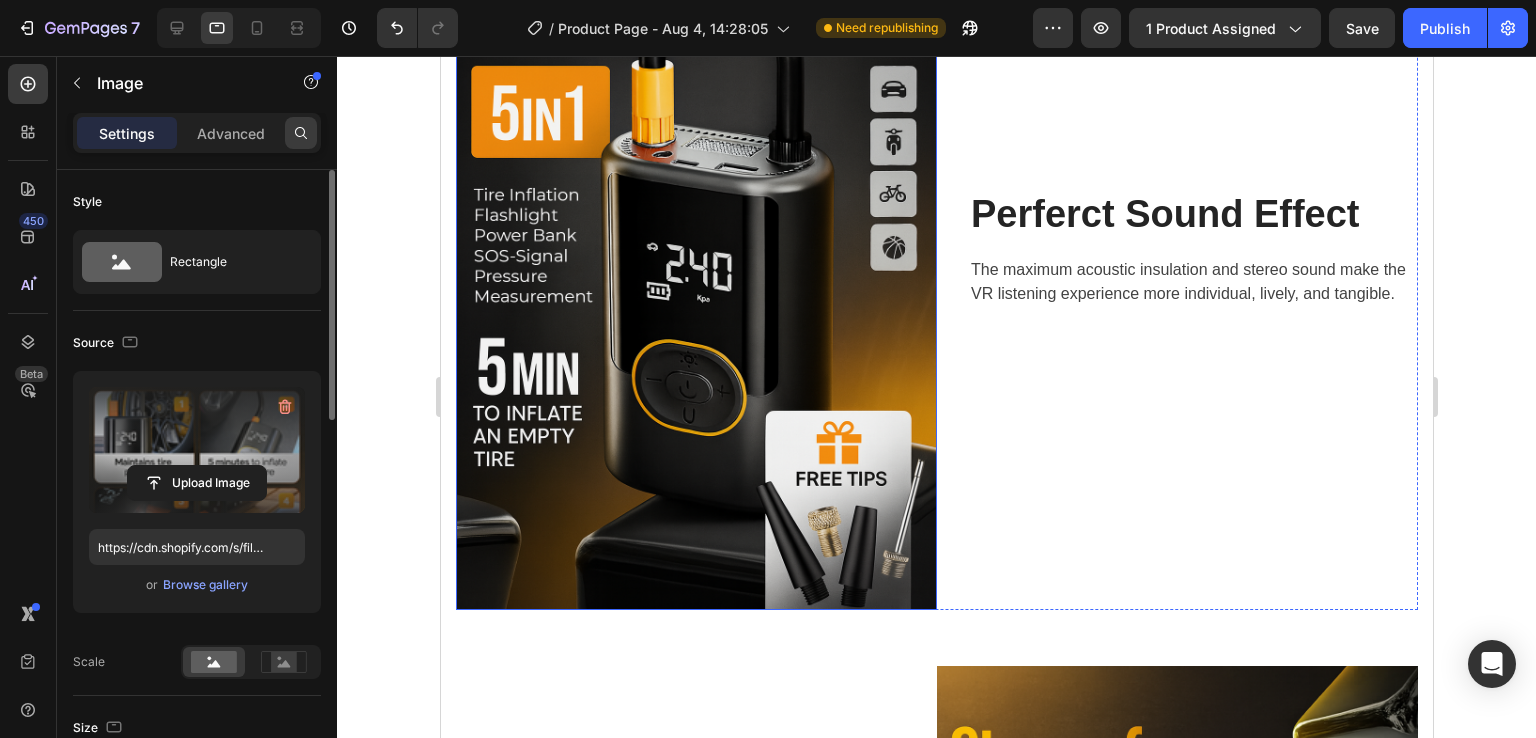scroll, scrollTop: 2800, scrollLeft: 0, axis: vertical 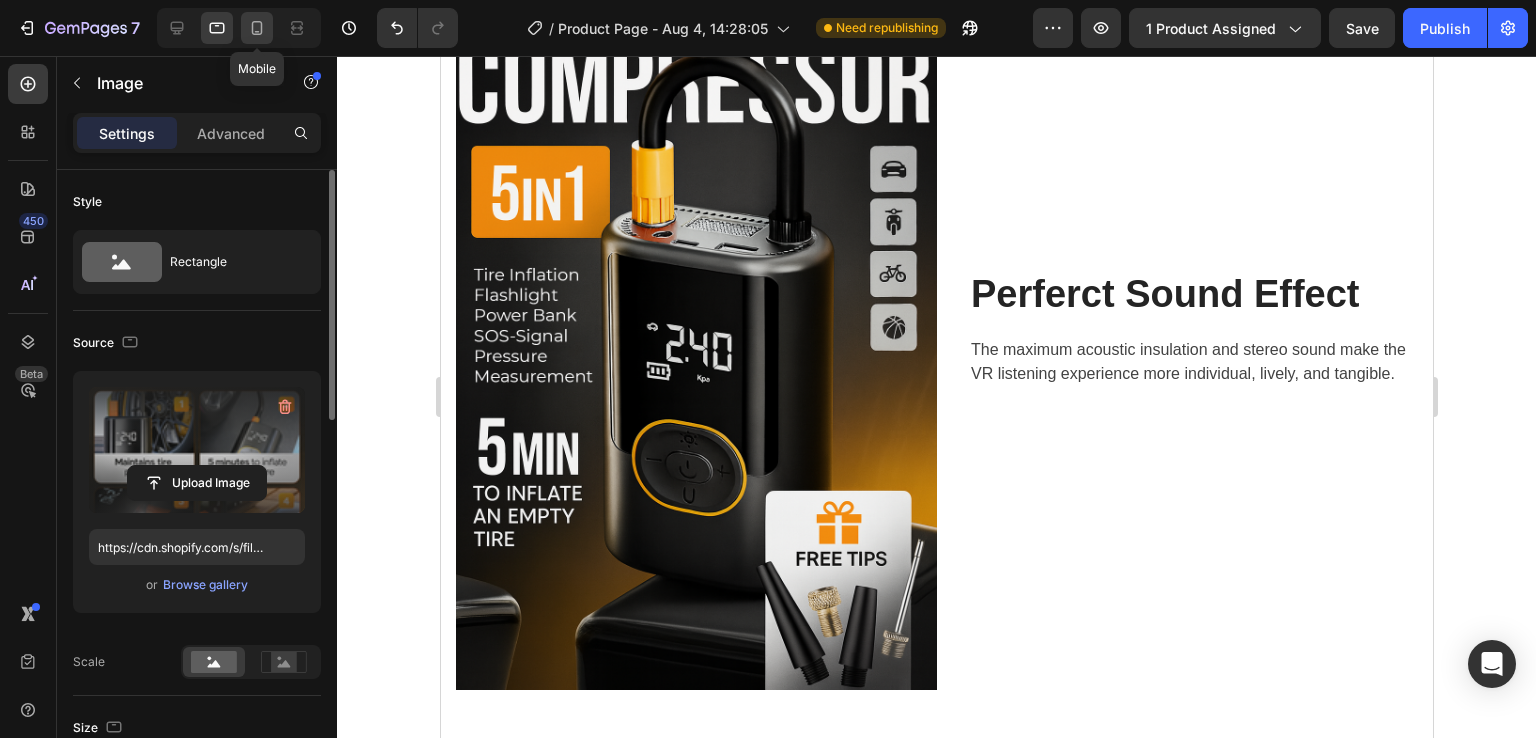 click 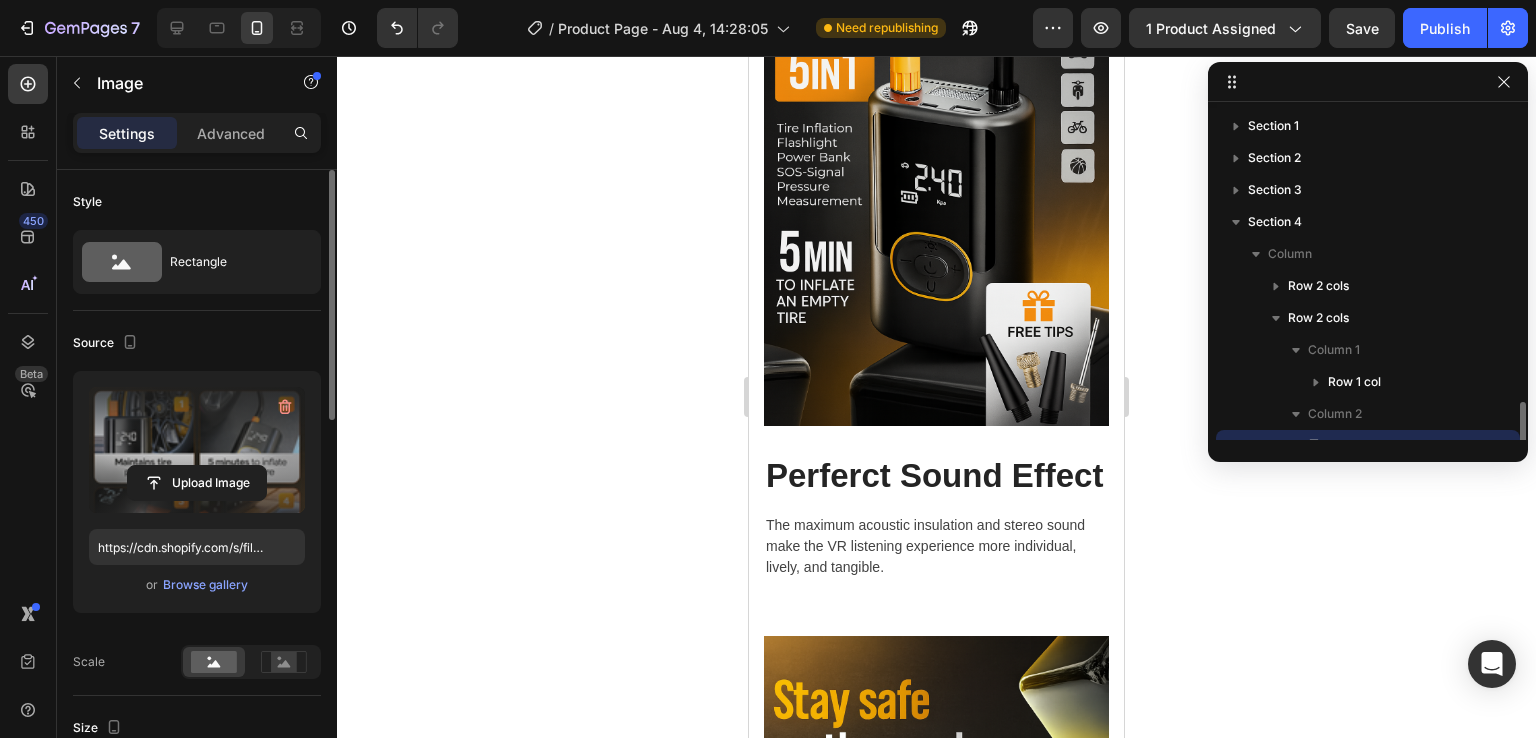 scroll, scrollTop: 186, scrollLeft: 0, axis: vertical 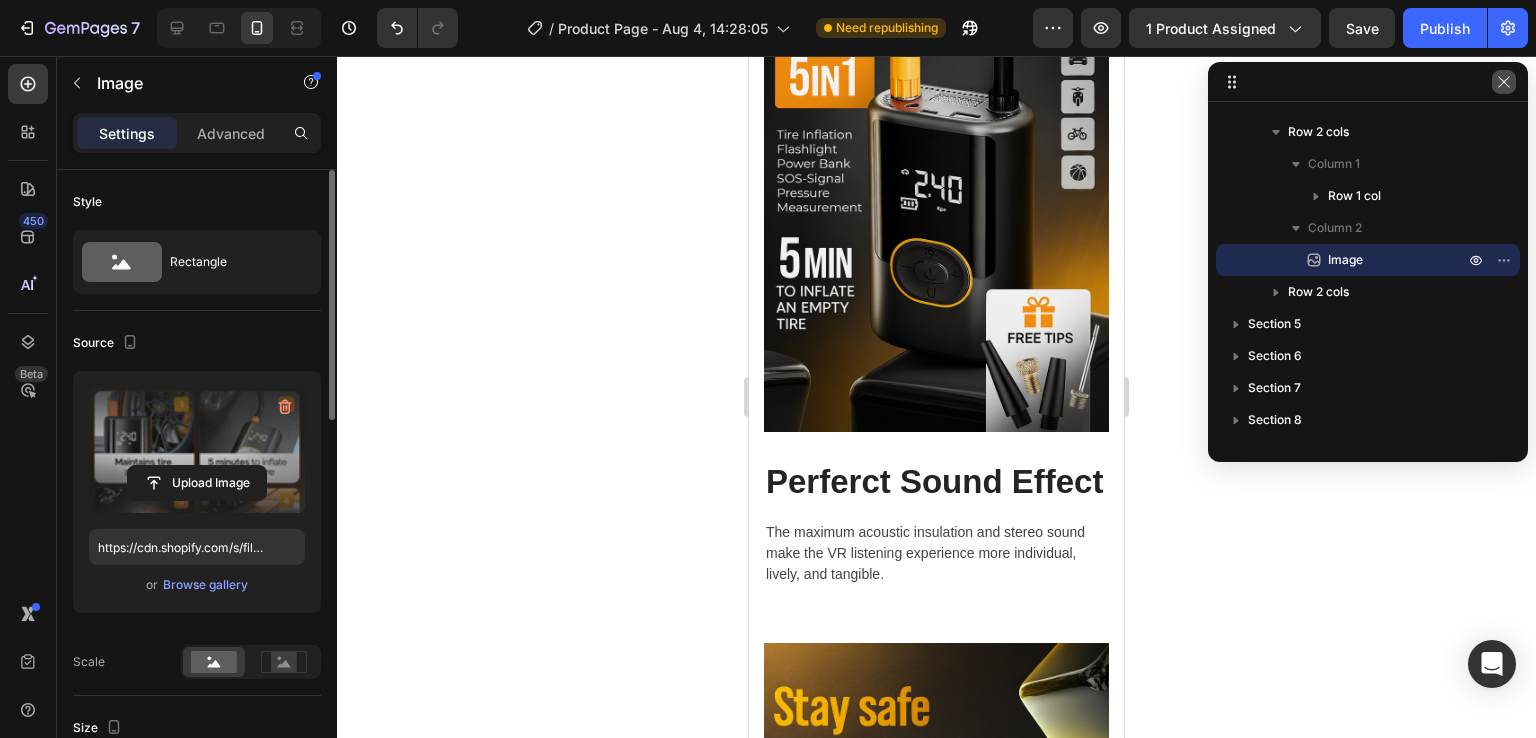 click 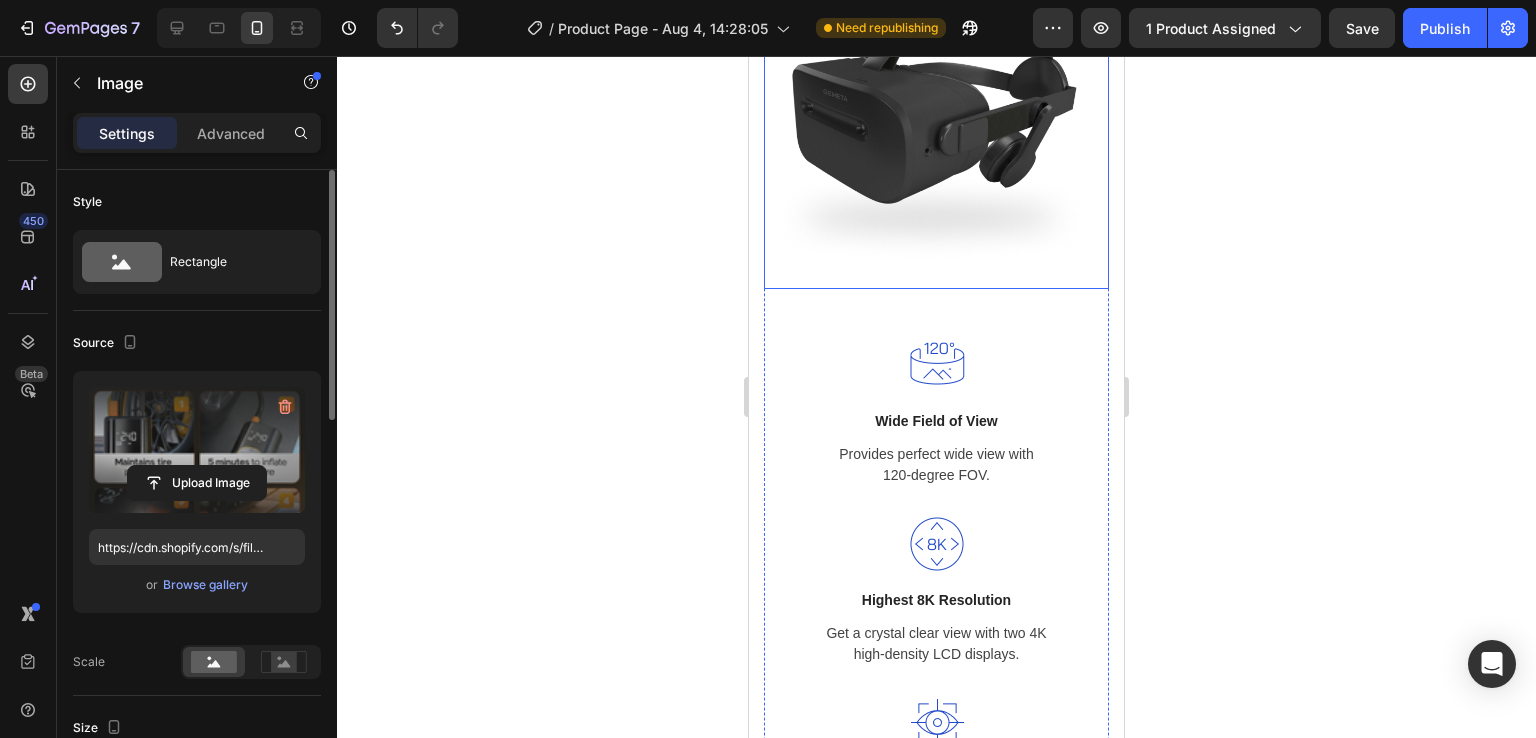 scroll, scrollTop: 2524, scrollLeft: 0, axis: vertical 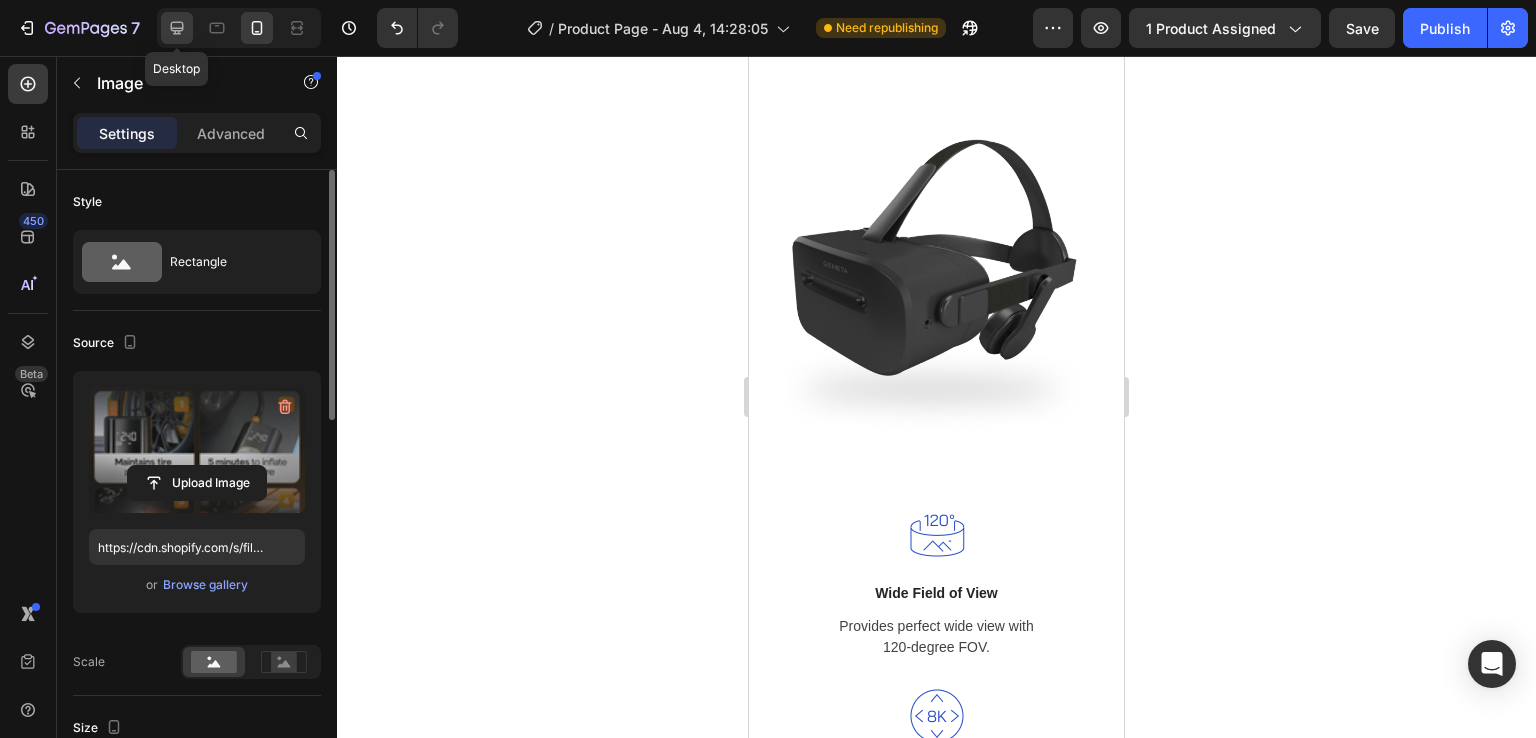 click 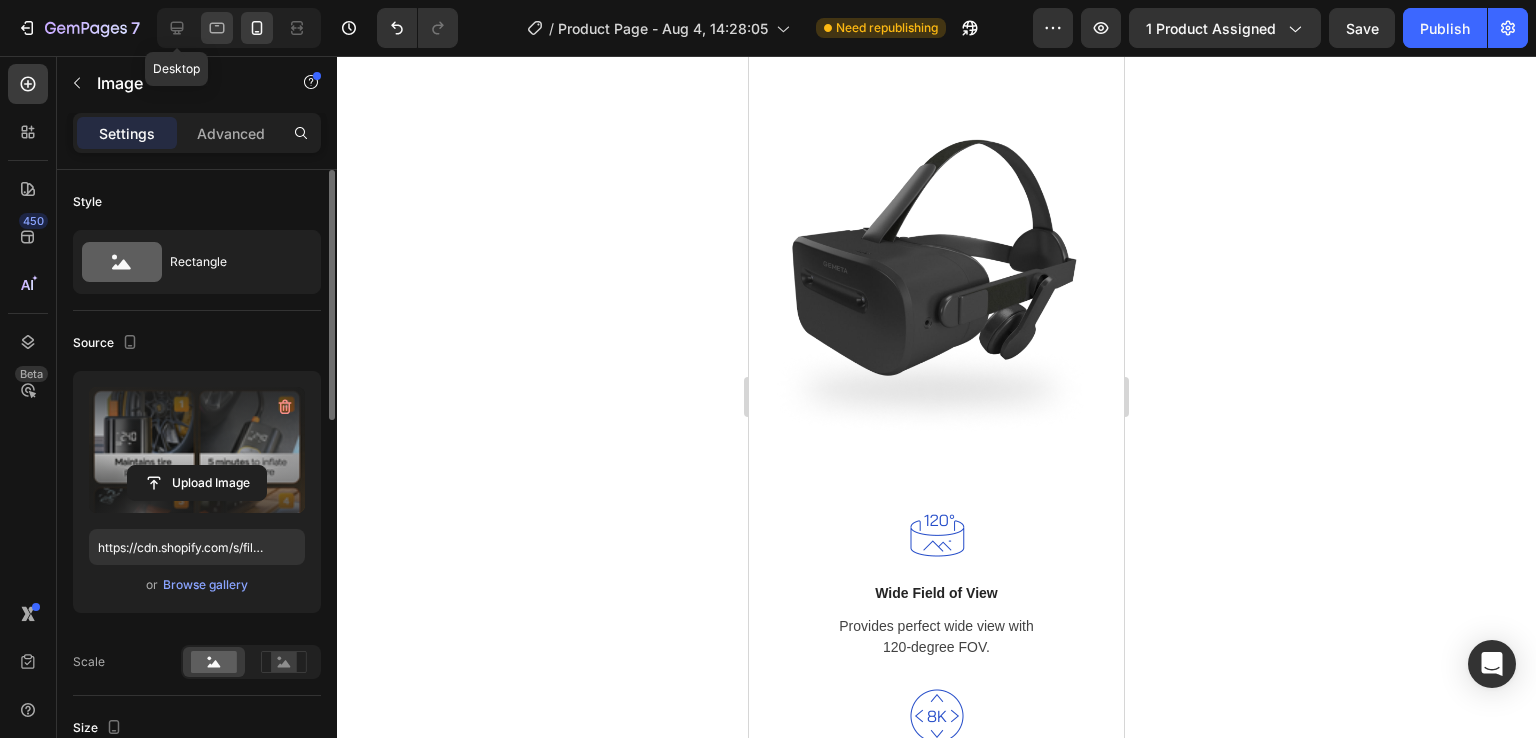 type on "https://ucarecdn.com/52ce0ac4-5a41-4061-8c48-16ccbbfe9eb9/-/format/auto/" 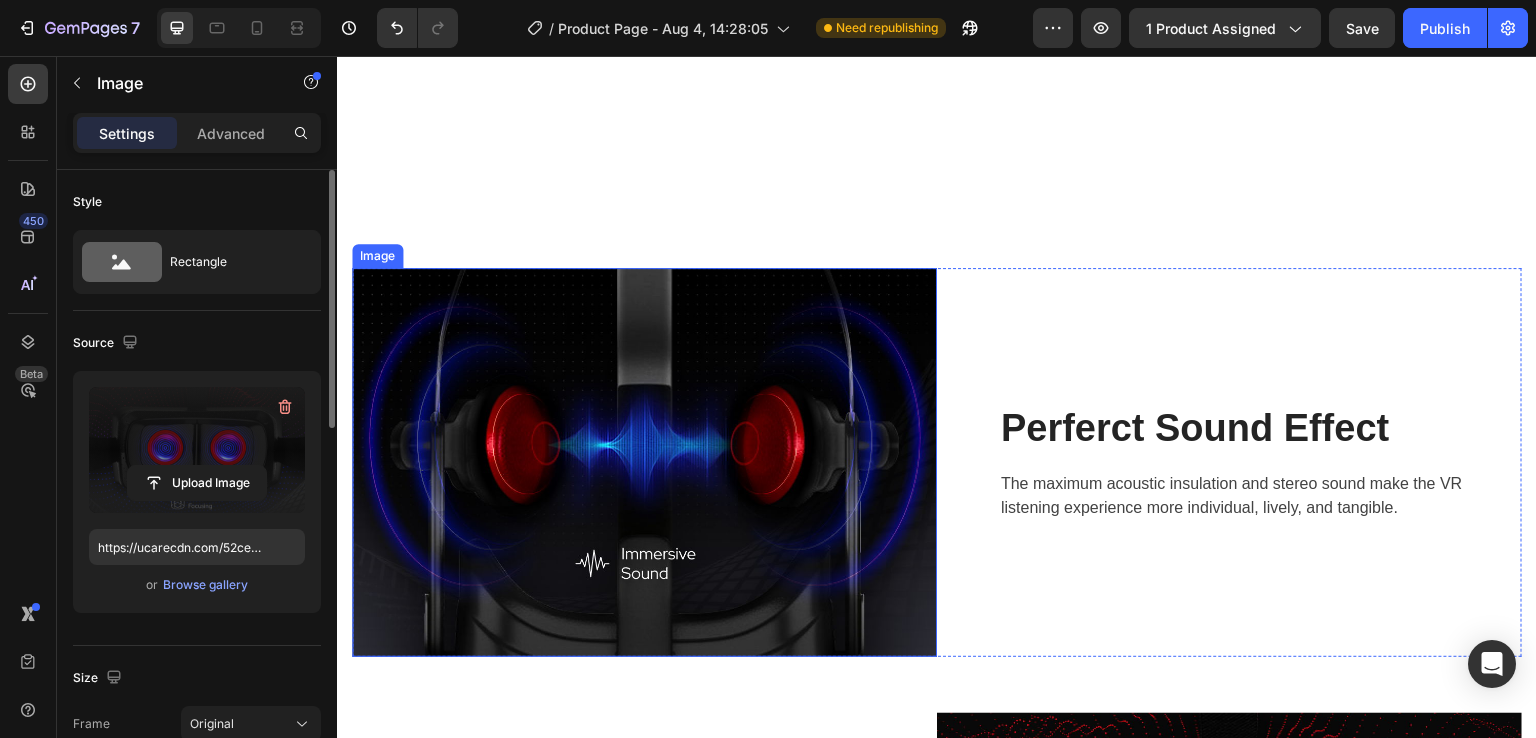 scroll, scrollTop: 2641, scrollLeft: 0, axis: vertical 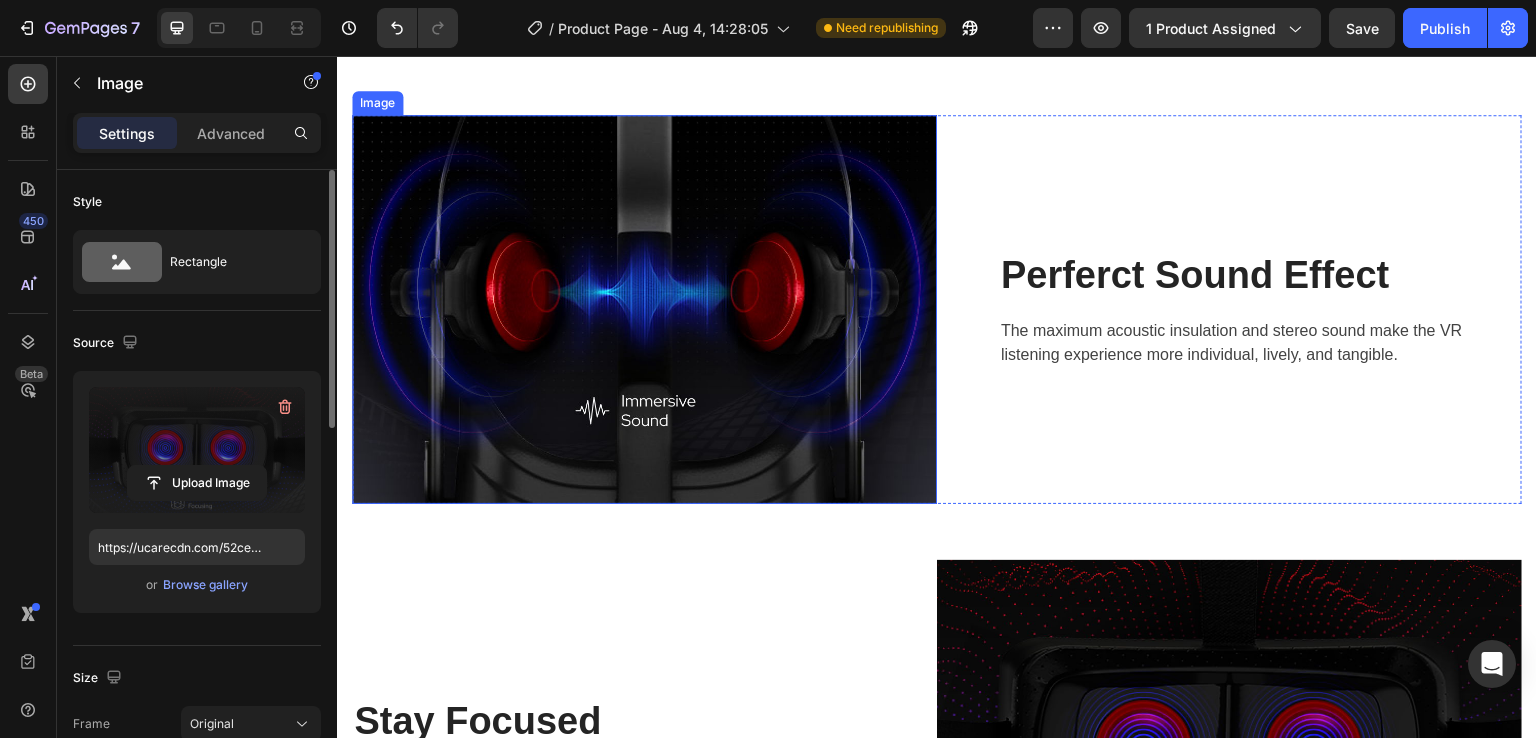 click at bounding box center (644, 309) 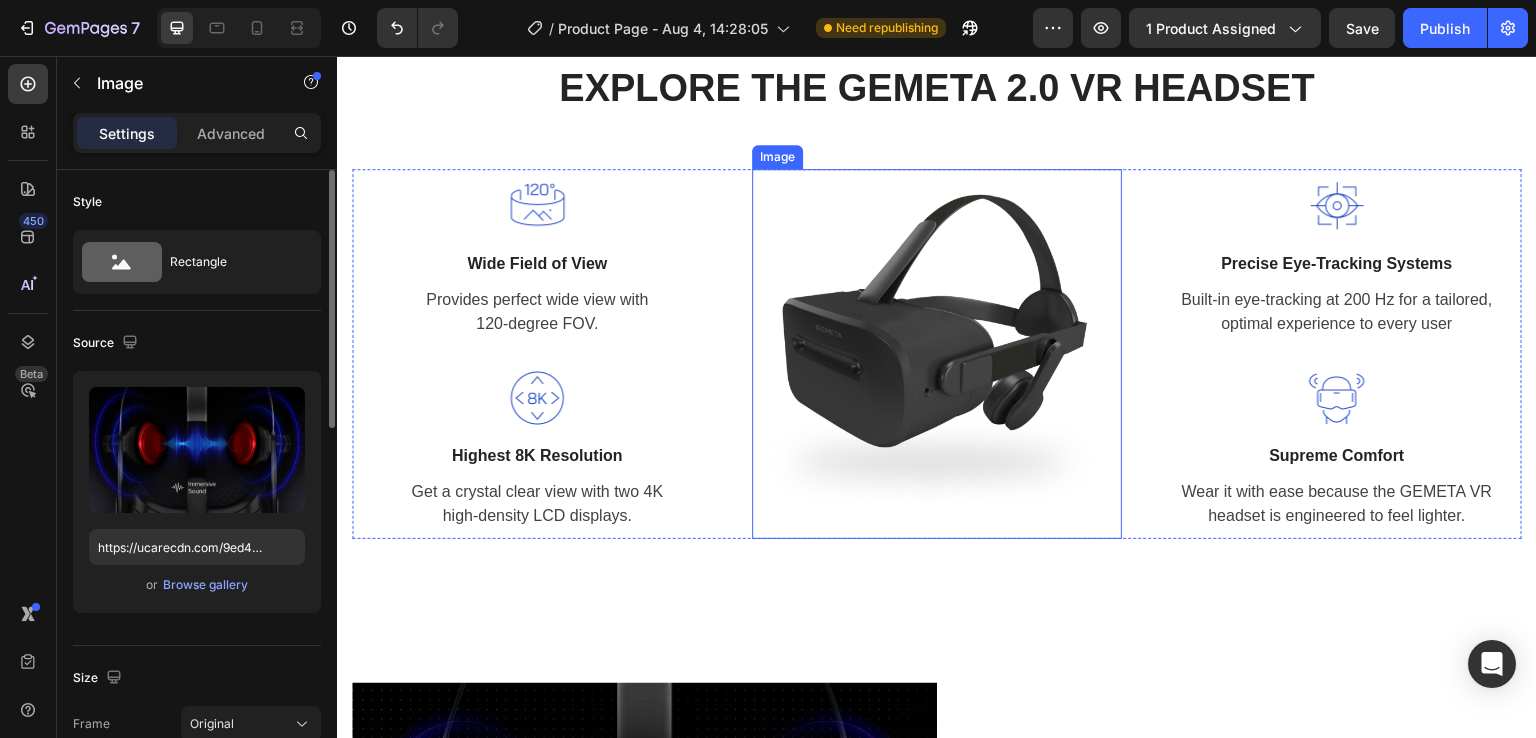 scroll, scrollTop: 2500, scrollLeft: 0, axis: vertical 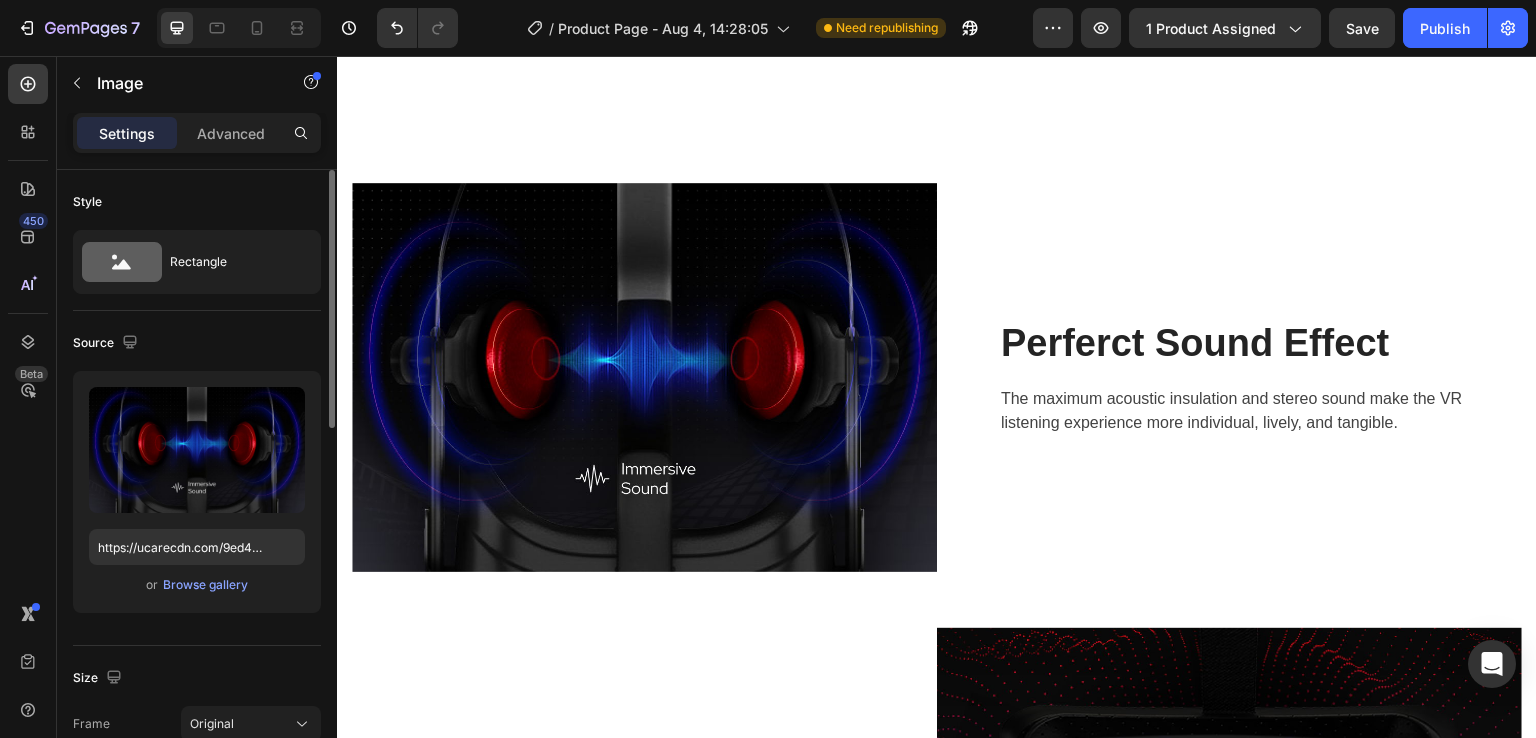 click at bounding box center (644, 377) 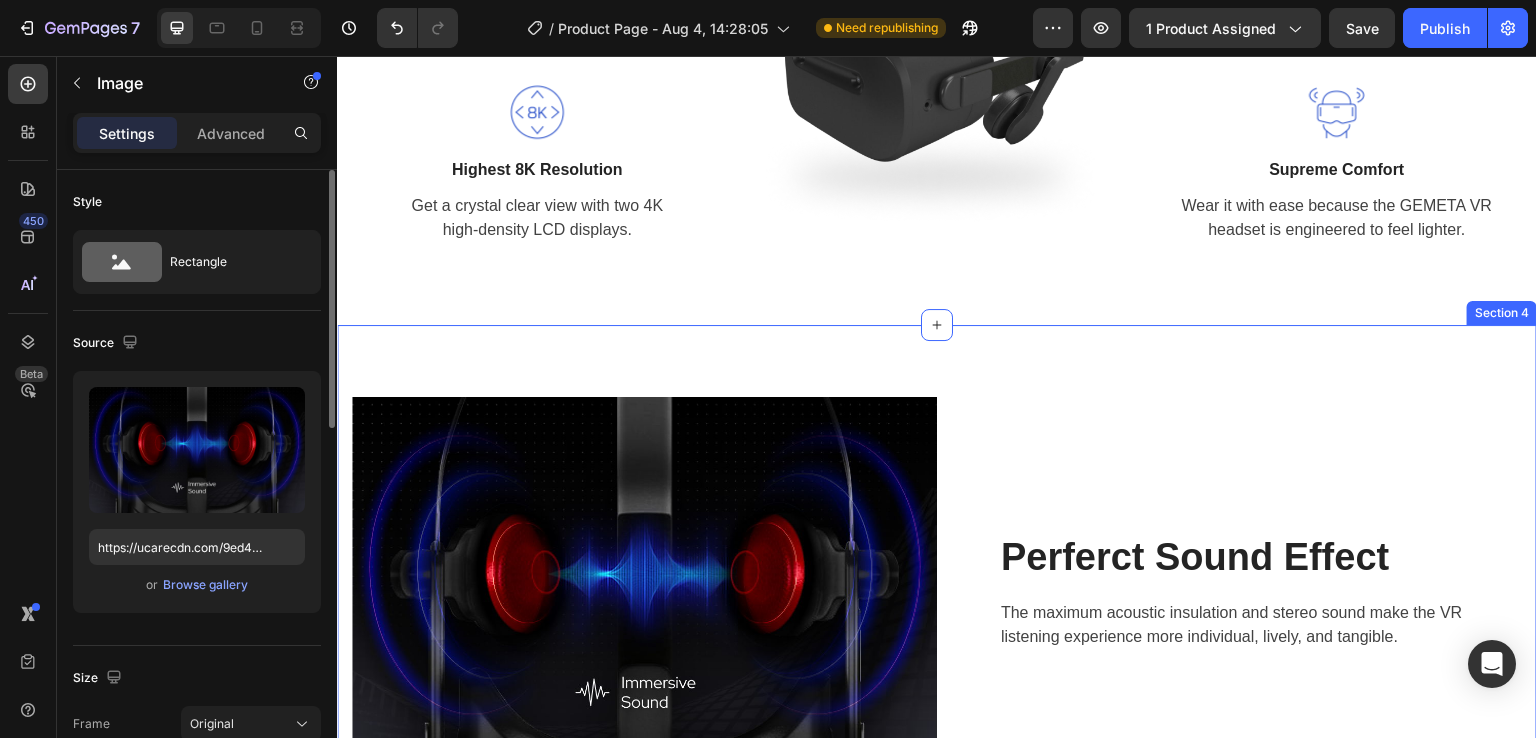 scroll, scrollTop: 2400, scrollLeft: 0, axis: vertical 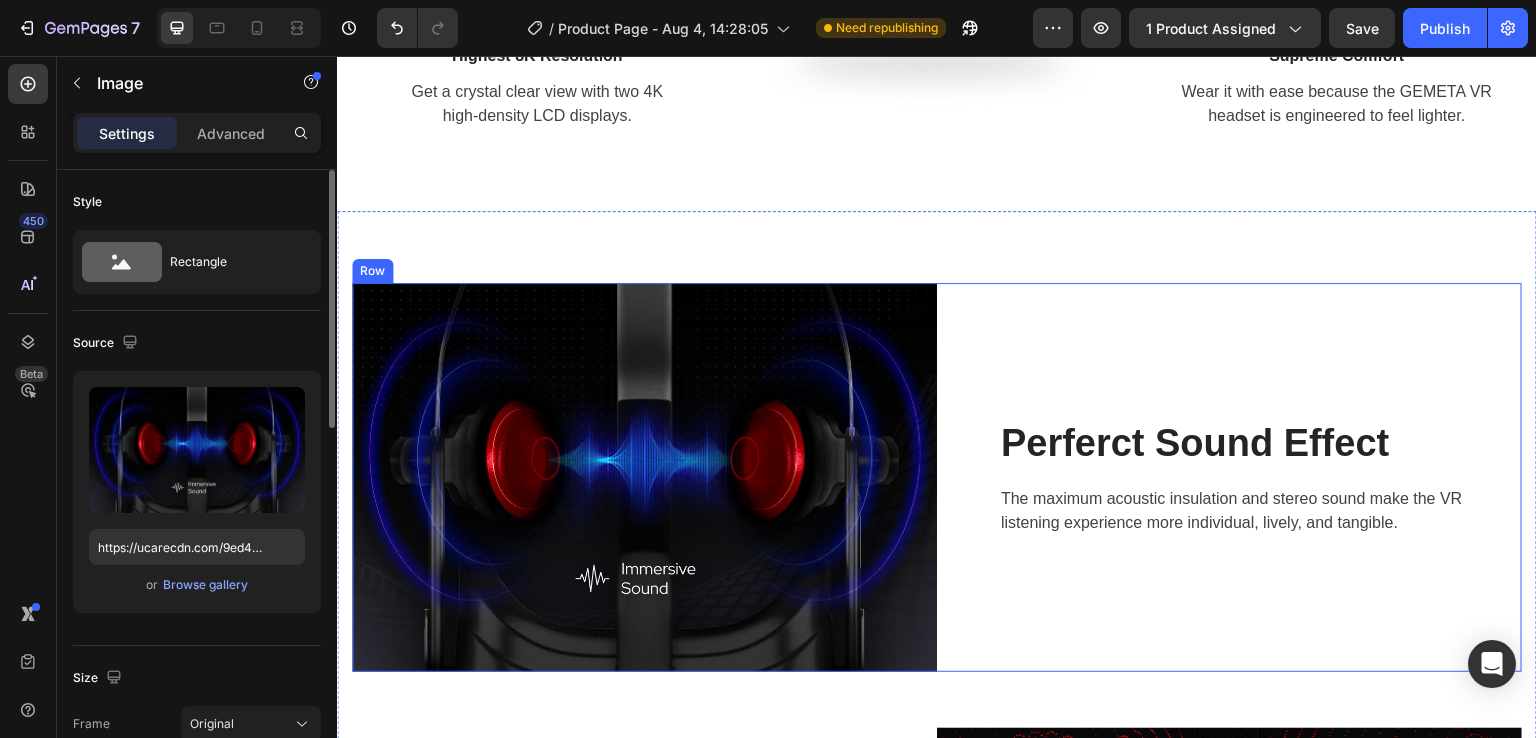 click on "Perferct Sound Effect Heading The maximum acoustic insulation and stereo sound make the VR listening experience more individual, lively, and tangible. Text block Row" at bounding box center [1229, 477] 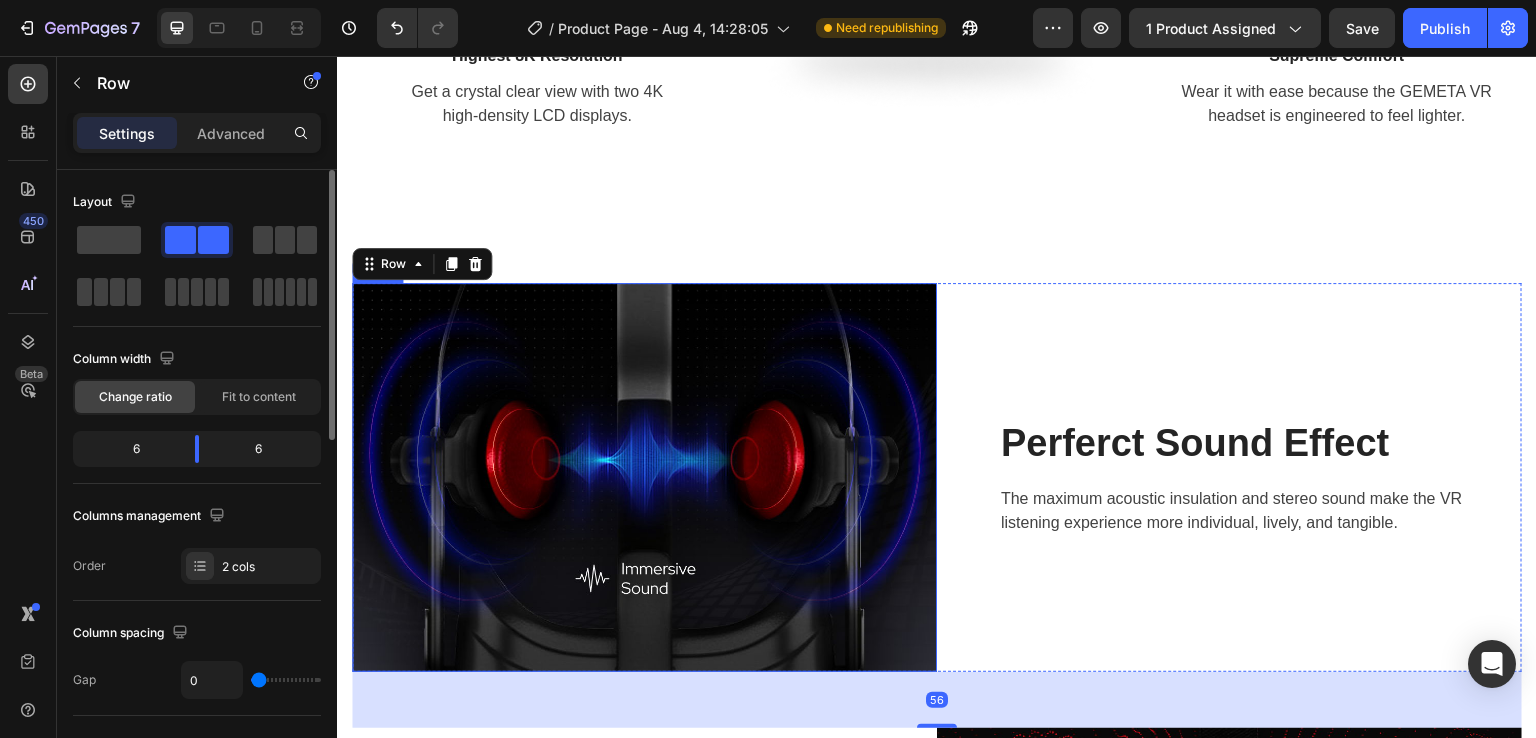 click at bounding box center (644, 477) 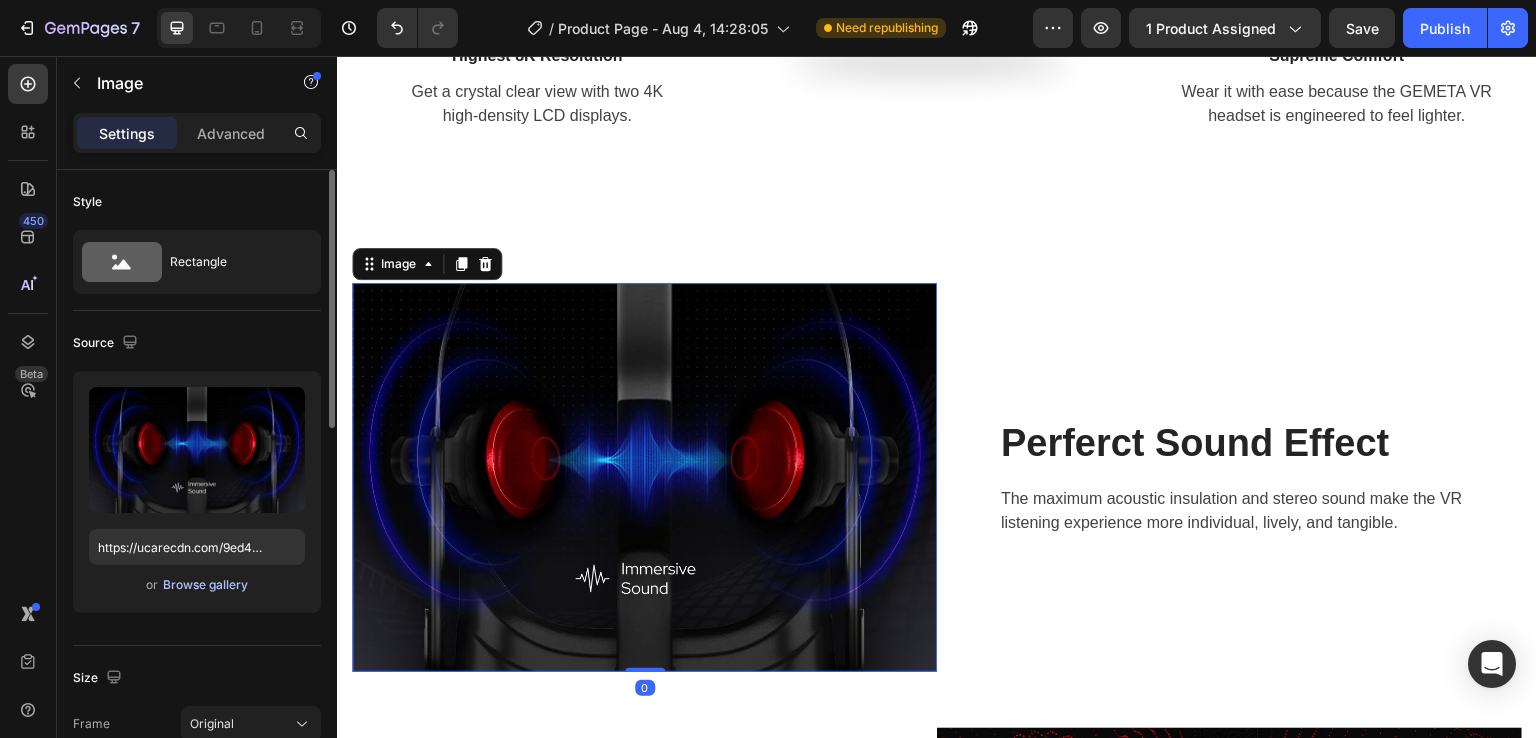 click on "Browse gallery" at bounding box center [205, 585] 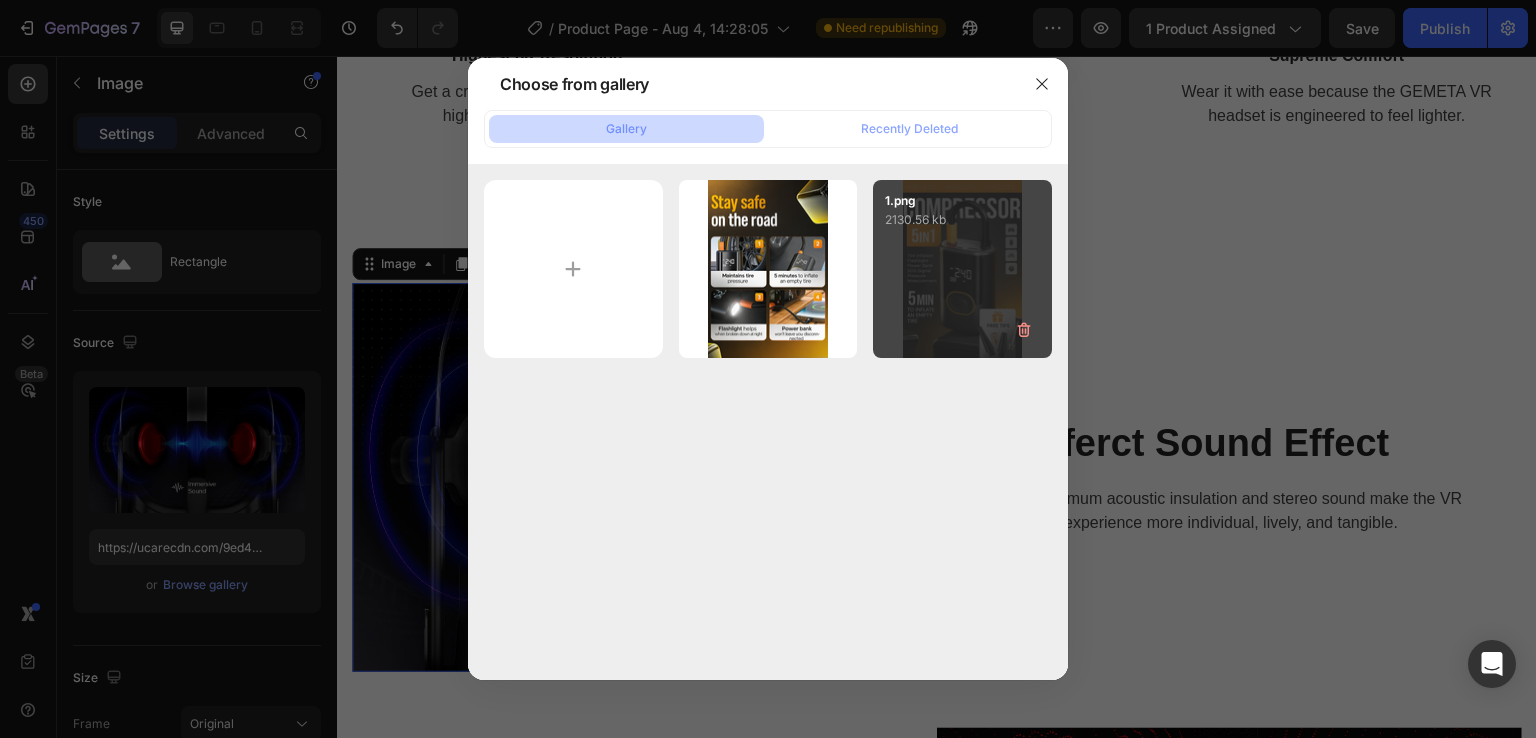 click on "1.png 2130.56 kb" at bounding box center (962, 269) 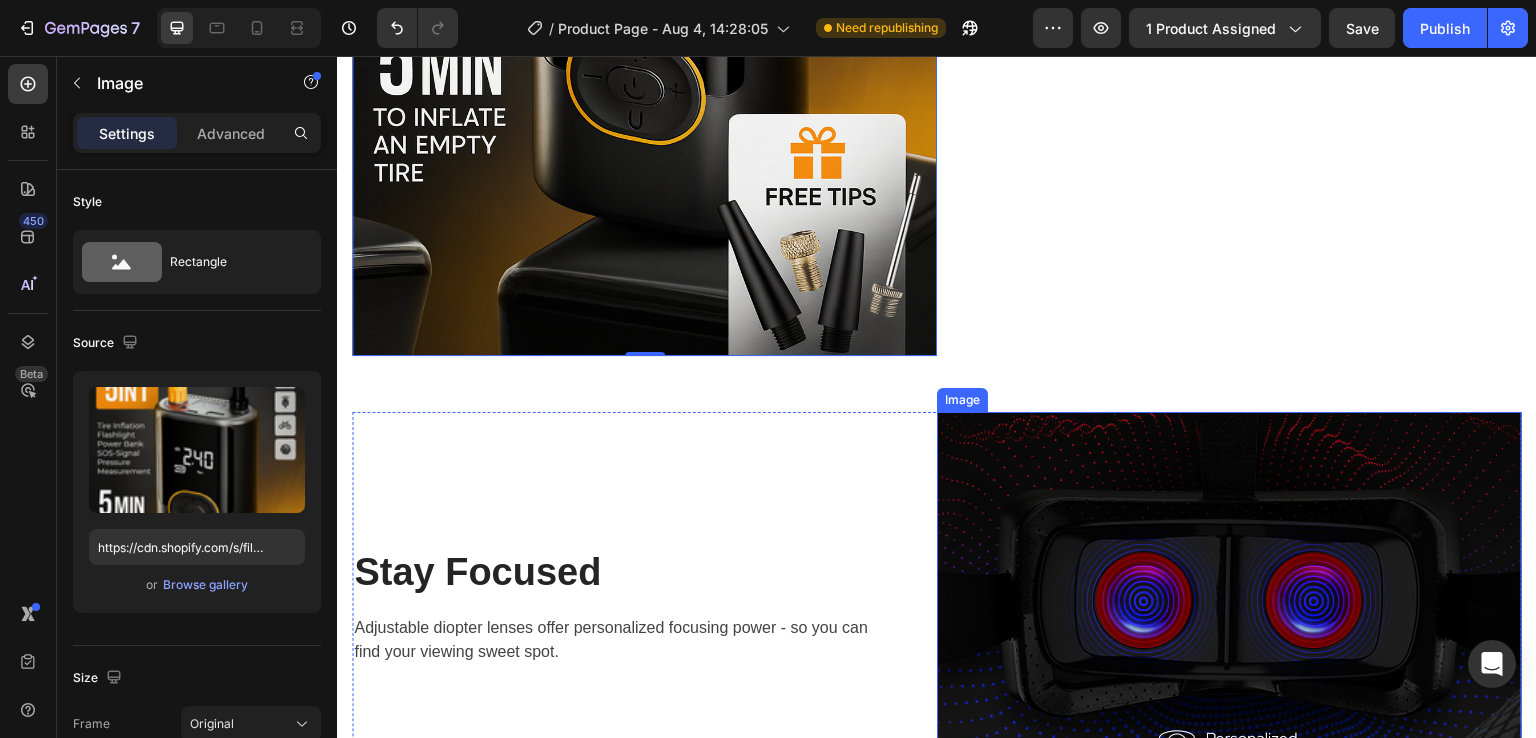 scroll, scrollTop: 3200, scrollLeft: 0, axis: vertical 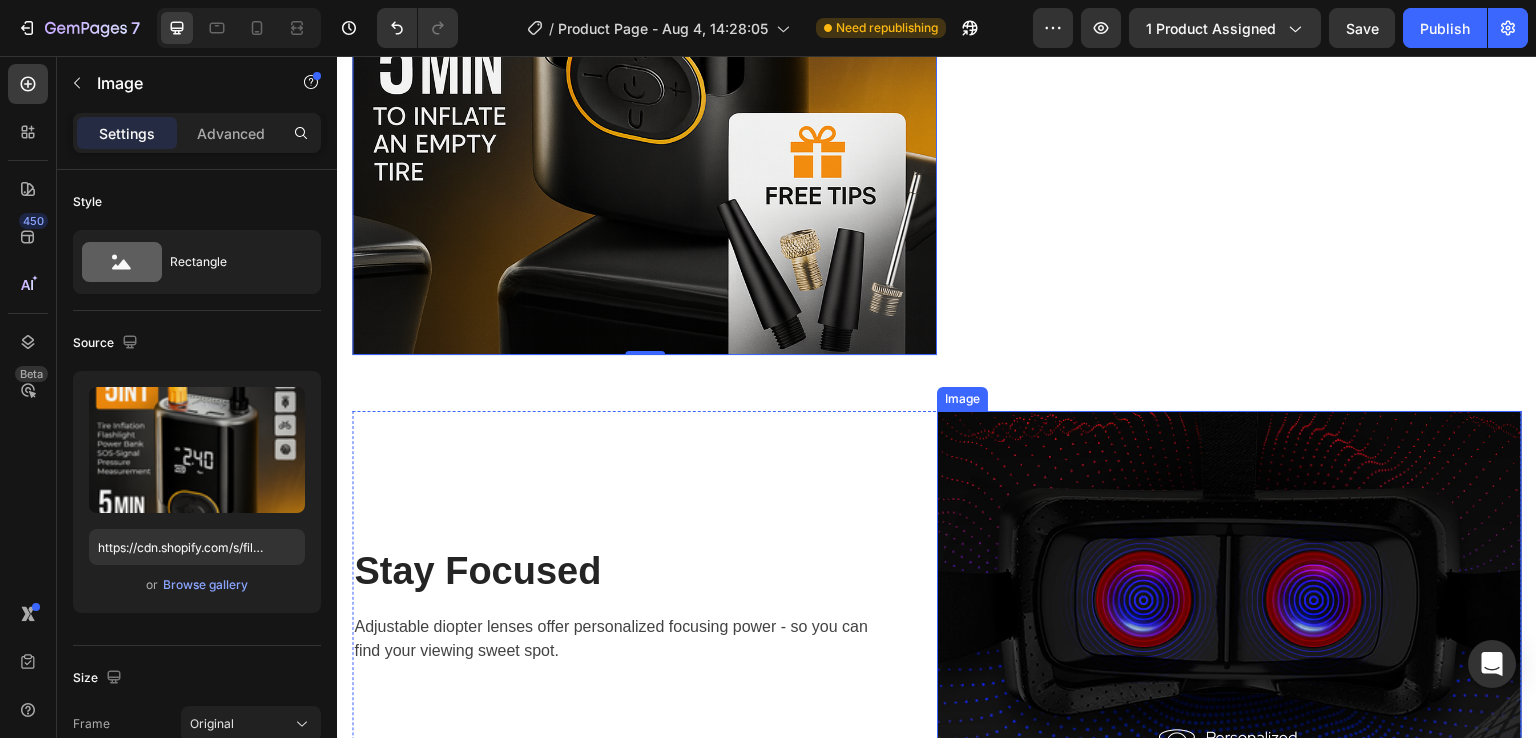 click at bounding box center [1229, 606] 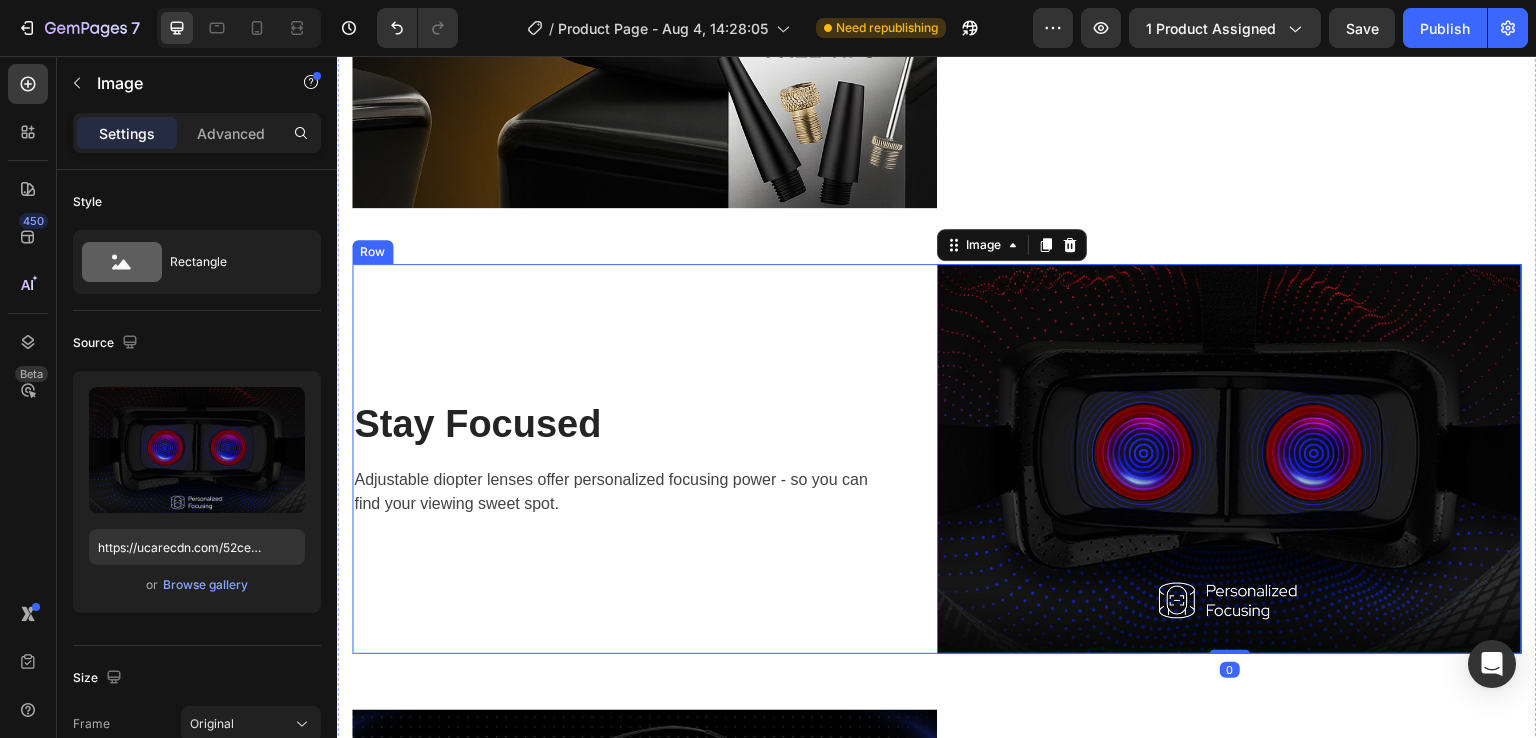 scroll, scrollTop: 3400, scrollLeft: 0, axis: vertical 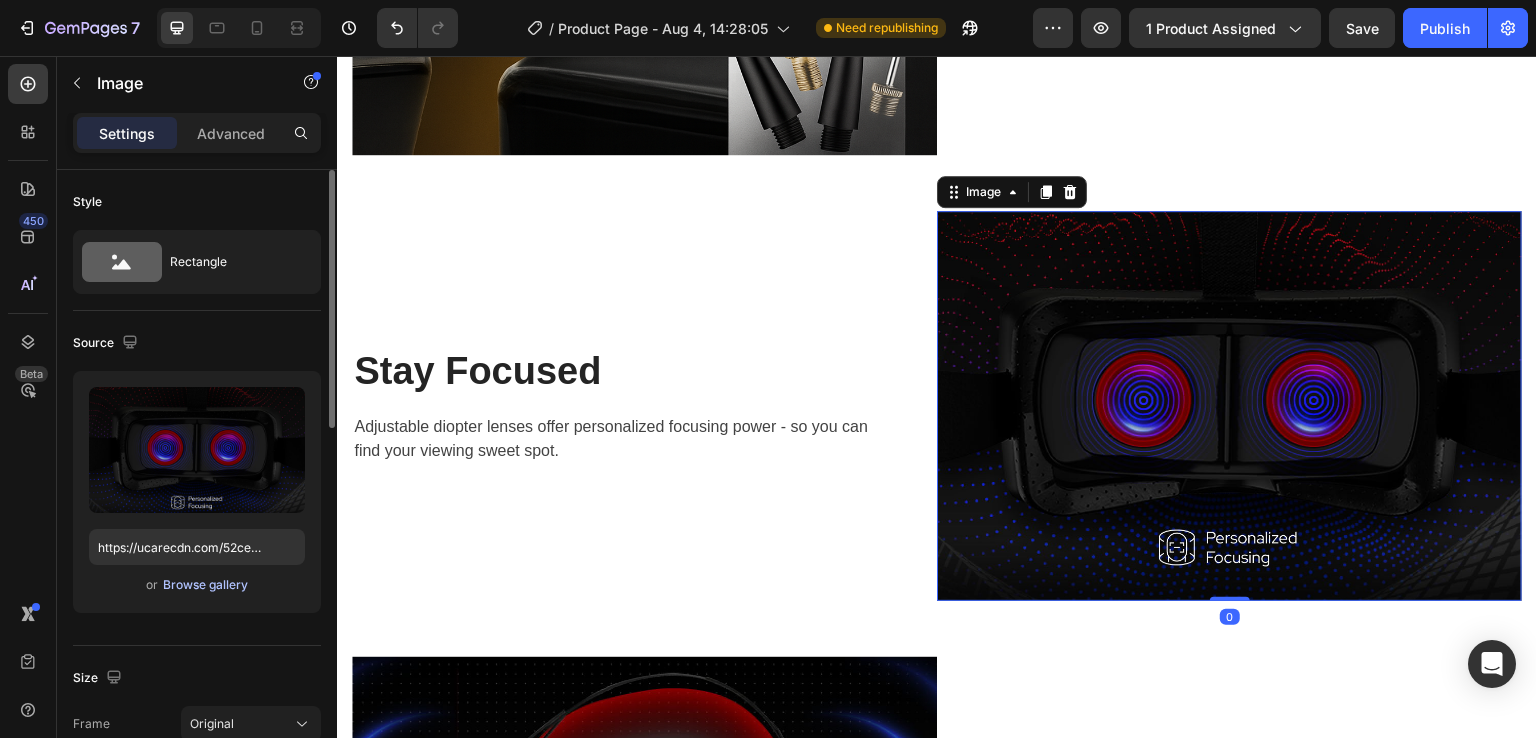 click on "Browse gallery" at bounding box center (205, 585) 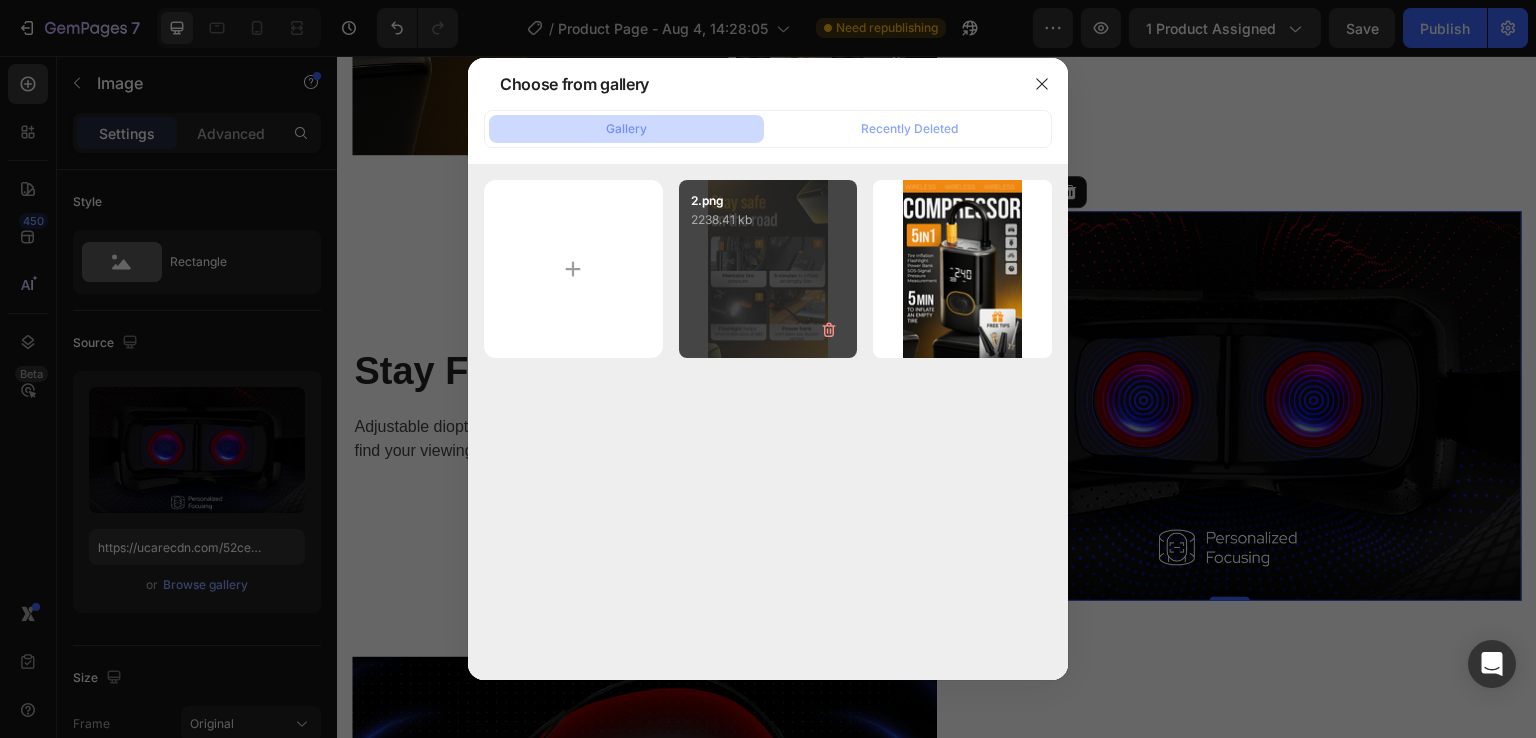 click on "2.png 2238.41 kb" at bounding box center [768, 269] 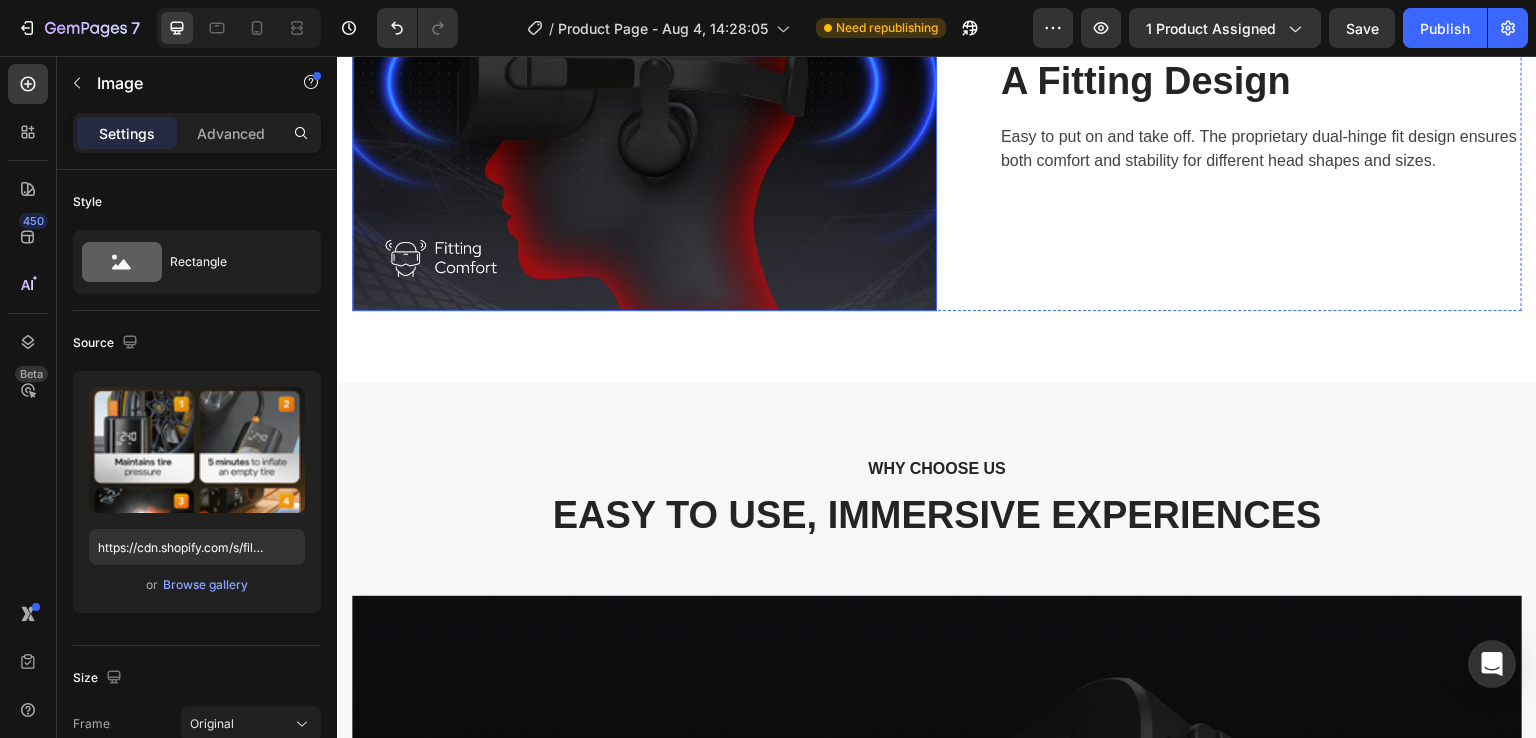 scroll, scrollTop: 4500, scrollLeft: 0, axis: vertical 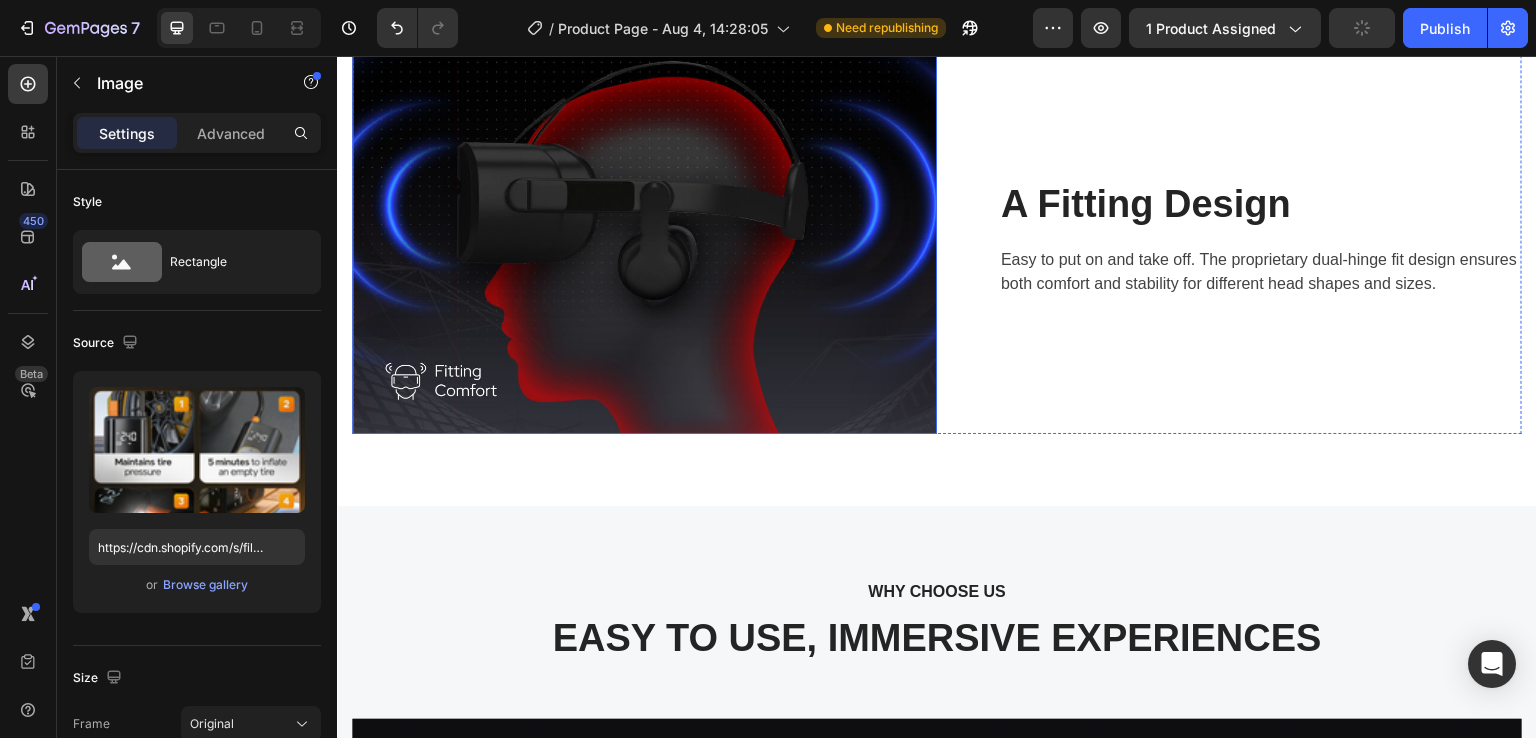 click at bounding box center (644, 239) 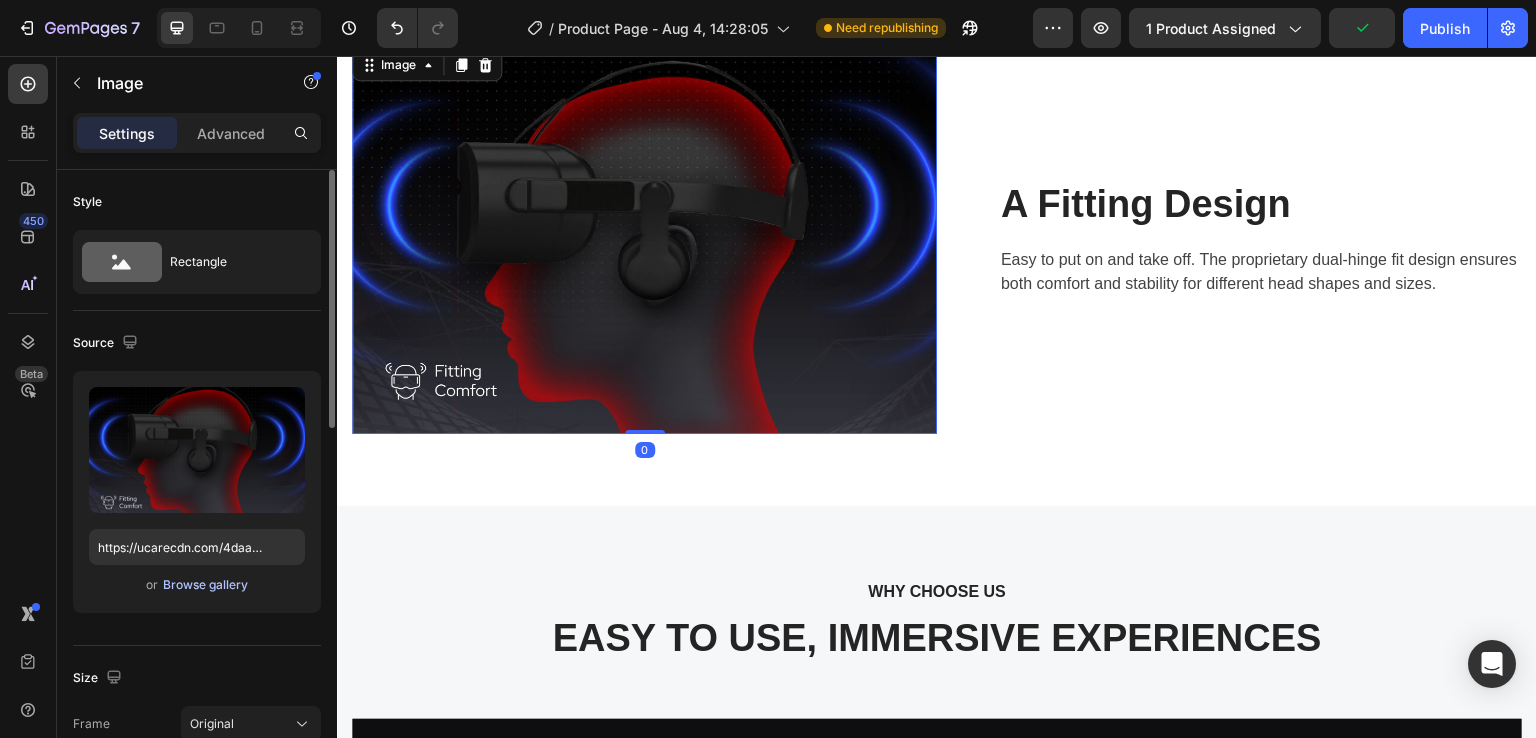 click on "Browse gallery" at bounding box center (205, 585) 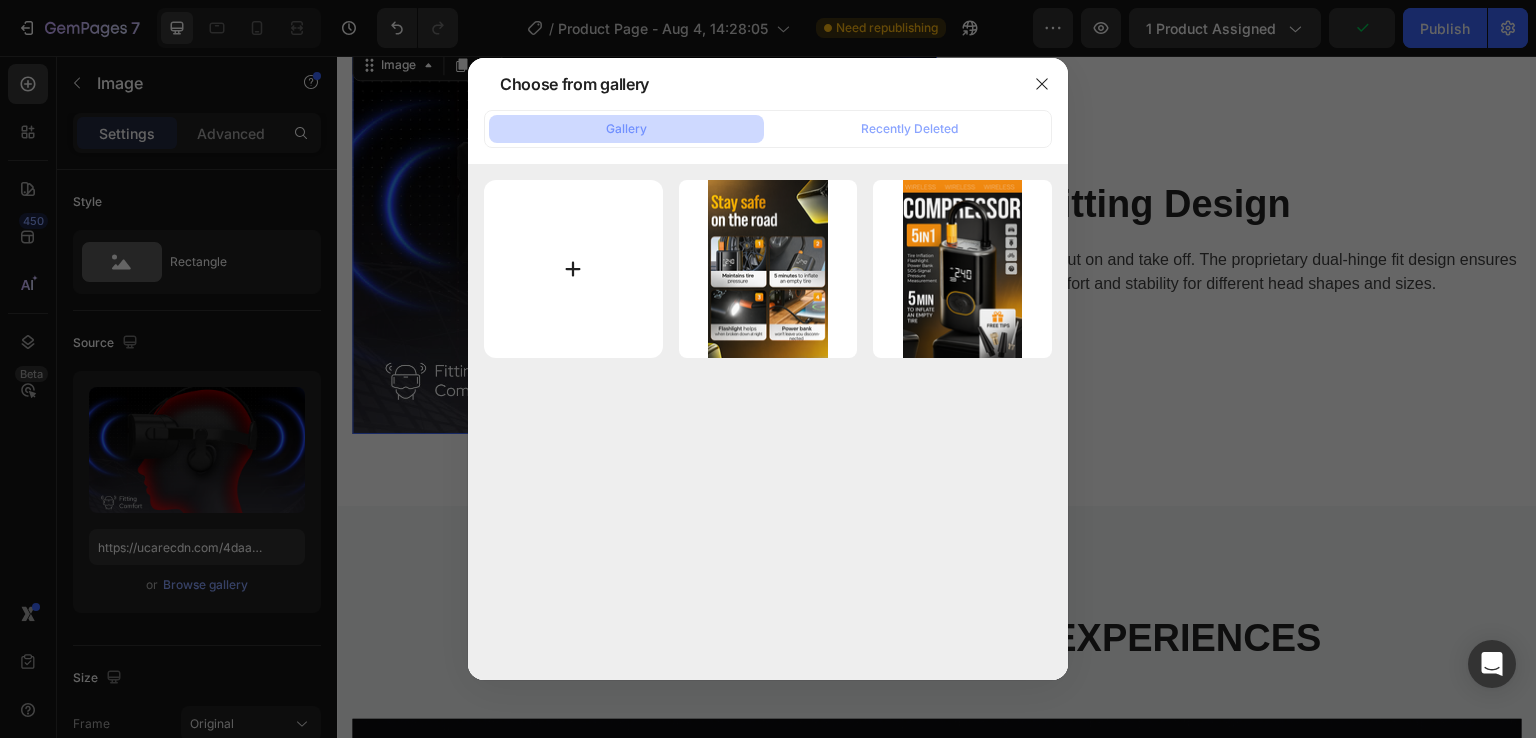 click at bounding box center [573, 269] 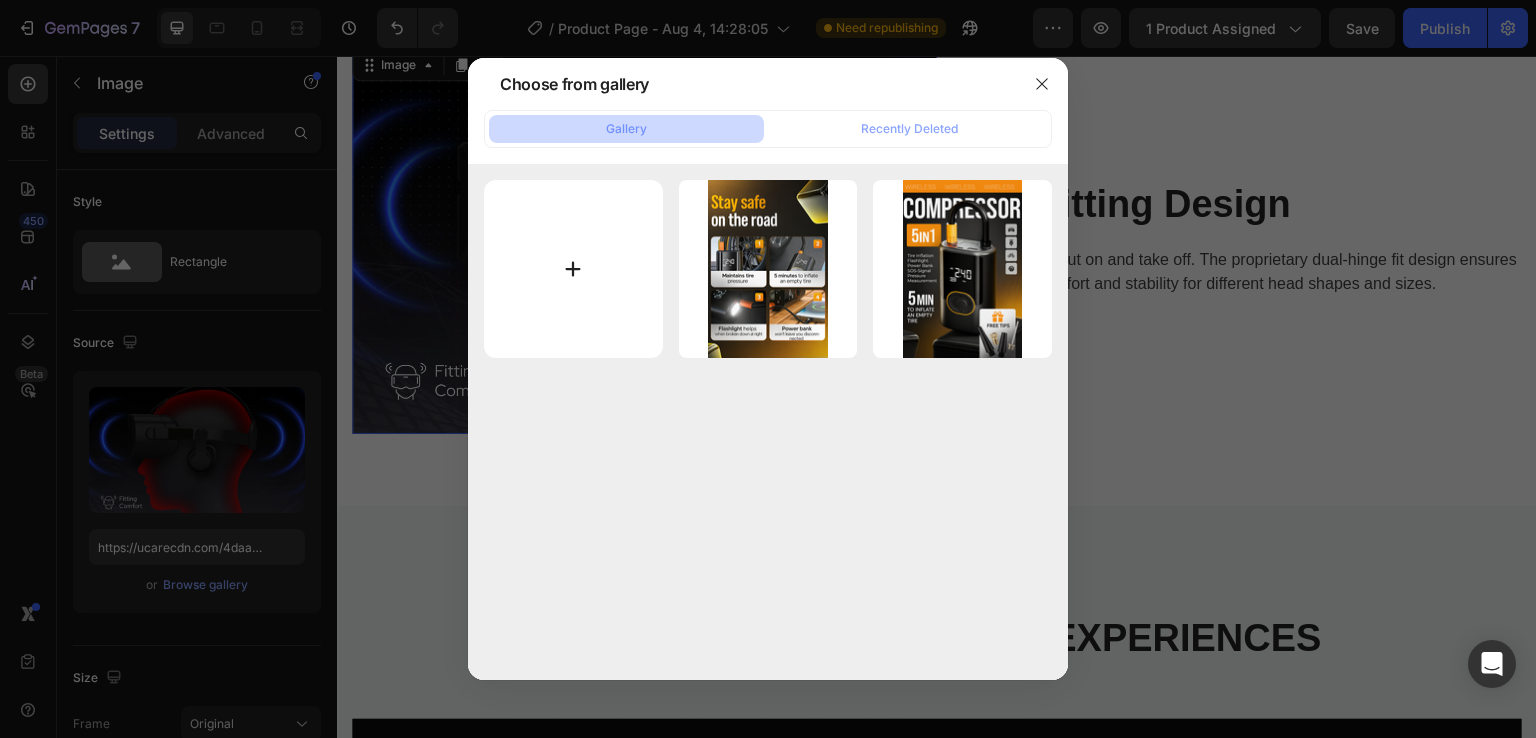 type on "C:\fakepath\3.png" 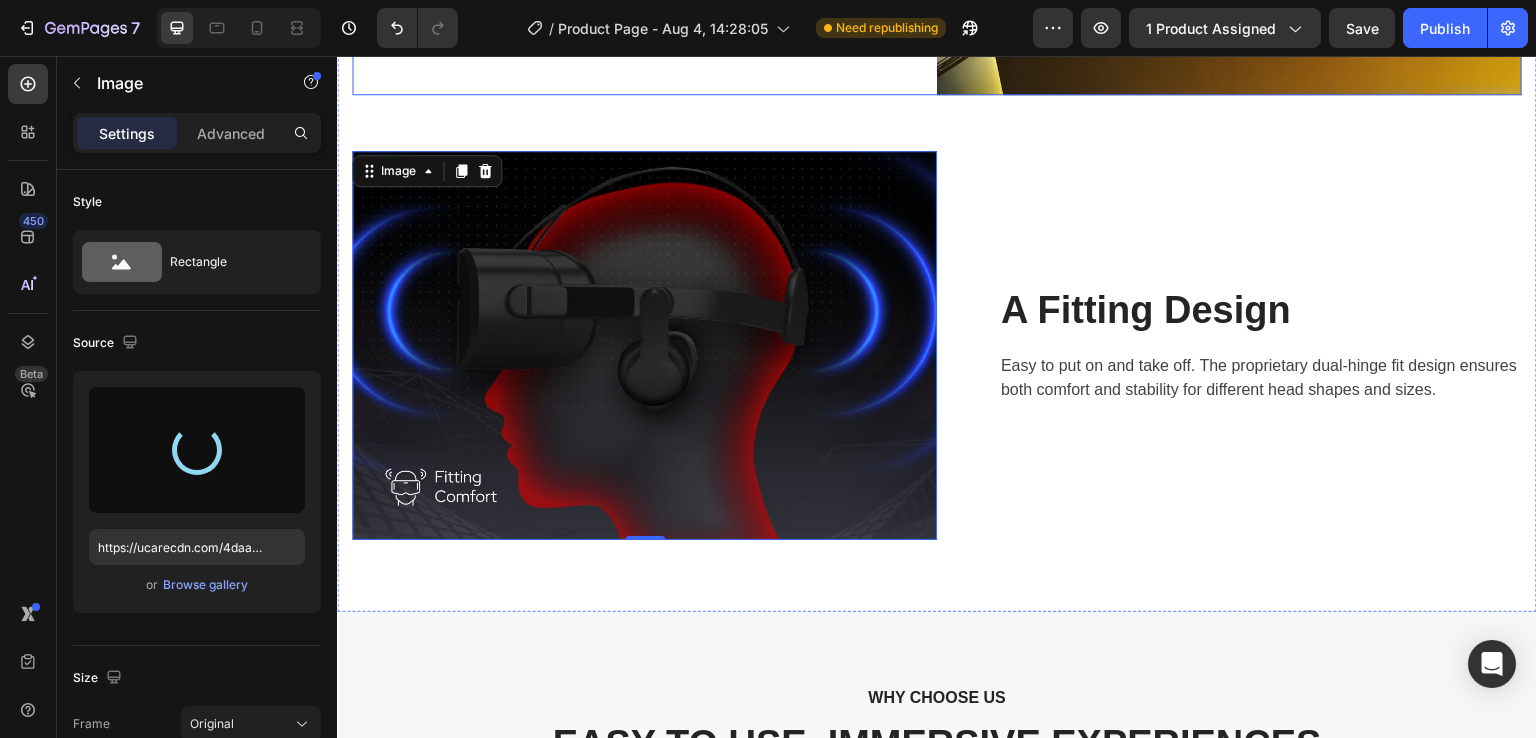 scroll, scrollTop: 4400, scrollLeft: 0, axis: vertical 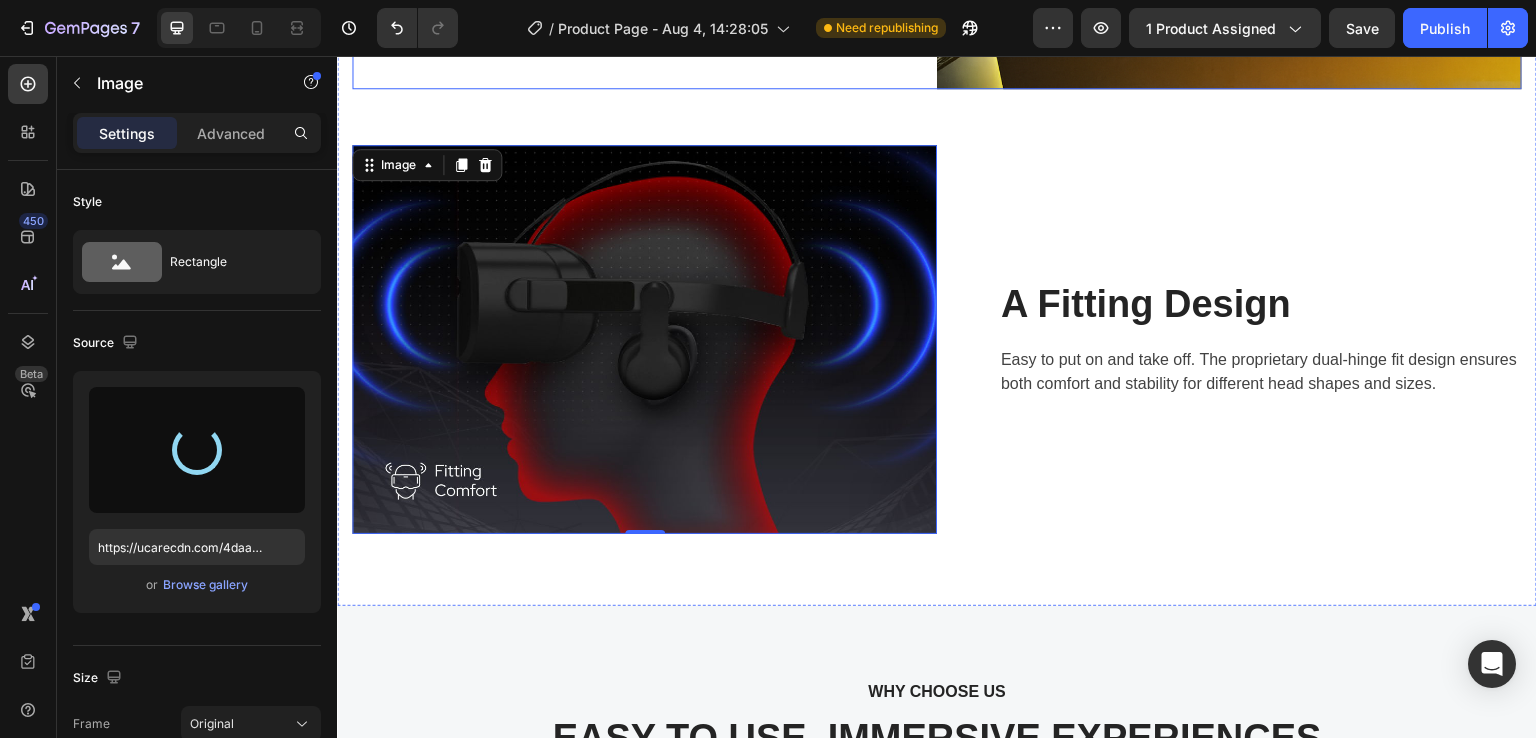 type on "https://cdn.shopify.com/s/files/1/0659/9504/7014/files/gempages_578412585410364297-fb787a9a-b812-4483-b804-ec0b4f511de5.png" 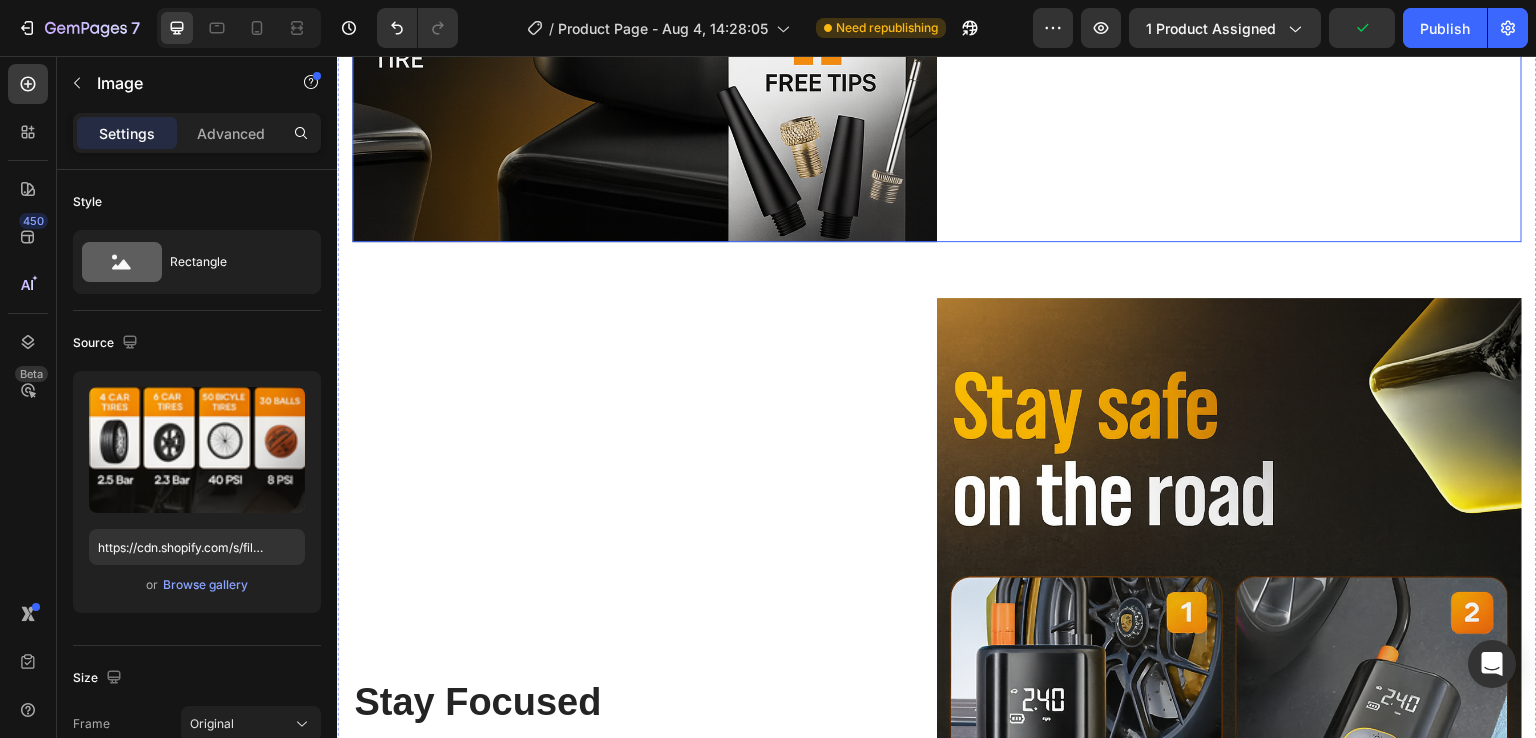 scroll, scrollTop: 3300, scrollLeft: 0, axis: vertical 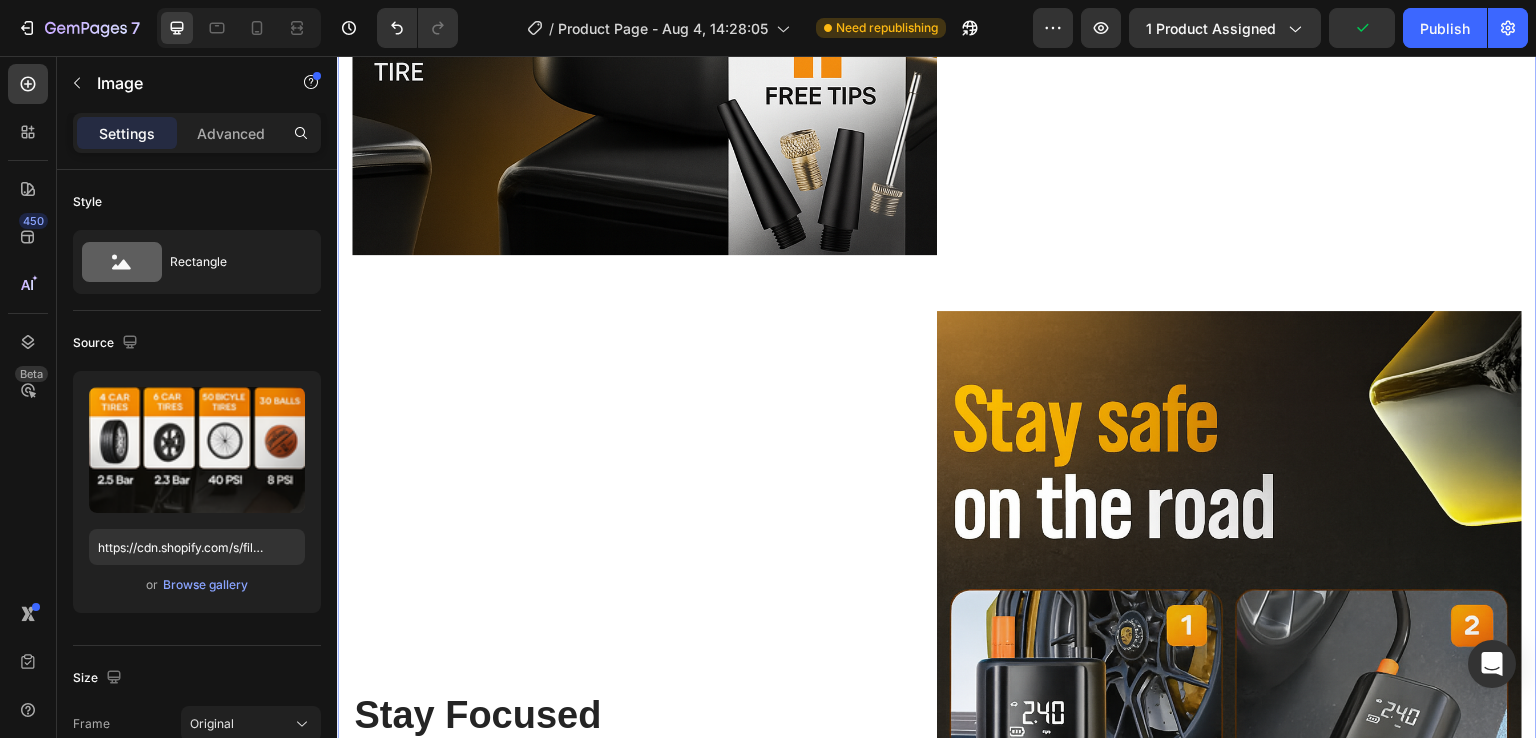 click on "Image Perferct Sound Effect Heading The maximum acoustic insulation and stereo sound make the VR listening experience more individual, lively, and tangible. Text block Row Row Stay Focused Heading Adjustable diopter lenses offer personalized focusing power - so you can find your viewing sweet spot. Text block Row Image Row Image   0 A Fitting Design Heading Easy to put on and take off. The proprietary dual-hinge fit design ensures both comfort and stability for different head shapes and sizes. Text block Row Row" at bounding box center (937, 750) 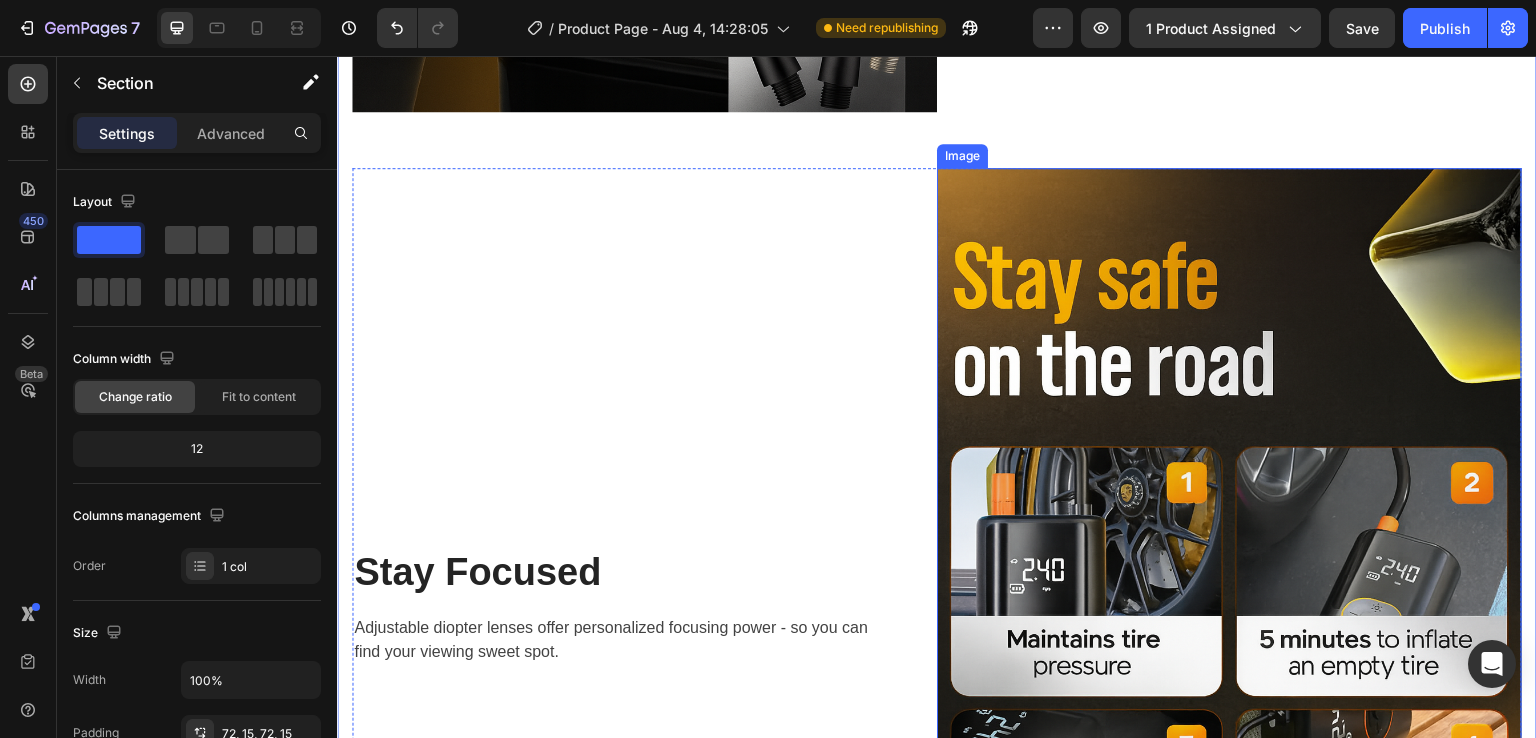 scroll, scrollTop: 3500, scrollLeft: 0, axis: vertical 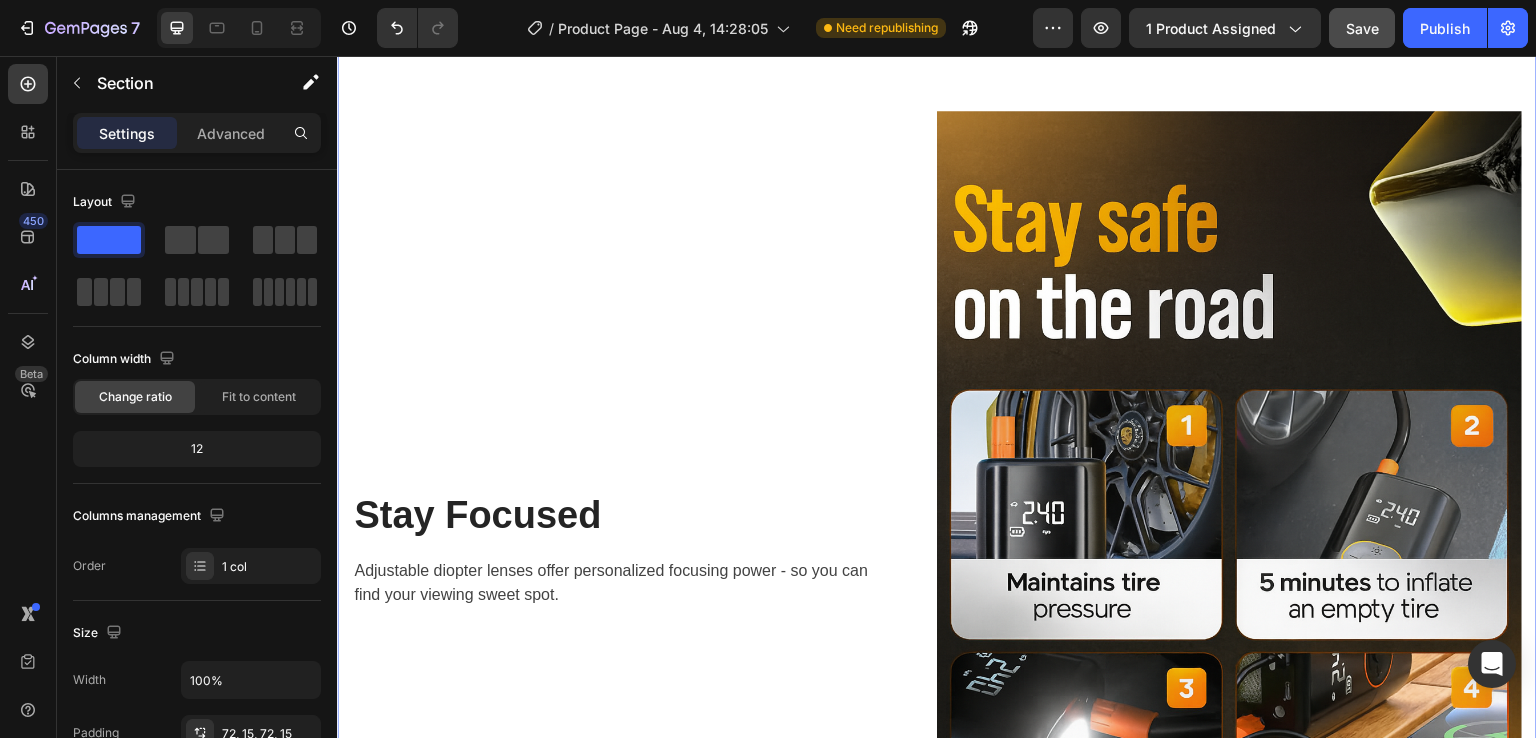 click on "Save" at bounding box center (1362, 28) 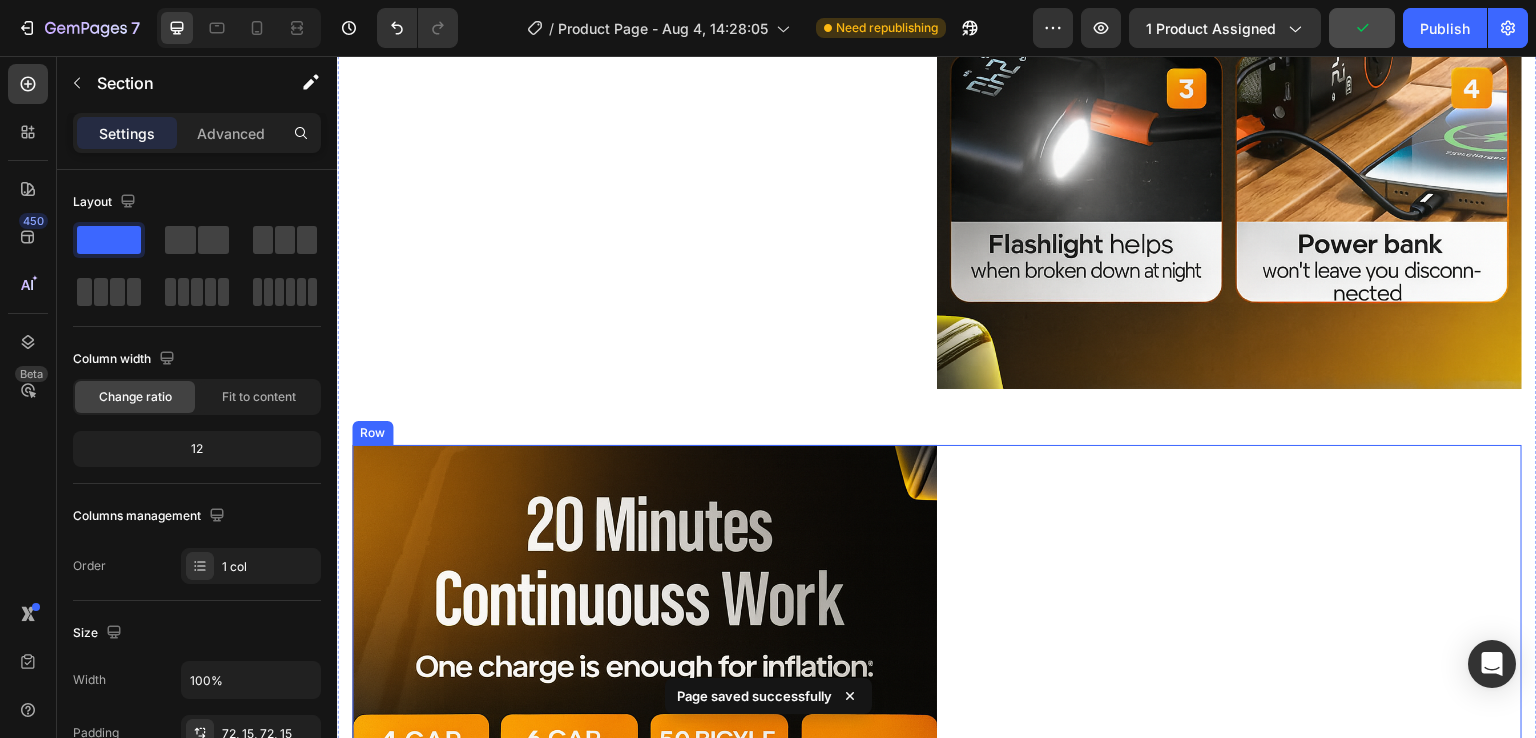 scroll, scrollTop: 4000, scrollLeft: 0, axis: vertical 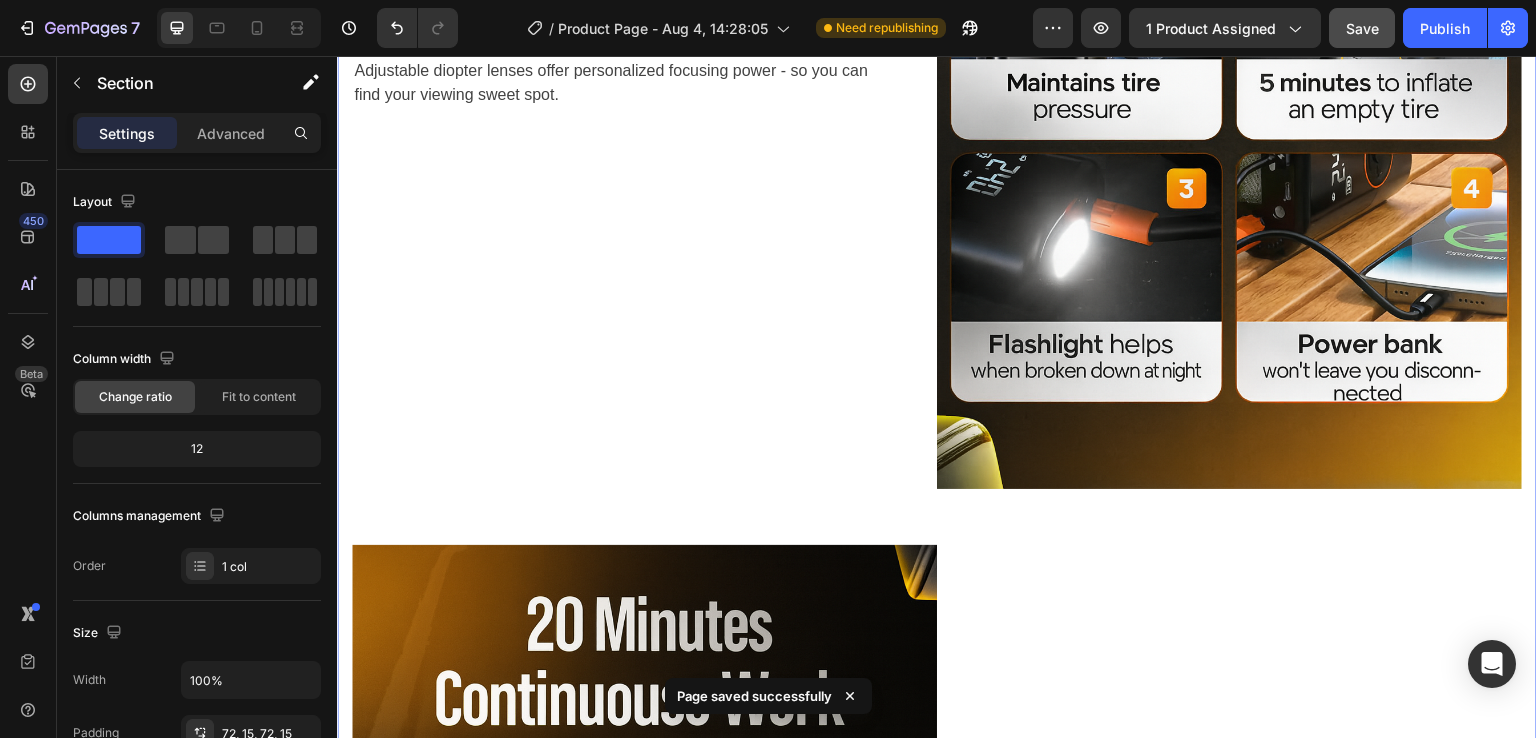 click on "Image Perferct Sound Effect Heading The maximum acoustic insulation and stereo sound make the VR listening experience more individual, lively, and tangible. Text block Row Row Stay Focused Heading Adjustable diopter lenses offer personalized focusing power - so you can find your viewing sweet spot. Text block Row Image Row Image A Fitting Design Heading Easy to put on and take off. The proprietary dual-hinge fit design ensures both comfort and stability for different head shapes and sizes. Text block Row Row" at bounding box center [937, 50] 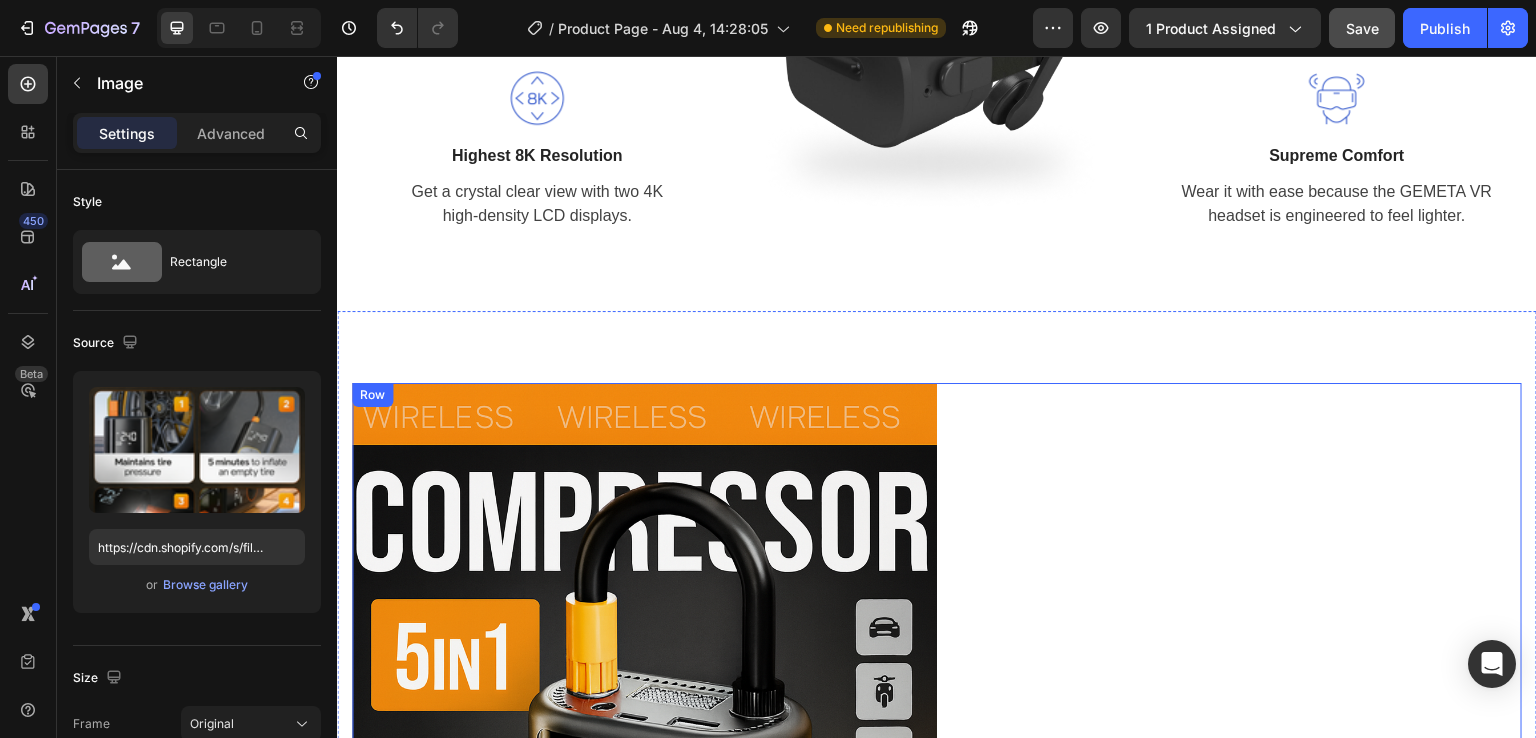 scroll, scrollTop: 2300, scrollLeft: 0, axis: vertical 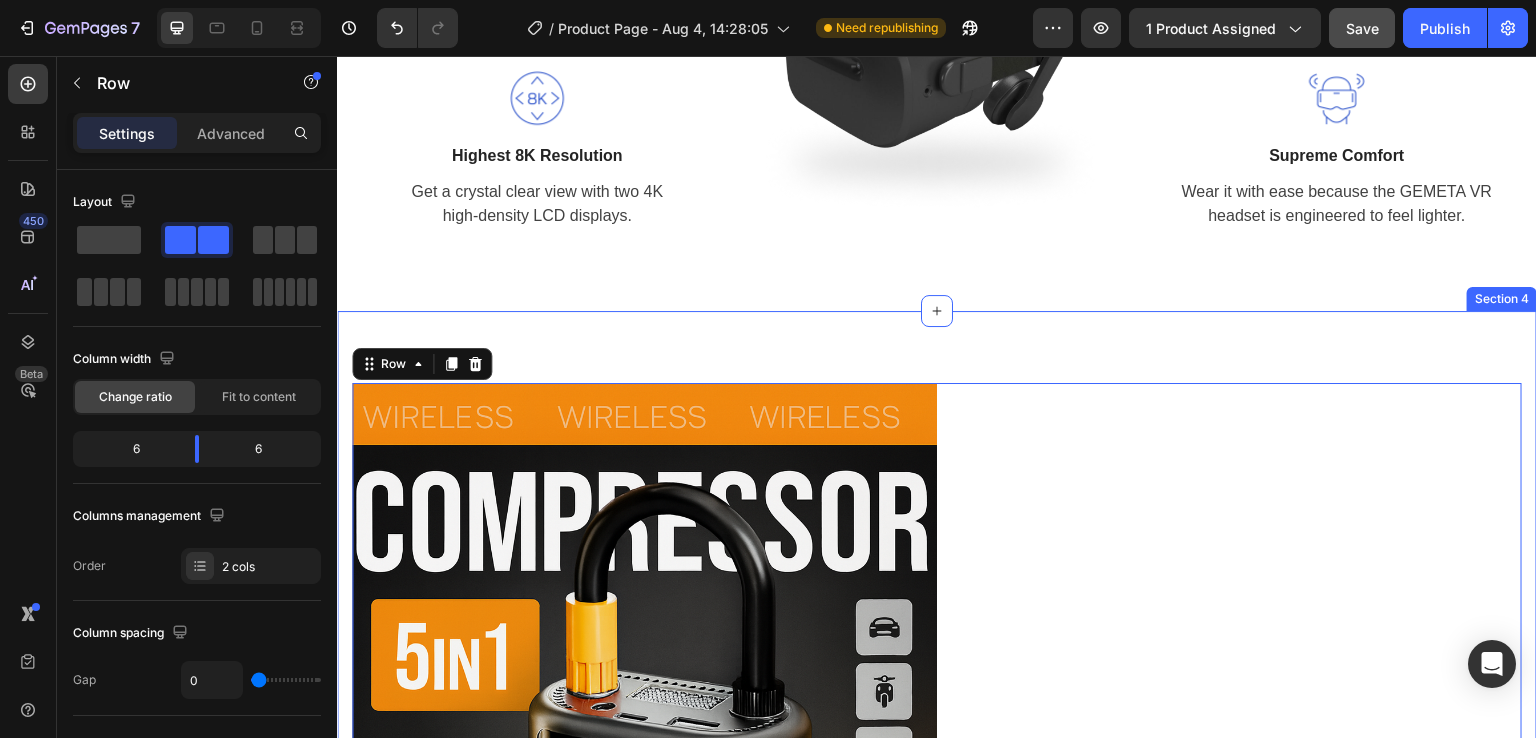click on "Image Perferct Sound Effect Heading The maximum acoustic insulation and stereo sound make the VR listening experience more individual, lively, and tangible. Text block Row Row   56 Stay Focused Heading Adjustable diopter lenses offer personalized focusing power - so you can find your viewing sweet spot. Text block Row Image Row Image A Fitting Design Heading Easy to put on and take off. The proprietary dual-hinge fit design ensures both comfort and stability for different head shapes and sizes. Text block Row Row Section 4" at bounding box center (937, 1755) 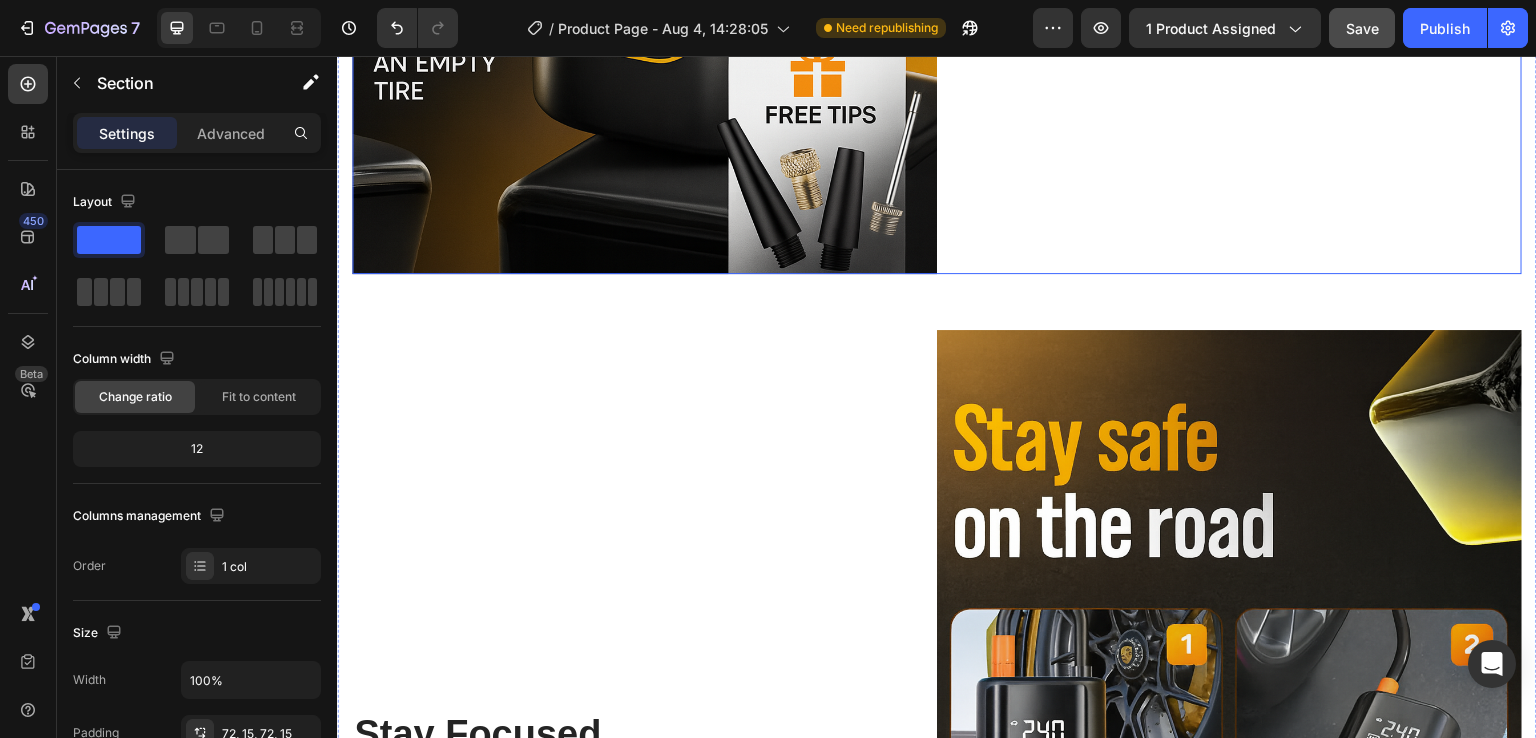 scroll, scrollTop: 3300, scrollLeft: 0, axis: vertical 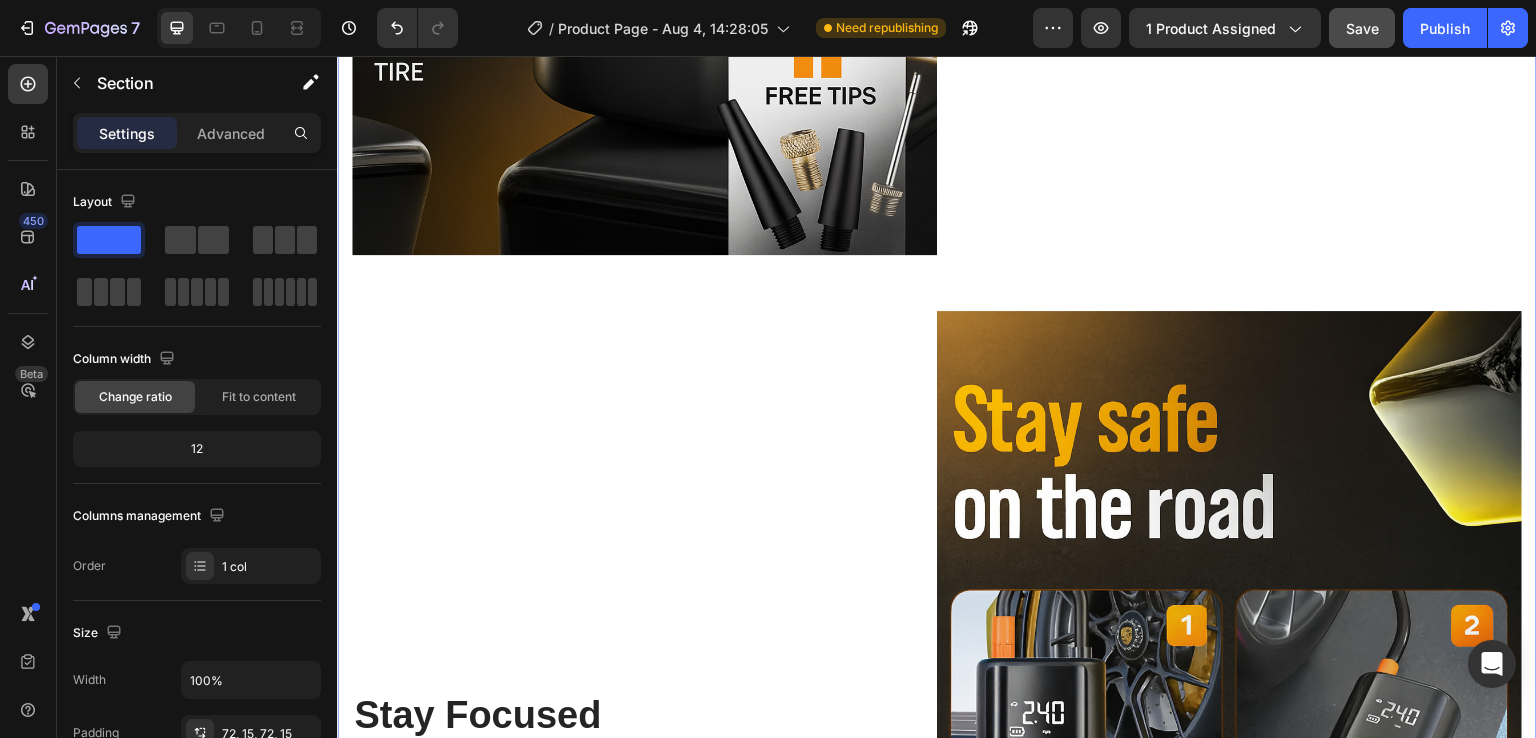 click on "Image Perferct Sound Effect Heading The maximum acoustic insulation and stereo sound make the VR listening experience more individual, lively, and tangible. Text block Row Row Stay Focused Heading Adjustable diopter lenses offer personalized focusing power - so you can find your viewing sweet spot. Text block Row Image Row Image A Fitting Design Heading Easy to put on and take off. The proprietary dual-hinge fit design ensures both comfort and stability for different head shapes and sizes. Text block Row Row" at bounding box center [937, 750] 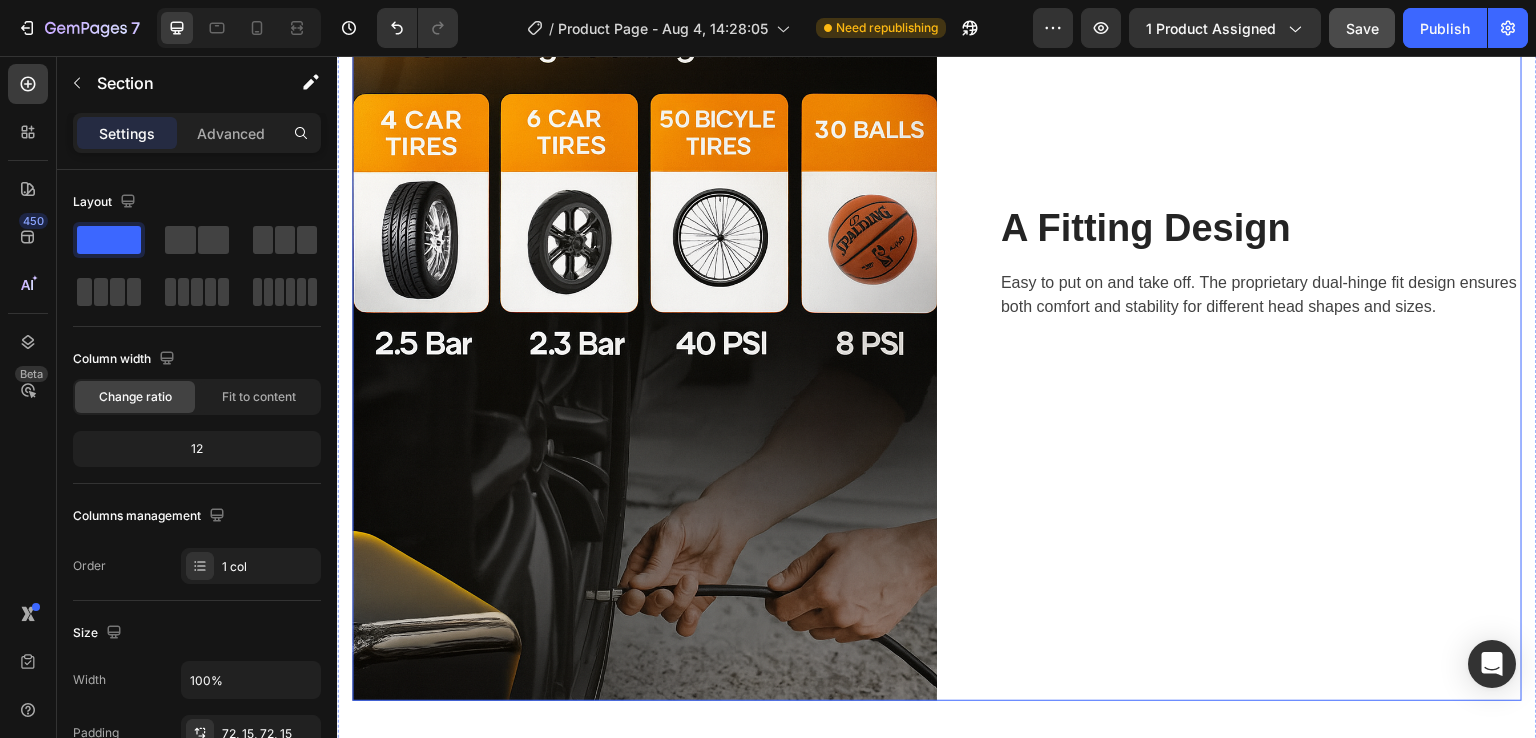 scroll, scrollTop: 4900, scrollLeft: 0, axis: vertical 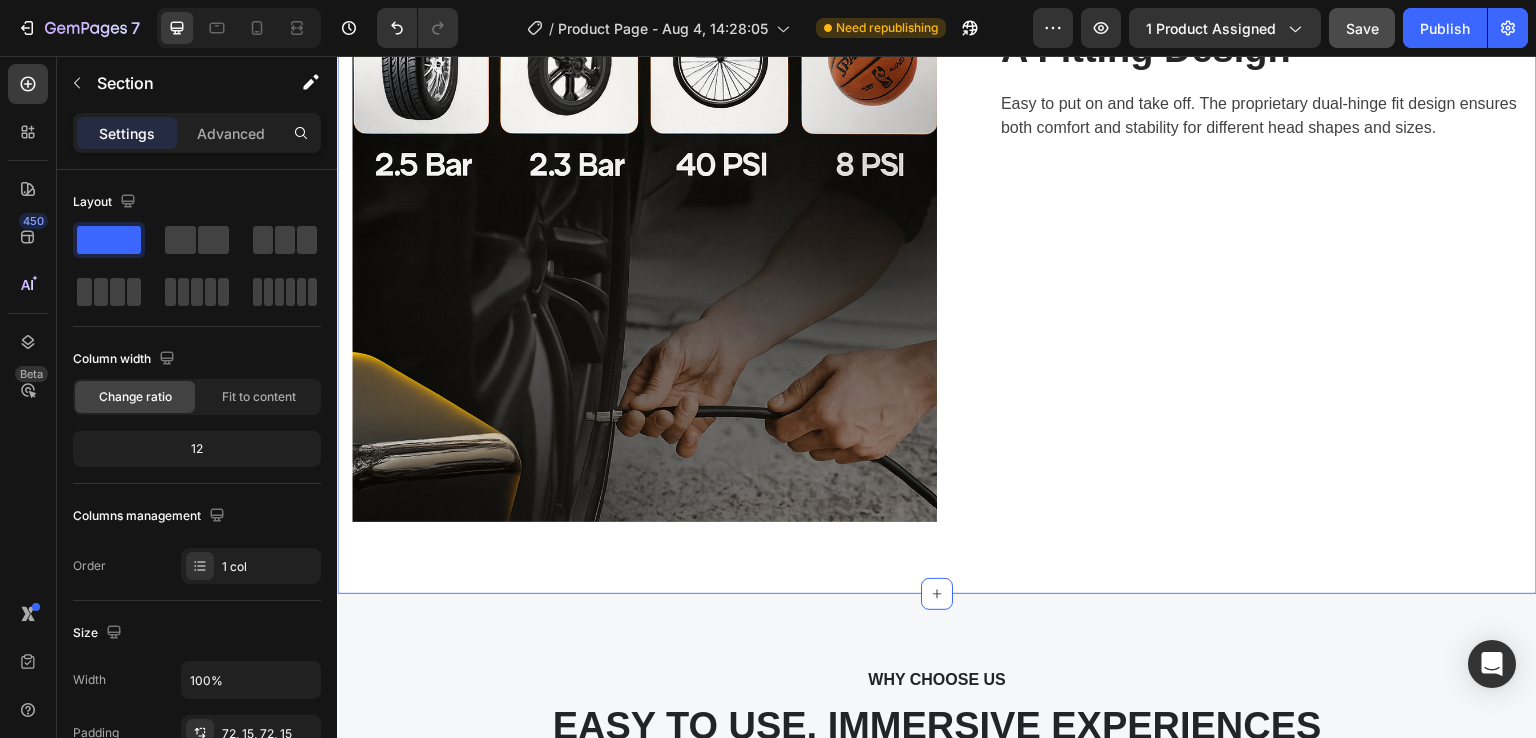 click on "Image Perferct Sound Effect Heading The maximum acoustic insulation and stereo sound make the VR listening experience more individual, lively, and tangible. Text block Row Row Stay Focused Heading Adjustable diopter lenses offer personalized focusing power - so you can find your viewing sweet spot. Text block Row Image Row Image A Fitting Design Heading Easy to put on and take off. The proprietary dual-hinge fit design ensures both comfort and stability for different head shapes and sizes. Text block Row Row Section 4   You can create reusable sections Create Theme Section AI Content Write with GemAI What would you like to describe here? Tone and Voice Persuasive Product Wireless Car Air Compressor Air Pump Digital Display Electric Tire Inflator Pump for Motorcycle Bicycle AUTO Tyre with Lighting Show more Generate" at bounding box center (937, -850) 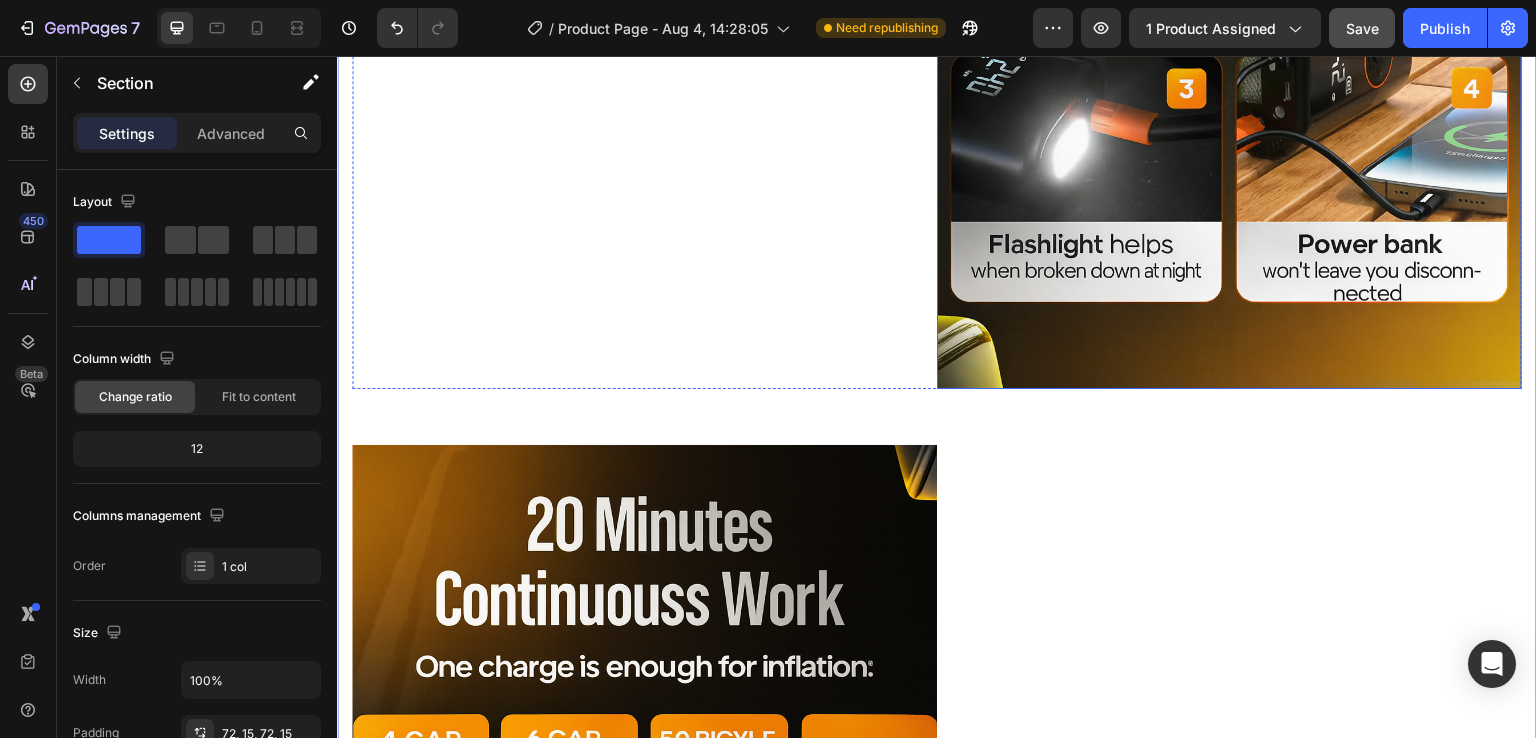 scroll, scrollTop: 4300, scrollLeft: 0, axis: vertical 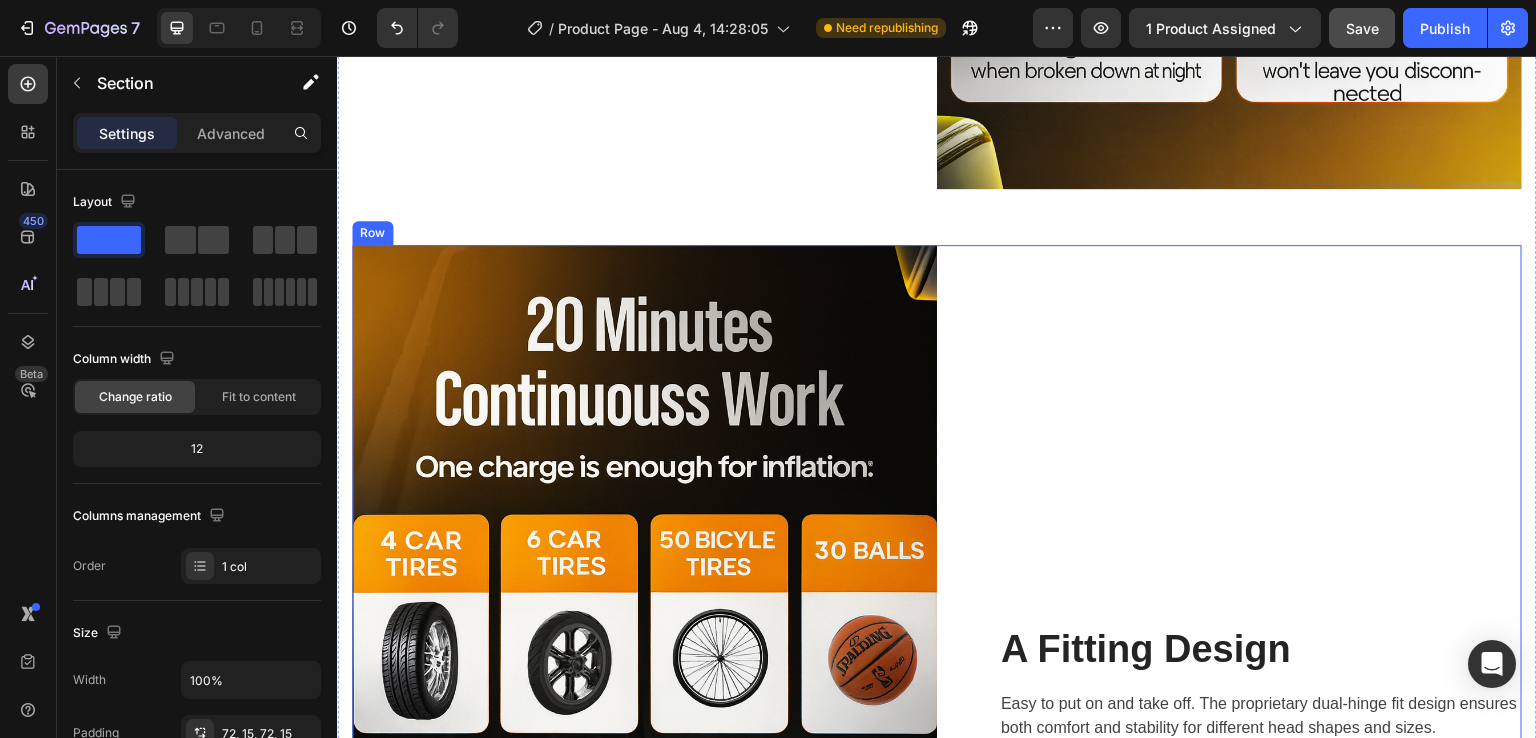 click on "A Fitting Design Heading Easy to put on and take off. The proprietary dual-hinge fit design ensures both comfort and stability for different head shapes and sizes. Text block Row" at bounding box center [1229, 684] 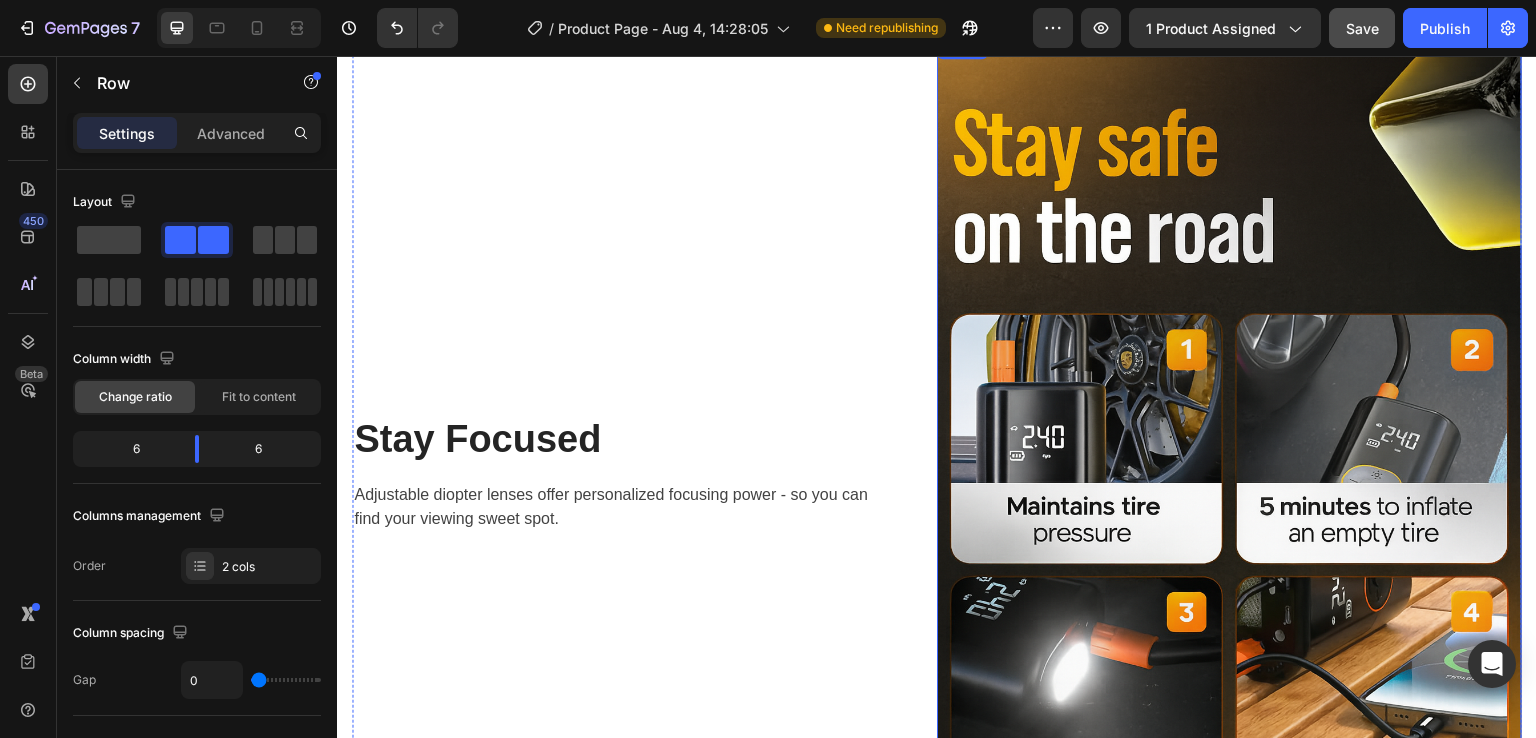 scroll, scrollTop: 3500, scrollLeft: 0, axis: vertical 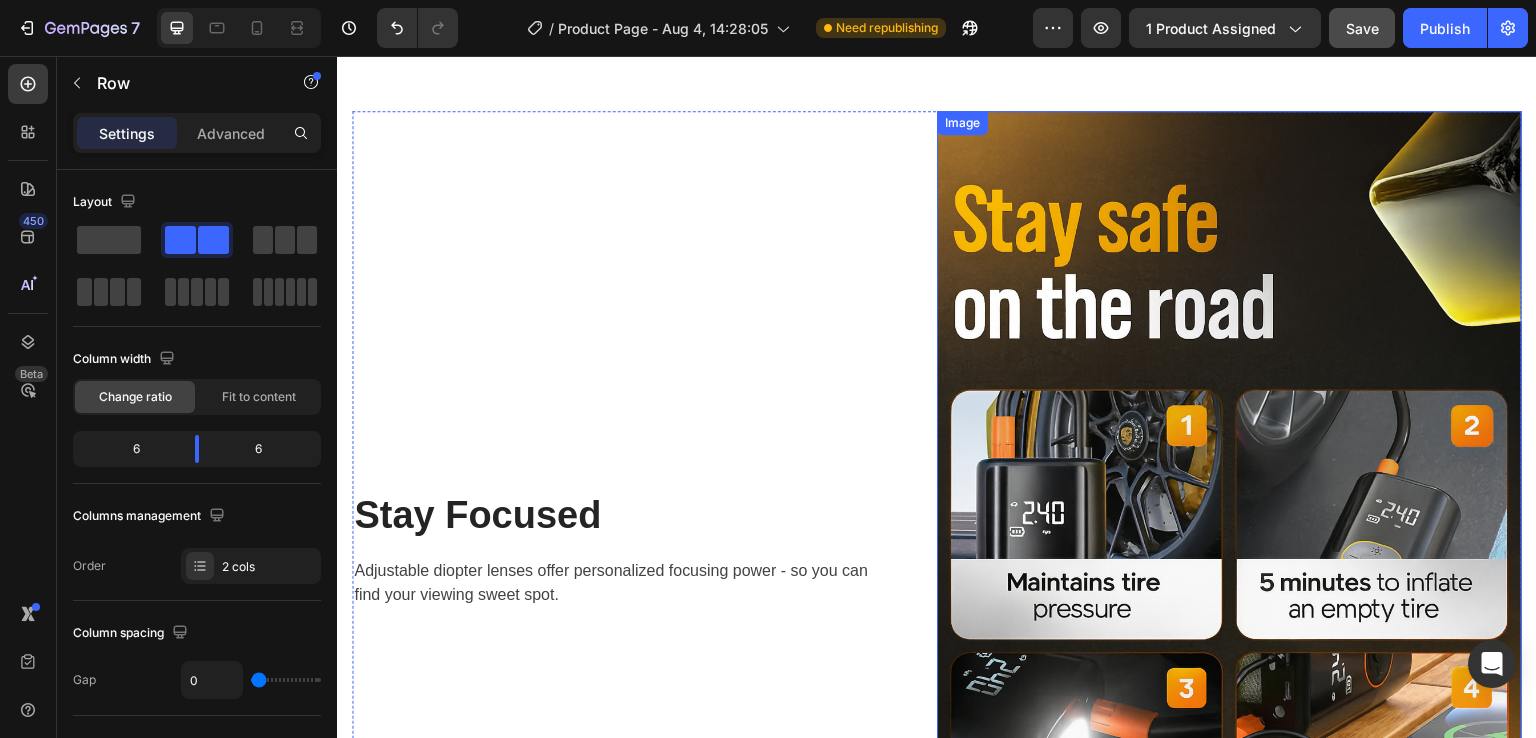 click at bounding box center [1229, 550] 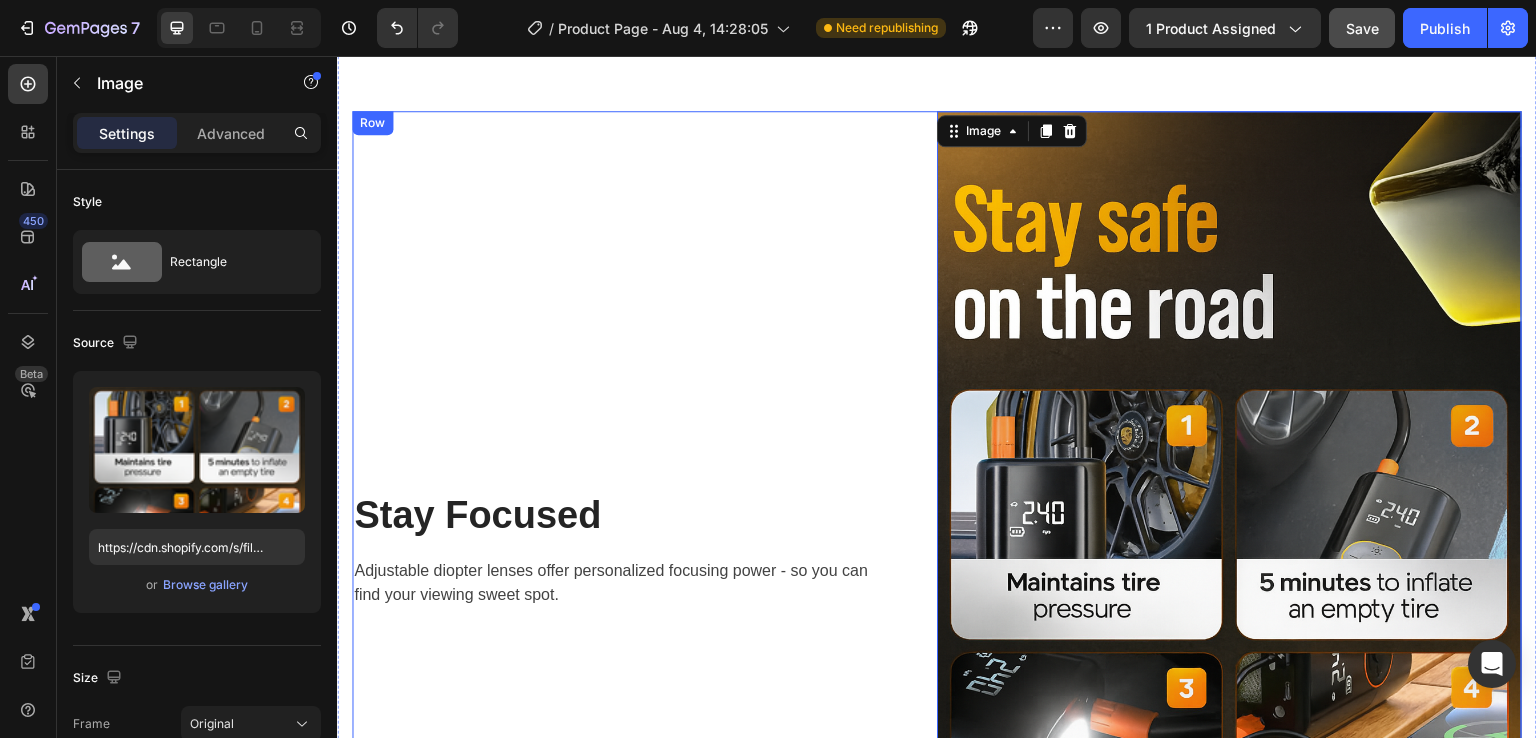 click on "Stay Focused Heading Adjustable diopter lenses offer personalized focusing power - so you can find your viewing sweet spot. Text block Row" at bounding box center (644, 550) 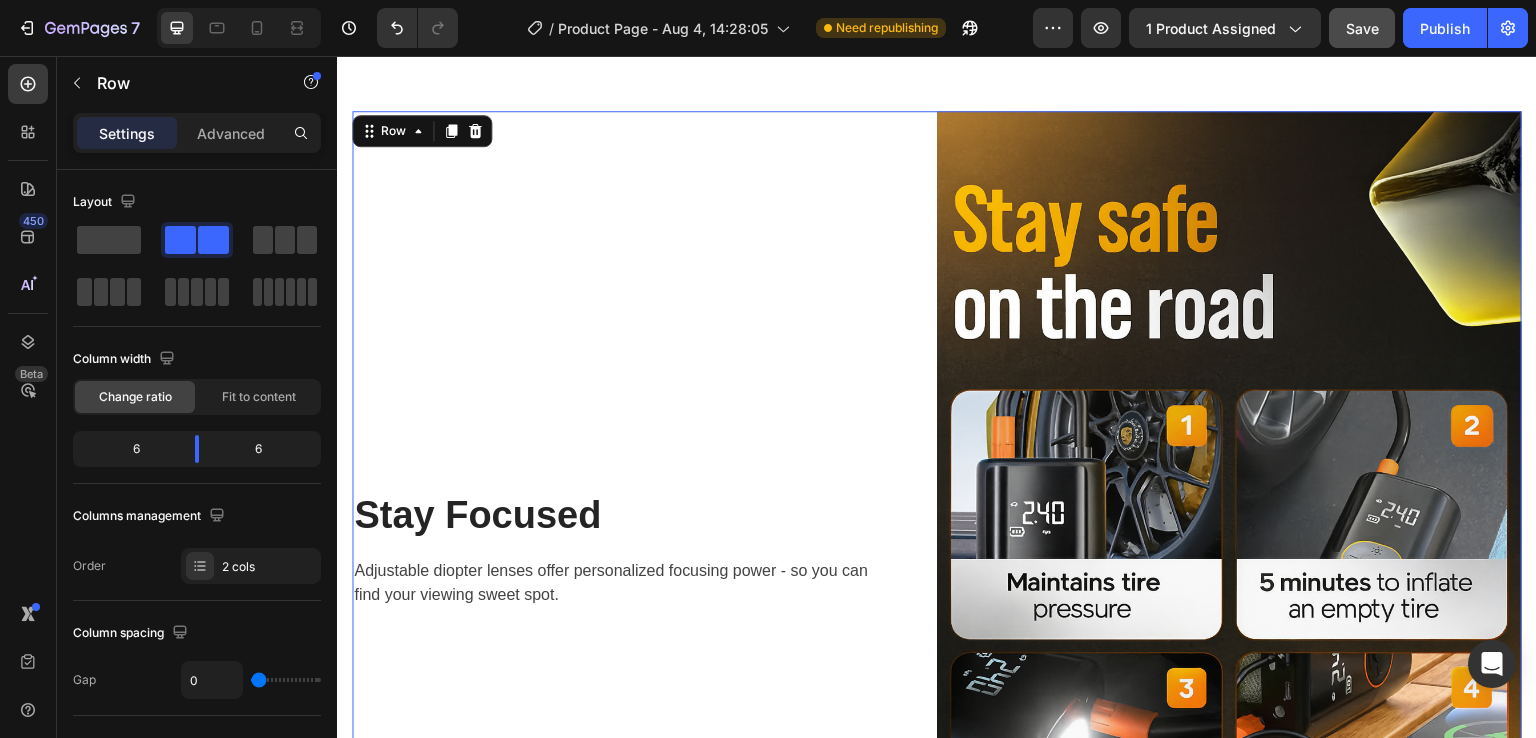 click 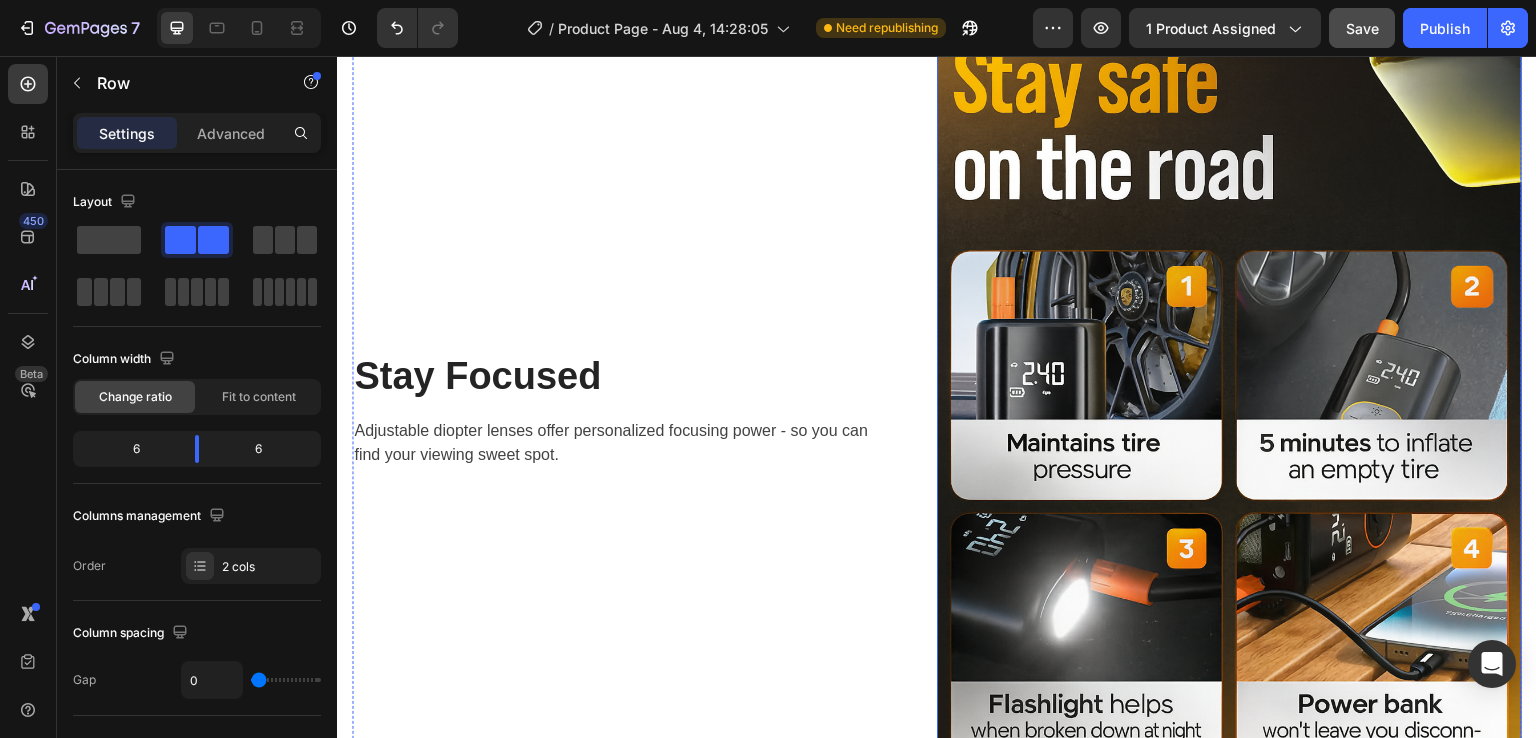 scroll, scrollTop: 4373, scrollLeft: 0, axis: vertical 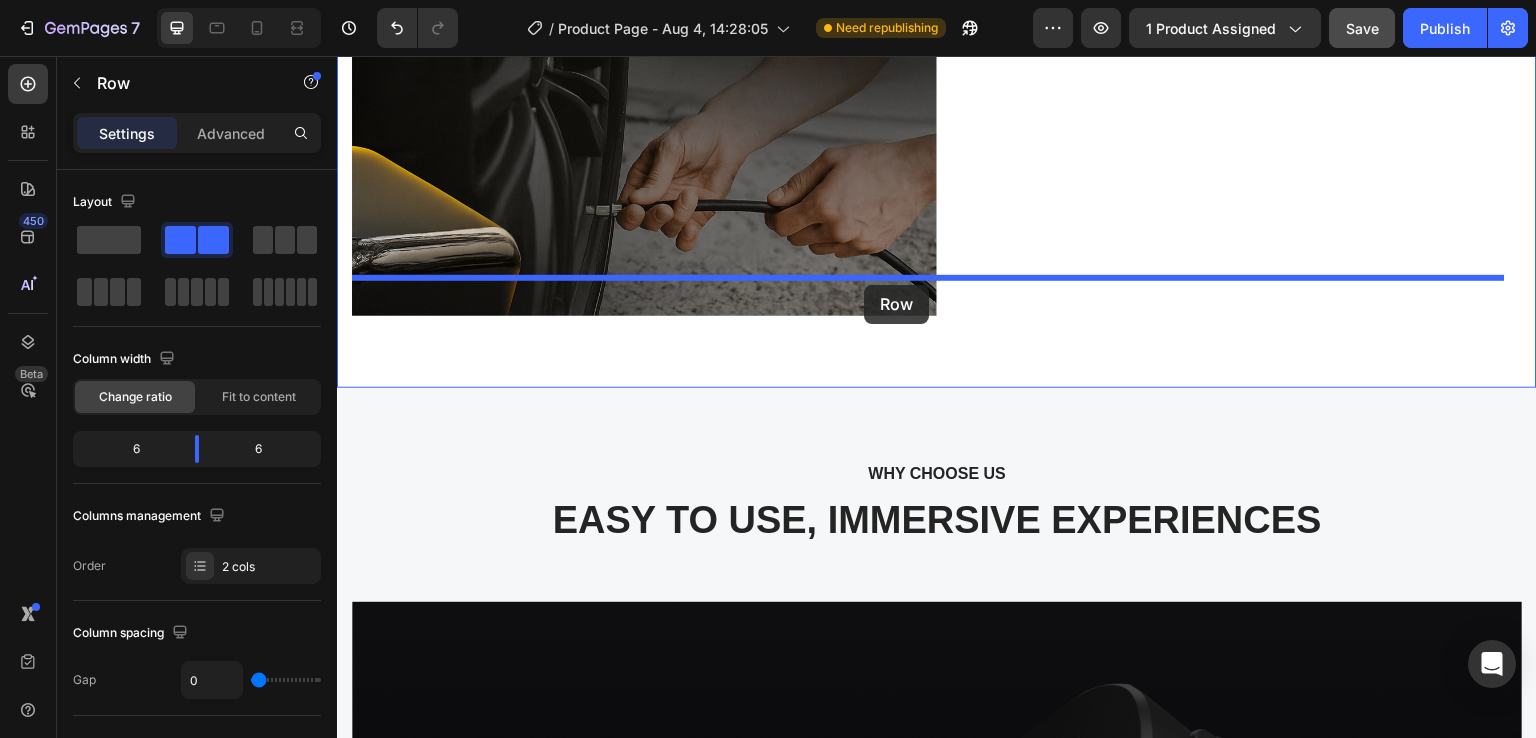 drag, startPoint x: 388, startPoint y: 130, endPoint x: 864, endPoint y: 285, distance: 500.60065 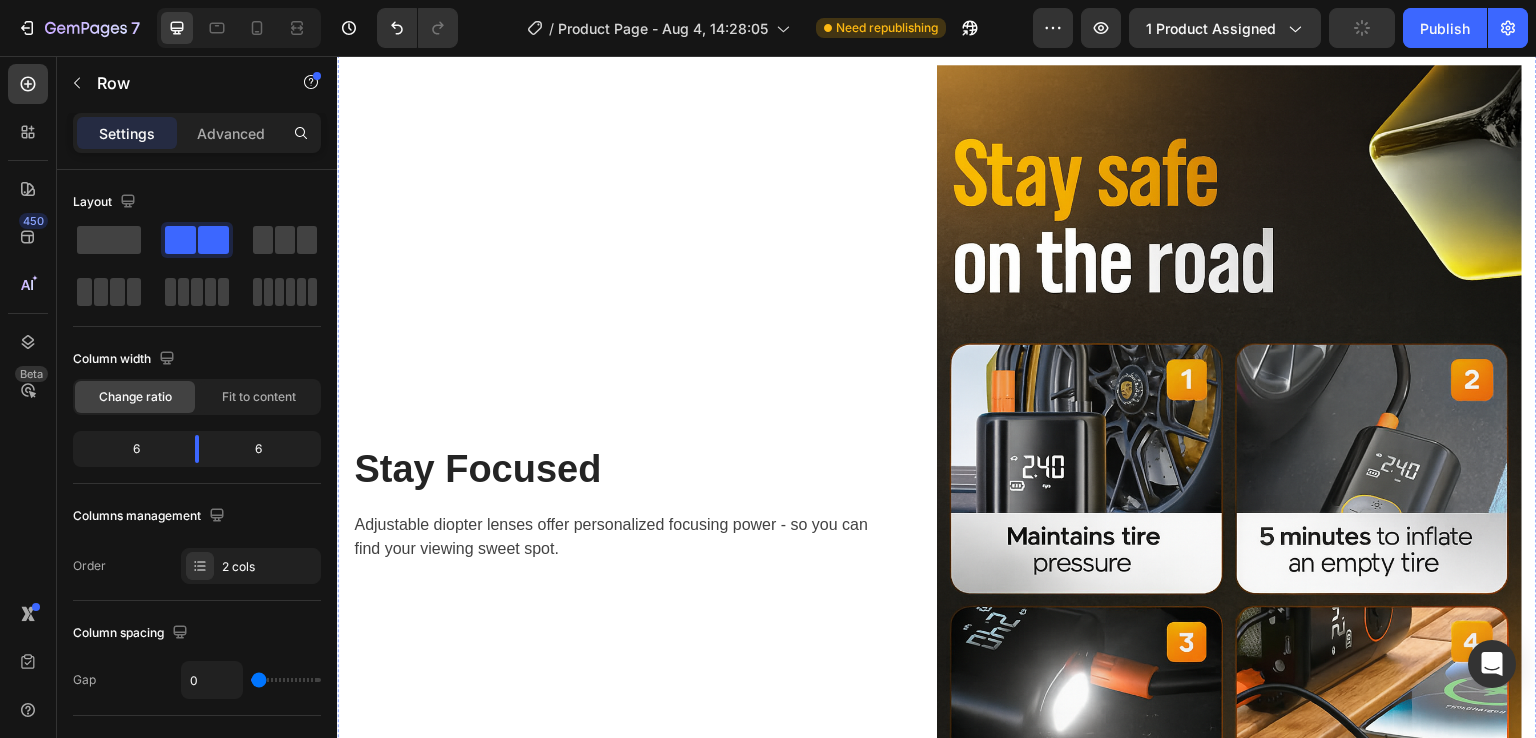 scroll, scrollTop: 3306, scrollLeft: 0, axis: vertical 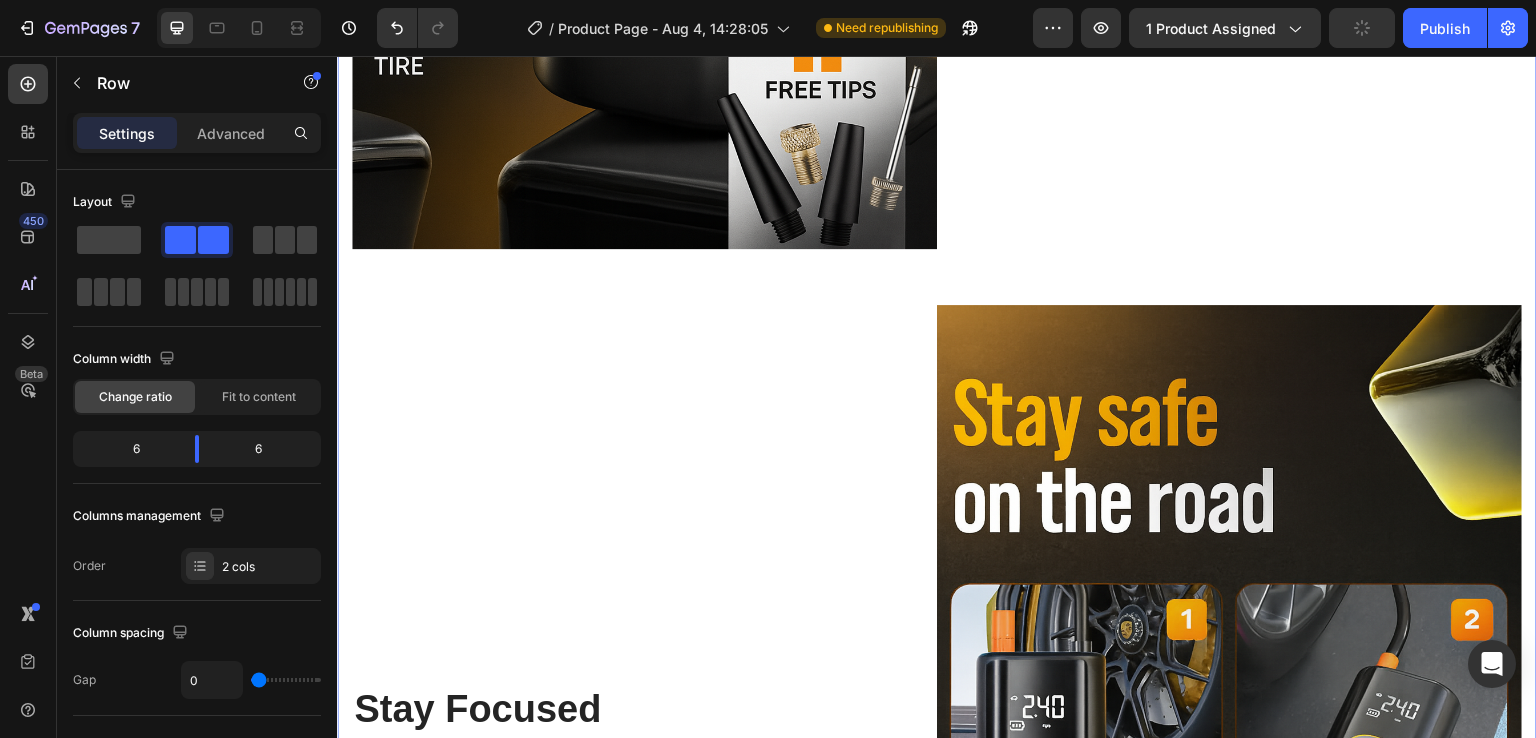 click on "Image Perferct Sound Effect Heading The maximum acoustic insulation and stereo sound make the VR listening experience more individual, lively, and tangible. Text block Row Row Stay Focused Heading Adjustable diopter lenses offer personalized focusing power - so you can find your viewing sweet spot. Text block Row Image Row Image A Fitting Design Heading Easy to put on and take off. The proprietary dual-hinge fit design ensures both comfort and stability for different head shapes and sizes. Text block Row Row Stay Focused Heading Adjustable diopter lenses offer personalized focusing power - so you can find your viewing sweet spot. Text block Row Image Row   56" at bounding box center [937, 1211] 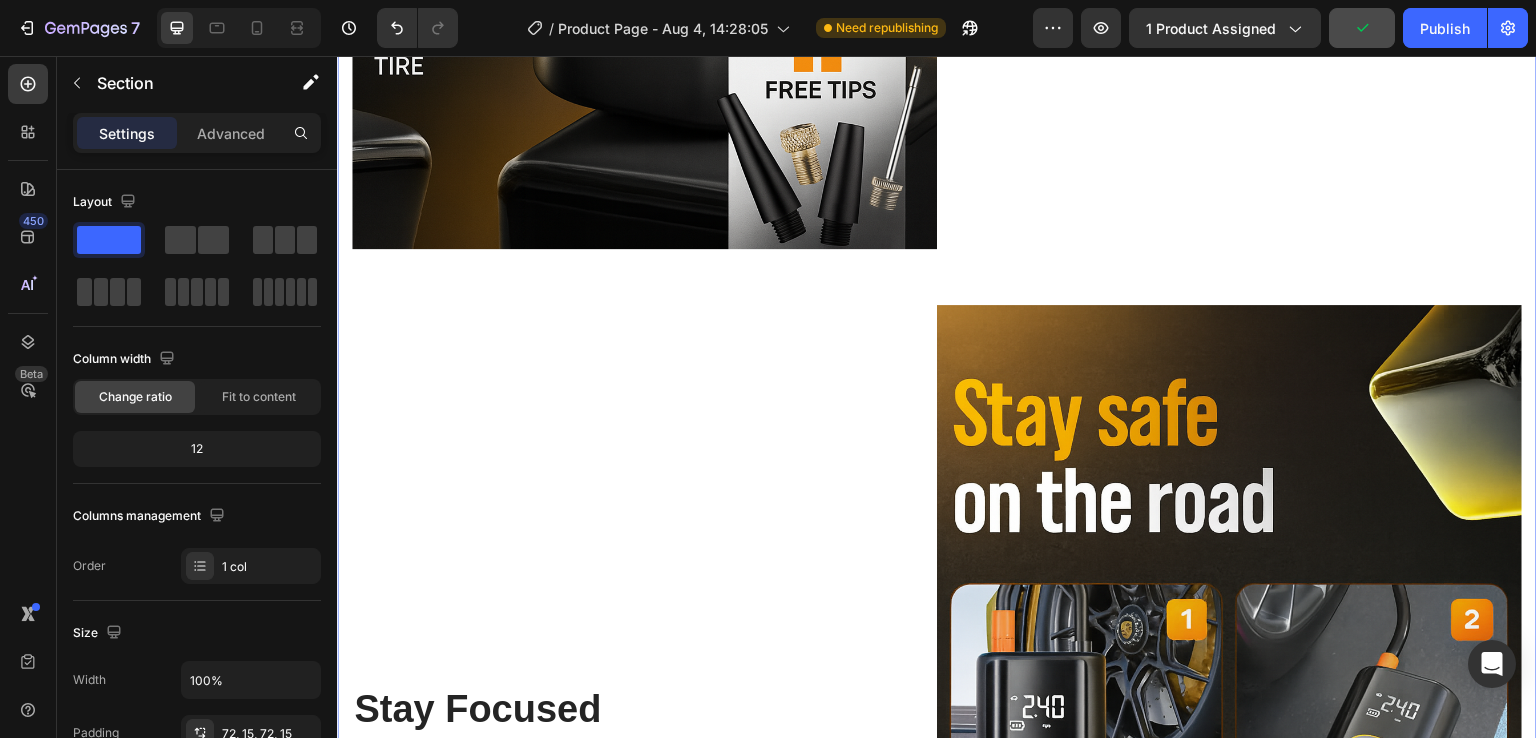 click on "Image Perferct Sound Effect Heading The maximum acoustic insulation and stereo sound make the VR listening experience more individual, lively, and tangible. Text block Row Row Stay Focused Heading Adjustable diopter lenses offer personalized focusing power - so you can find your viewing sweet spot. Text block Row Image Row Image A Fitting Design Heading Easy to put on and take off. The proprietary dual-hinge fit design ensures both comfort and stability for different head shapes and sizes. Text block Row Row Stay Focused Heading Adjustable diopter lenses offer personalized focusing power - so you can find your viewing sweet spot. Text block Row Image Row" at bounding box center [937, 1211] 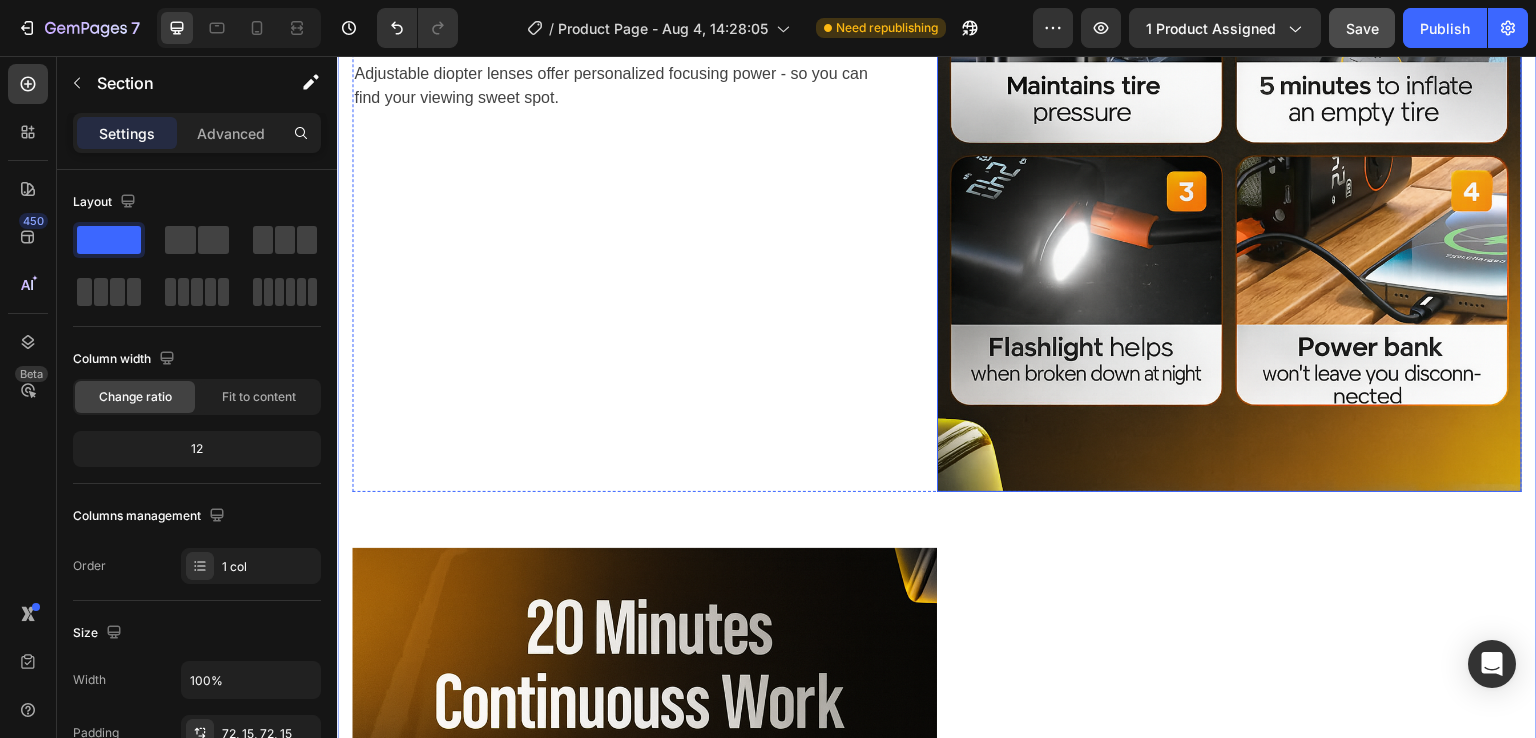 scroll, scrollTop: 4106, scrollLeft: 0, axis: vertical 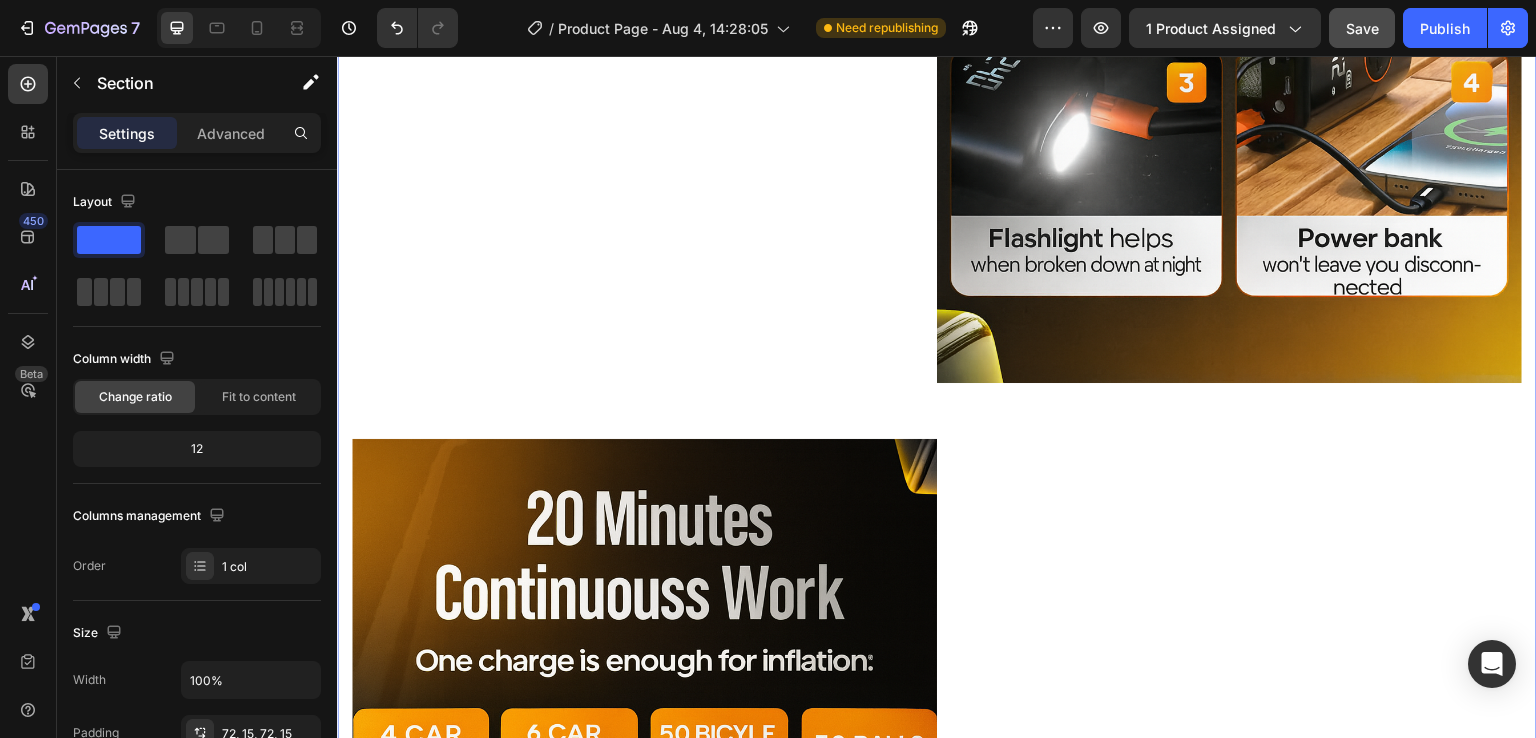 click on "Image Perferct Sound Effect Heading The maximum acoustic insulation and stereo sound make the VR listening experience more individual, lively, and tangible. Text block Row Row Stay Focused Heading Adjustable diopter lenses offer personalized focusing power - so you can find your viewing sweet spot. Text block Row Image Row Image A Fitting Design Heading Easy to put on and take off. The proprietary dual-hinge fit design ensures both comfort and stability for different head shapes and sizes. Text block Row Row Stay Focused Heading Adjustable diopter lenses offer personalized focusing power - so you can find your viewing sweet spot. Text block Row Image Row" at bounding box center (937, 411) 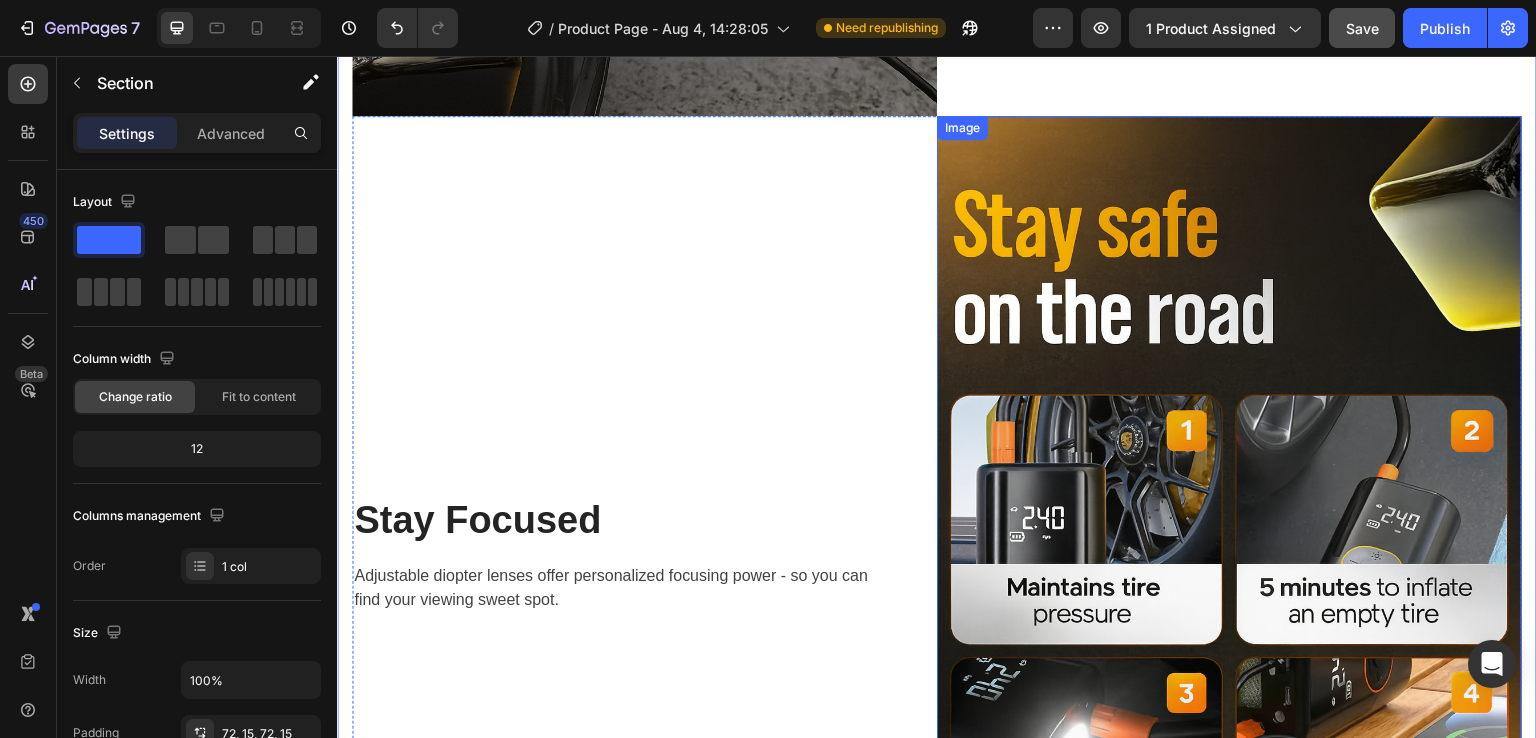 scroll, scrollTop: 5106, scrollLeft: 0, axis: vertical 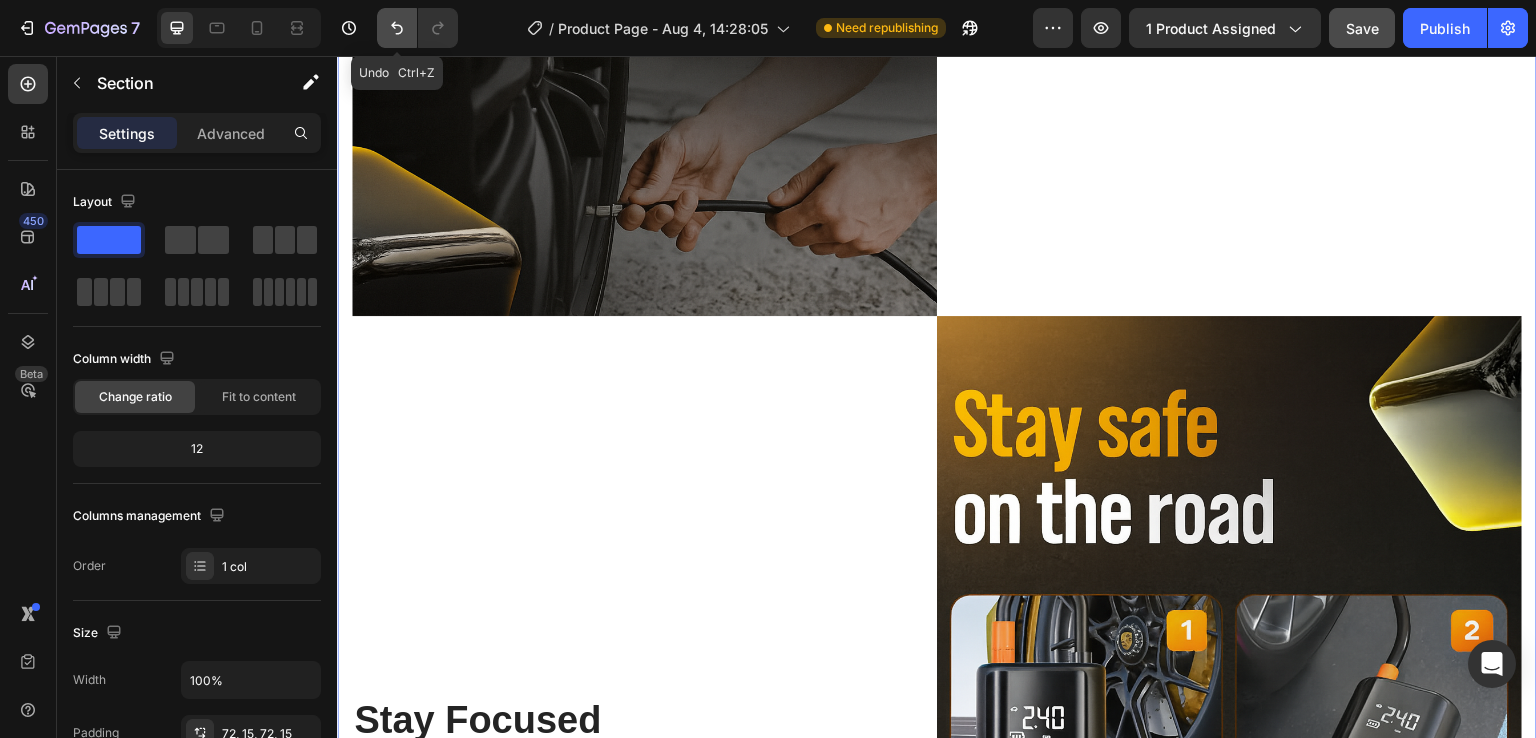 click 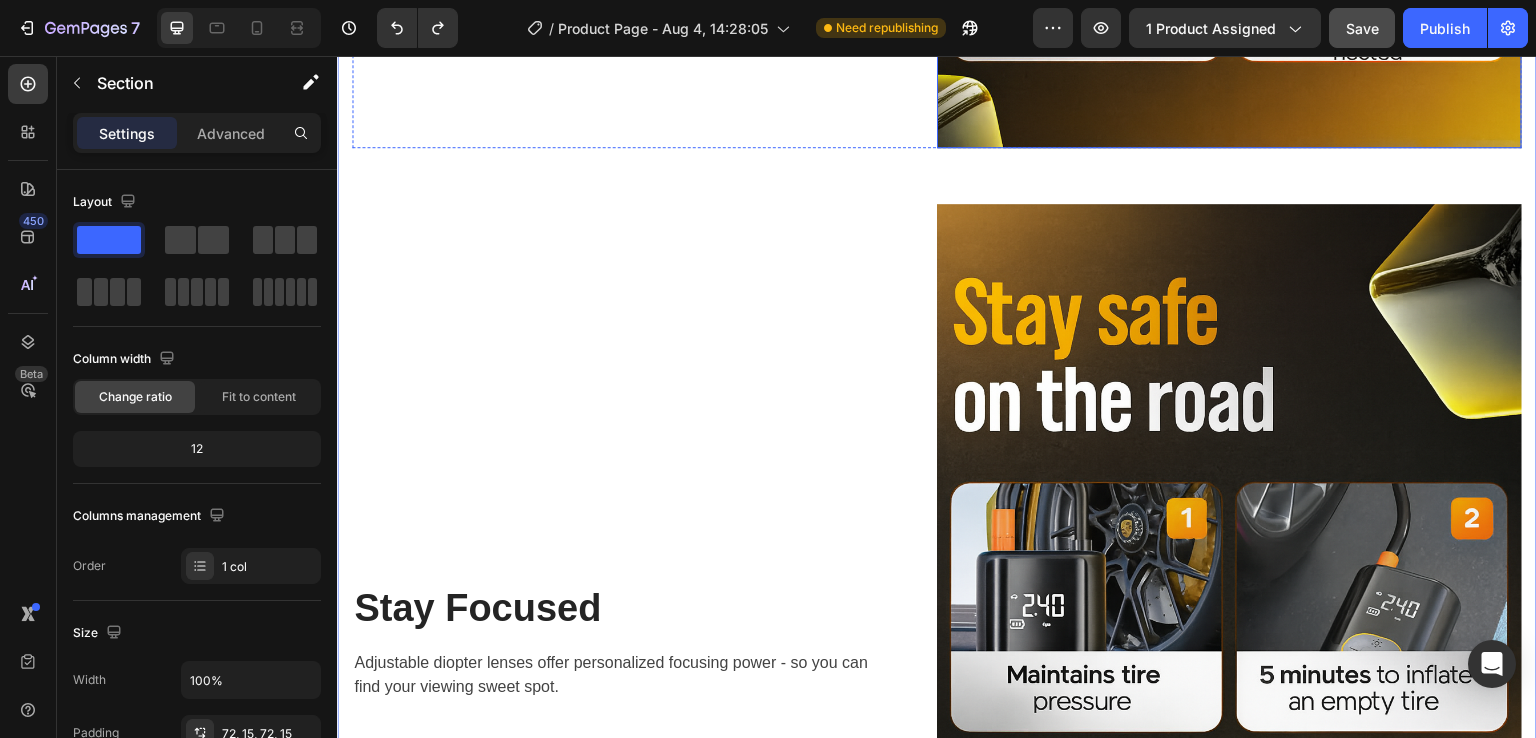 scroll, scrollTop: 4241, scrollLeft: 0, axis: vertical 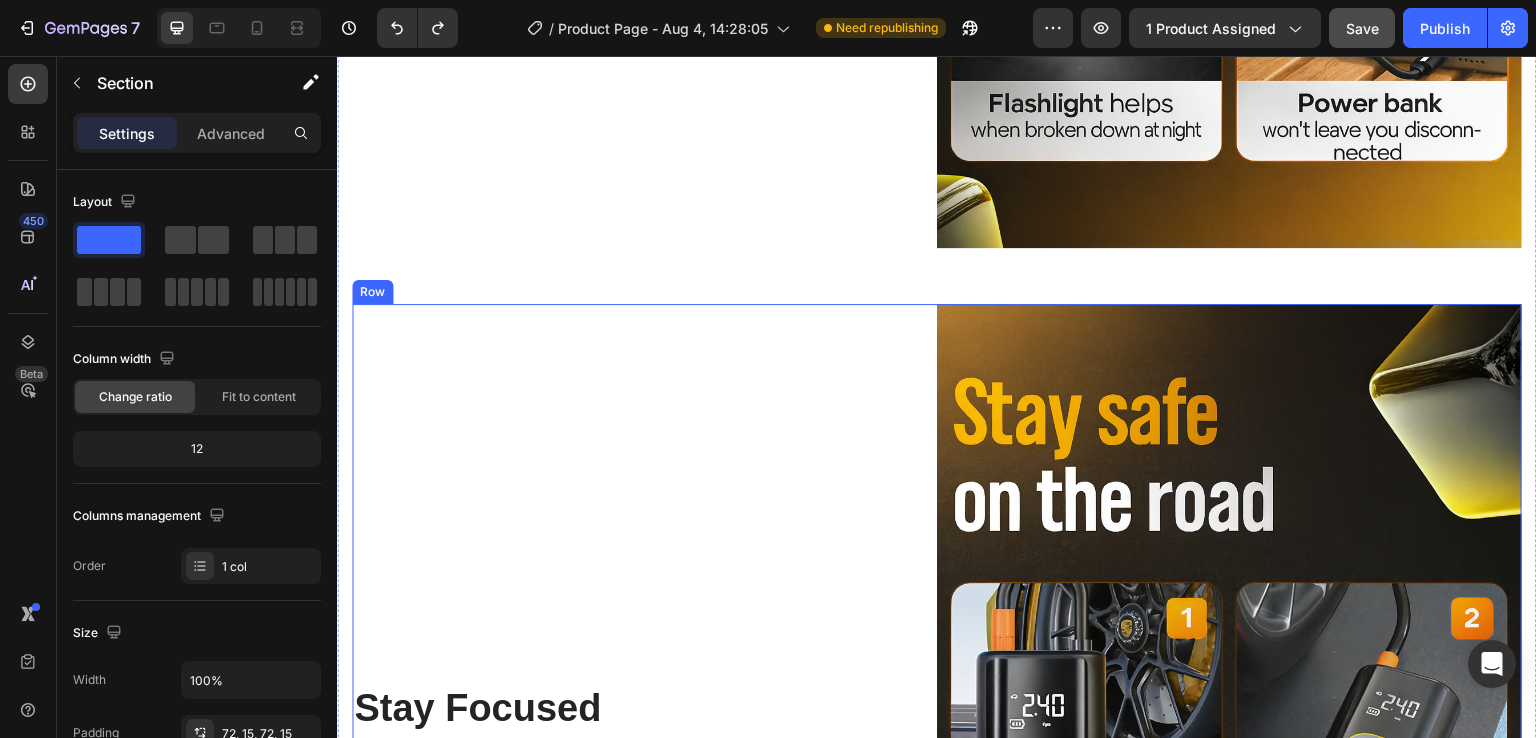 click on "Stay Focused Heading Adjustable diopter lenses offer personalized focusing power - so you can find your viewing sweet spot. Text block Row" at bounding box center (644, 743) 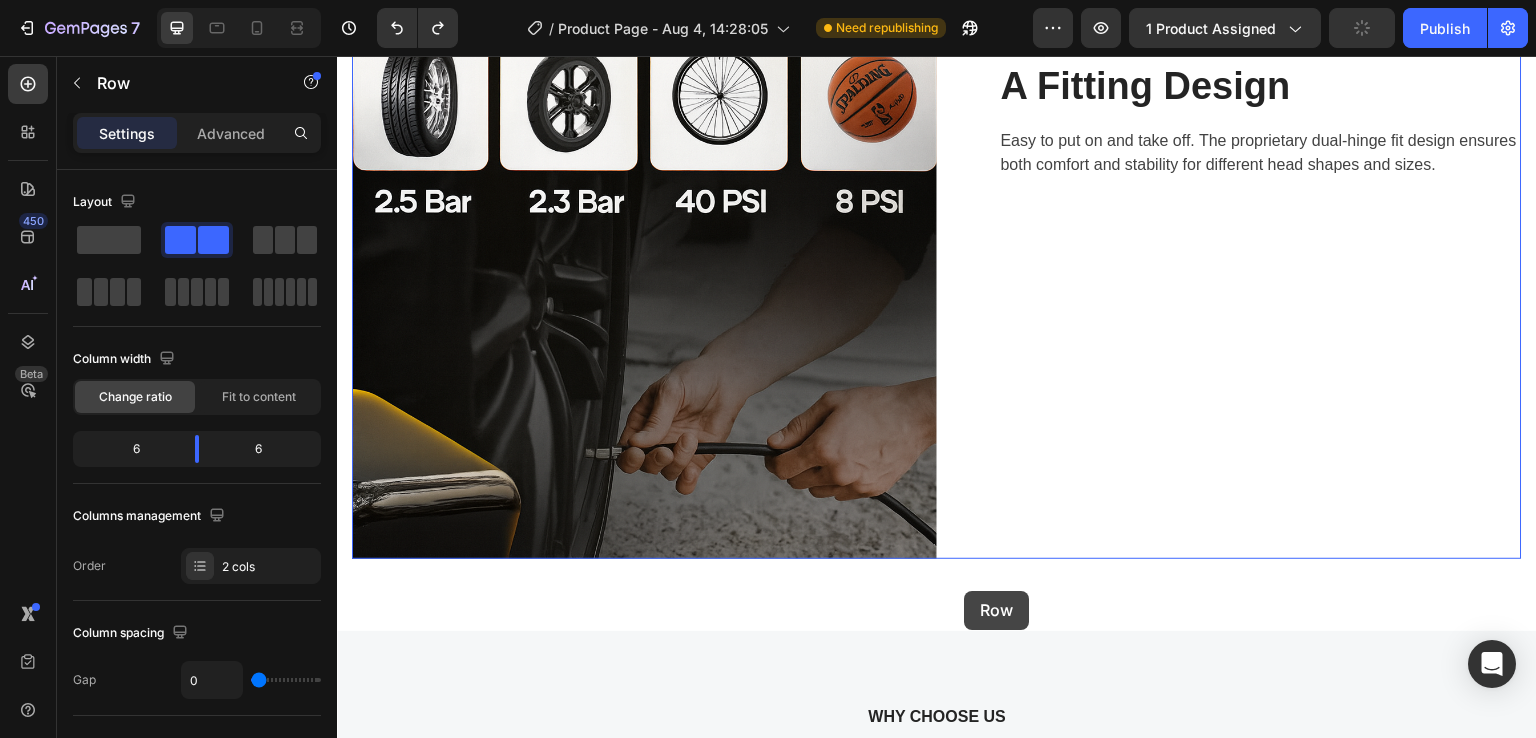 scroll, scrollTop: 5858, scrollLeft: 0, axis: vertical 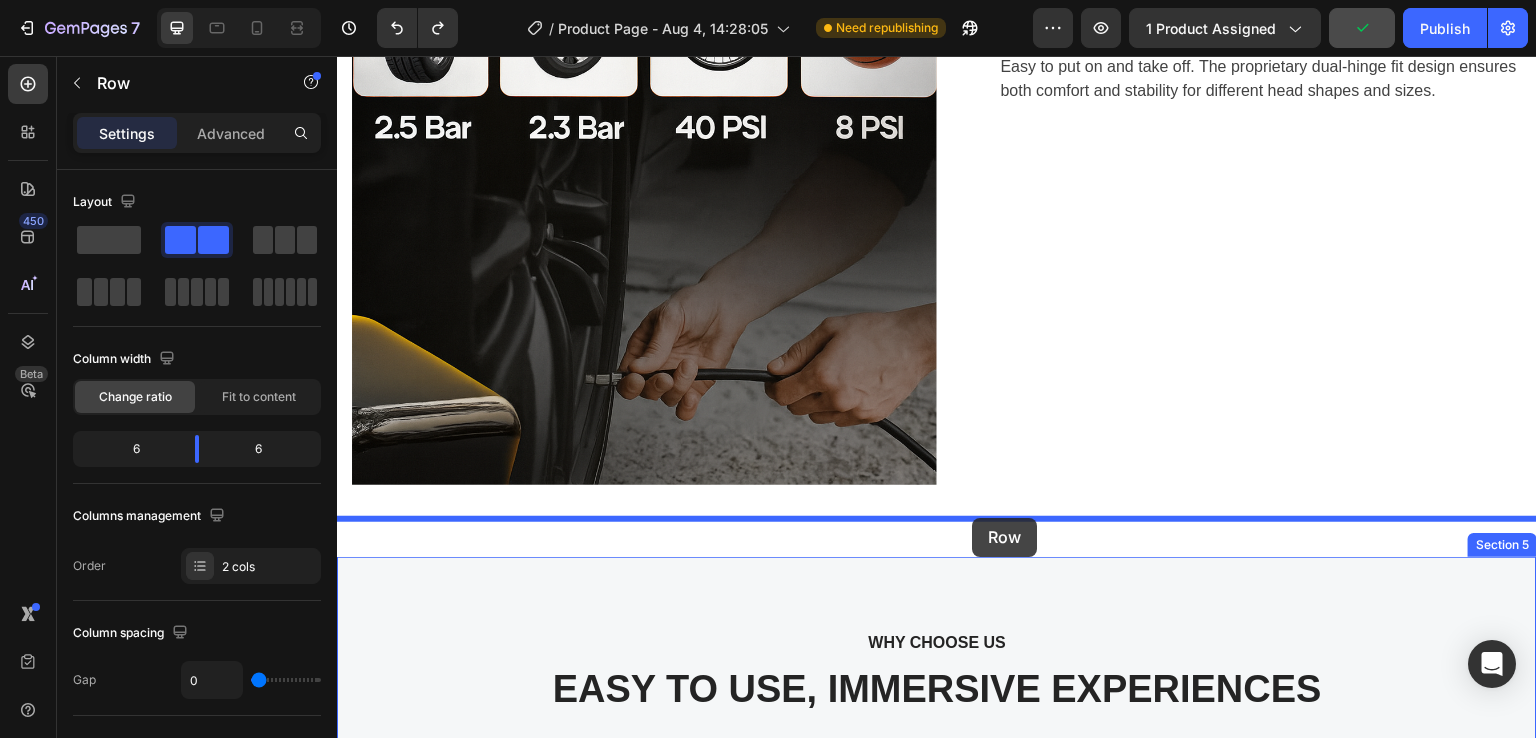 drag, startPoint x: 376, startPoint y: 262, endPoint x: 973, endPoint y: 518, distance: 649.57294 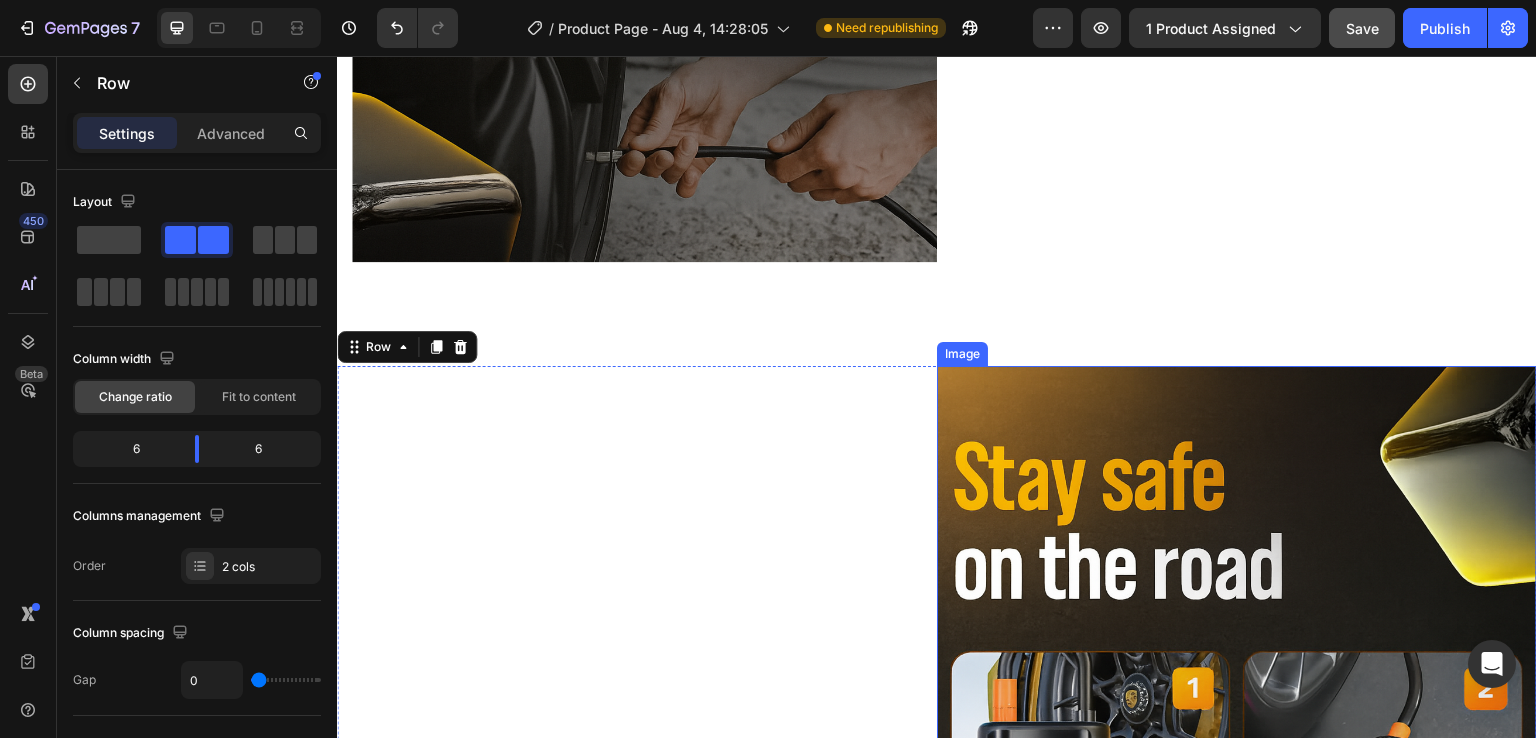 scroll, scrollTop: 5137, scrollLeft: 0, axis: vertical 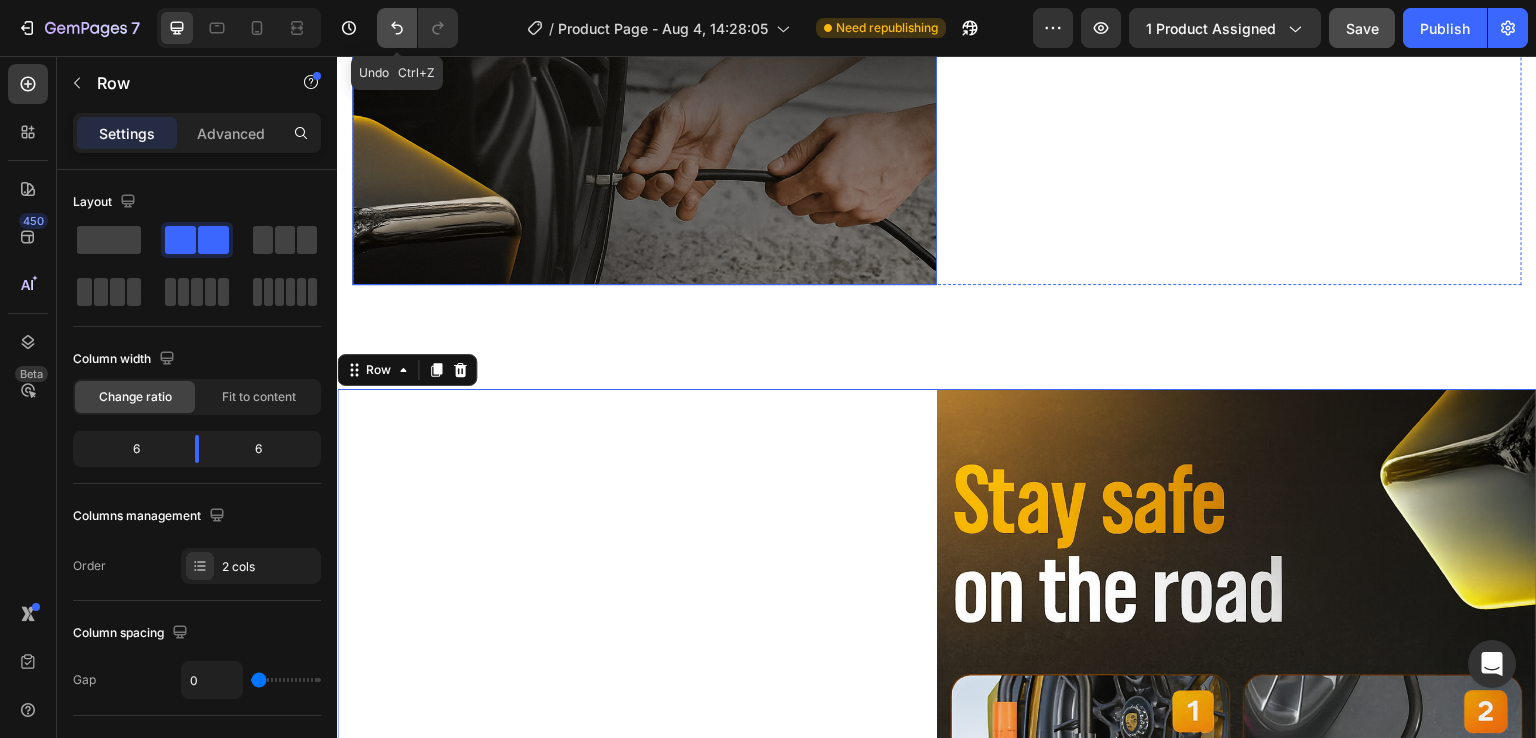 click 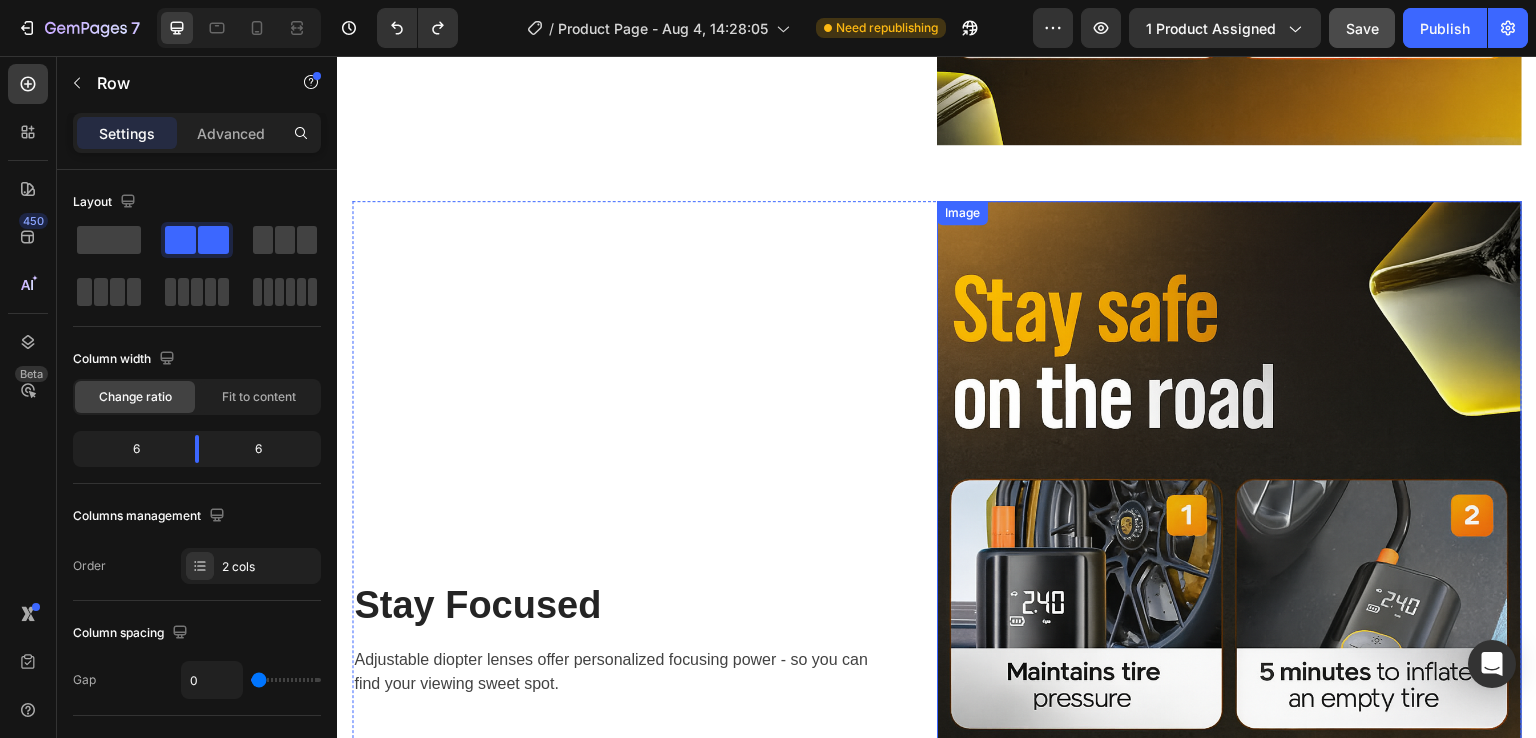 scroll, scrollTop: 4258, scrollLeft: 0, axis: vertical 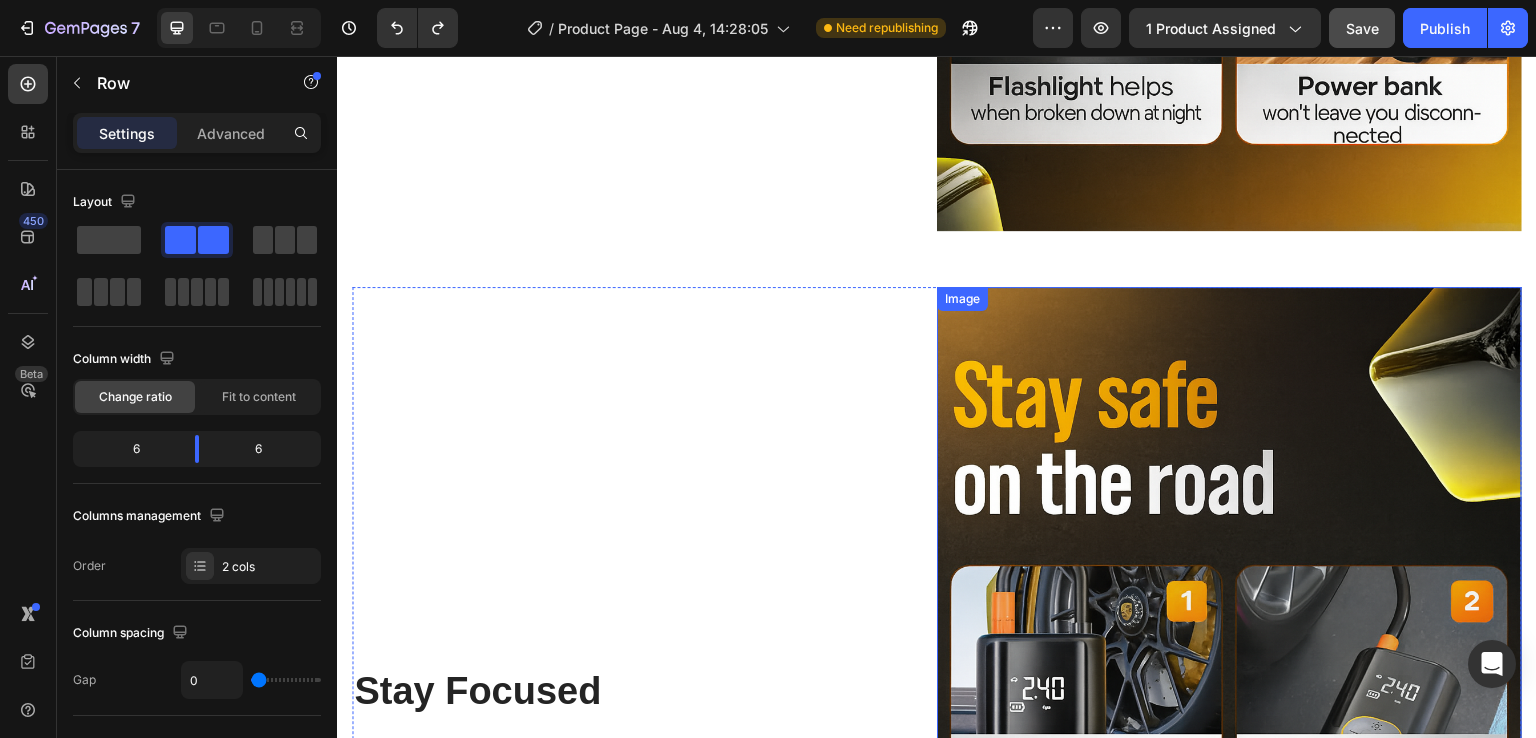 click at bounding box center [1229, 726] 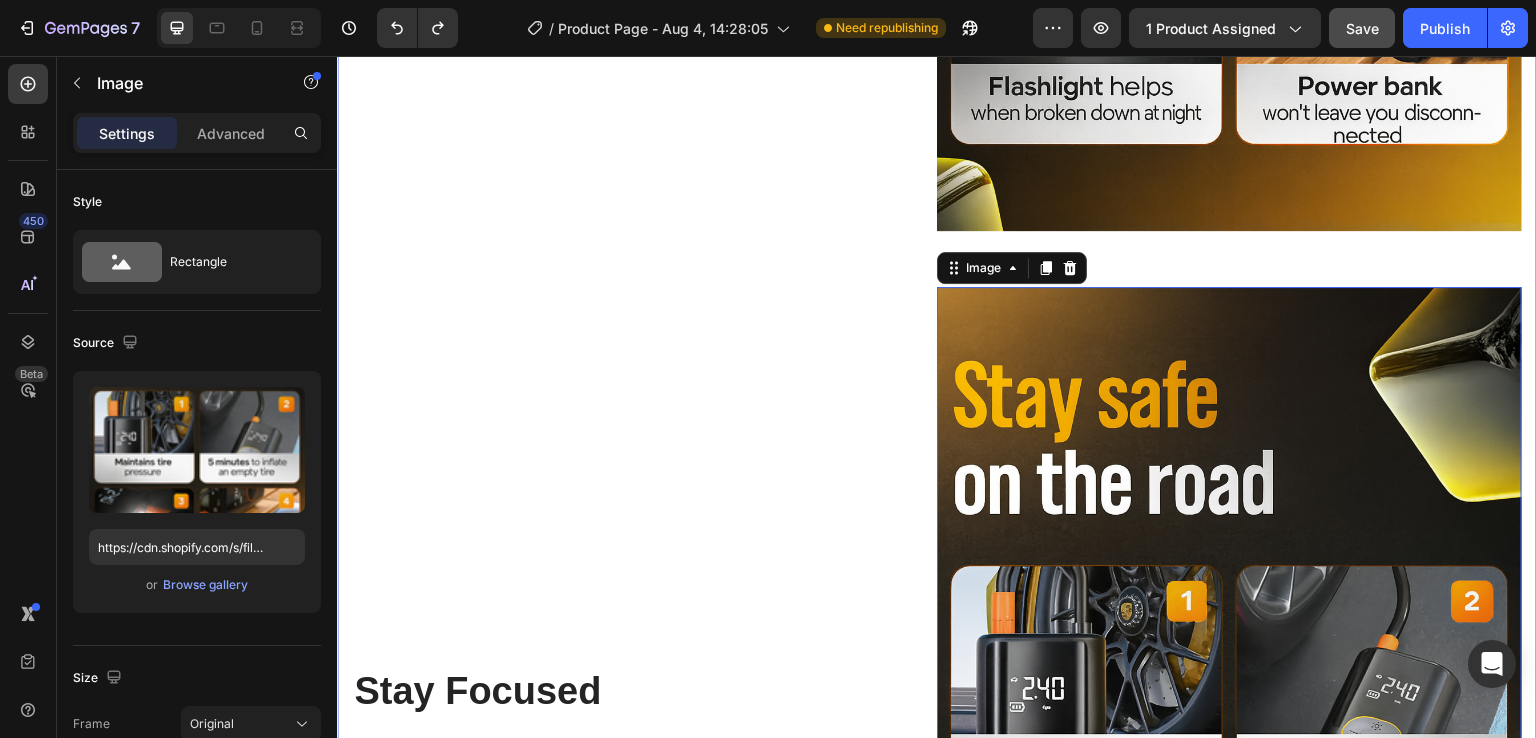 click on "Image Perferct Sound Effect Heading The maximum acoustic insulation and stereo sound make the VR listening experience more individual, lively, and tangible. Text block Row Row Stay Focused Heading Adjustable diopter lenses offer personalized focusing power - so you can find your viewing sweet spot. Text block Row Image Row Stay Focused Heading Adjustable diopter lenses offer personalized focusing power - so you can find your viewing sweet spot. Text block Row Image   0 Row Image A Fitting Design Heading Easy to put on and take off. The proprietary dual-hinge fit design ensures both comfort and stability for different head shapes and sizes. Text block Row Row" at bounding box center (937, 259) 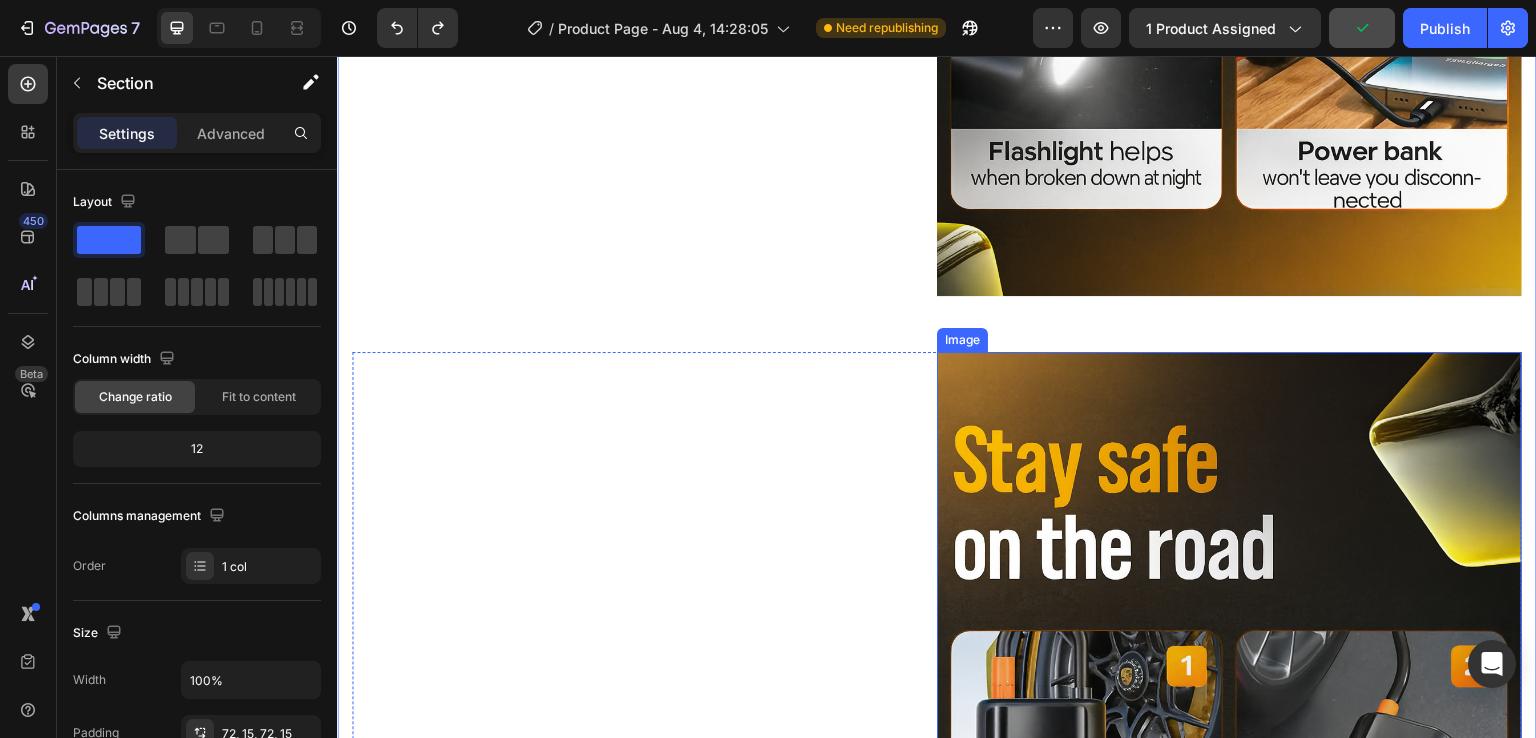 scroll, scrollTop: 4158, scrollLeft: 0, axis: vertical 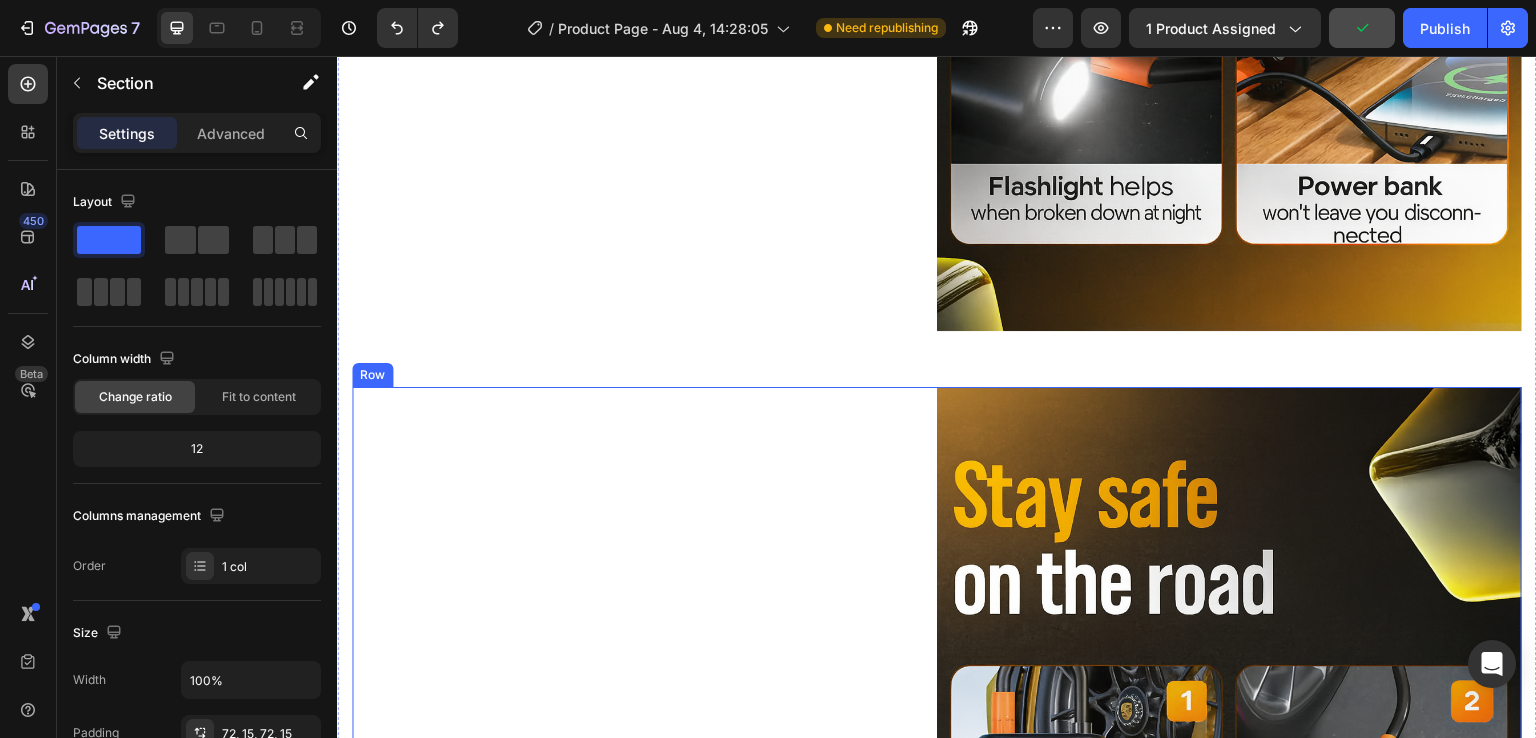 click on "Stay Focused Heading Adjustable diopter lenses offer personalized focusing power - so you can find your viewing sweet spot. Text block Row" at bounding box center (644, 826) 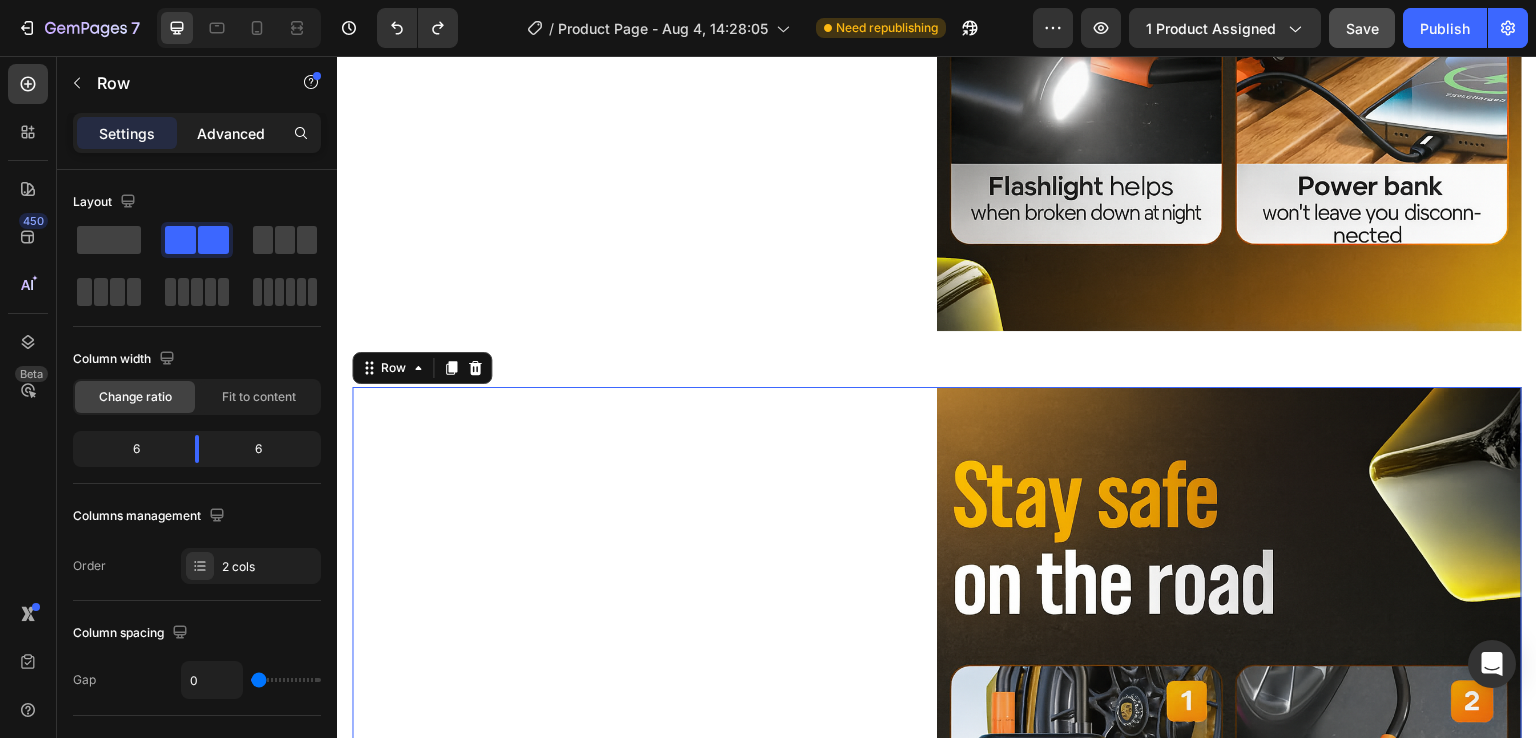 click on "Advanced" at bounding box center [231, 133] 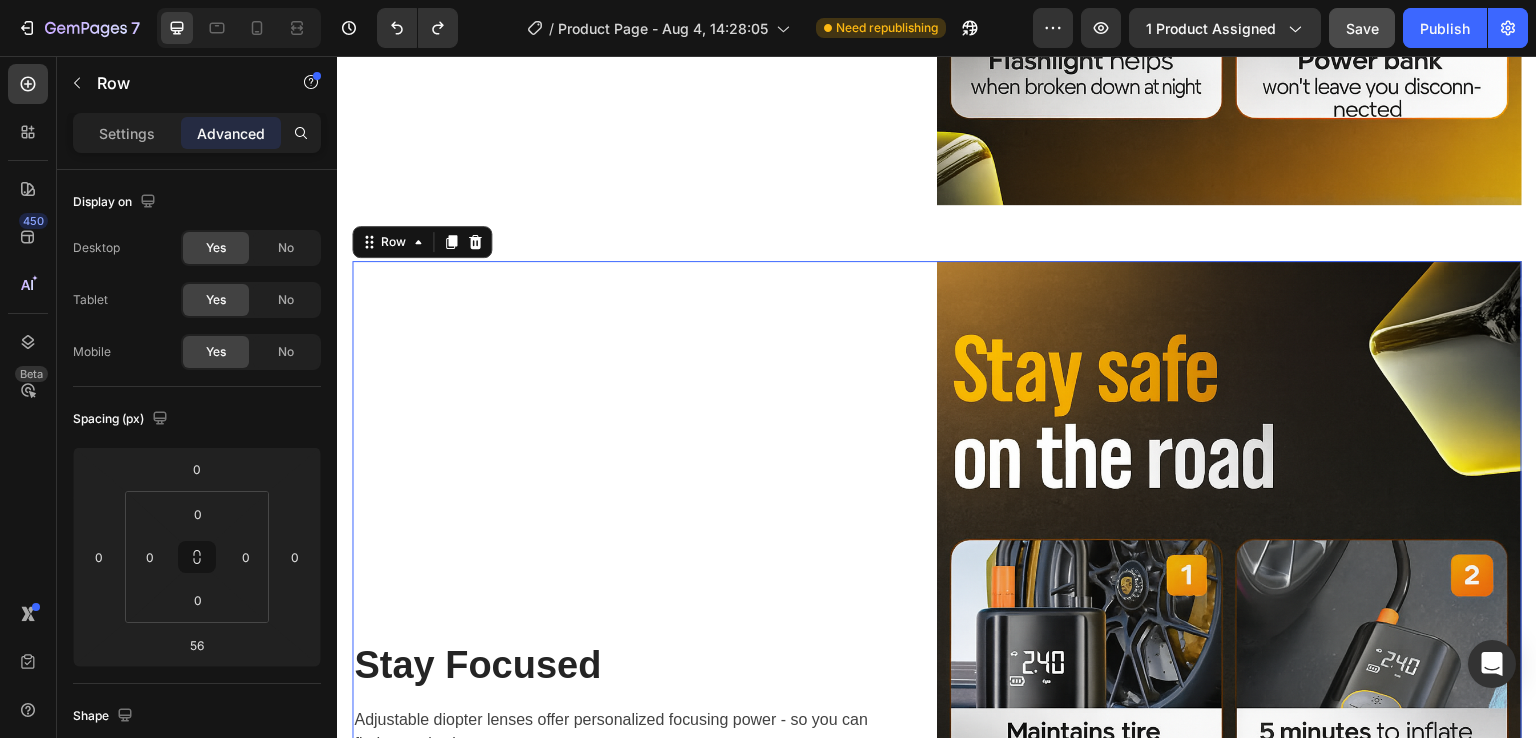 scroll, scrollTop: 4258, scrollLeft: 0, axis: vertical 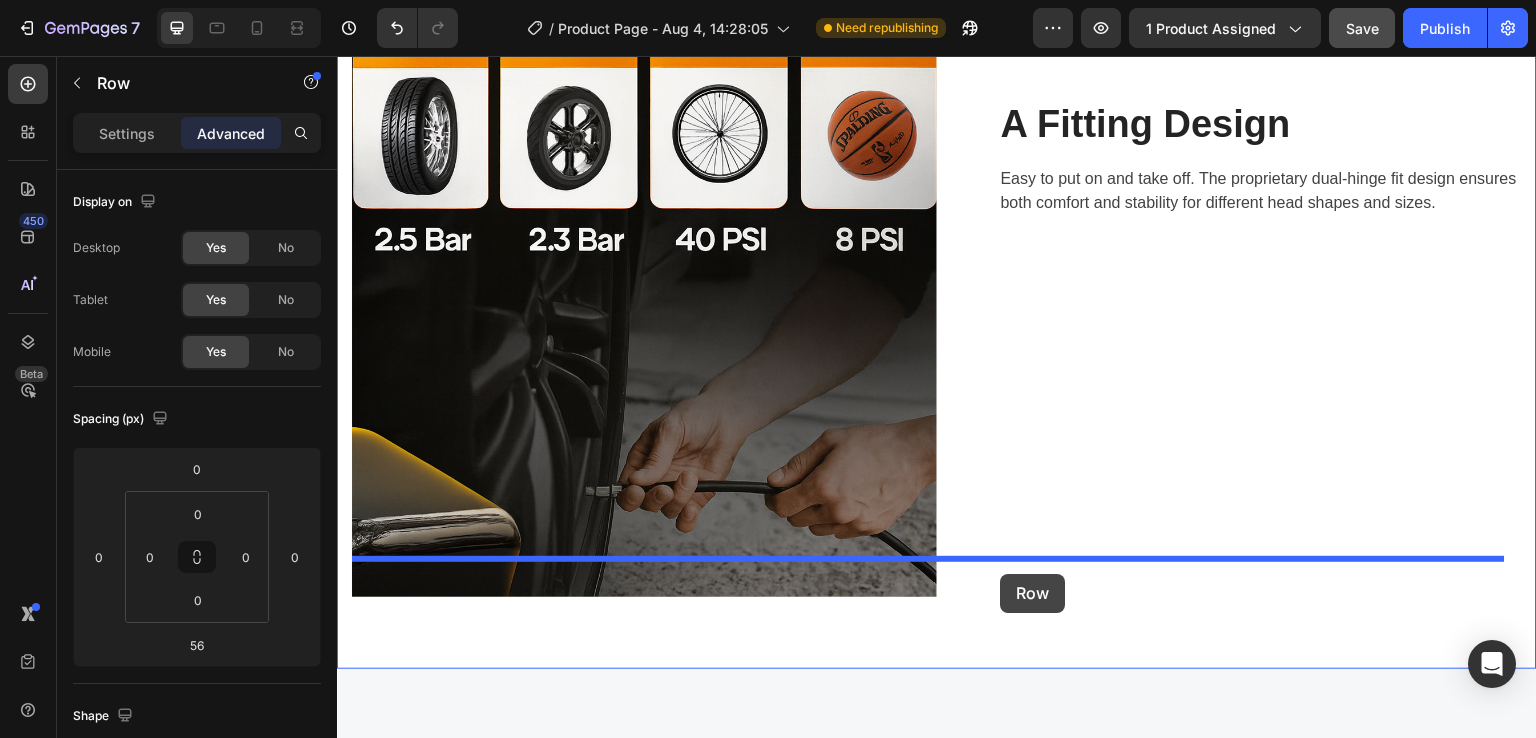 drag, startPoint x: 387, startPoint y: 241, endPoint x: 1001, endPoint y: 574, distance: 698.4877 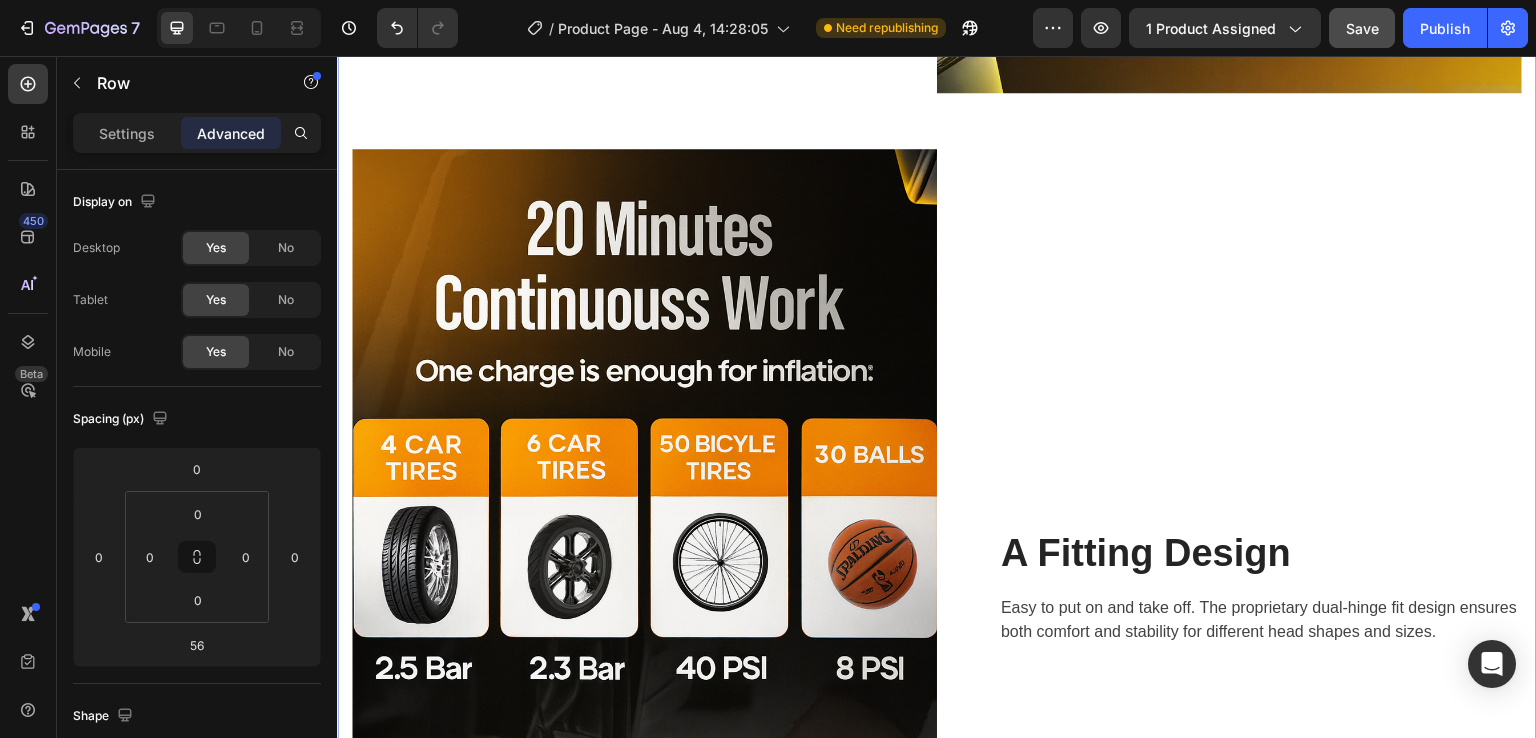 scroll, scrollTop: 4225, scrollLeft: 0, axis: vertical 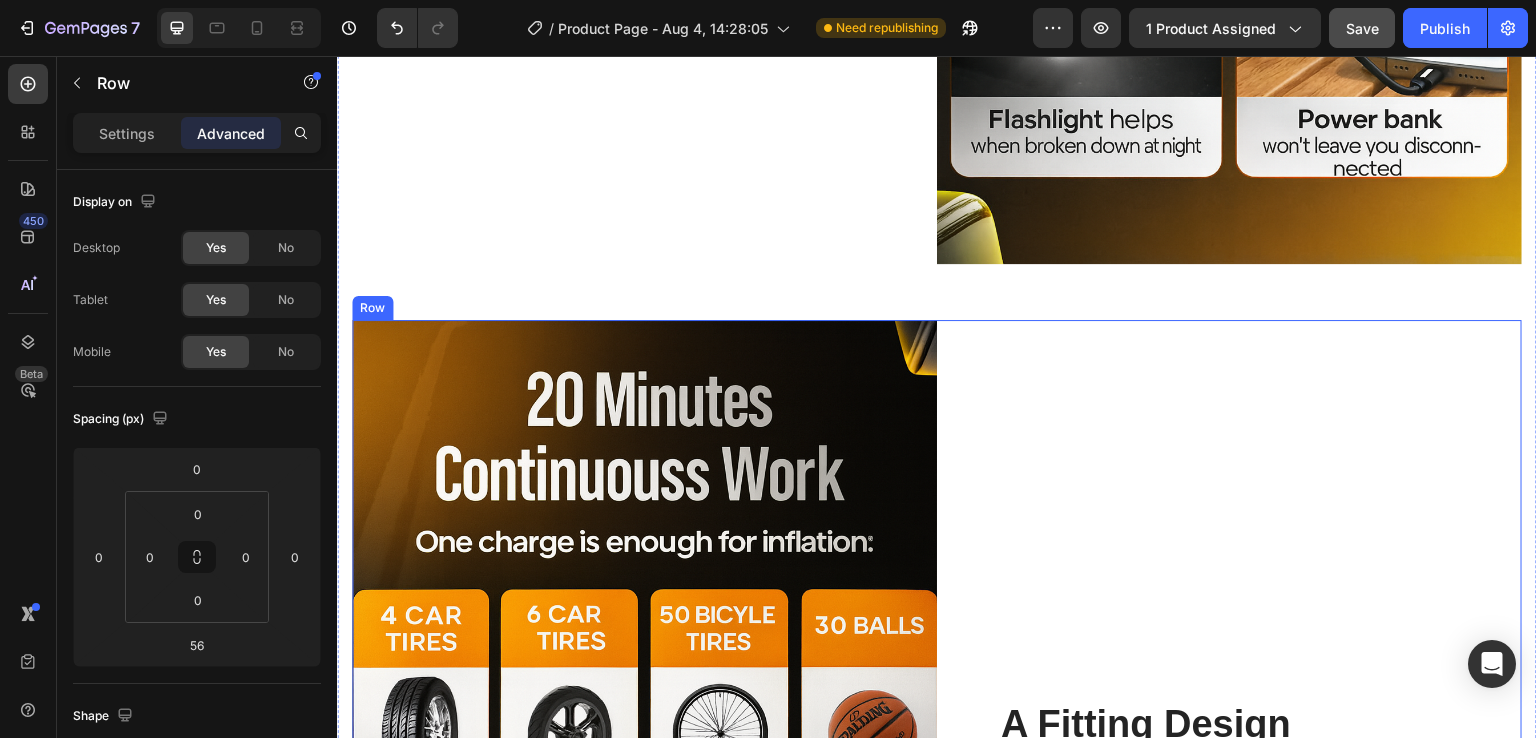 click on "A Fitting Design Heading Easy to put on and take off. The proprietary dual-hinge fit design ensures both comfort and stability for different head shapes and sizes. Text block Row" at bounding box center (1229, 759) 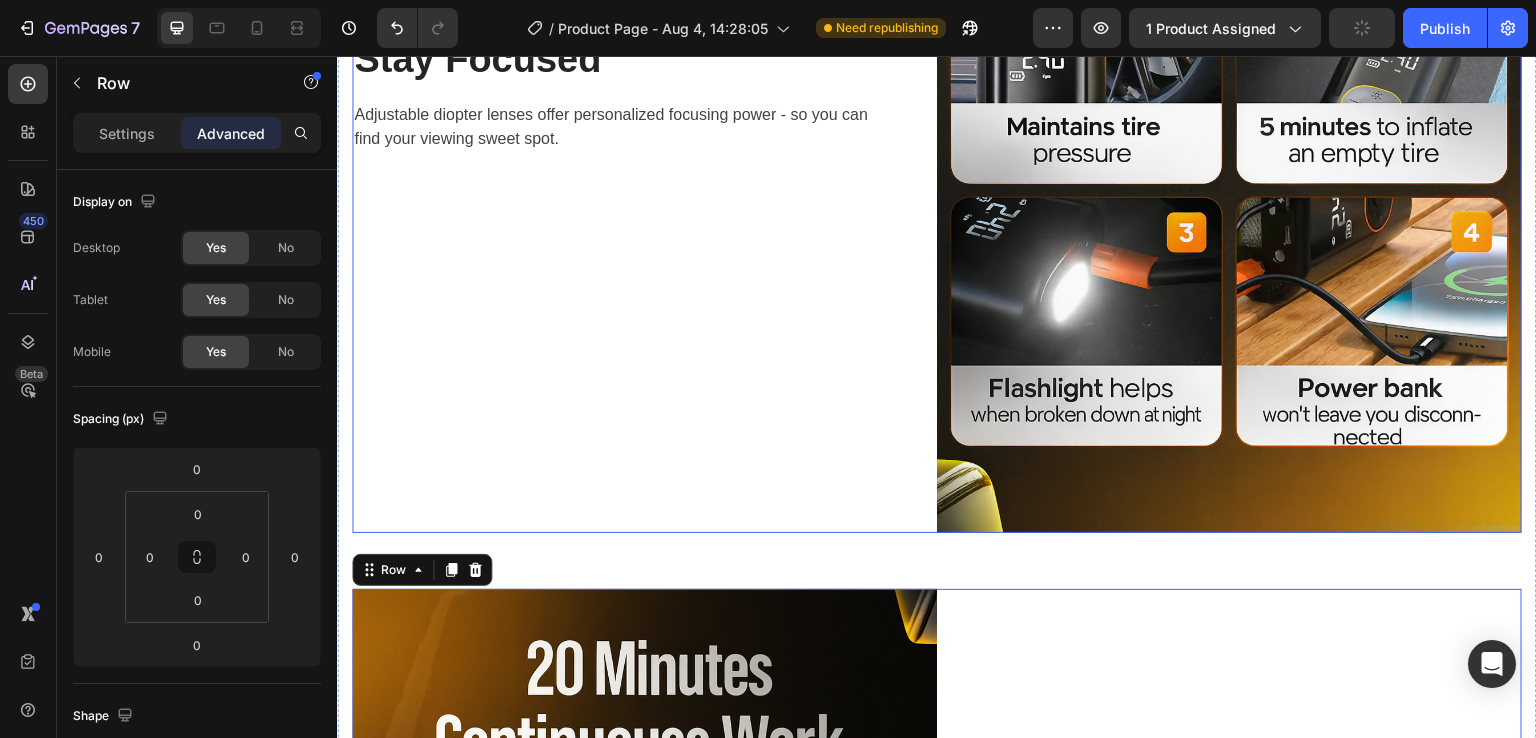 scroll, scrollTop: 3925, scrollLeft: 0, axis: vertical 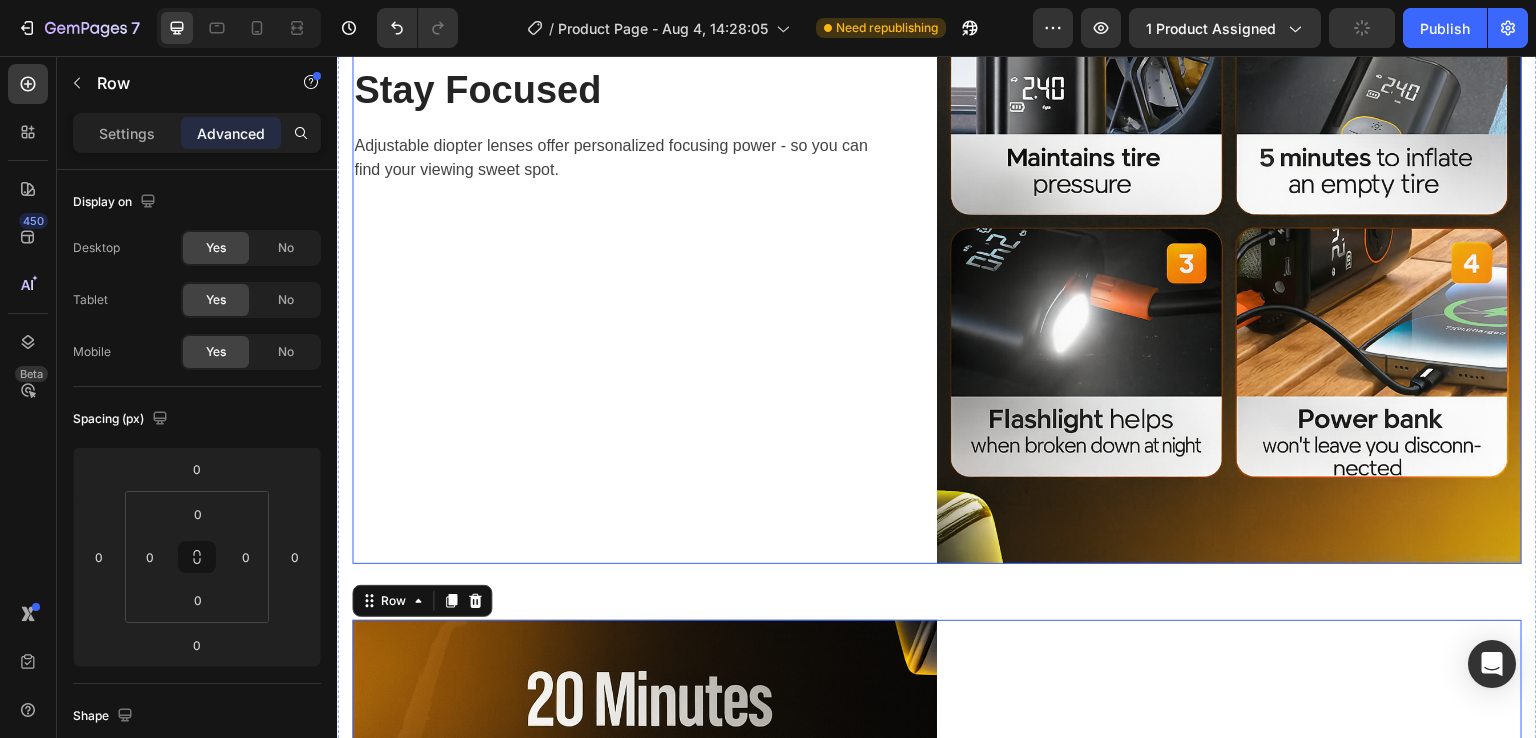 click on "Stay Focused Heading Adjustable diopter lenses offer personalized focusing power - so you can find your viewing sweet spot. Text block Row" at bounding box center [644, 125] 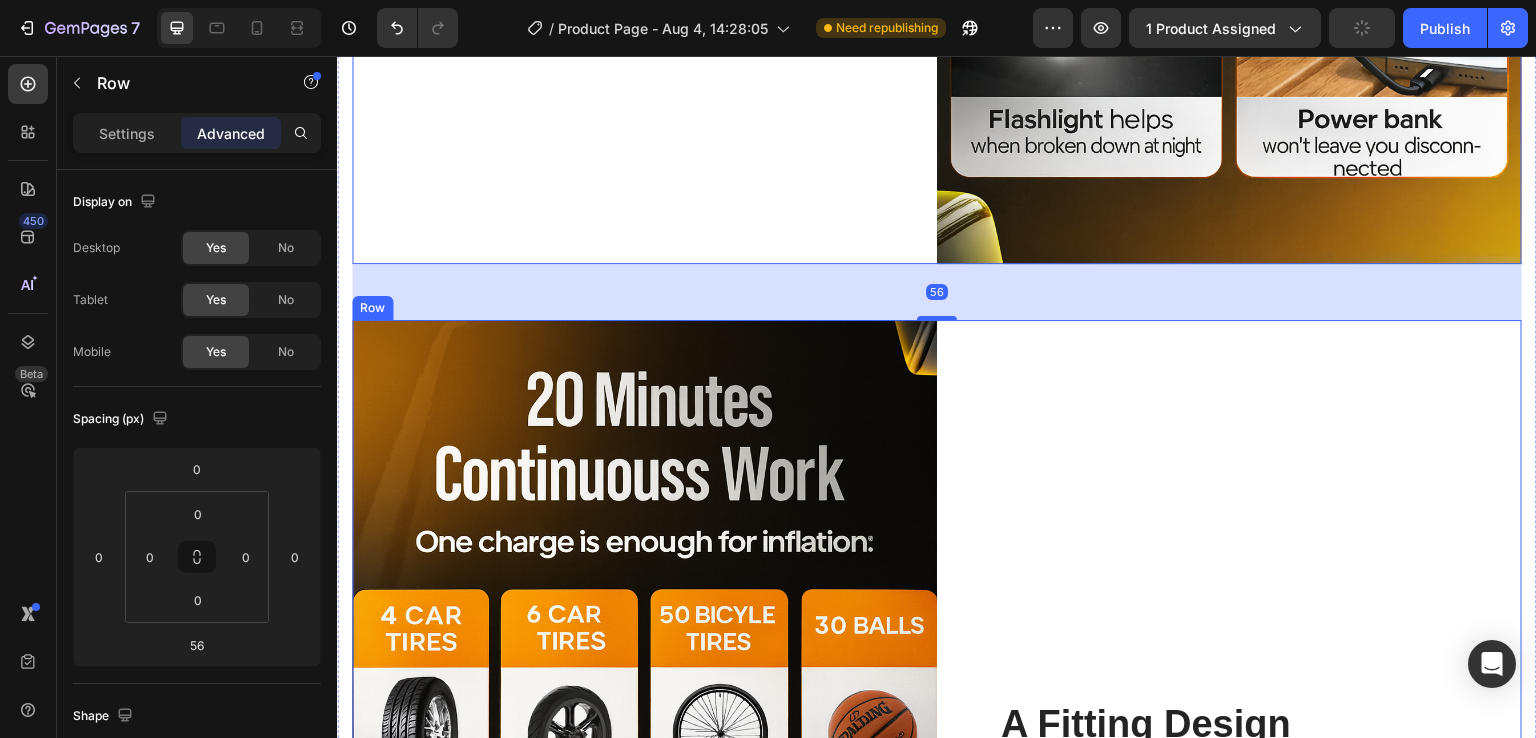 click on "A Fitting Design Heading Easy to put on and take off. The proprietary dual-hinge fit design ensures both comfort and stability for different head shapes and sizes. Text block Row" at bounding box center (1229, 759) 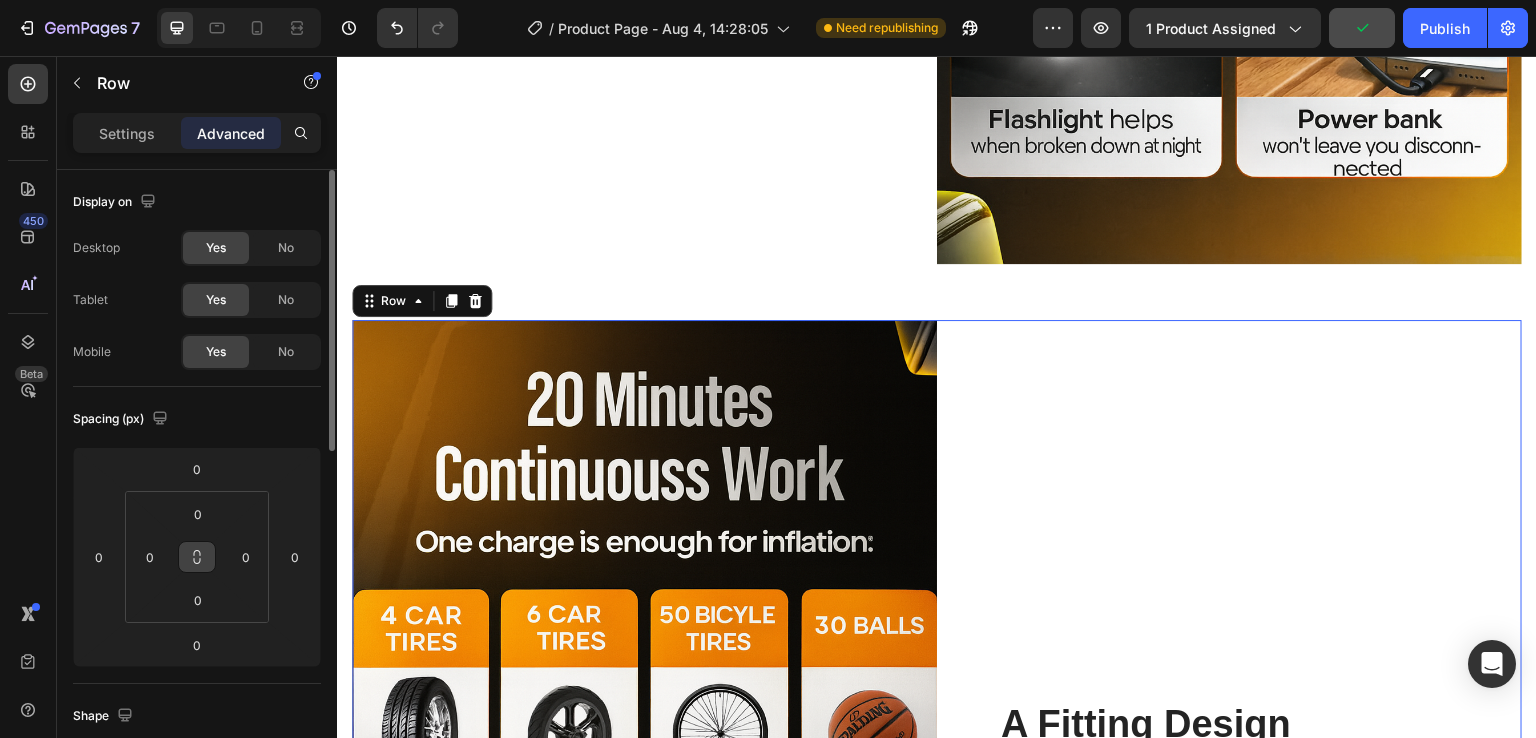 scroll, scrollTop: 4325, scrollLeft: 0, axis: vertical 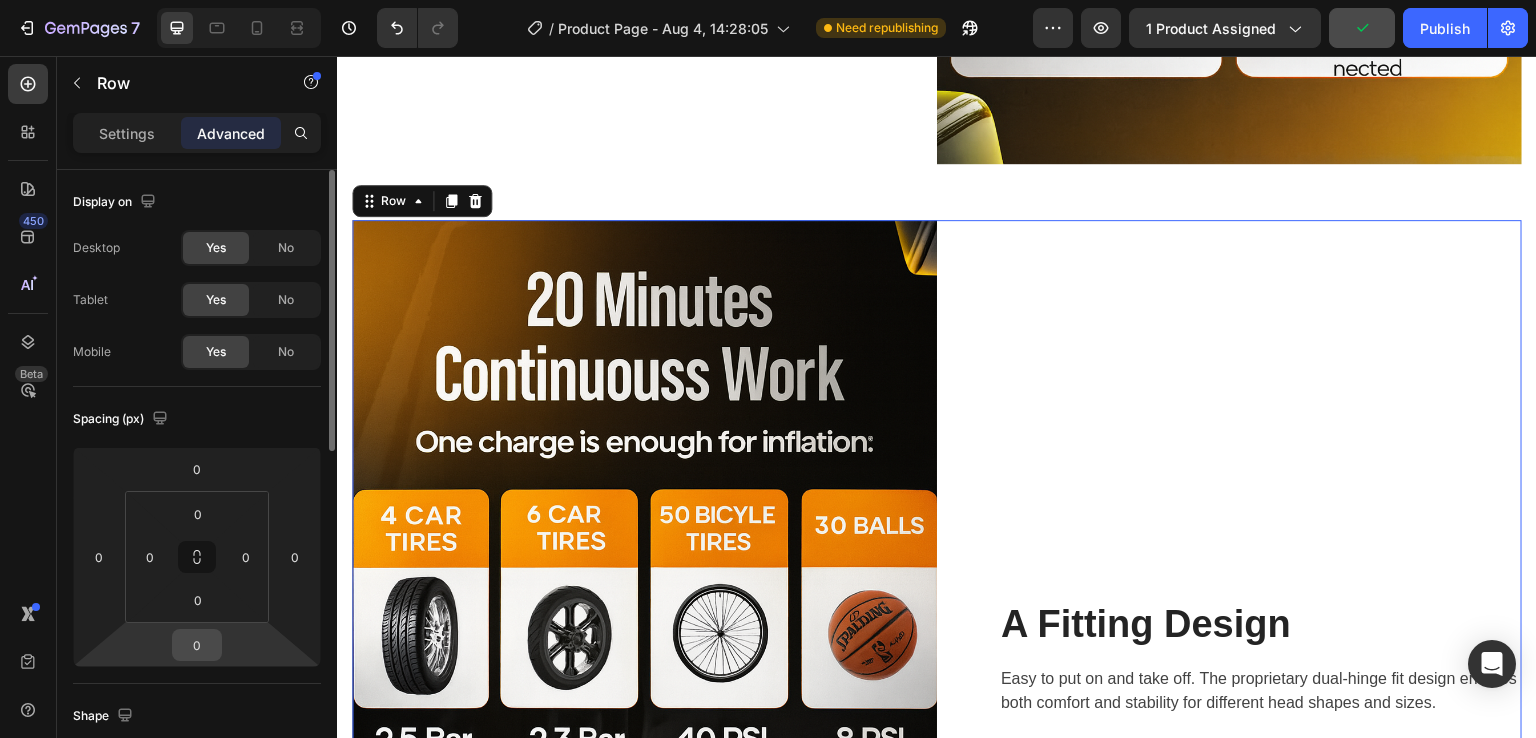 click on "0" at bounding box center [197, 645] 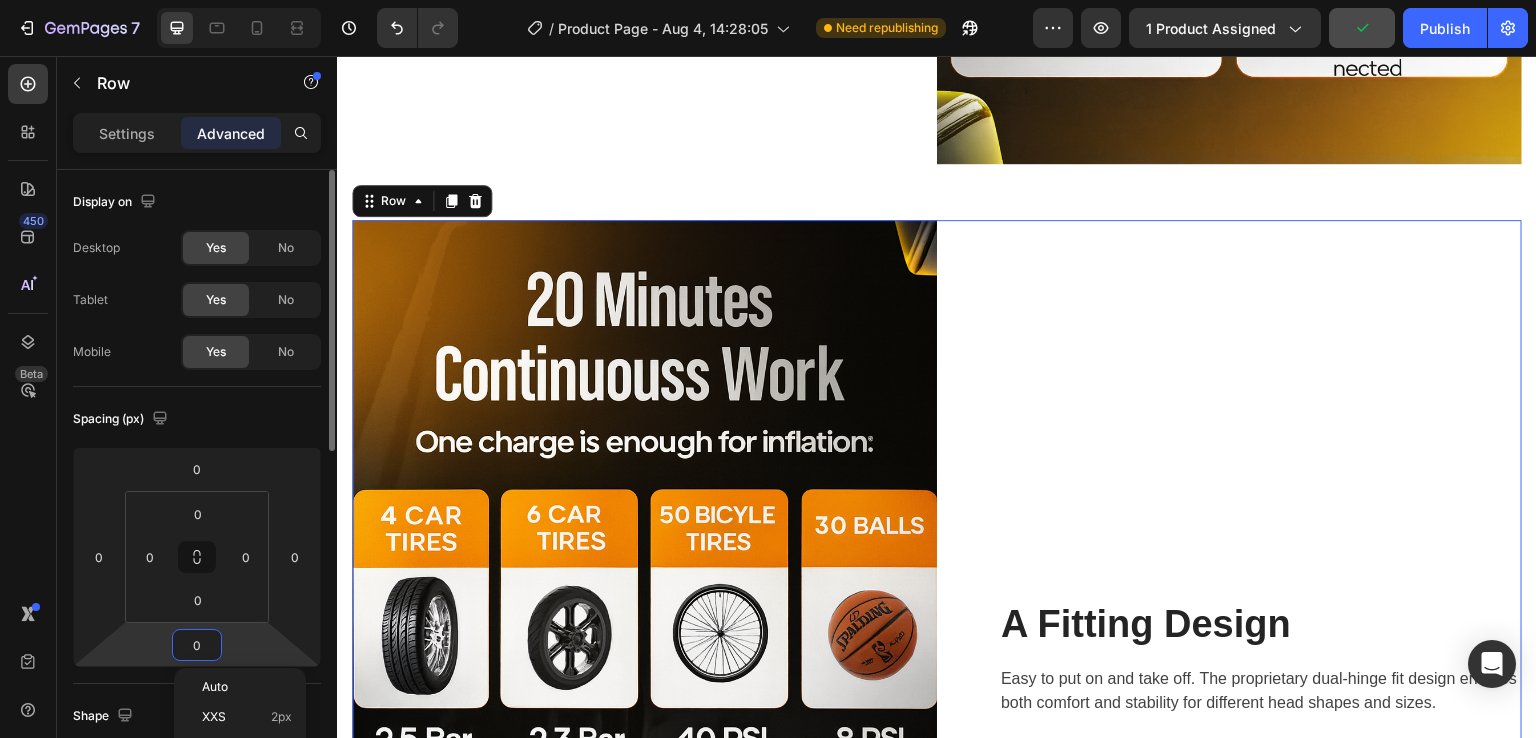 click on "0" at bounding box center (197, 645) 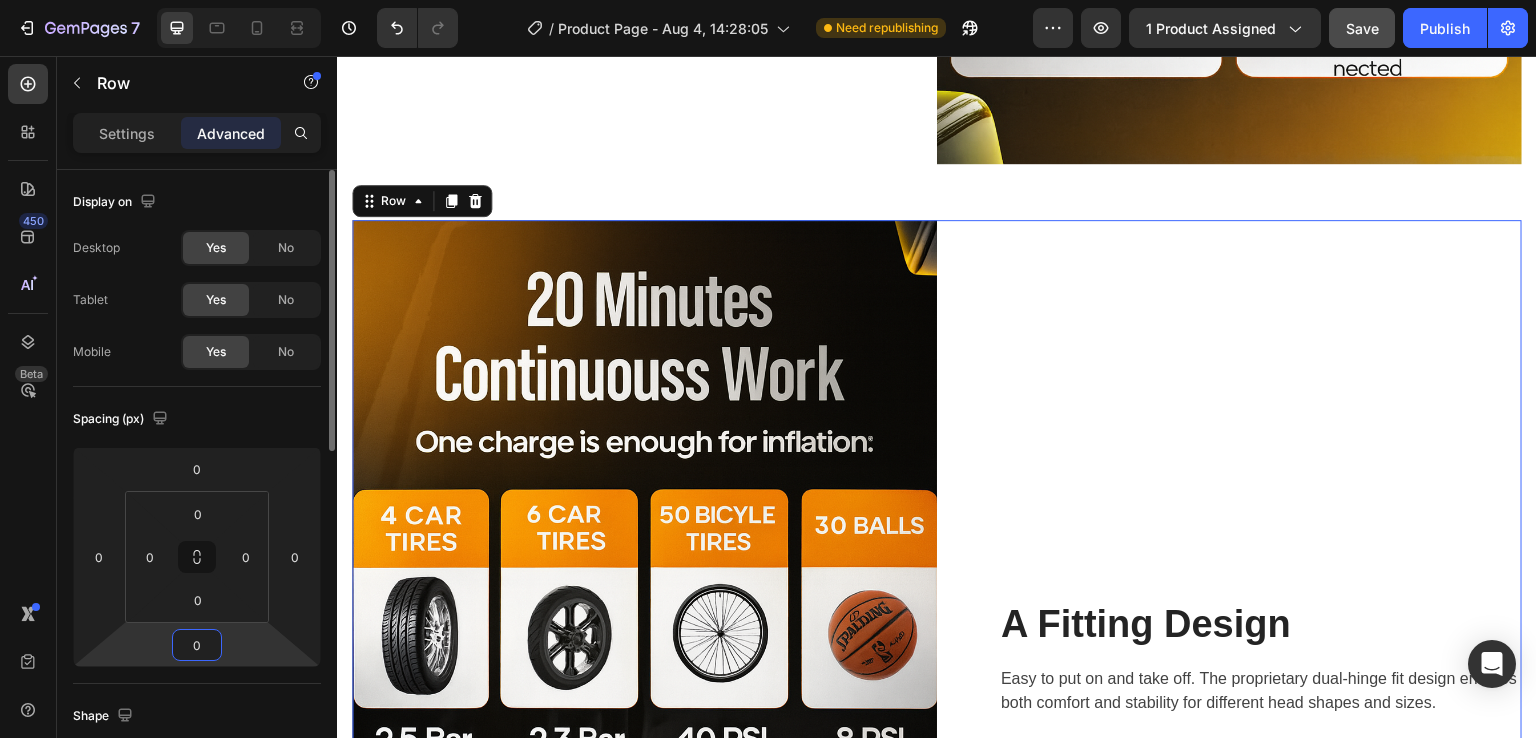 click on "0" at bounding box center [197, 645] 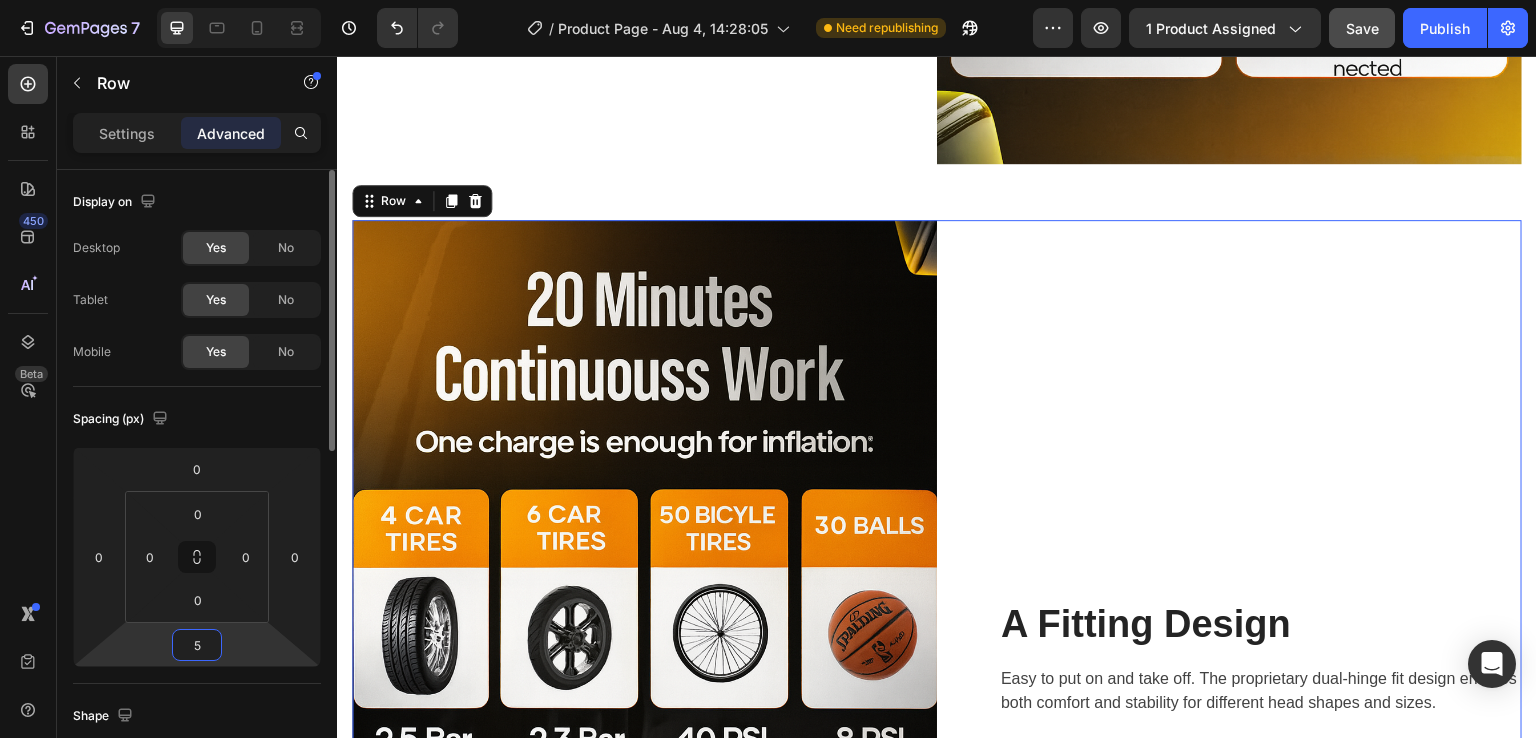 type on "56" 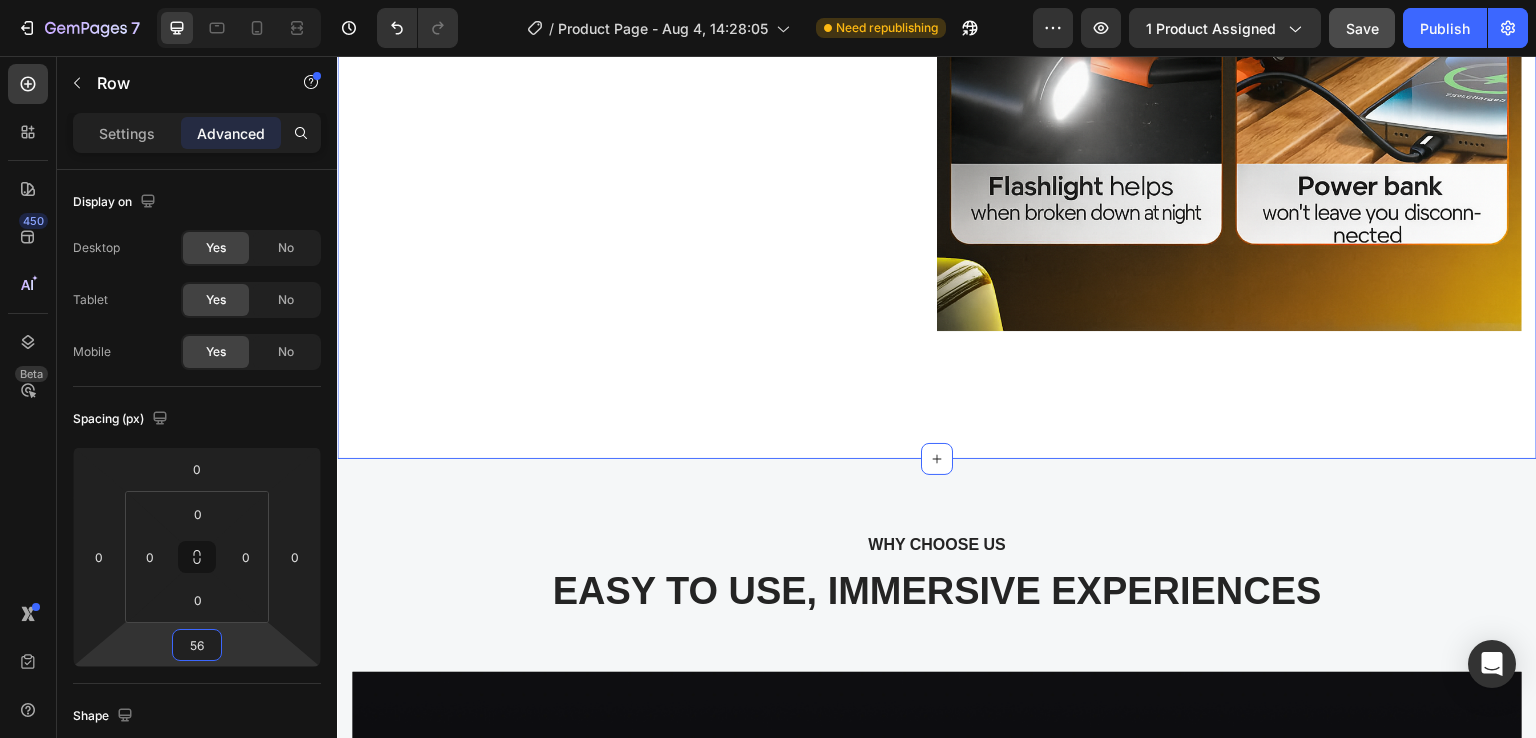 scroll, scrollTop: 5925, scrollLeft: 0, axis: vertical 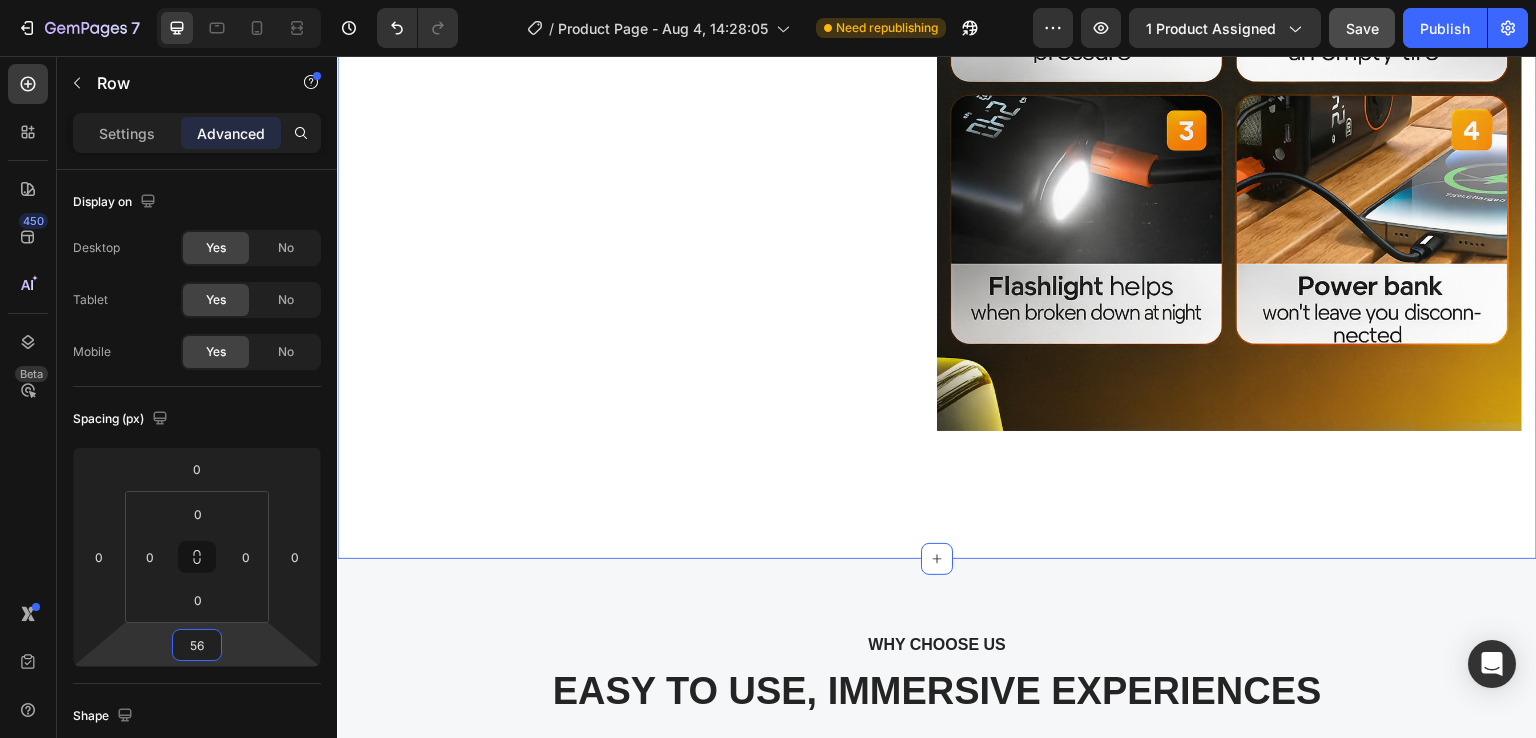 click on "Image Perferct Sound Effect Heading The maximum acoustic insulation and stereo sound make the VR listening experience more individual, lively, and tangible. Text block Row Row Stay Focused Heading Adjustable diopter lenses offer personalized focusing power - so you can find your viewing sweet spot. Text block Row Image Row Image A Fitting Design Heading Easy to put on and take off. The proprietary dual-hinge fit design ensures both comfort and stability for different head shapes and sizes. Text block Row Row   56 Stay Focused Heading Adjustable diopter lenses offer personalized focusing power - so you can find your viewing sweet spot. Text block Row Image Row" at bounding box center (937, -1380) 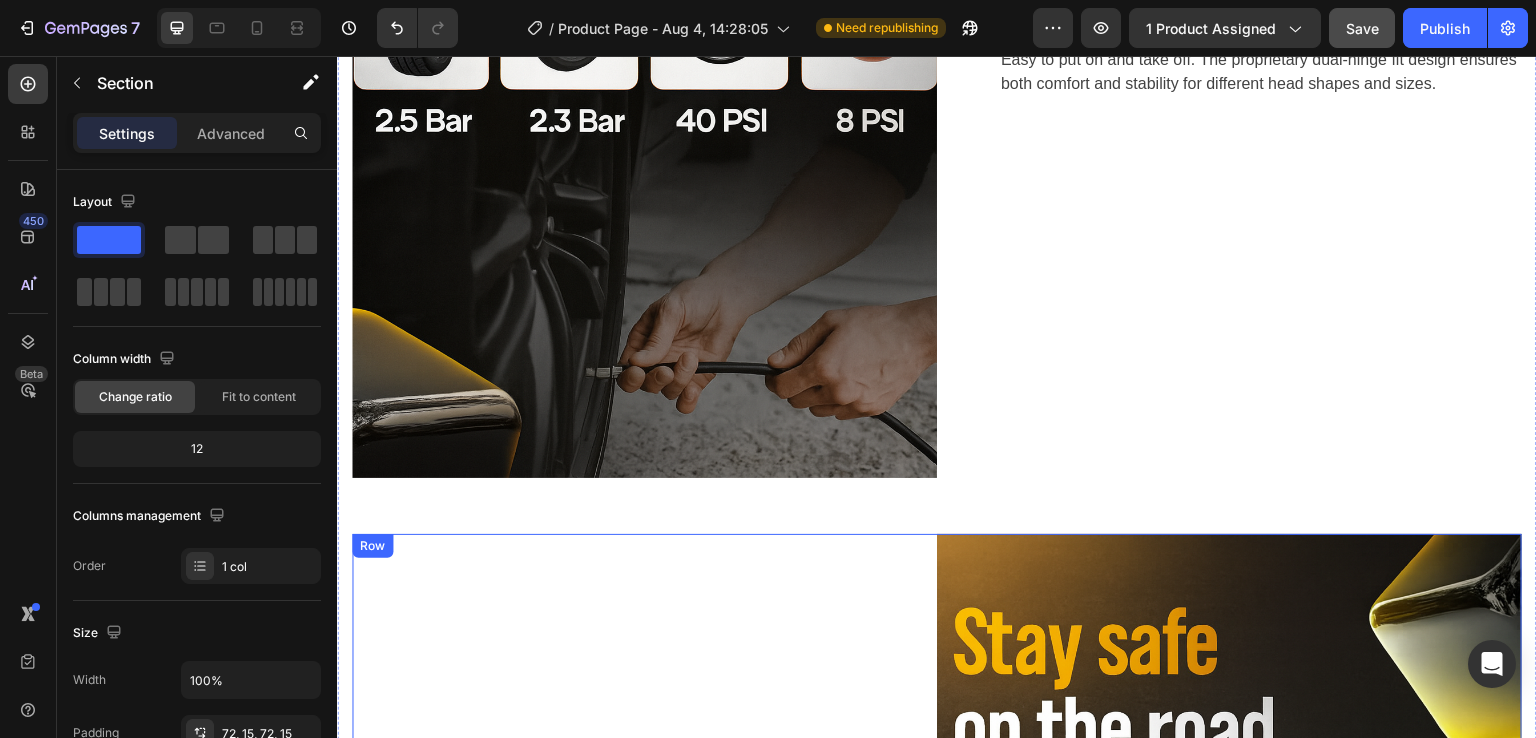 scroll, scrollTop: 4825, scrollLeft: 0, axis: vertical 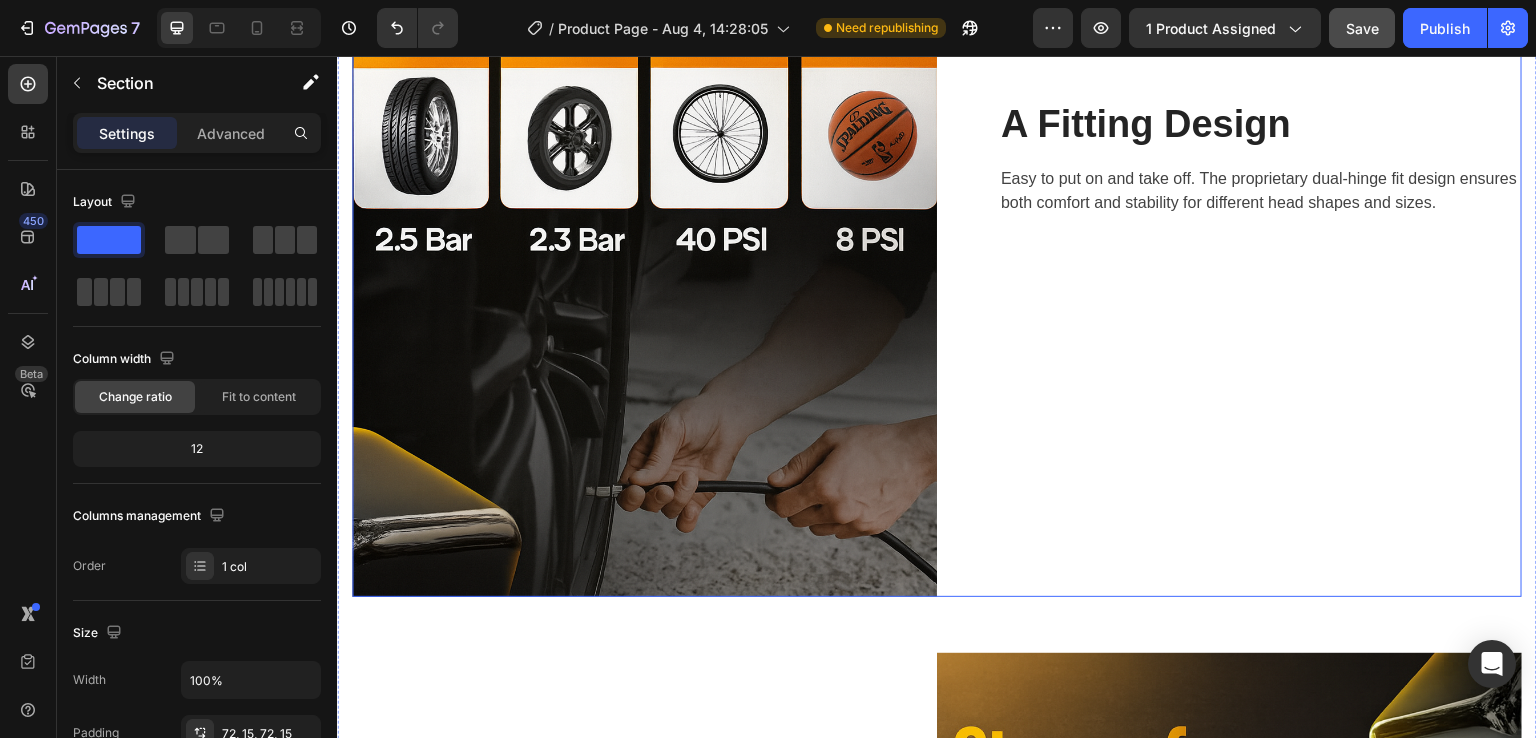 click on "A Fitting Design Heading Easy to put on and take off. The proprietary dual-hinge fit design ensures both comfort and stability for different head shapes and sizes. Text block Row" at bounding box center [1229, 159] 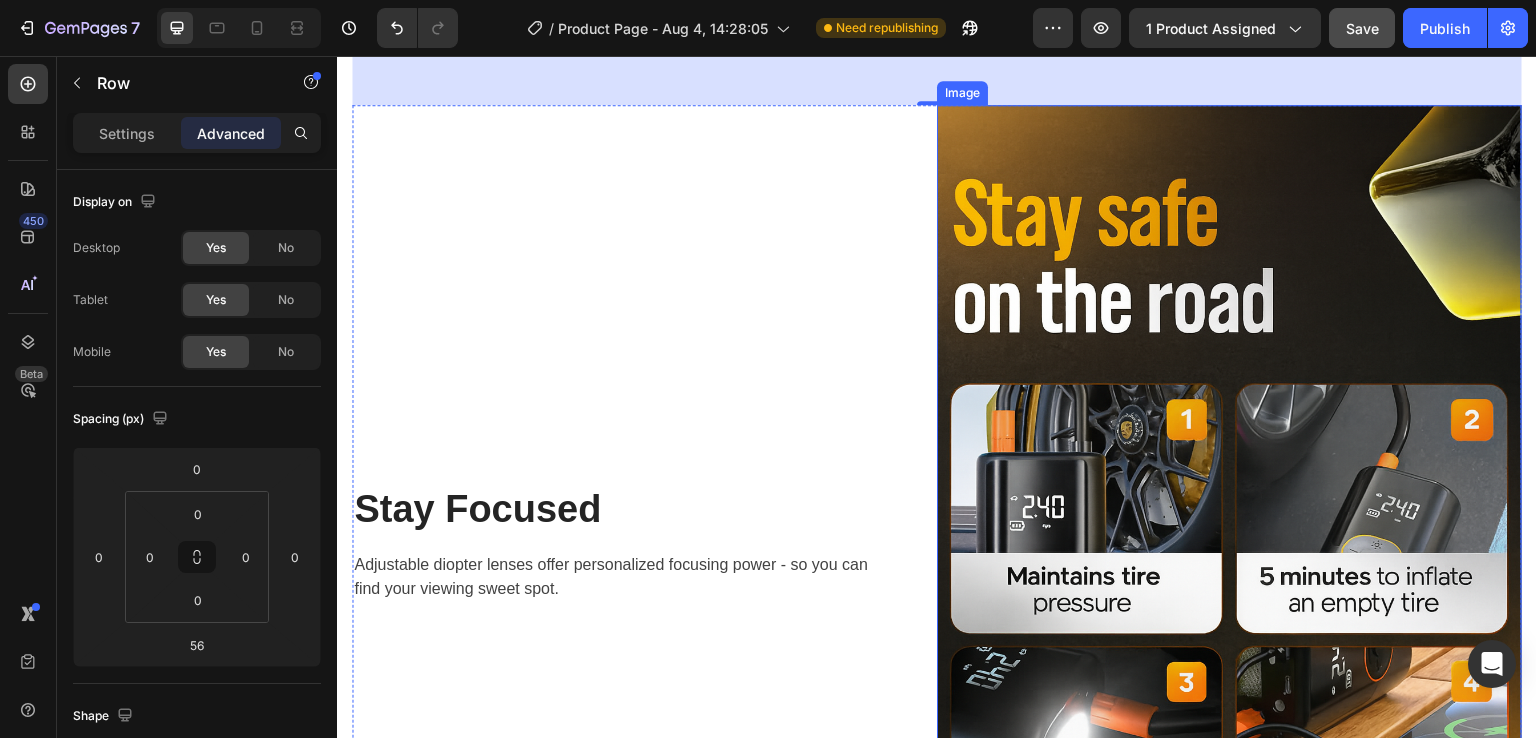 scroll, scrollTop: 5525, scrollLeft: 0, axis: vertical 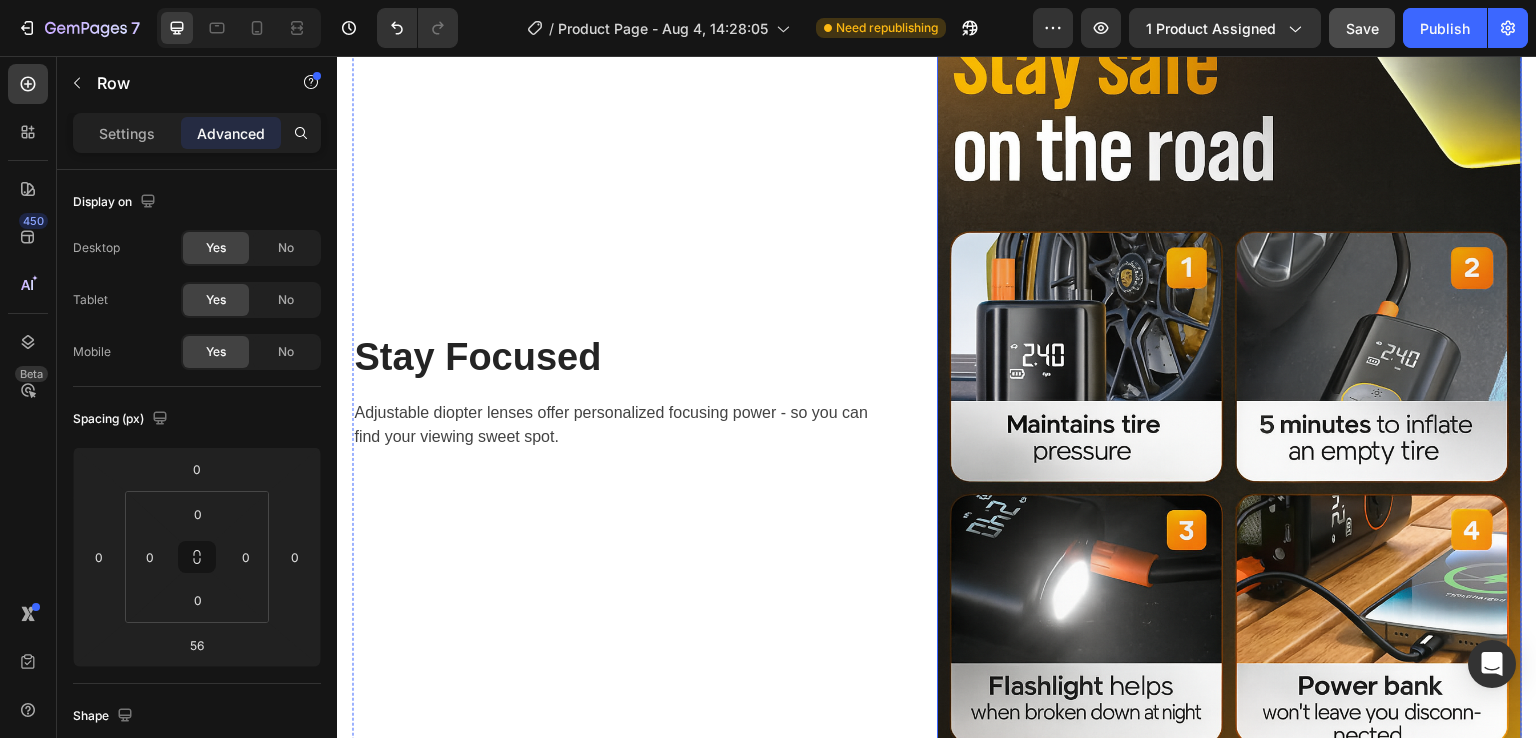 click at bounding box center (1229, 392) 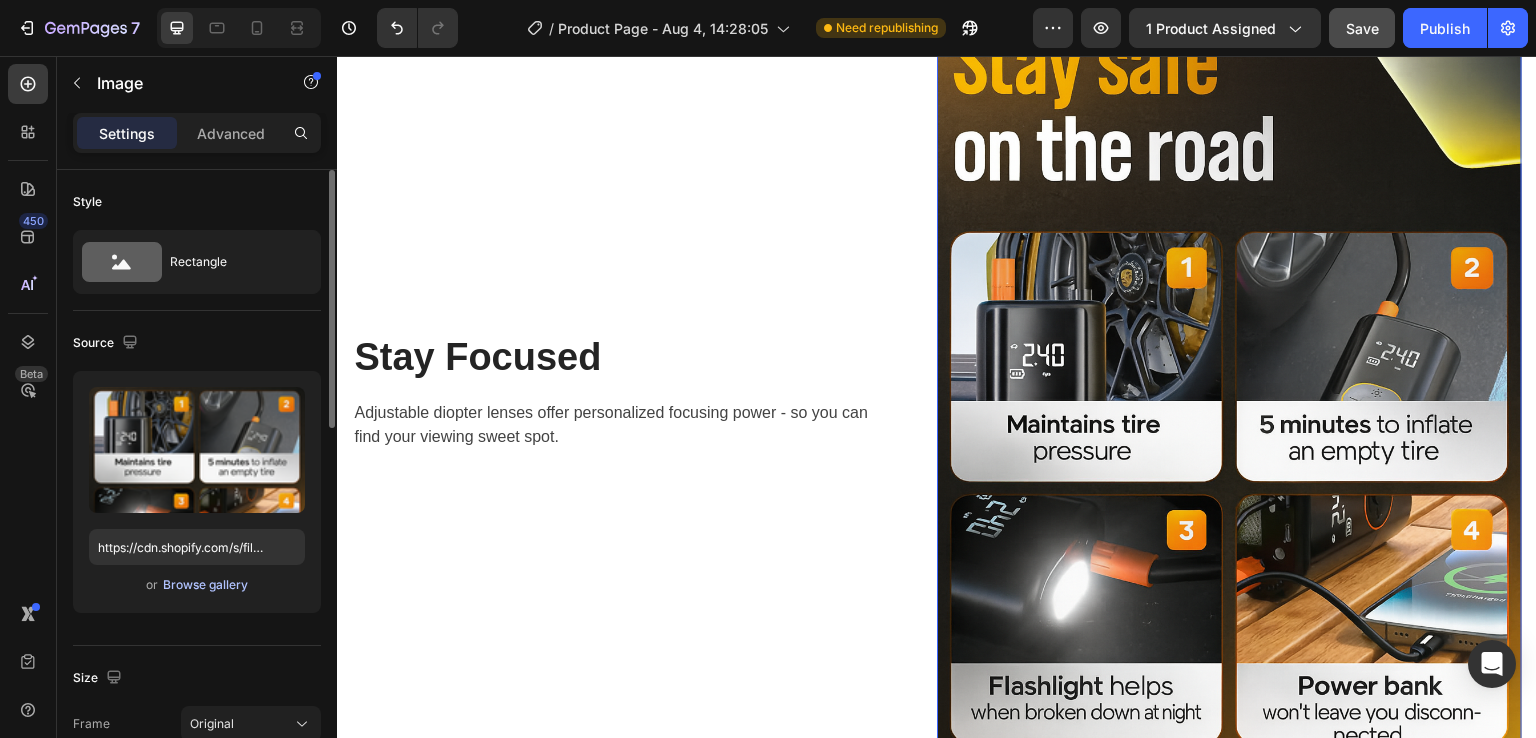 click on "Browse gallery" at bounding box center (205, 585) 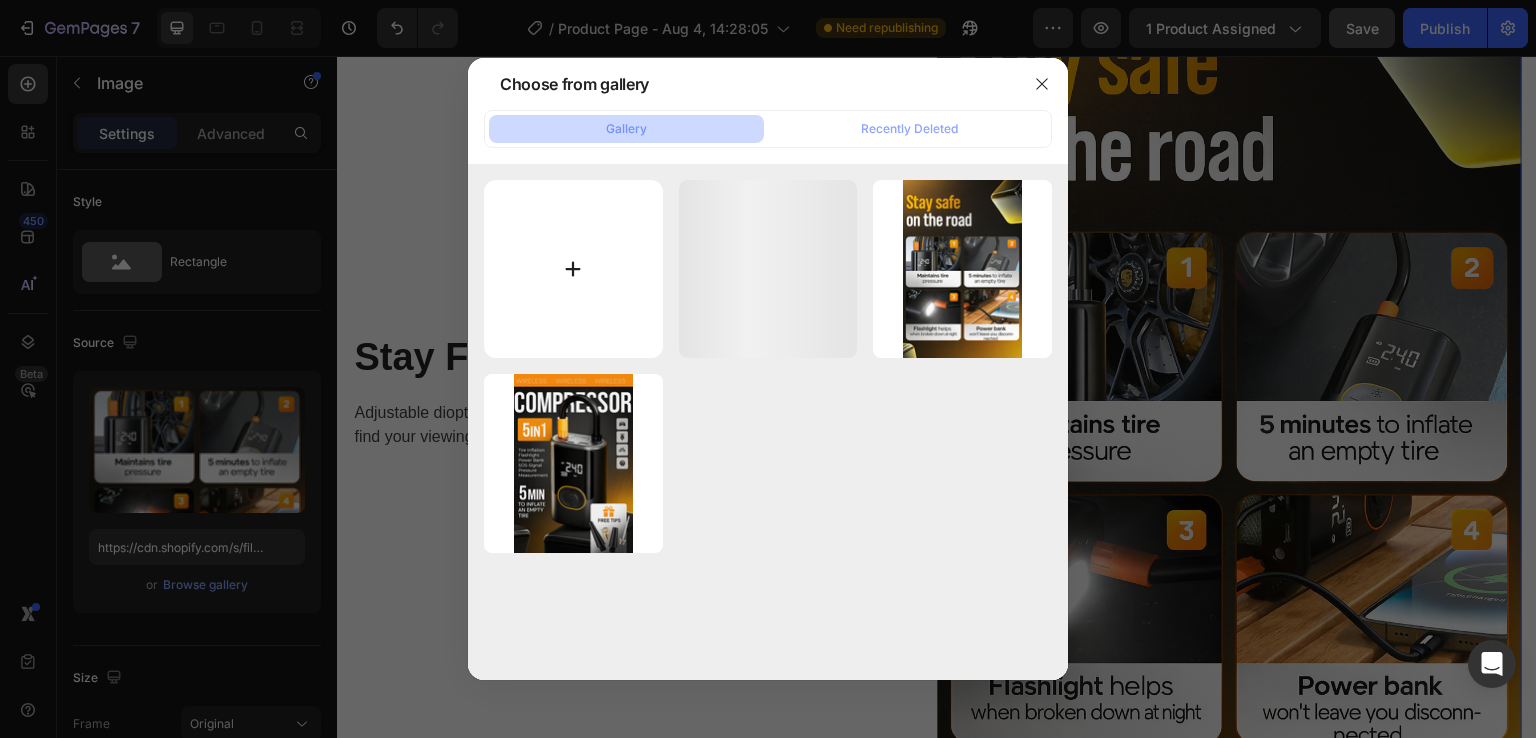 click at bounding box center (573, 269) 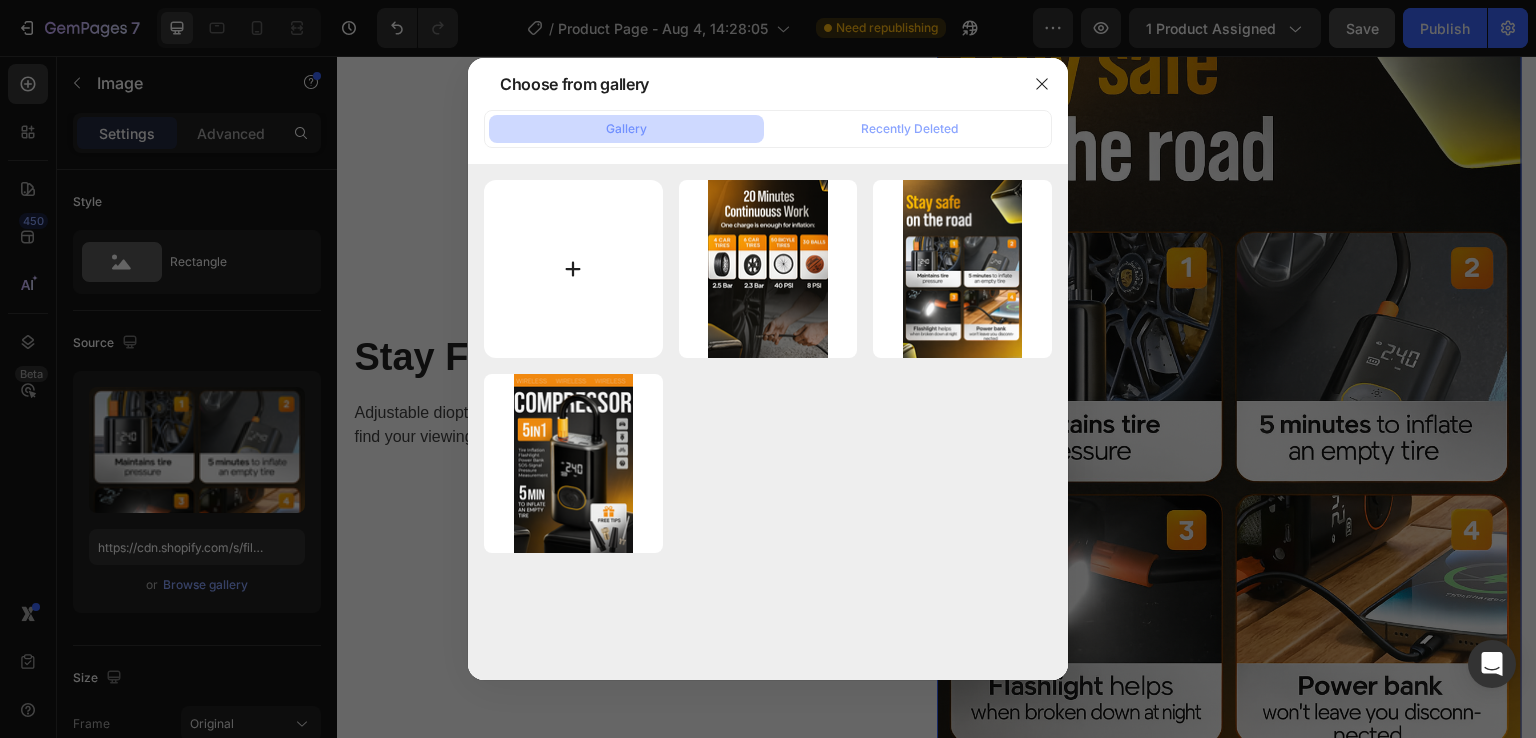 type on "C:\fakepath\4.png" 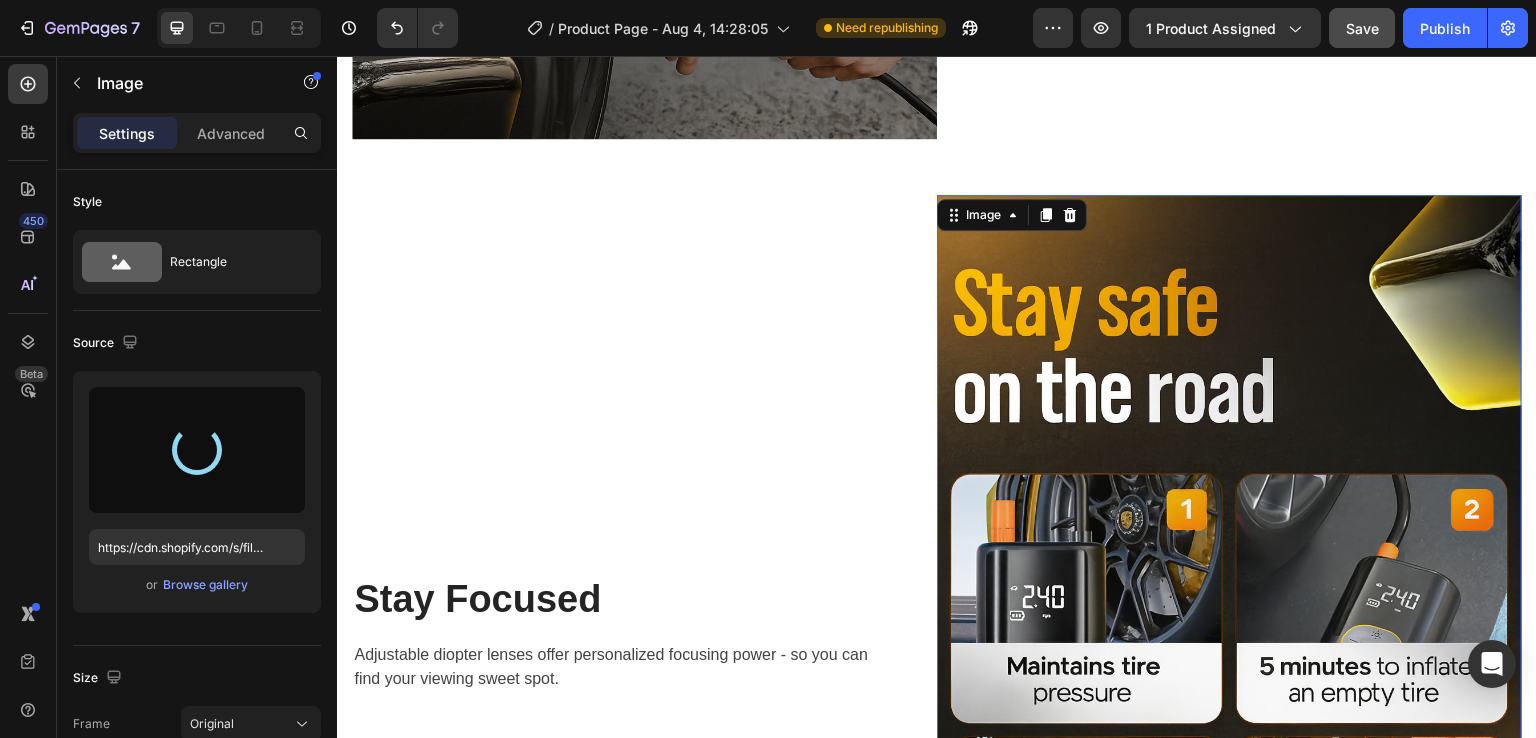 scroll, scrollTop: 5325, scrollLeft: 0, axis: vertical 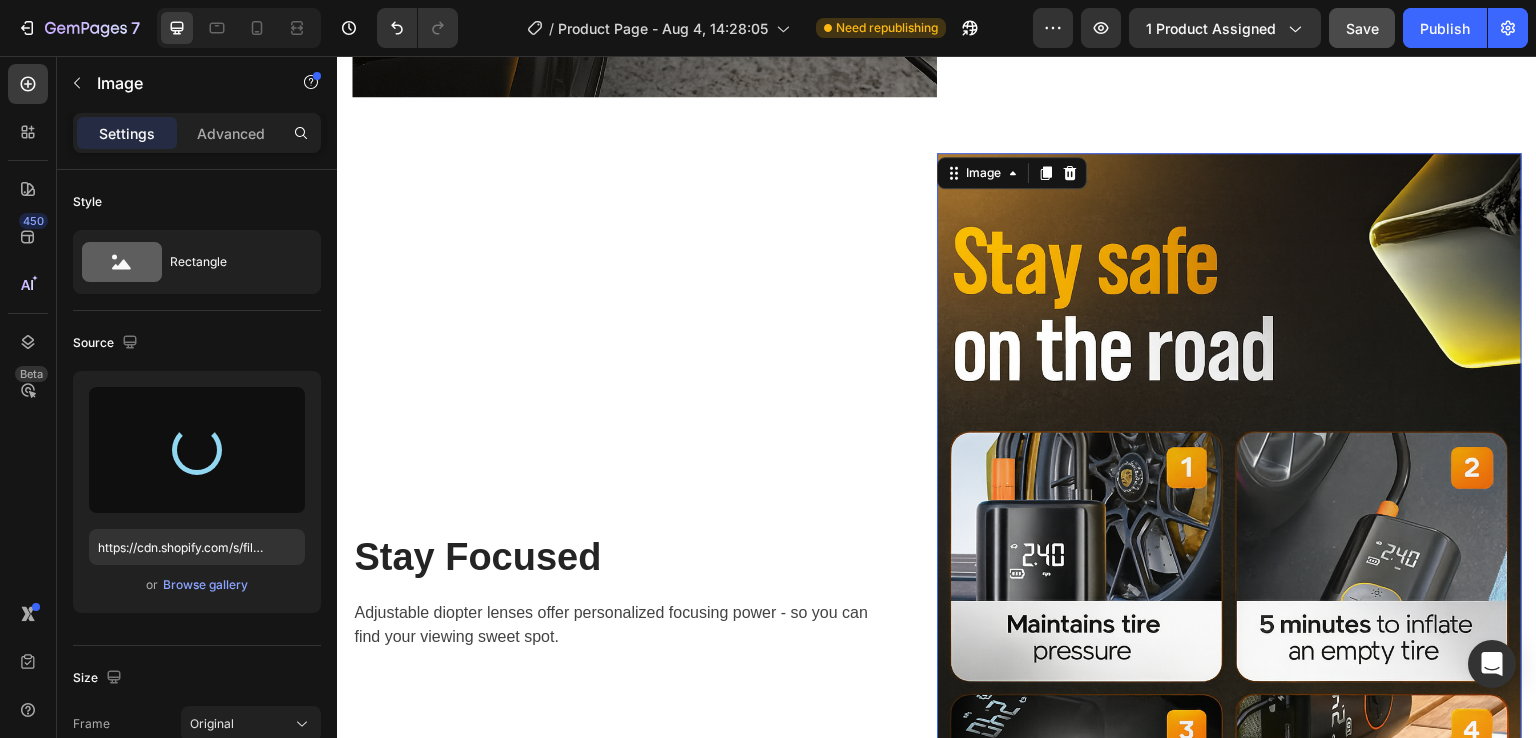 type on "https://cdn.shopify.com/s/files/1/0659/9504/7014/files/gempages_578412585410364297-f21f8d4f-be81-4eb2-8e75-81516f3f3c05.png" 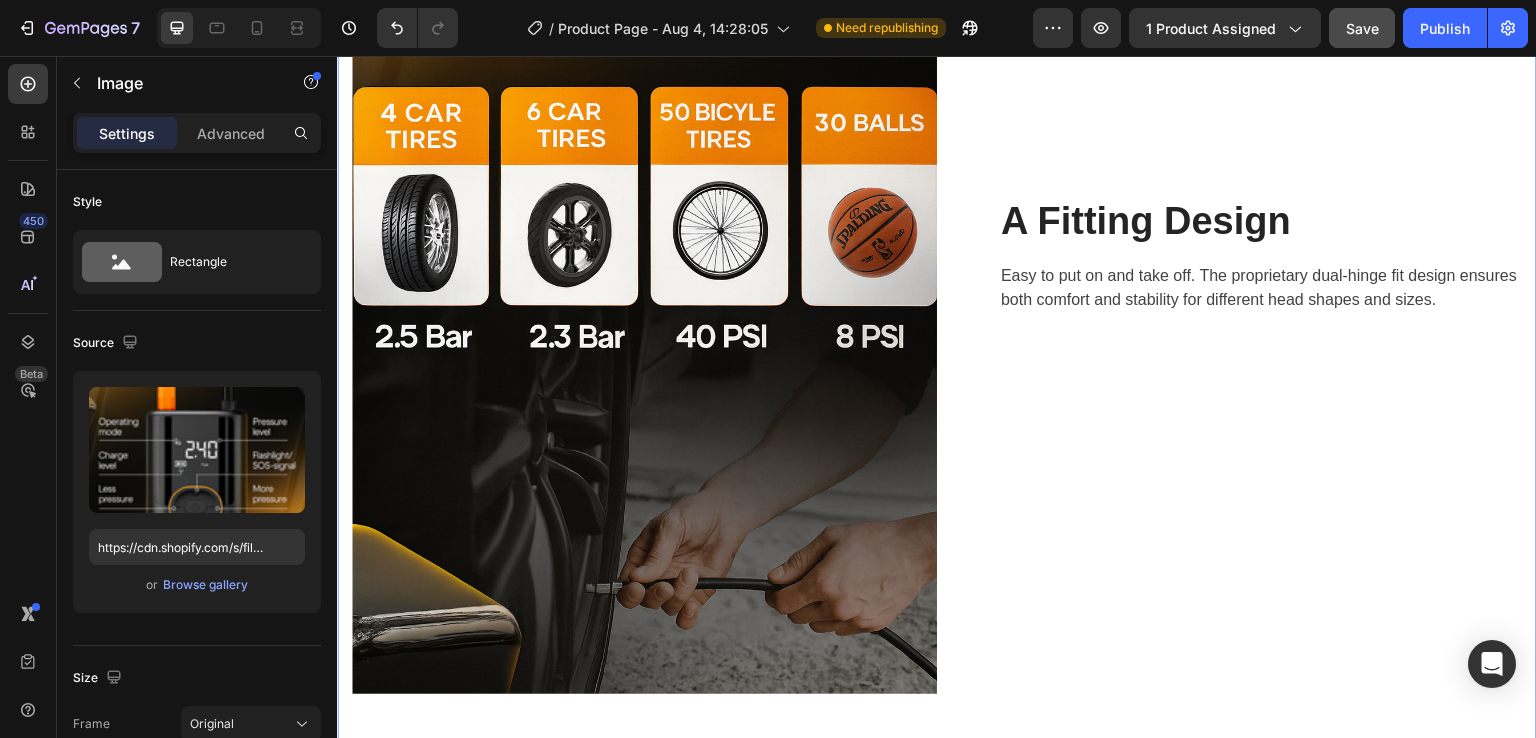 scroll, scrollTop: 4725, scrollLeft: 0, axis: vertical 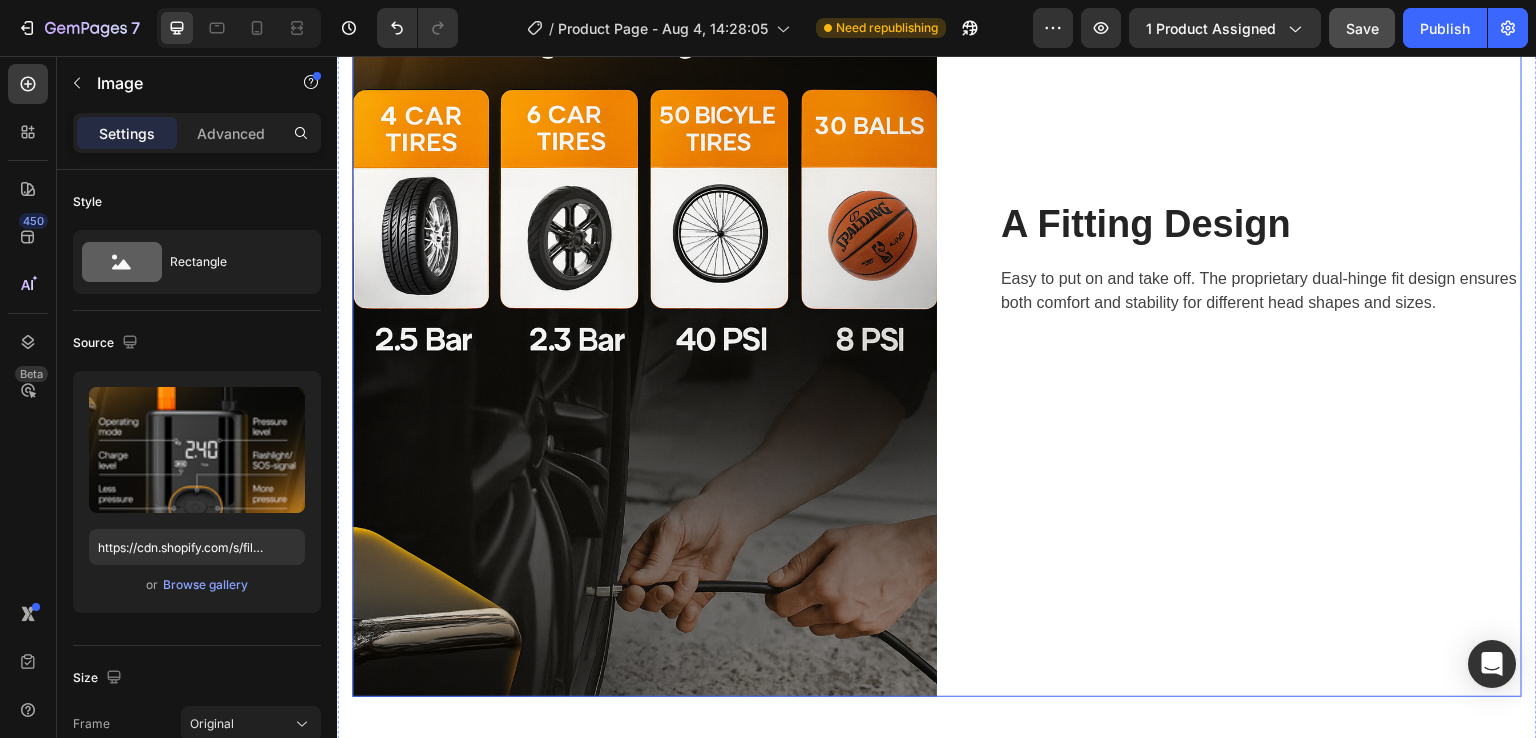 click on "A Fitting Design Heading Easy to put on and take off. The proprietary dual-hinge fit design ensures both comfort and stability for different head shapes and sizes. Text block Row" at bounding box center [1229, 259] 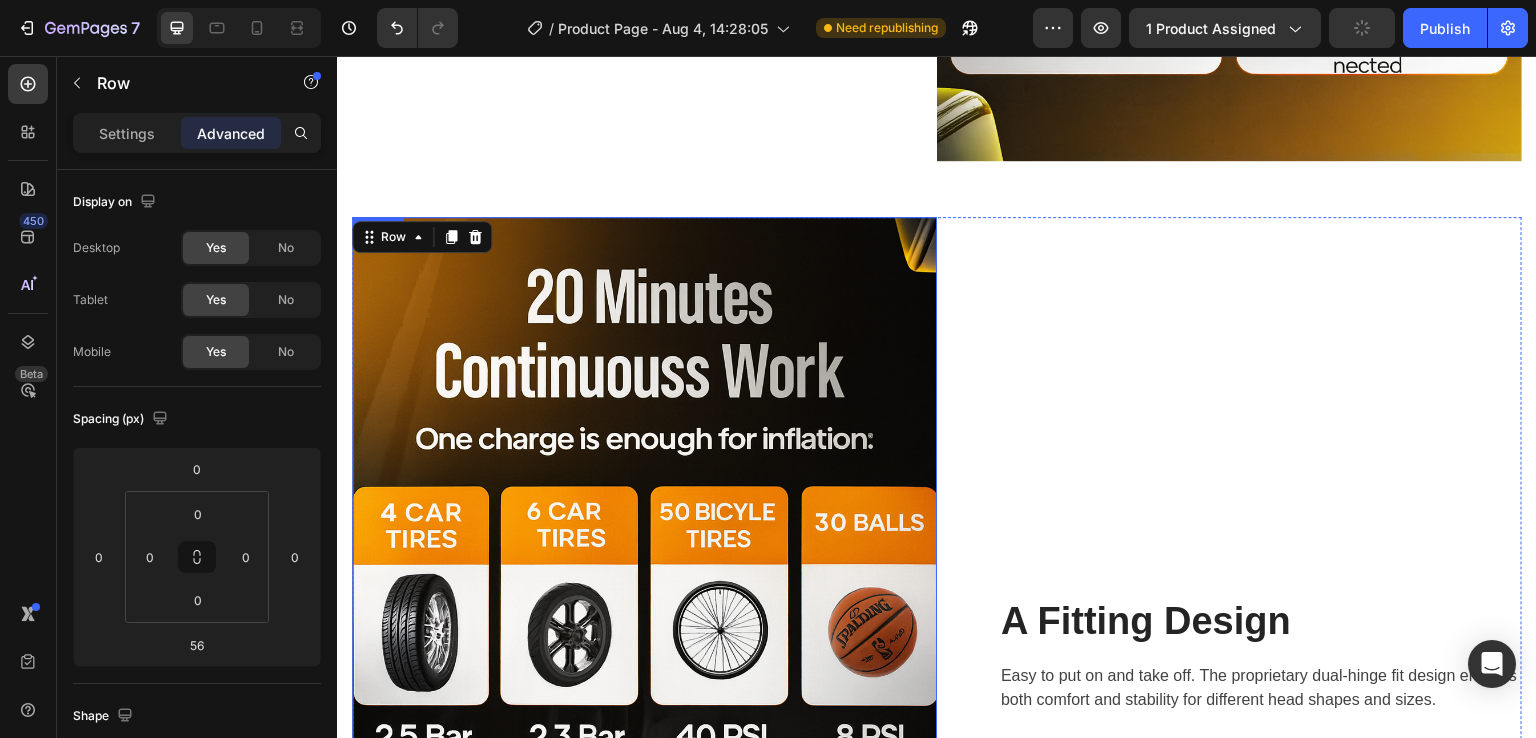 scroll, scrollTop: 4325, scrollLeft: 0, axis: vertical 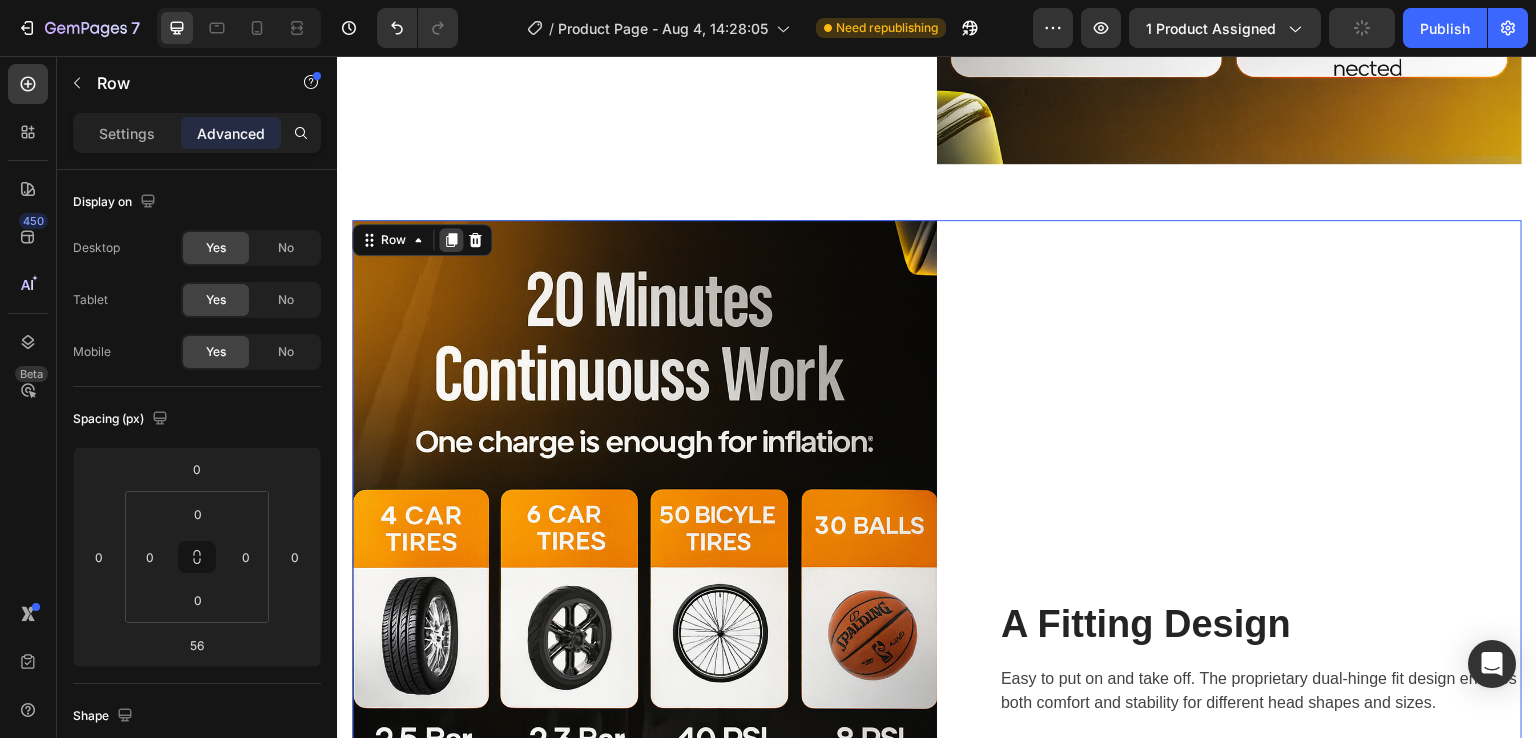 click 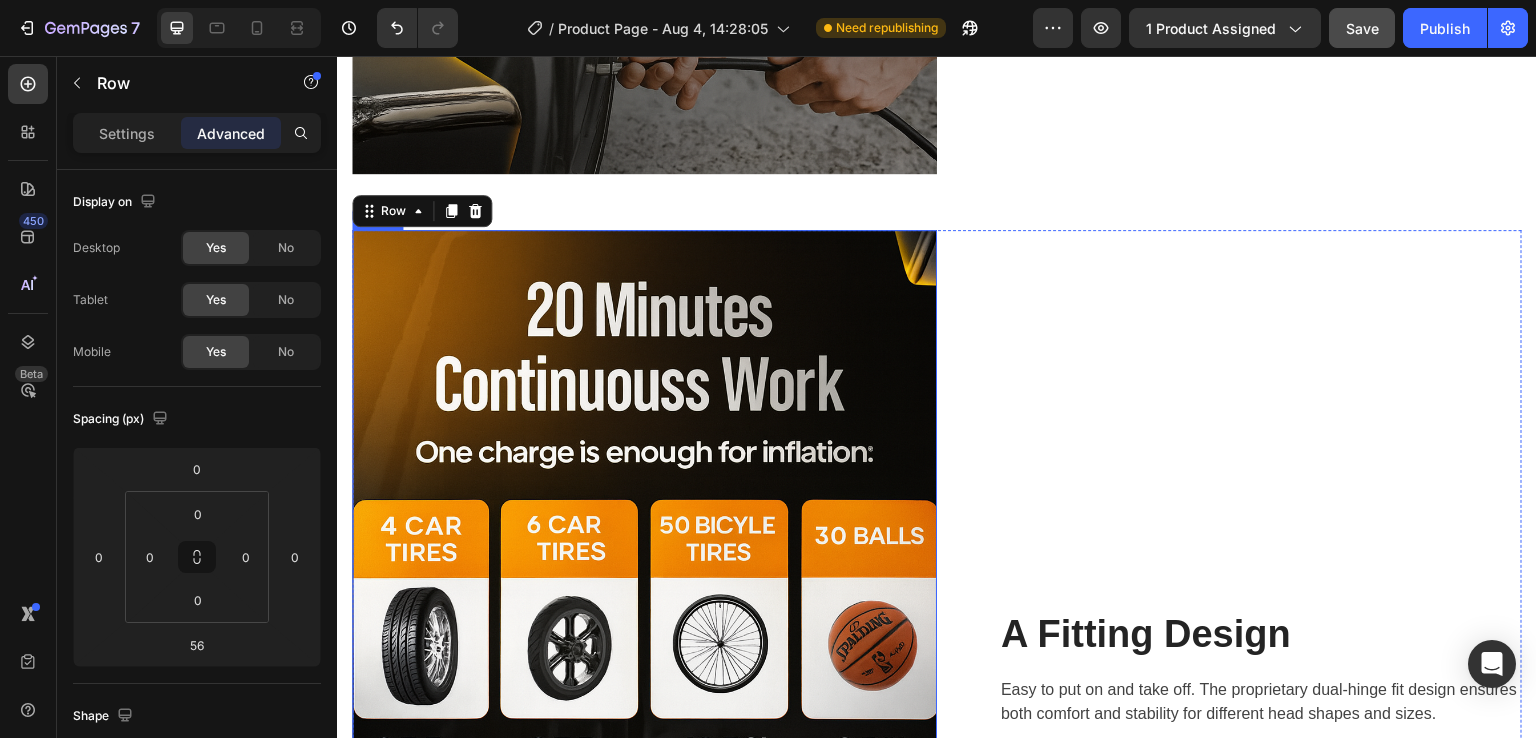 scroll, scrollTop: 5213, scrollLeft: 0, axis: vertical 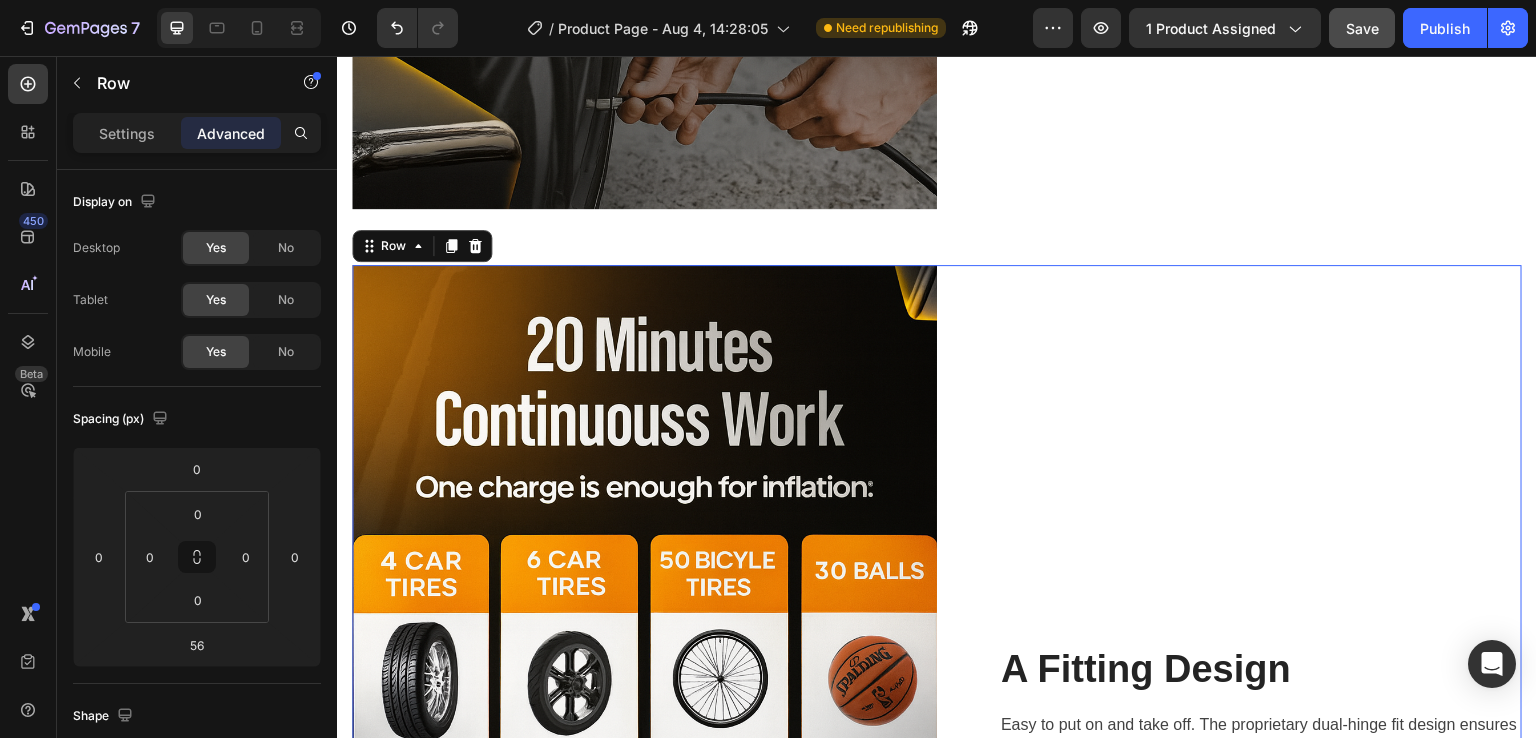 drag, startPoint x: 450, startPoint y: 204, endPoint x: 803, endPoint y: 309, distance: 368.28522 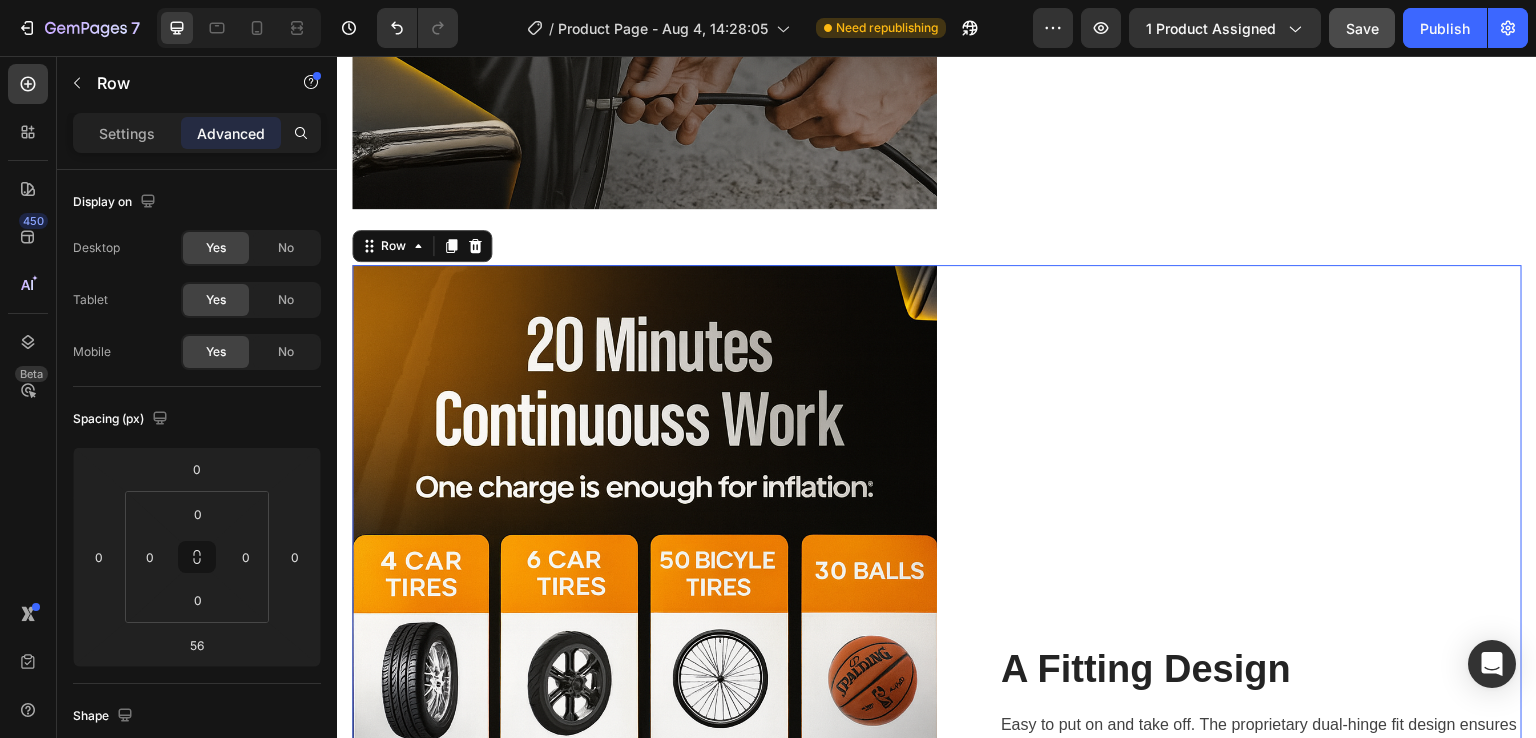 click on "Image A Fitting Design Heading Easy to put on and take off. The proprietary dual-hinge fit design ensures both comfort and stability for different head shapes and sizes. Text block Row Row   56" at bounding box center [937, 704] 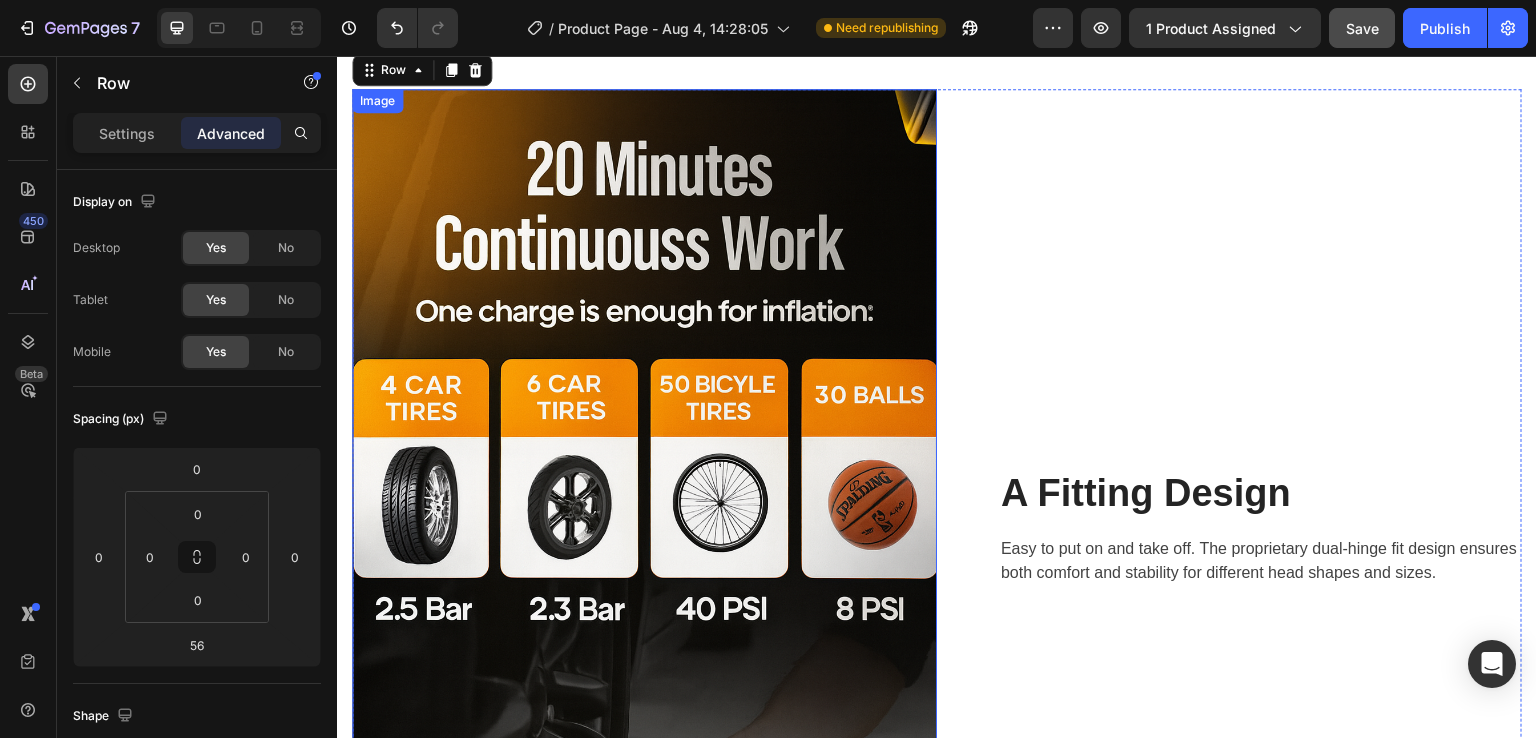 scroll, scrollTop: 5313, scrollLeft: 0, axis: vertical 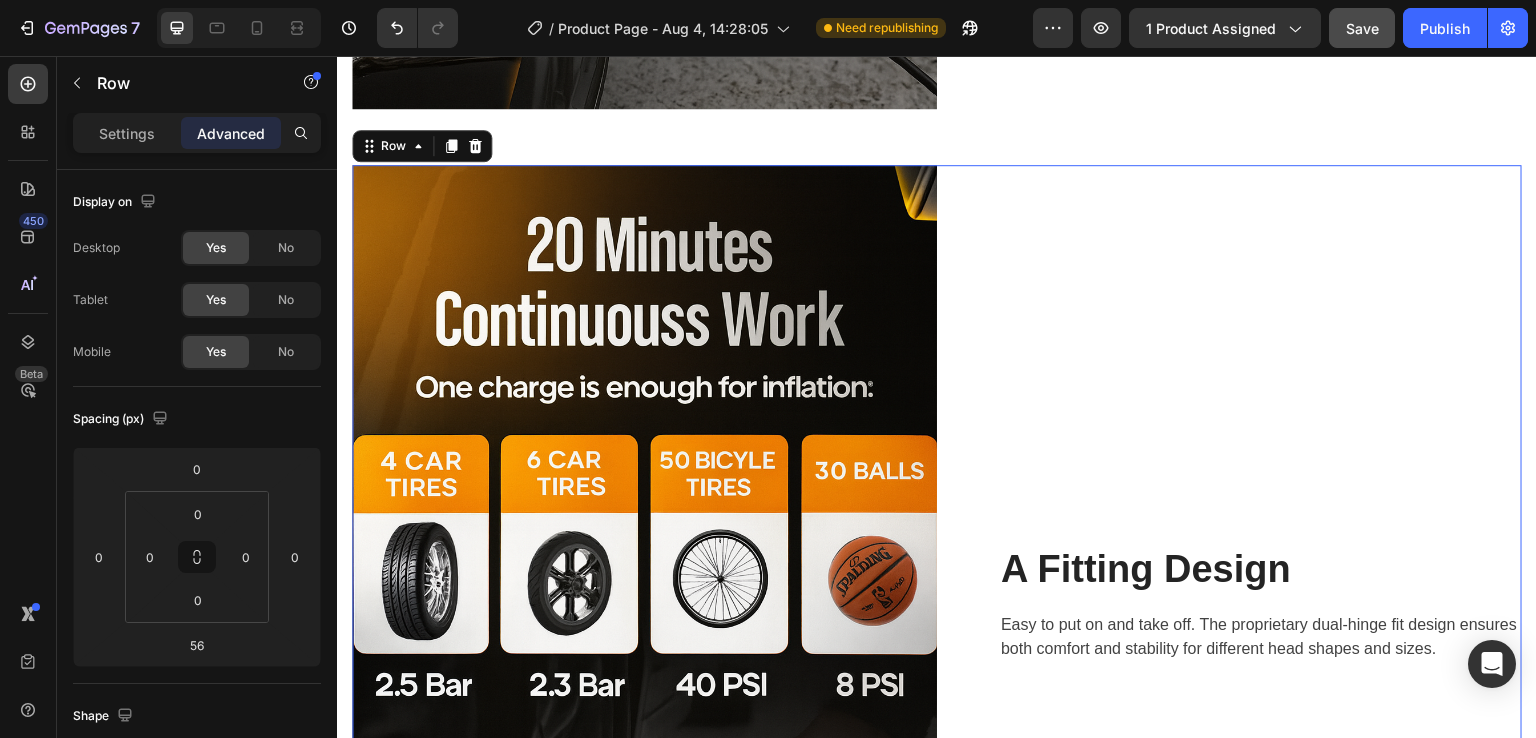 drag, startPoint x: 456, startPoint y: 109, endPoint x: 894, endPoint y: 624, distance: 676.0688 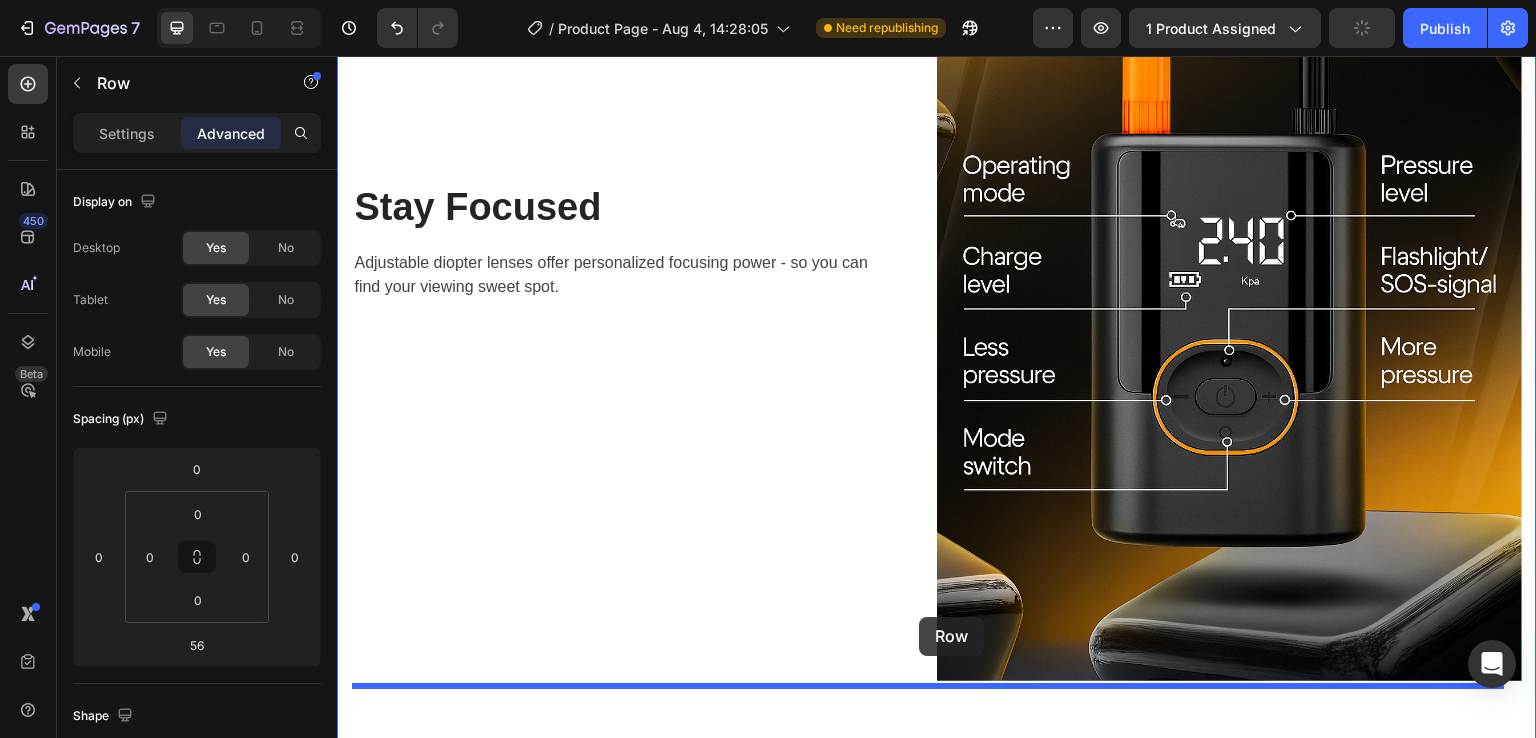 scroll, scrollTop: 6648, scrollLeft: 0, axis: vertical 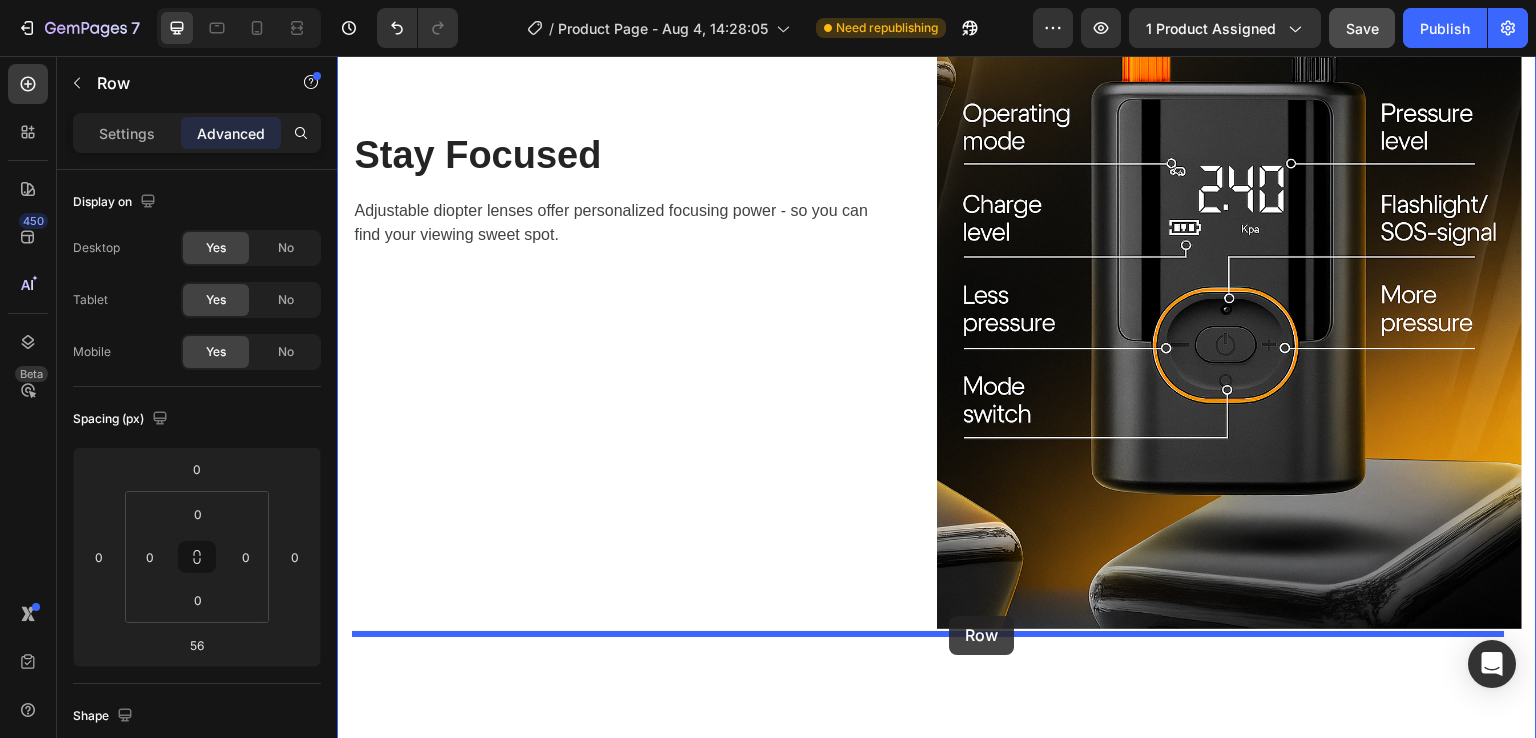 drag, startPoint x: 376, startPoint y: 109, endPoint x: 950, endPoint y: 616, distance: 765.8492 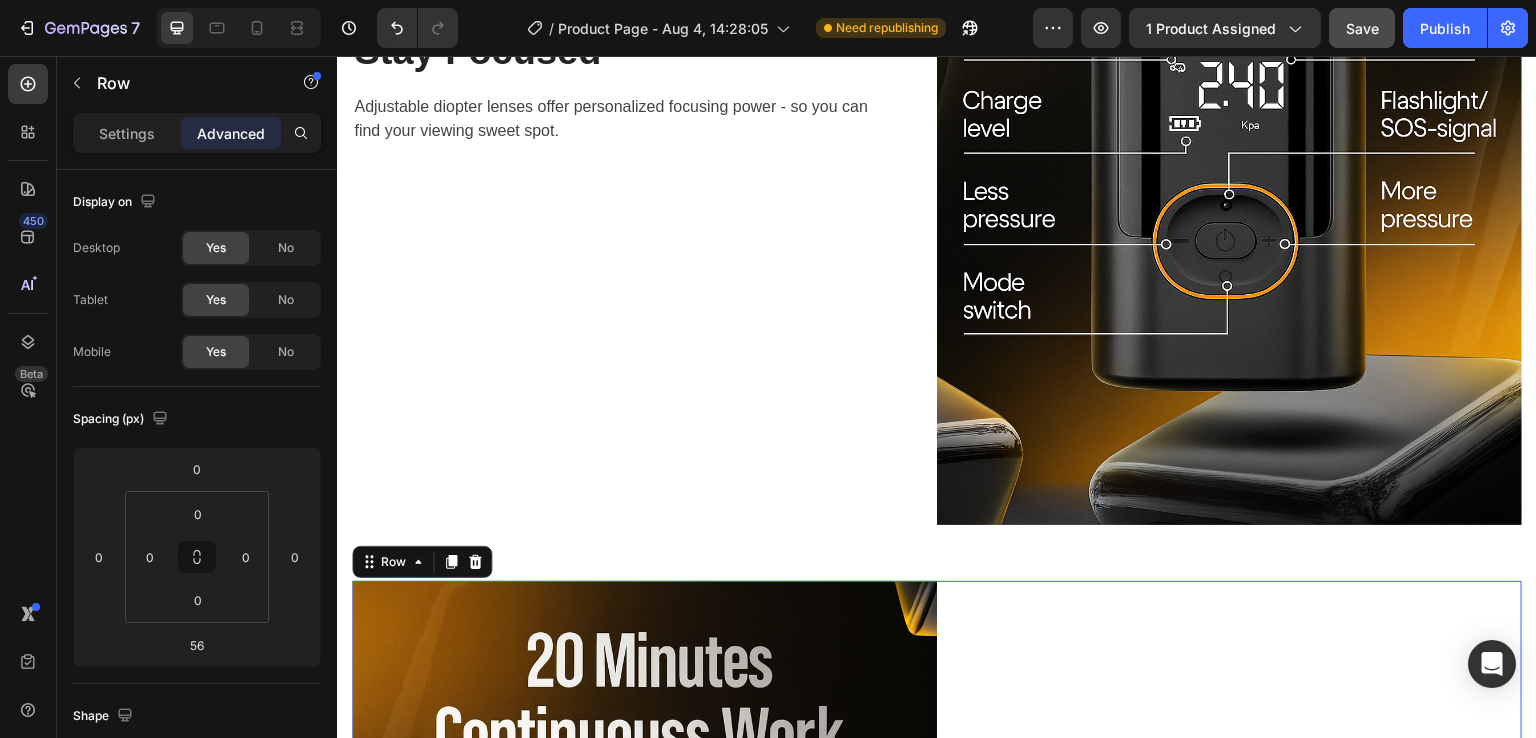 scroll, scrollTop: 5828, scrollLeft: 0, axis: vertical 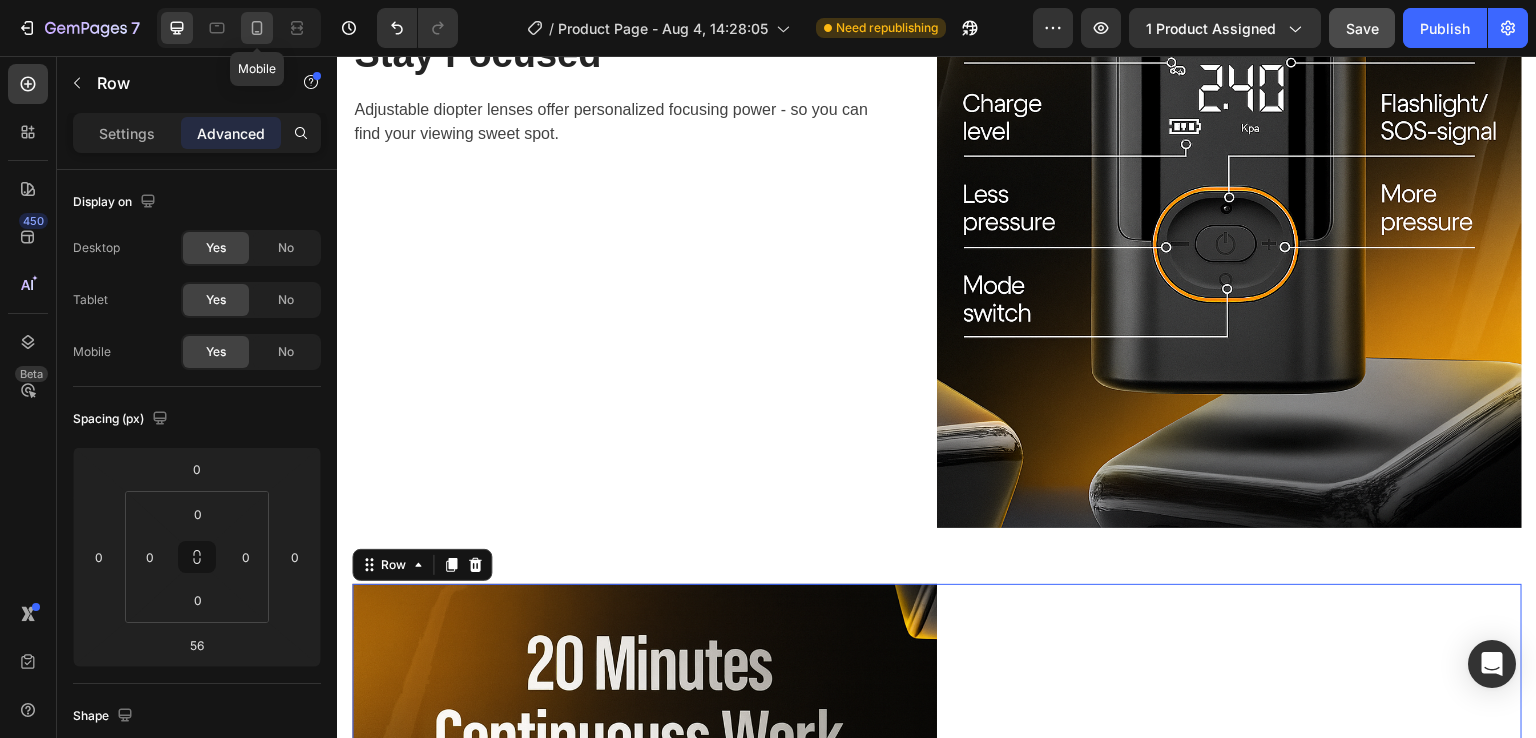 click 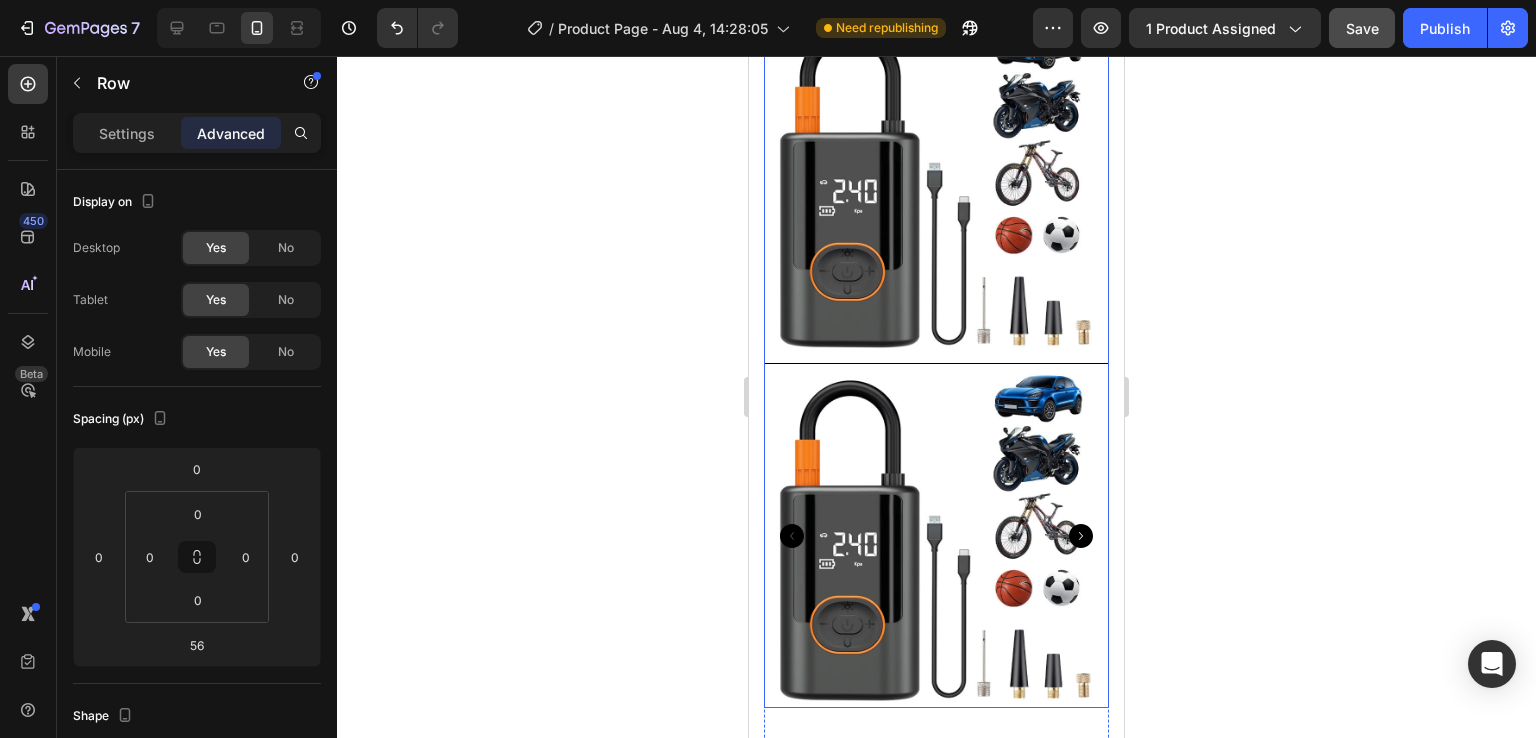 scroll, scrollTop: 0, scrollLeft: 0, axis: both 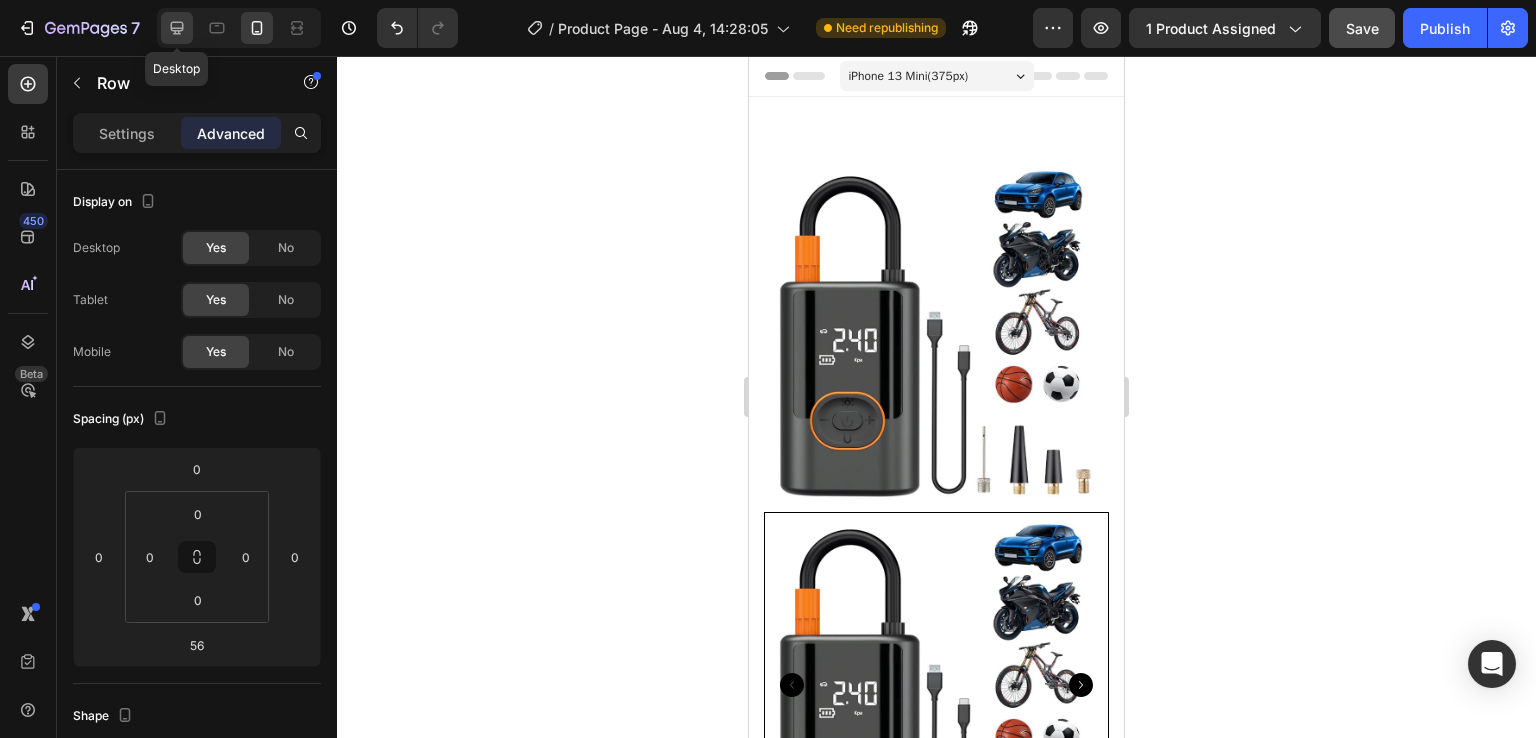click 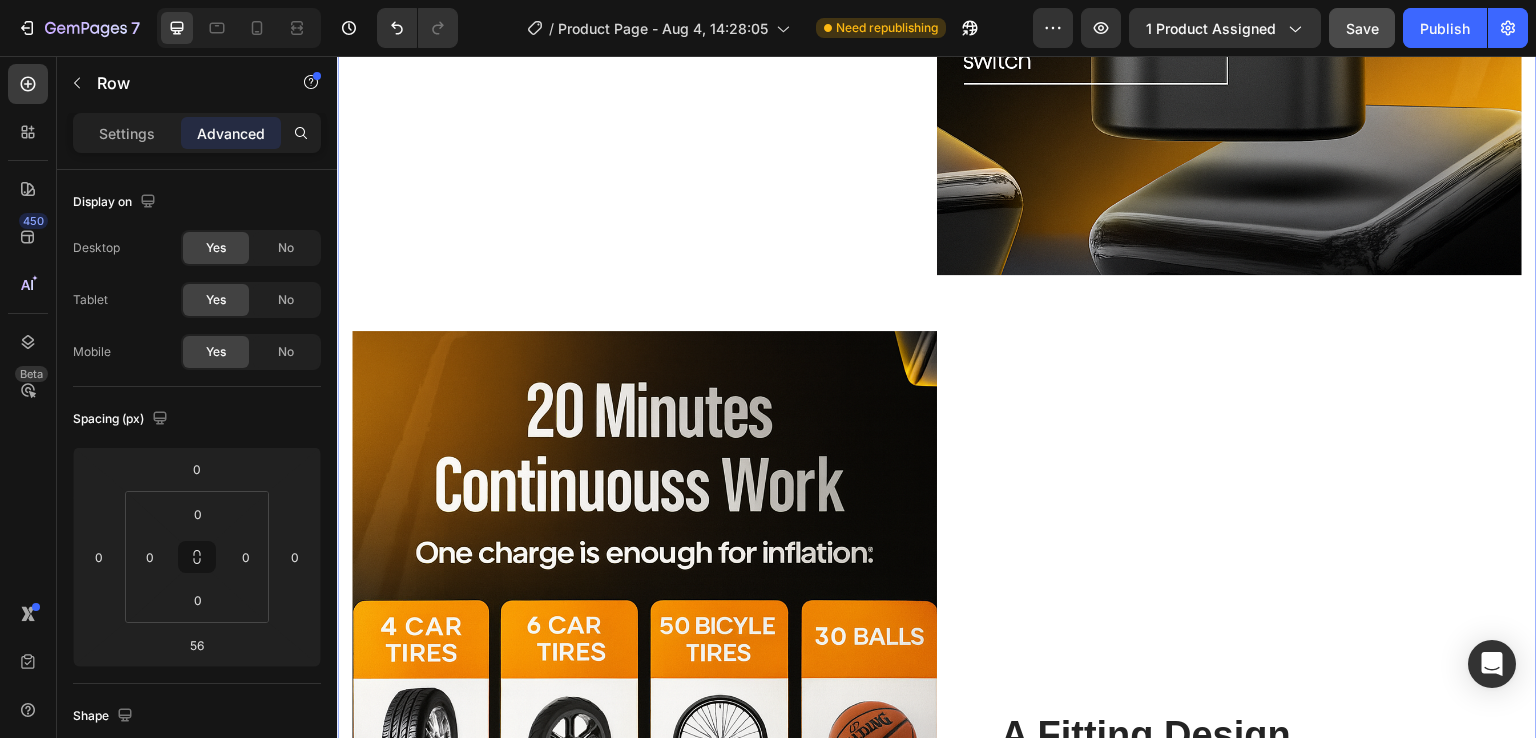 scroll, scrollTop: 6200, scrollLeft: 0, axis: vertical 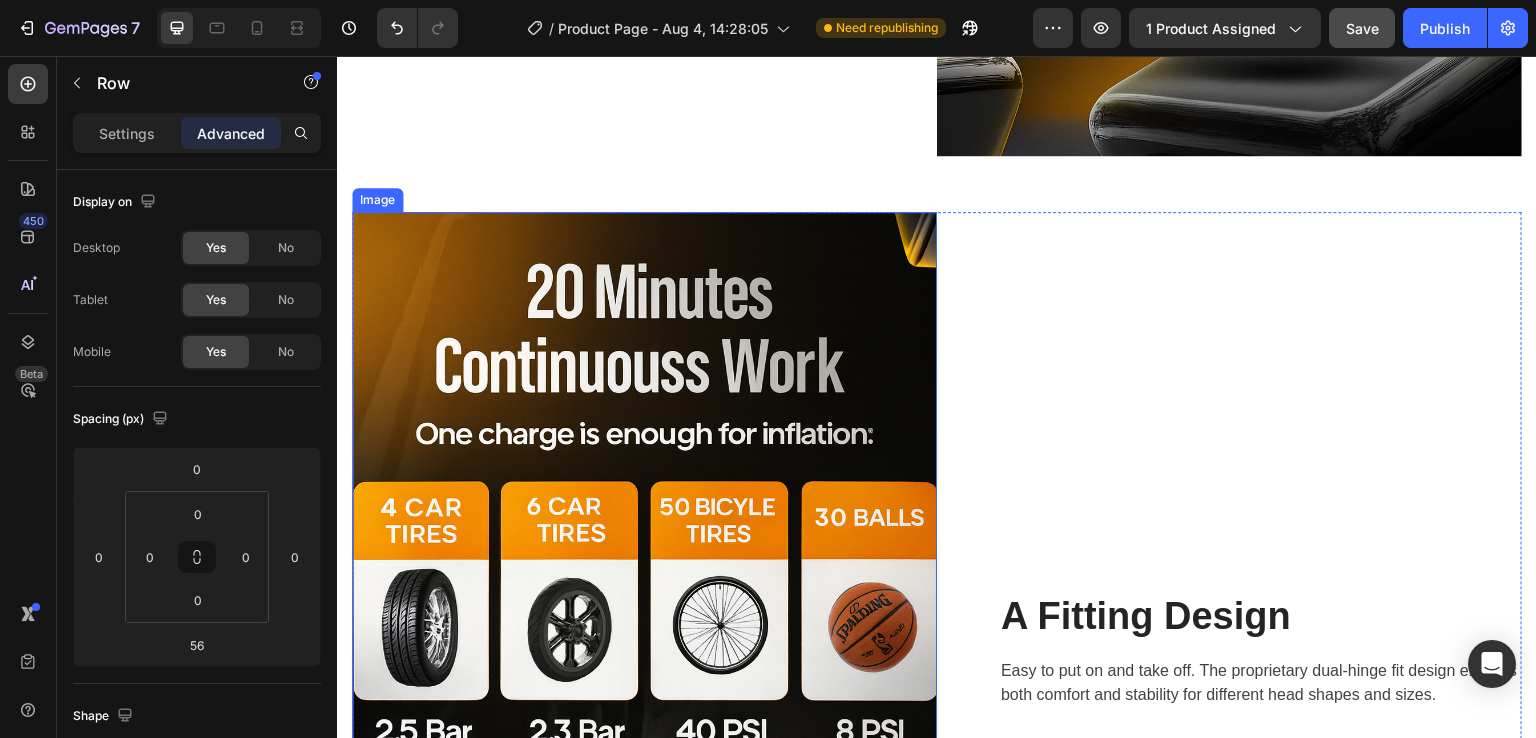 click at bounding box center (644, 651) 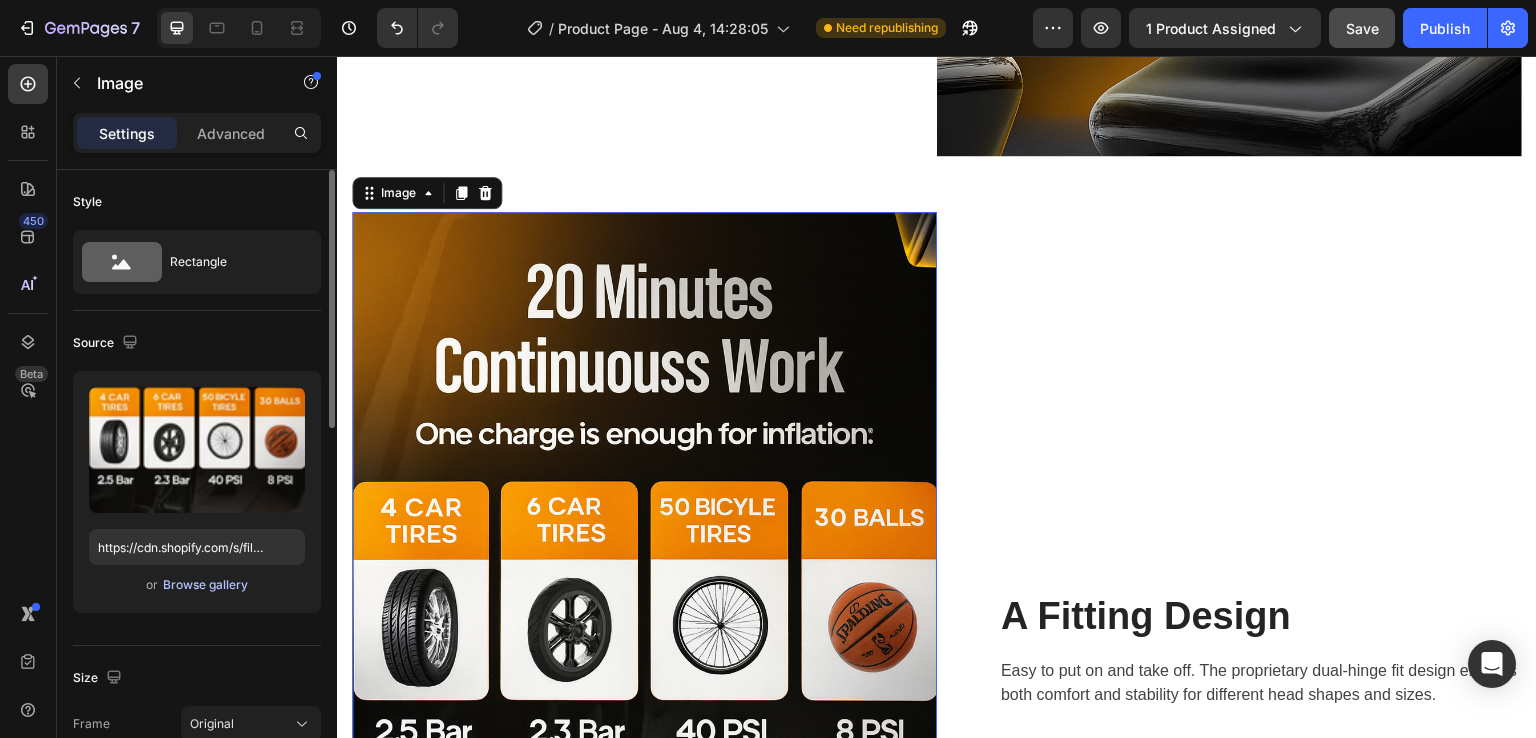 click on "Browse gallery" at bounding box center (205, 585) 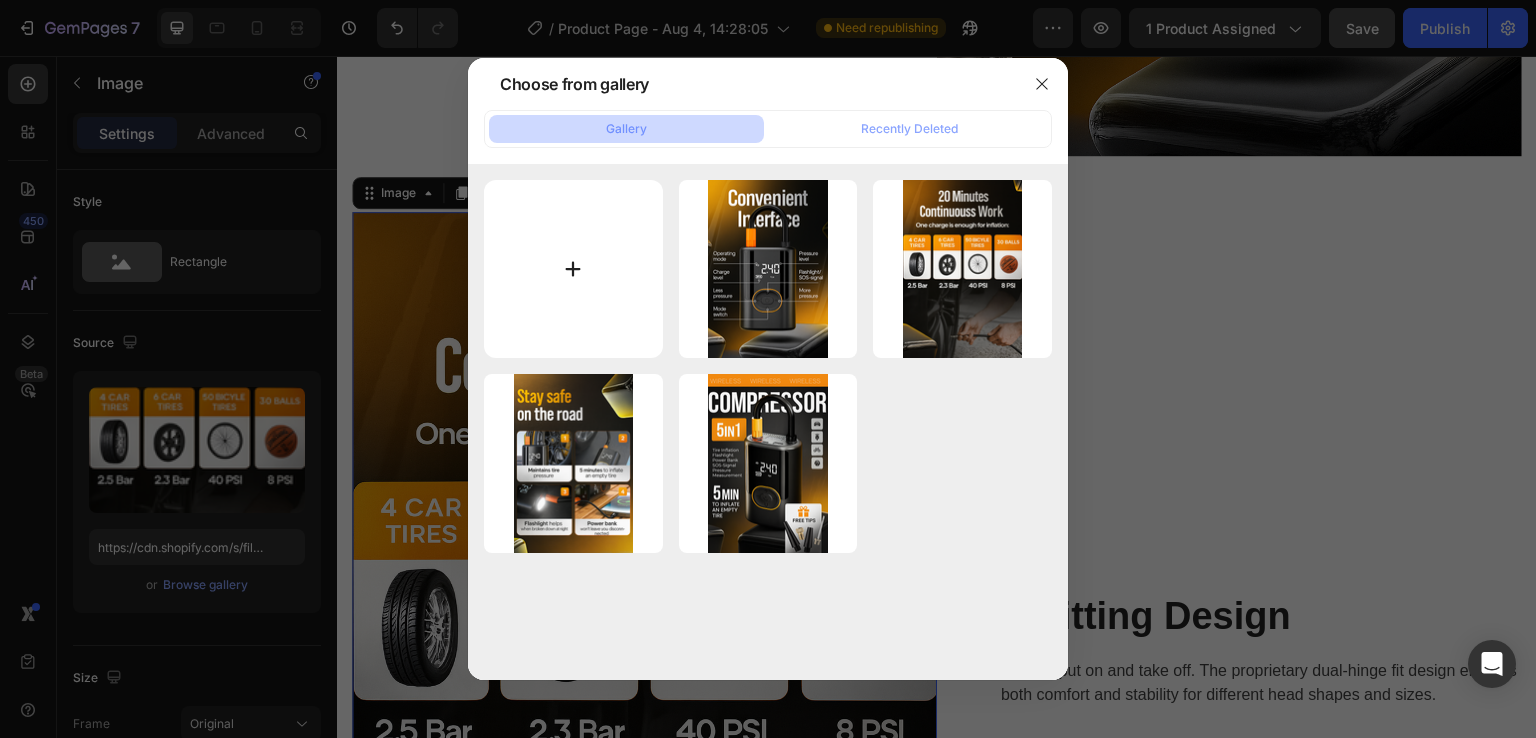 click at bounding box center [573, 269] 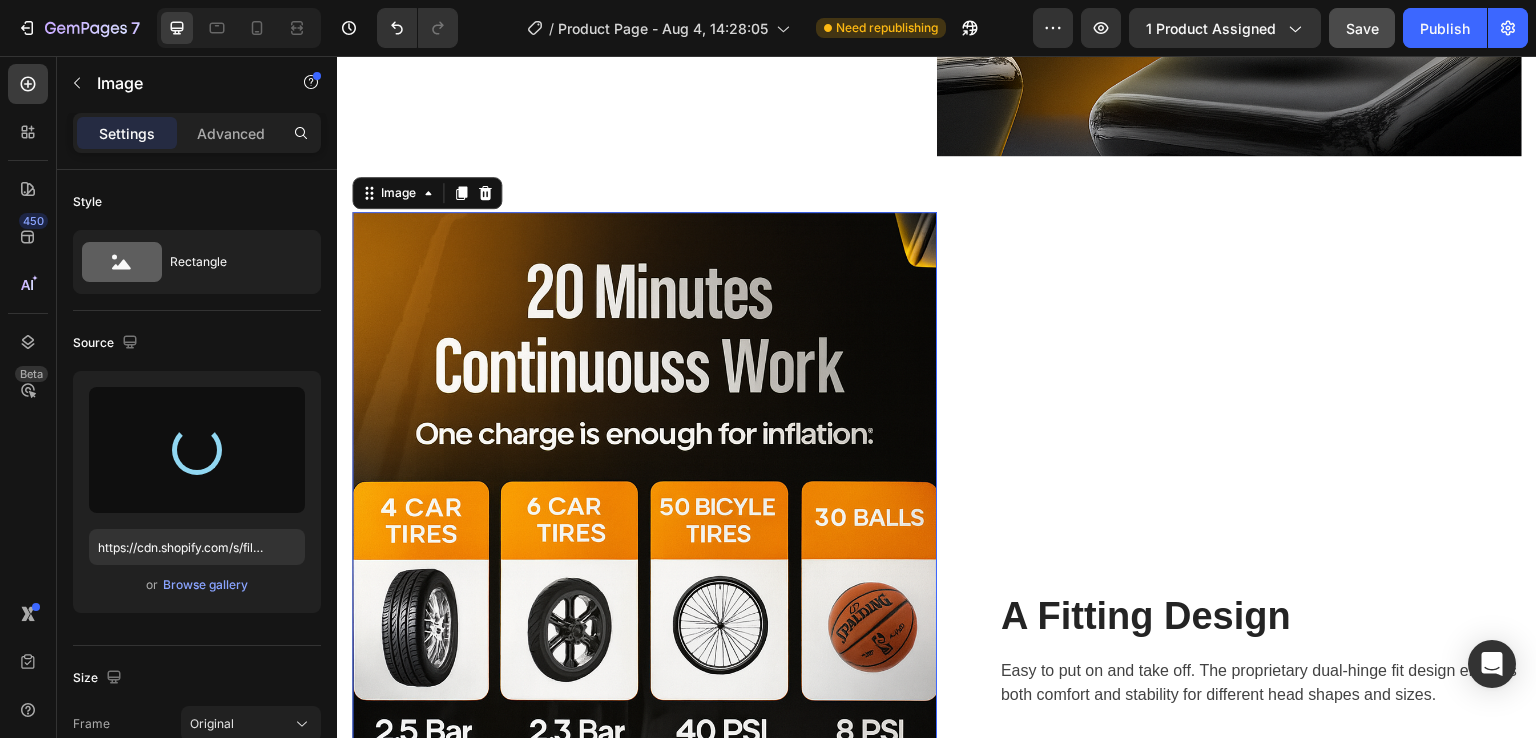 type on "https://cdn.shopify.com/s/files/1/0659/9504/7014/files/gempages_578412585410364297-89aced07-bc6e-459c-b693-4ed0fe3bd462.png" 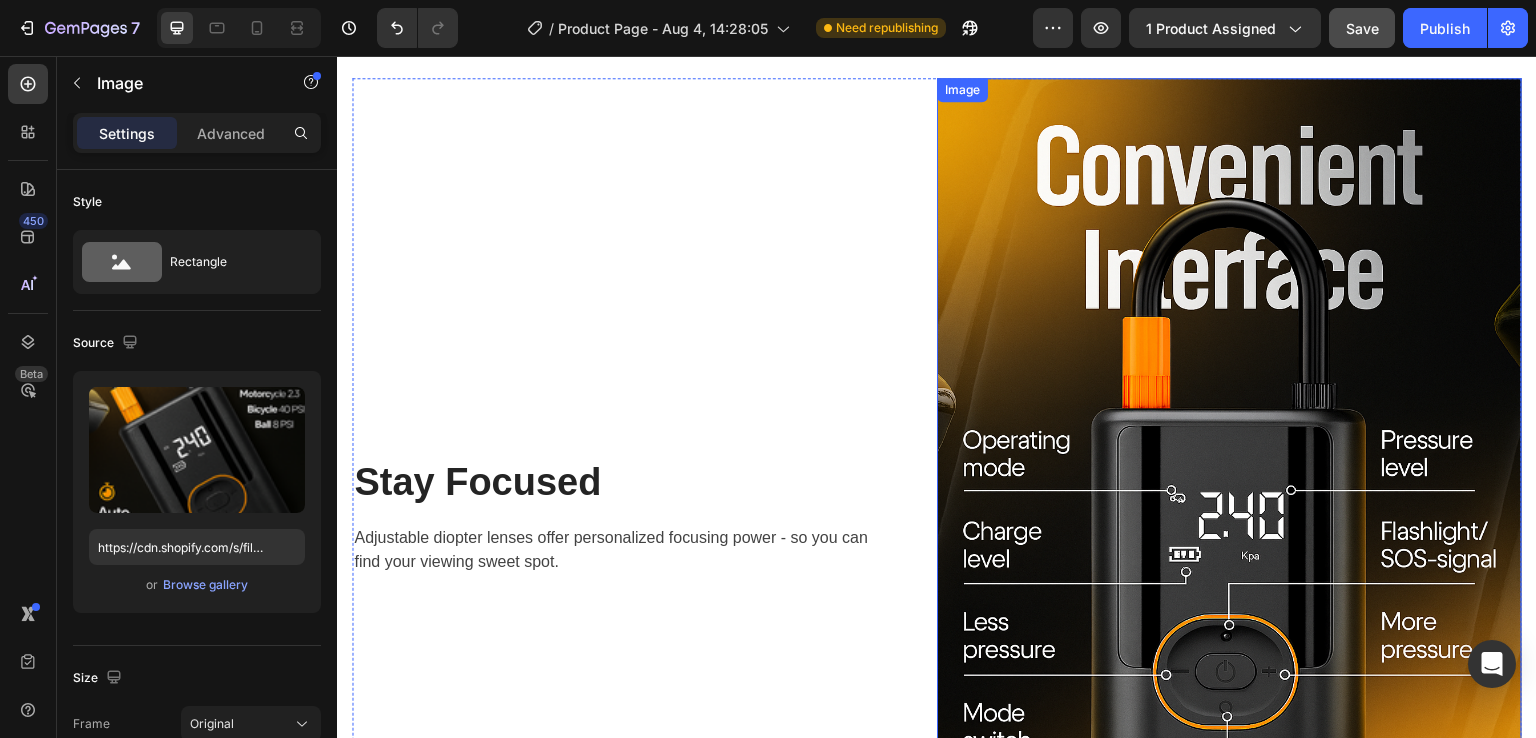 scroll, scrollTop: 5200, scrollLeft: 0, axis: vertical 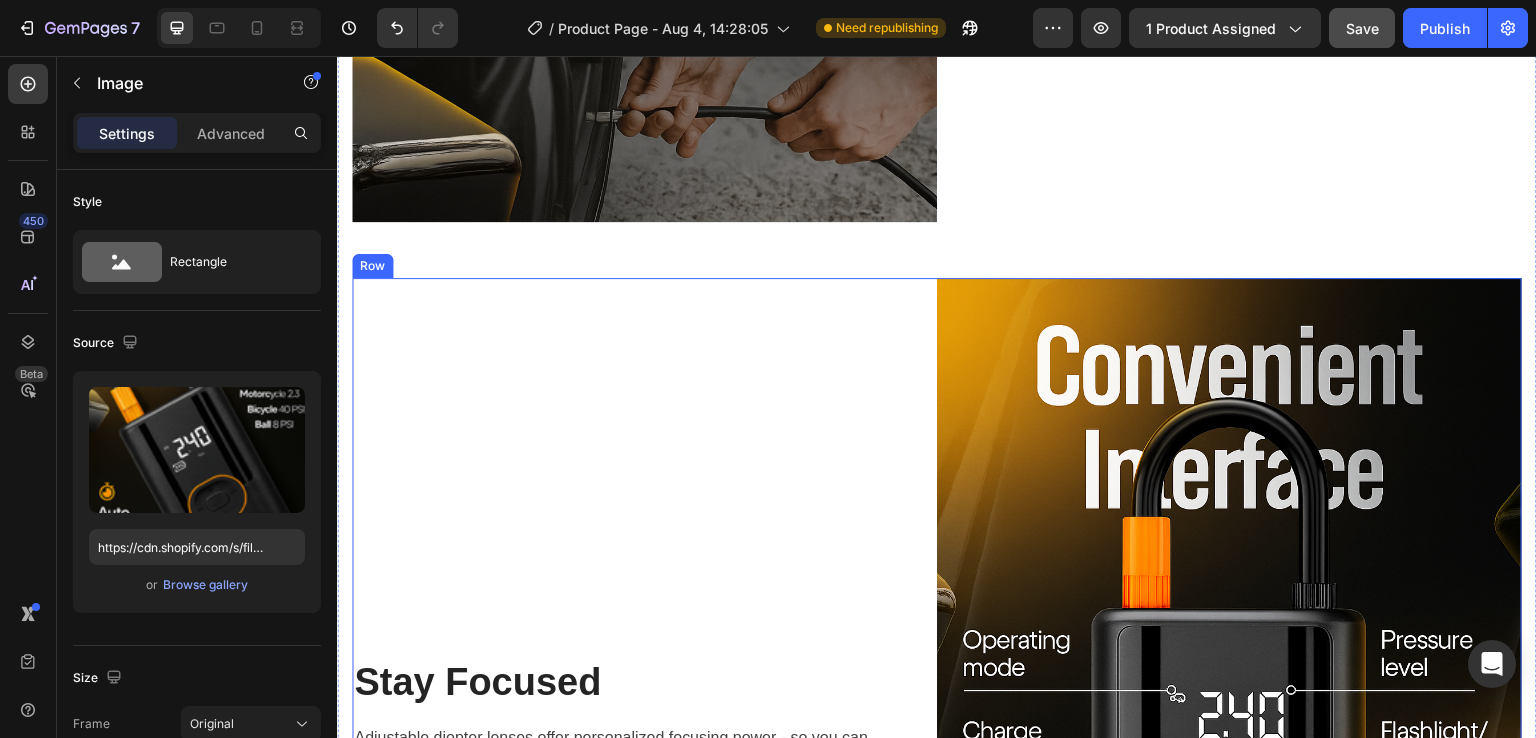 click on "Stay Focused Heading Adjustable diopter lenses offer personalized focusing power - so you can find your viewing sweet spot. Text block Row" at bounding box center [644, 717] 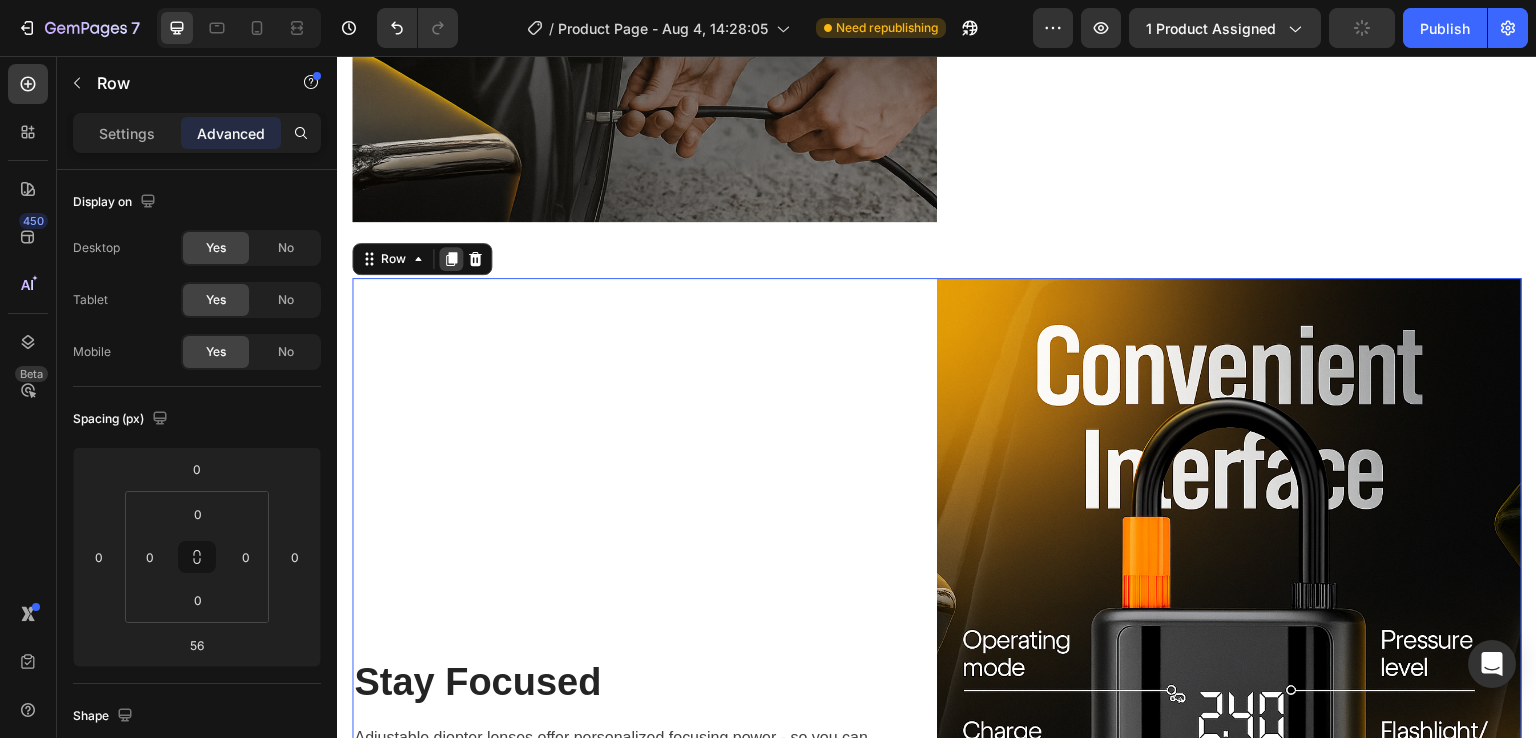 click 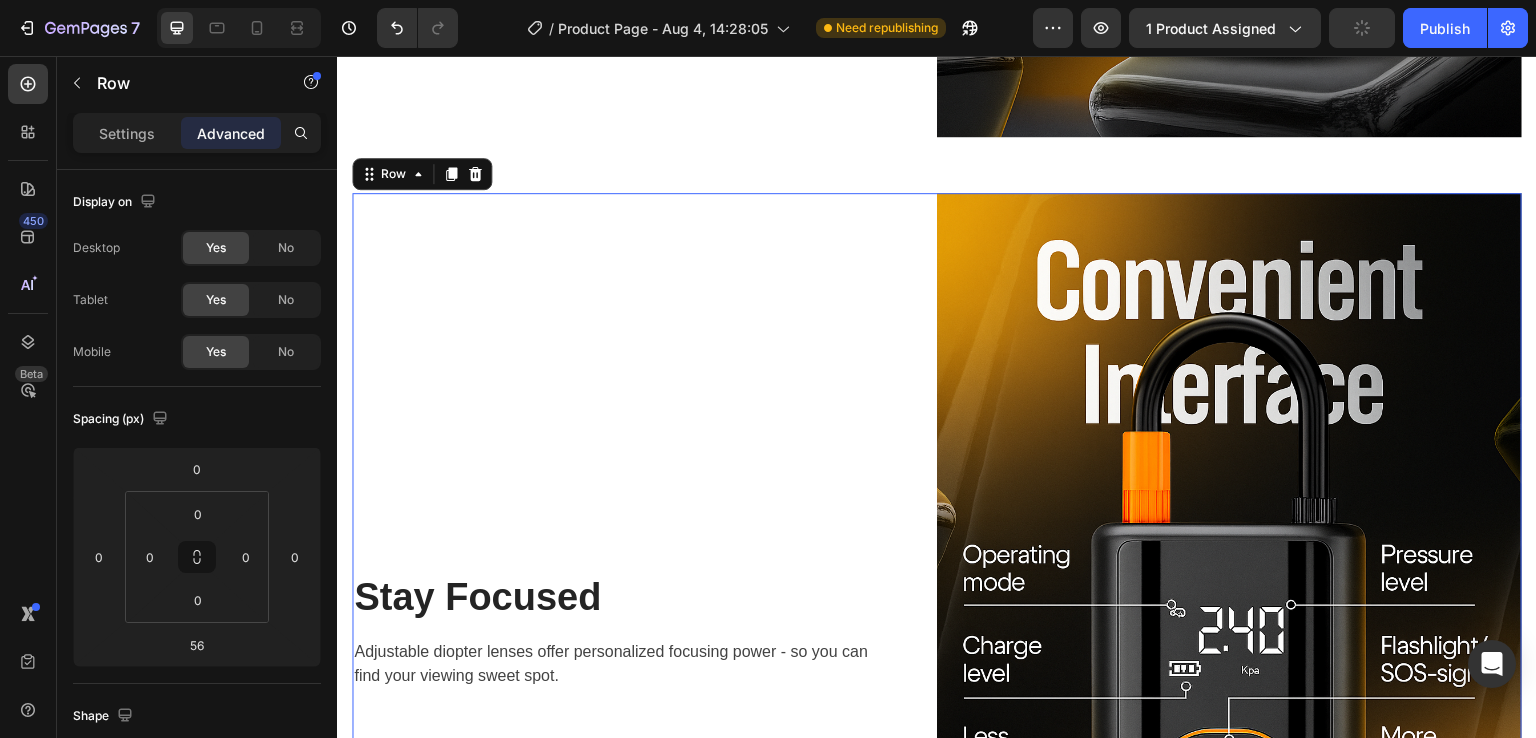scroll, scrollTop: 6234, scrollLeft: 0, axis: vertical 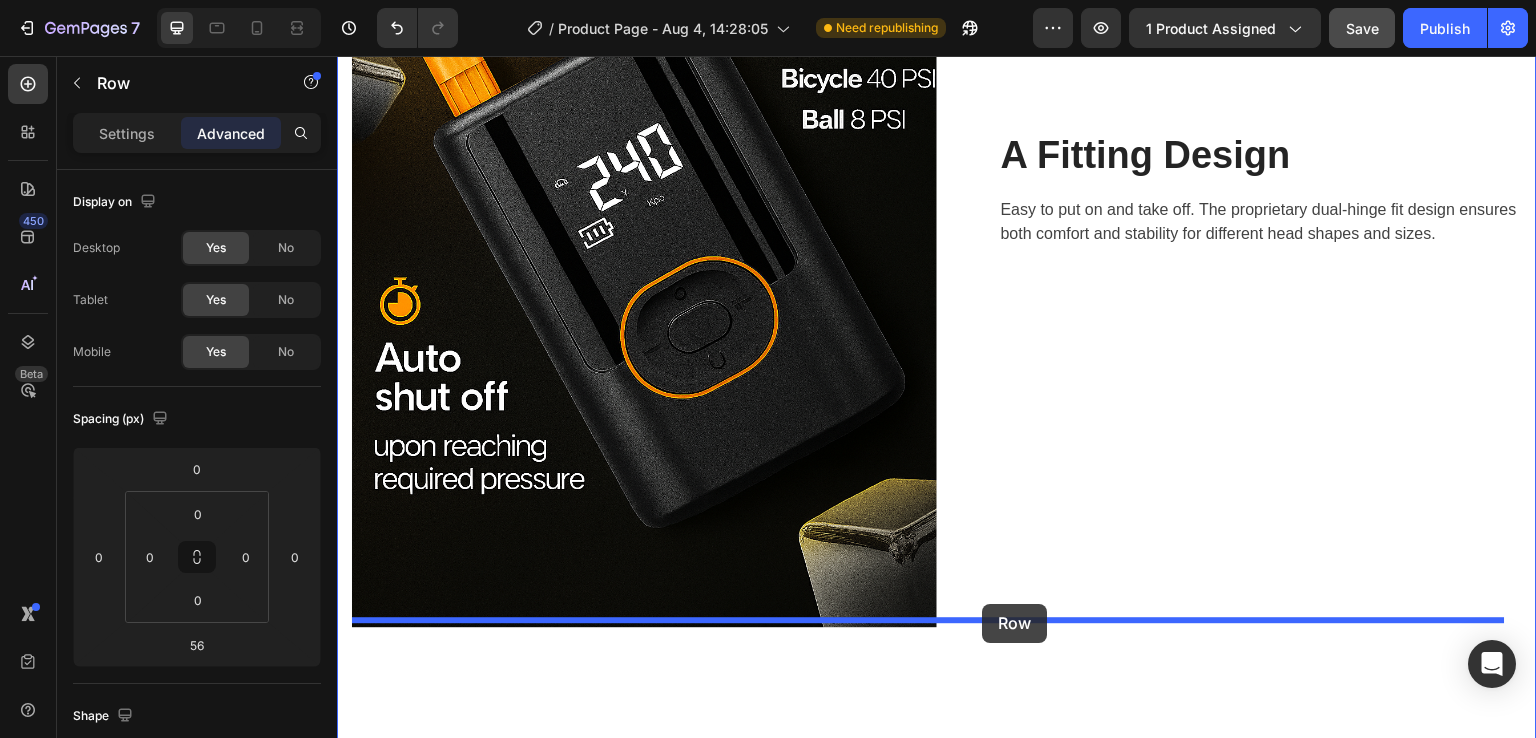 drag, startPoint x: 373, startPoint y: 101, endPoint x: 983, endPoint y: 604, distance: 790.63837 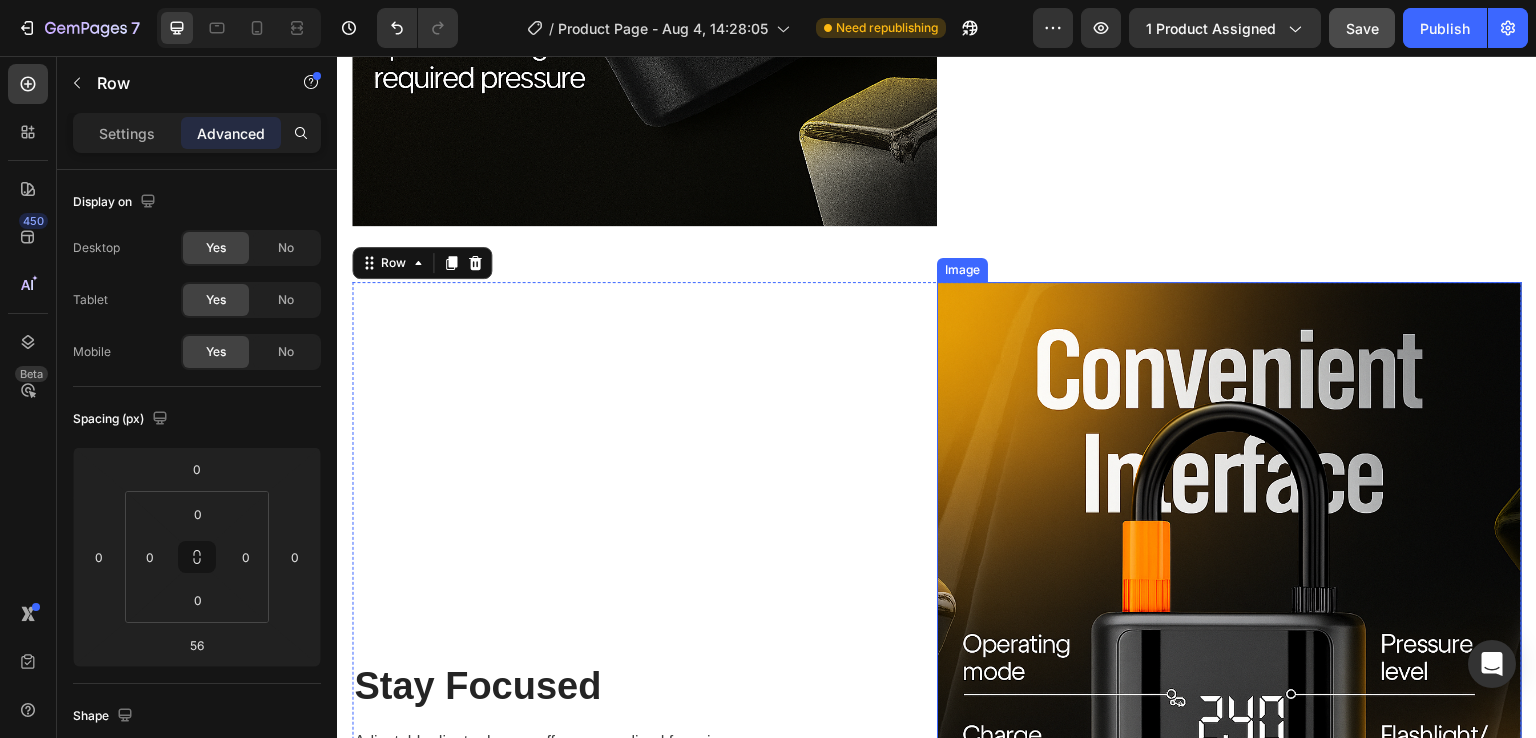 scroll, scrollTop: 7061, scrollLeft: 0, axis: vertical 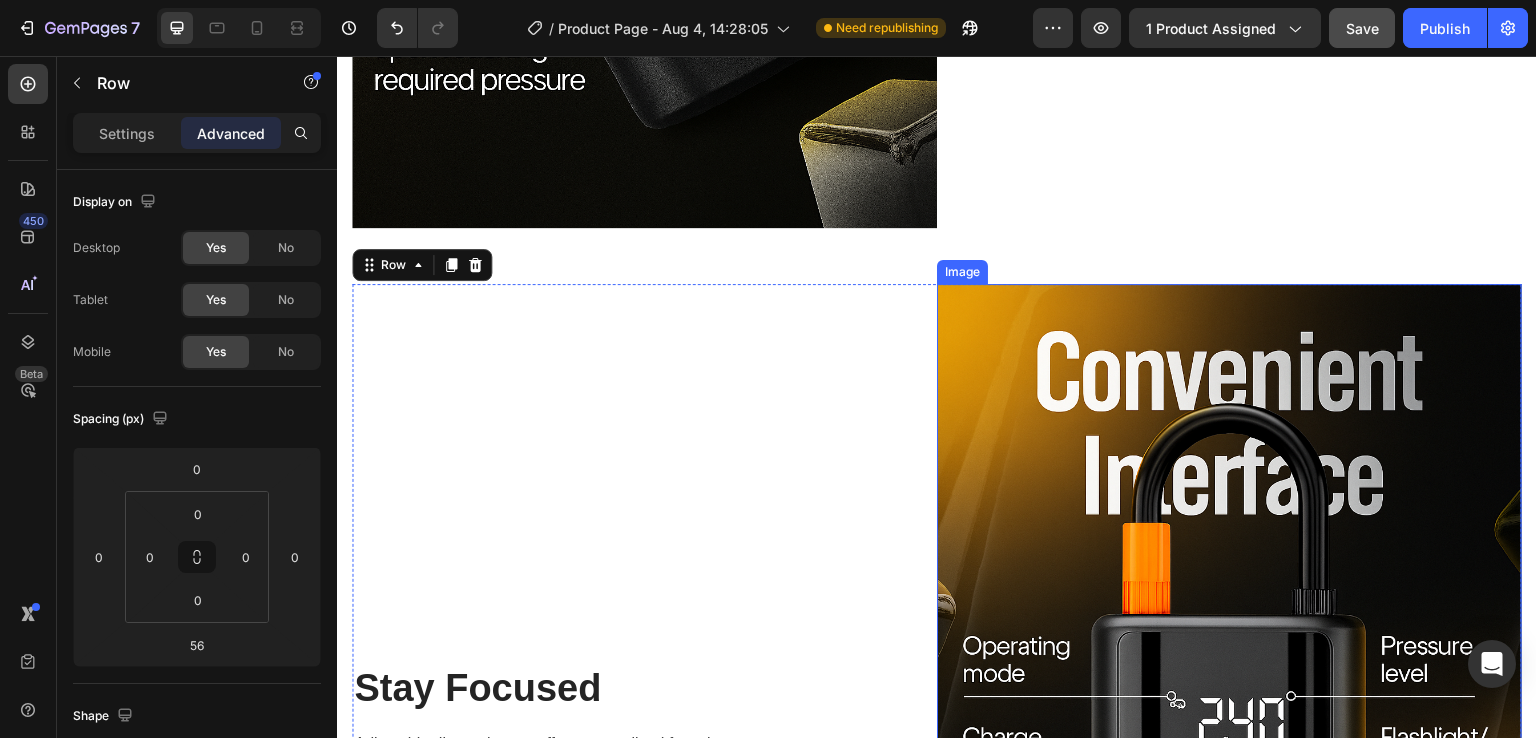 click at bounding box center [1229, 723] 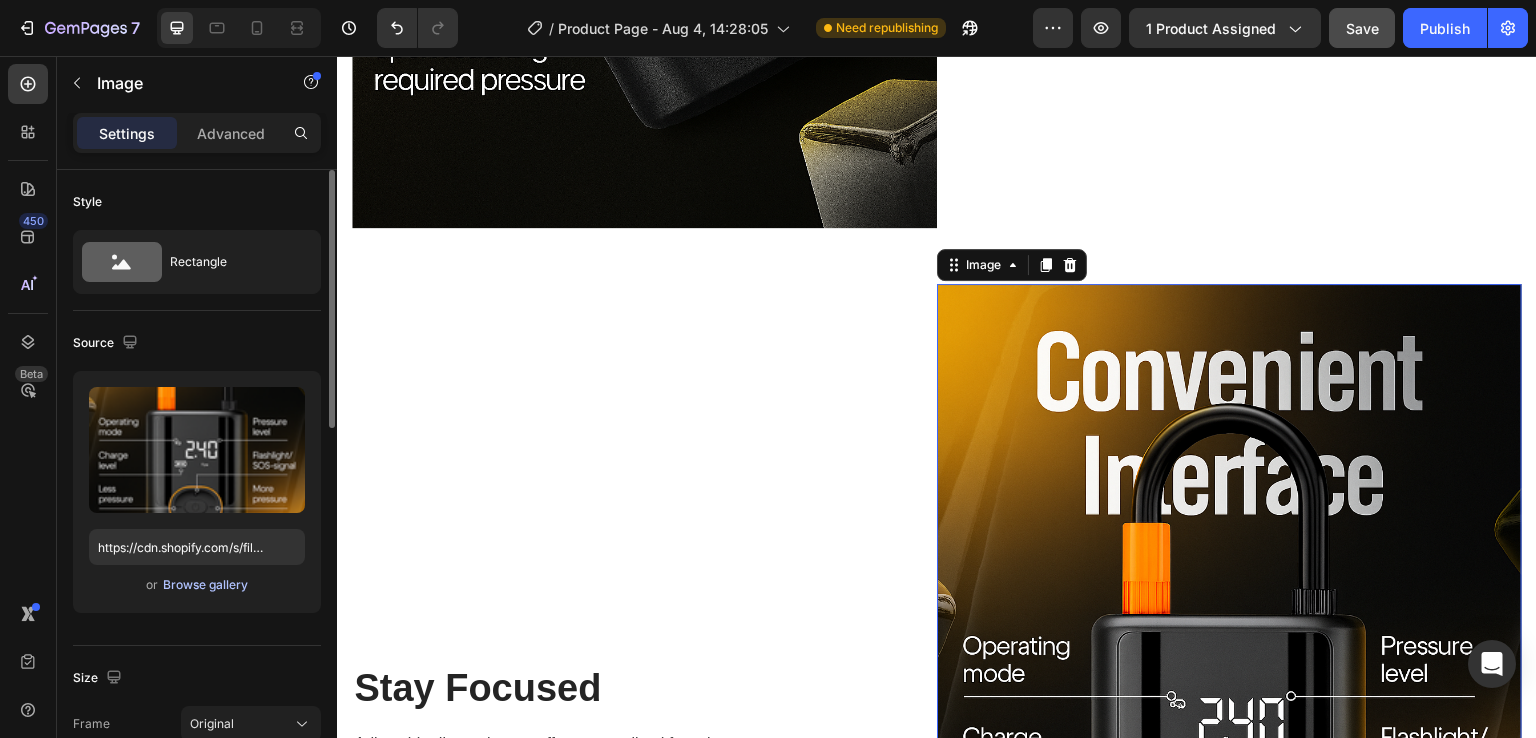 click on "Browse gallery" at bounding box center (205, 585) 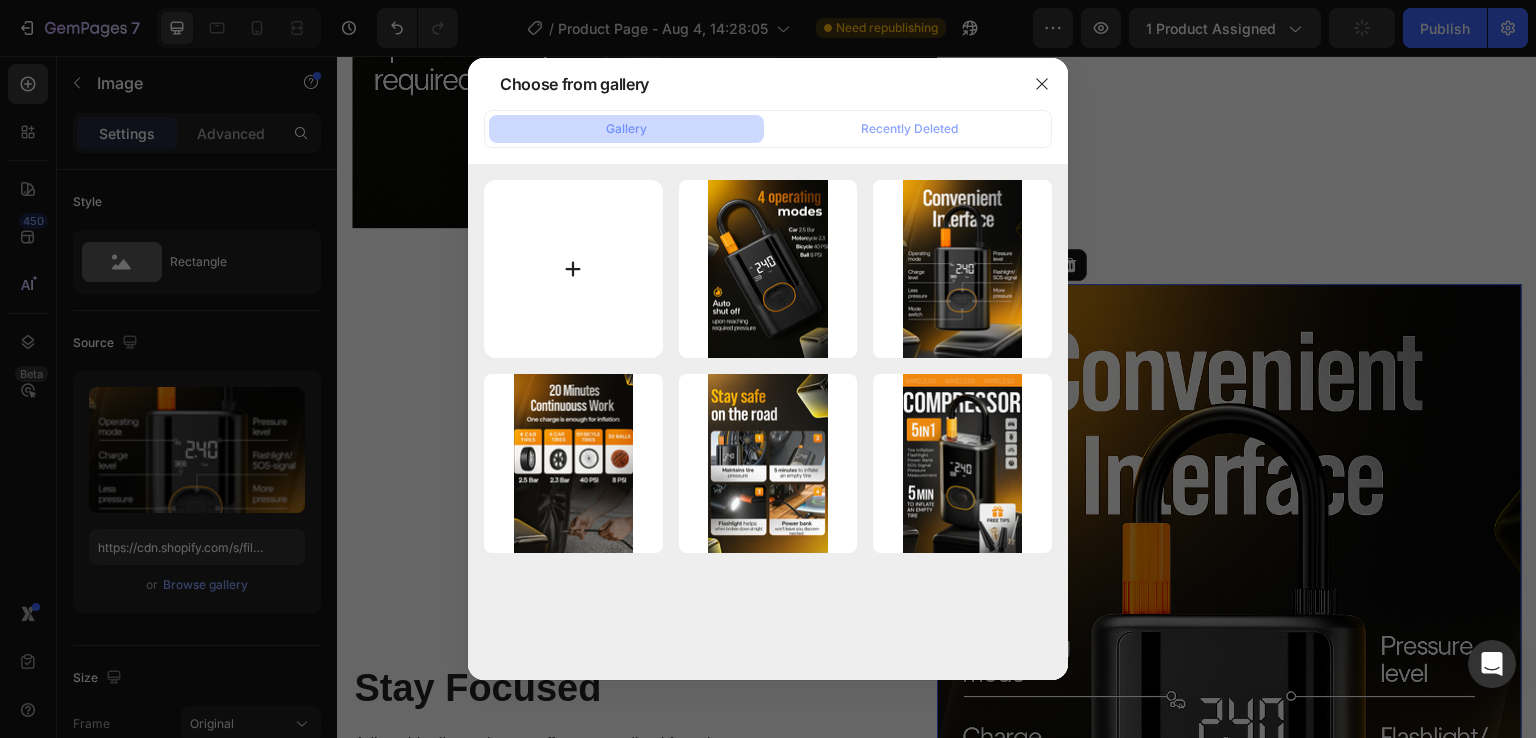 click at bounding box center [573, 269] 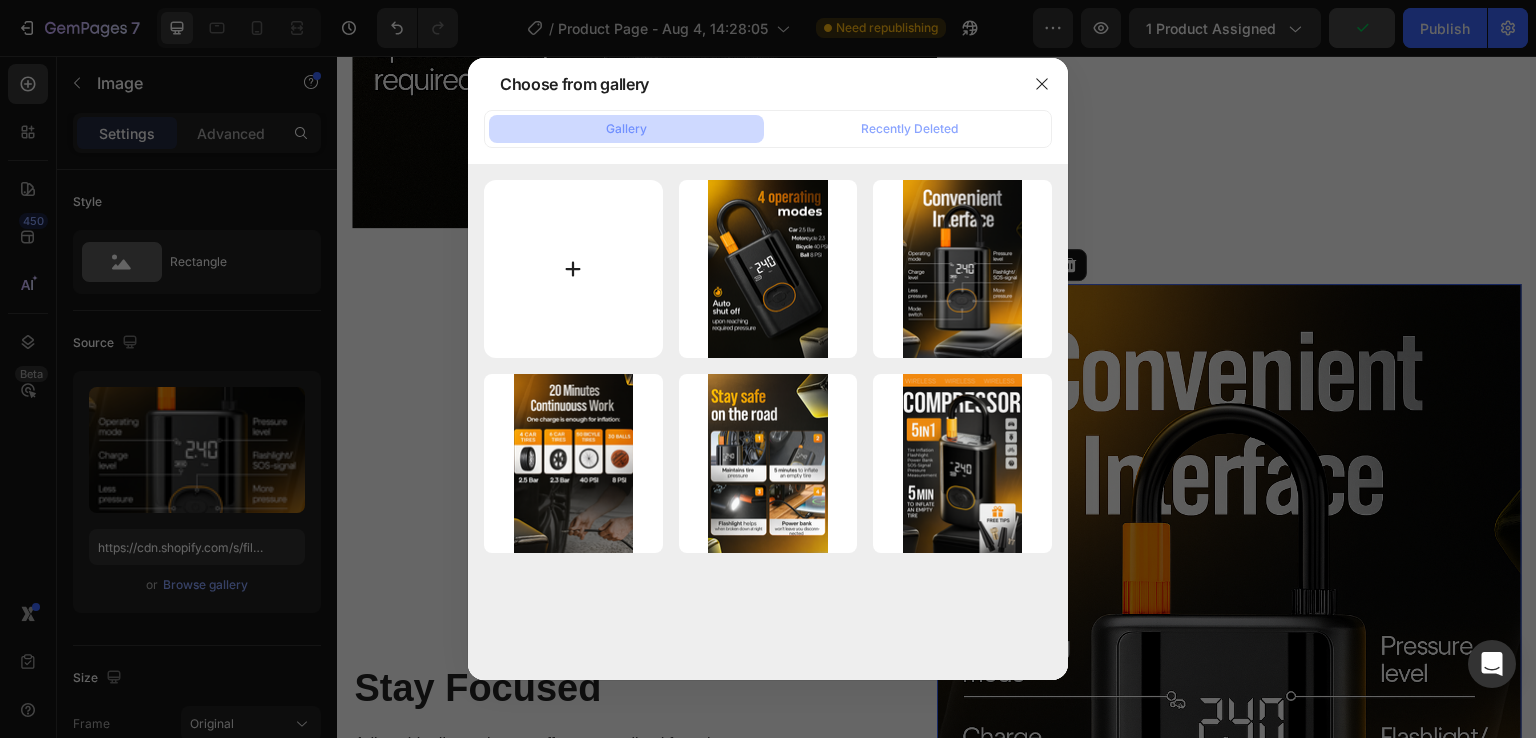 type on "C:\fakepath\6.png" 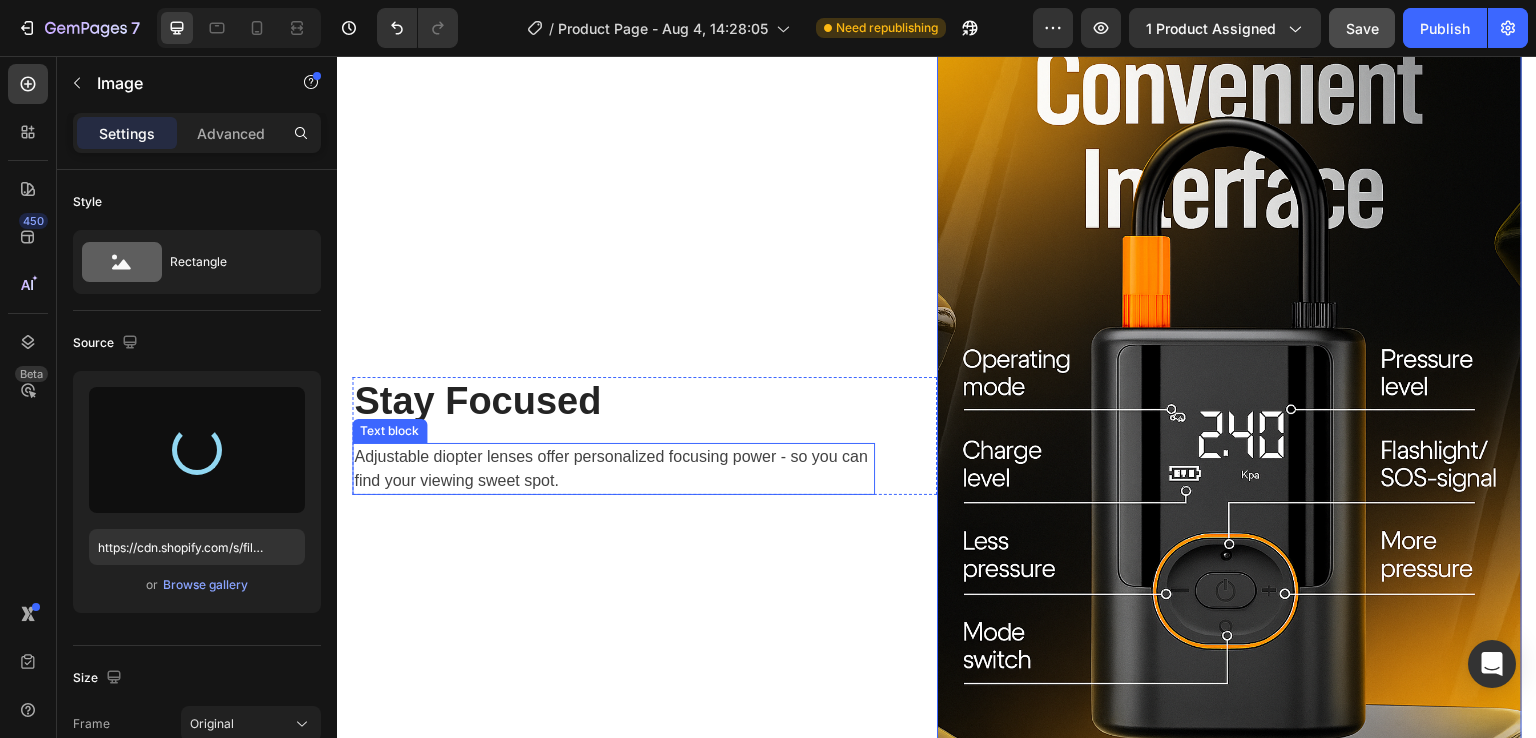 scroll, scrollTop: 7261, scrollLeft: 0, axis: vertical 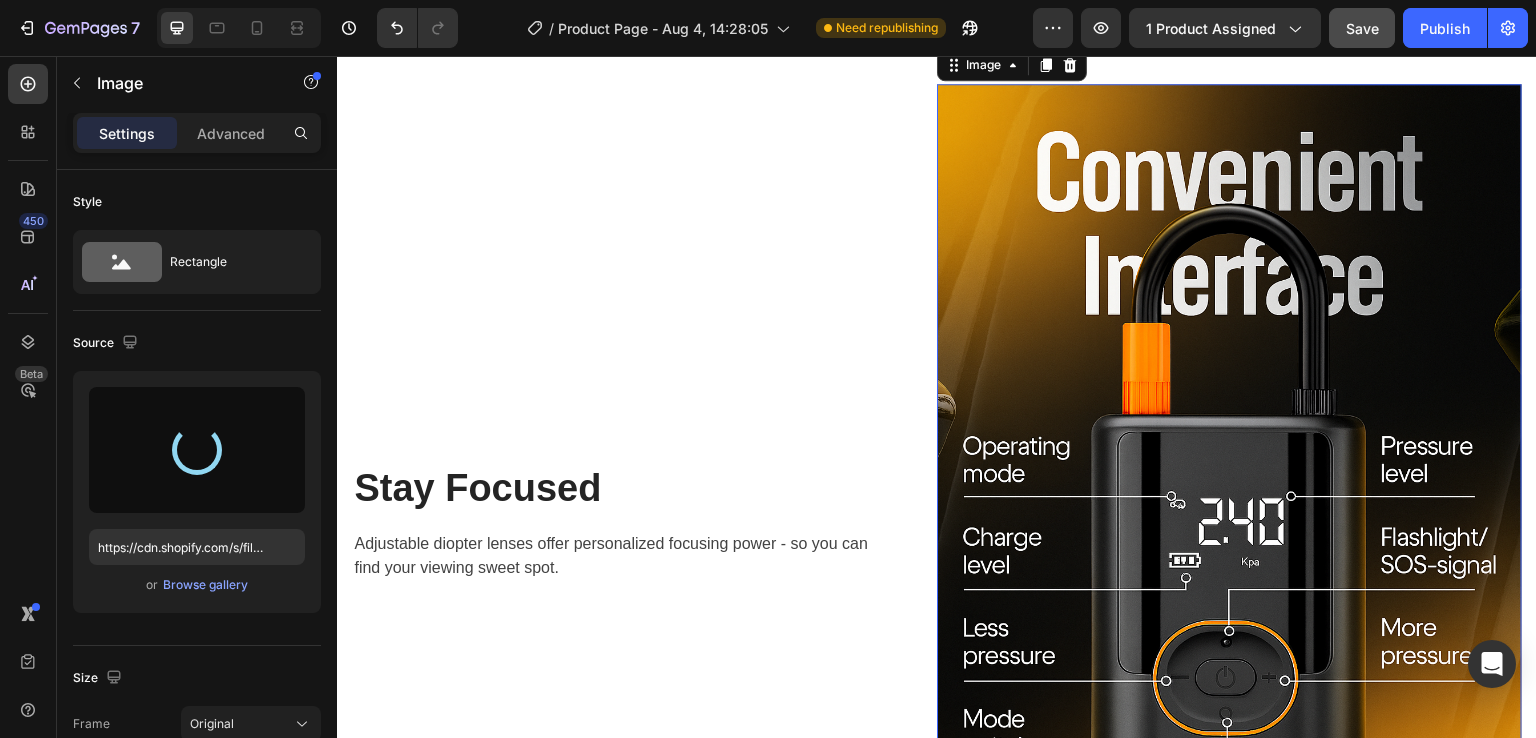 type on "https://cdn.shopify.com/s/files/1/0659/9504/7014/files/gempages_578412585410364297-fb5a4906-8c43-4c6a-a7a3-b1e990a0e14b.png" 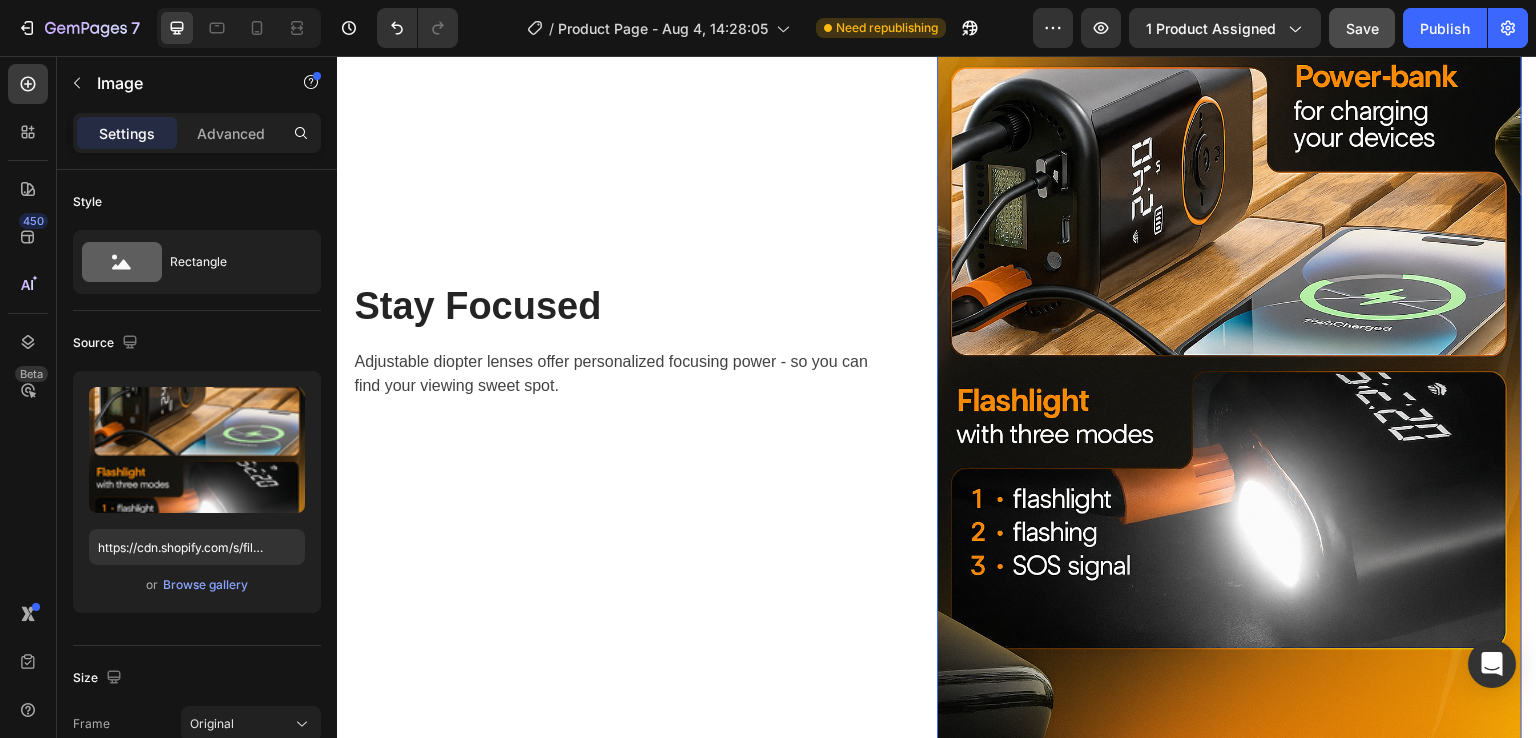 scroll, scrollTop: 7561, scrollLeft: 0, axis: vertical 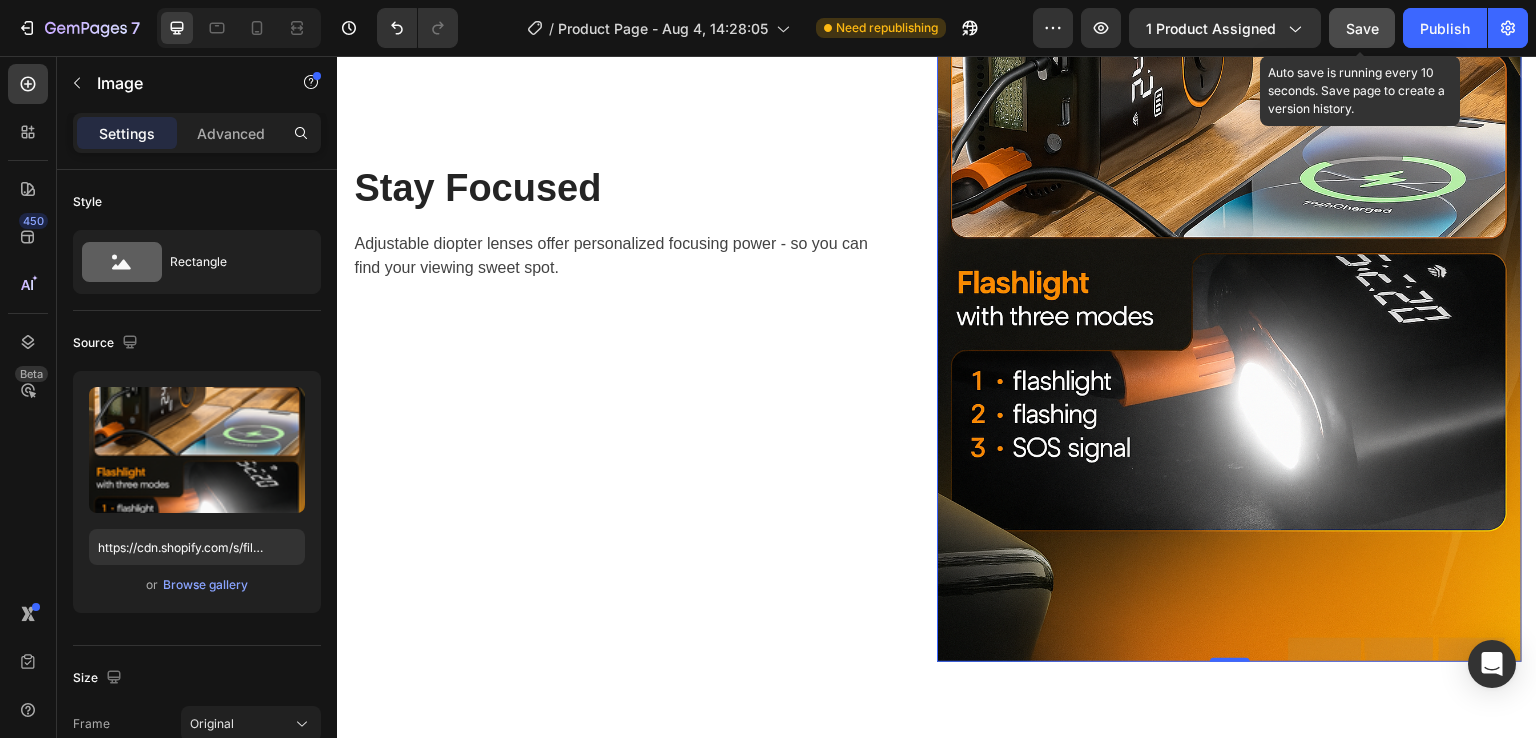 click on "Save" at bounding box center [1362, 28] 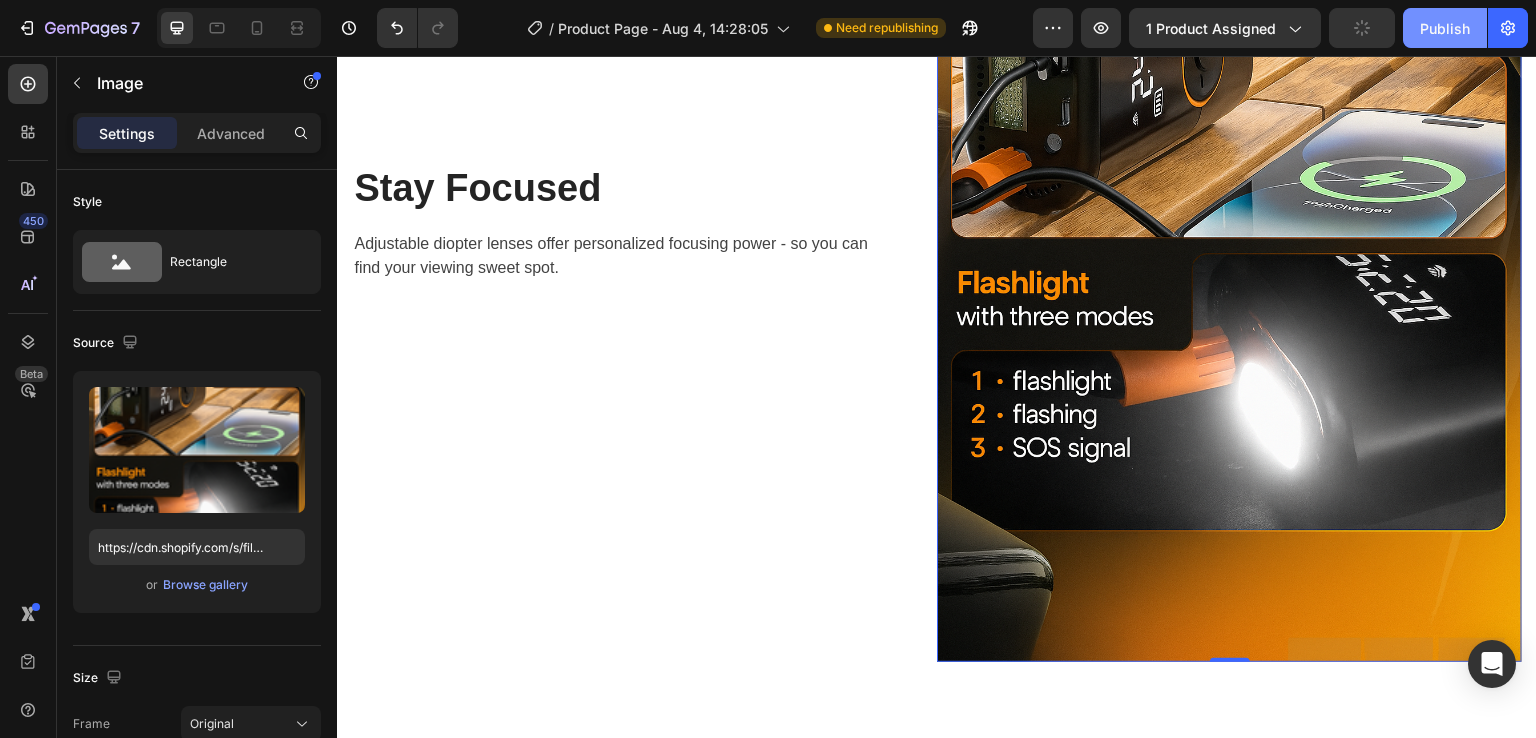 click on "Publish" at bounding box center [1445, 28] 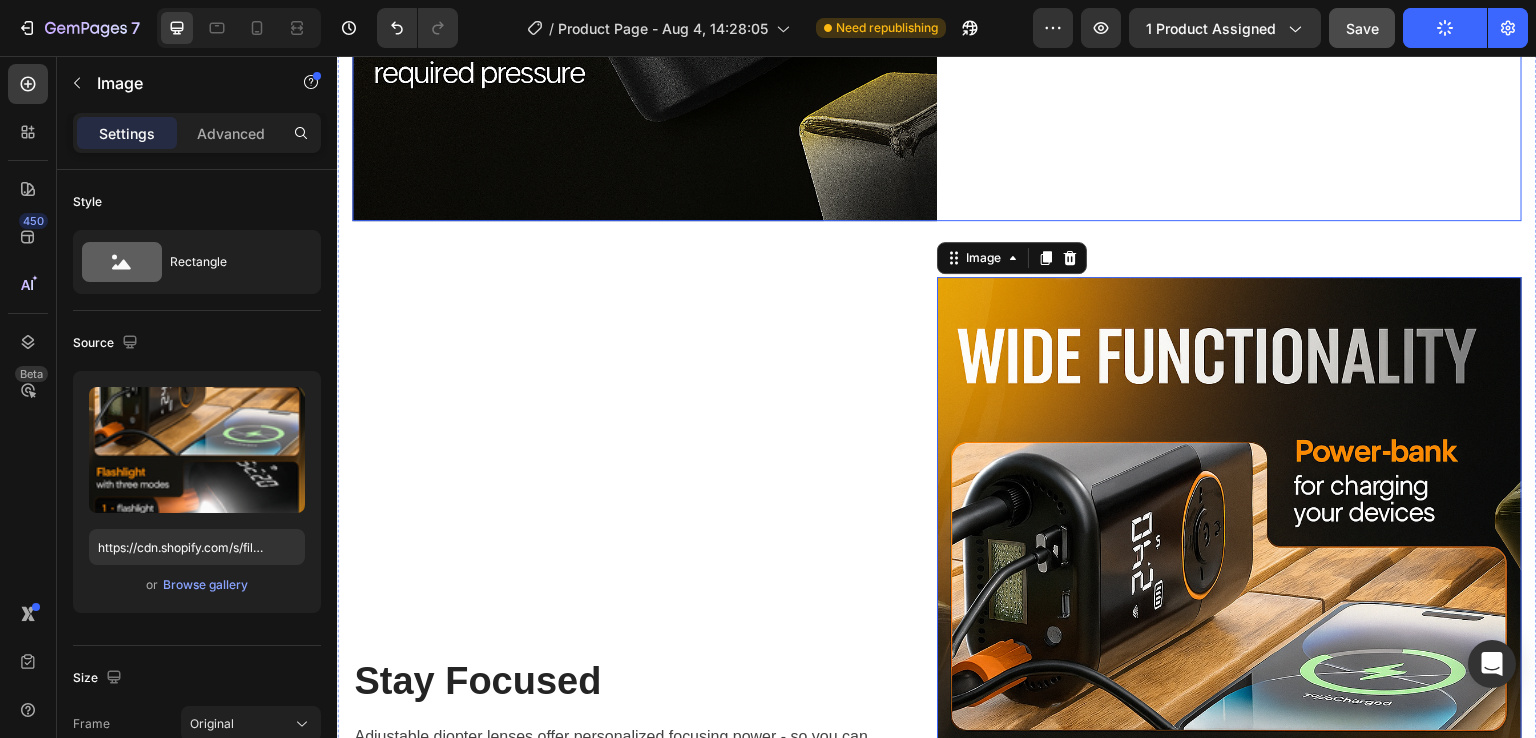scroll, scrollTop: 7061, scrollLeft: 0, axis: vertical 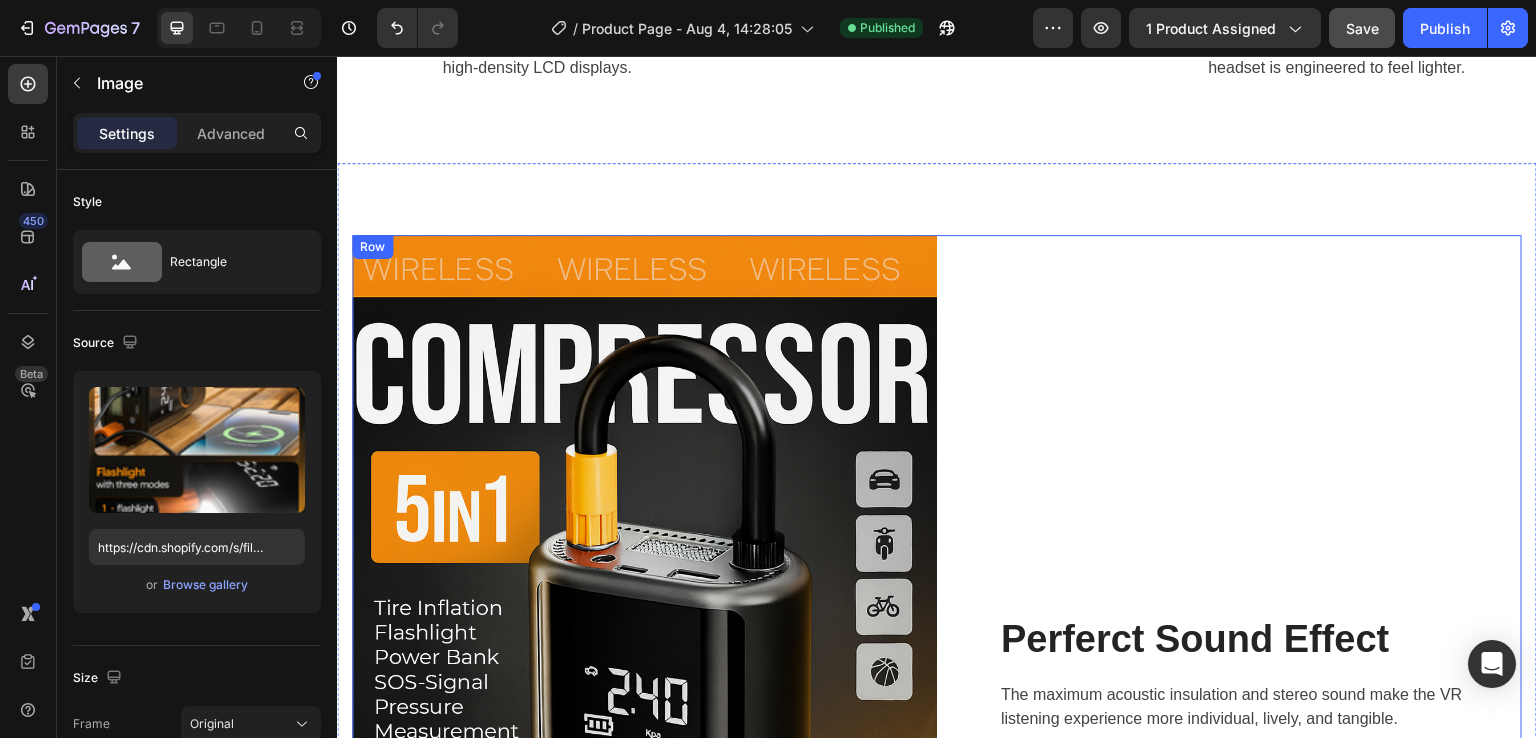 click on "Perferct Sound Effect Heading The maximum acoustic insulation and stereo sound make the VR listening experience more individual, lively, and tangible. Text block Row" at bounding box center [1229, 674] 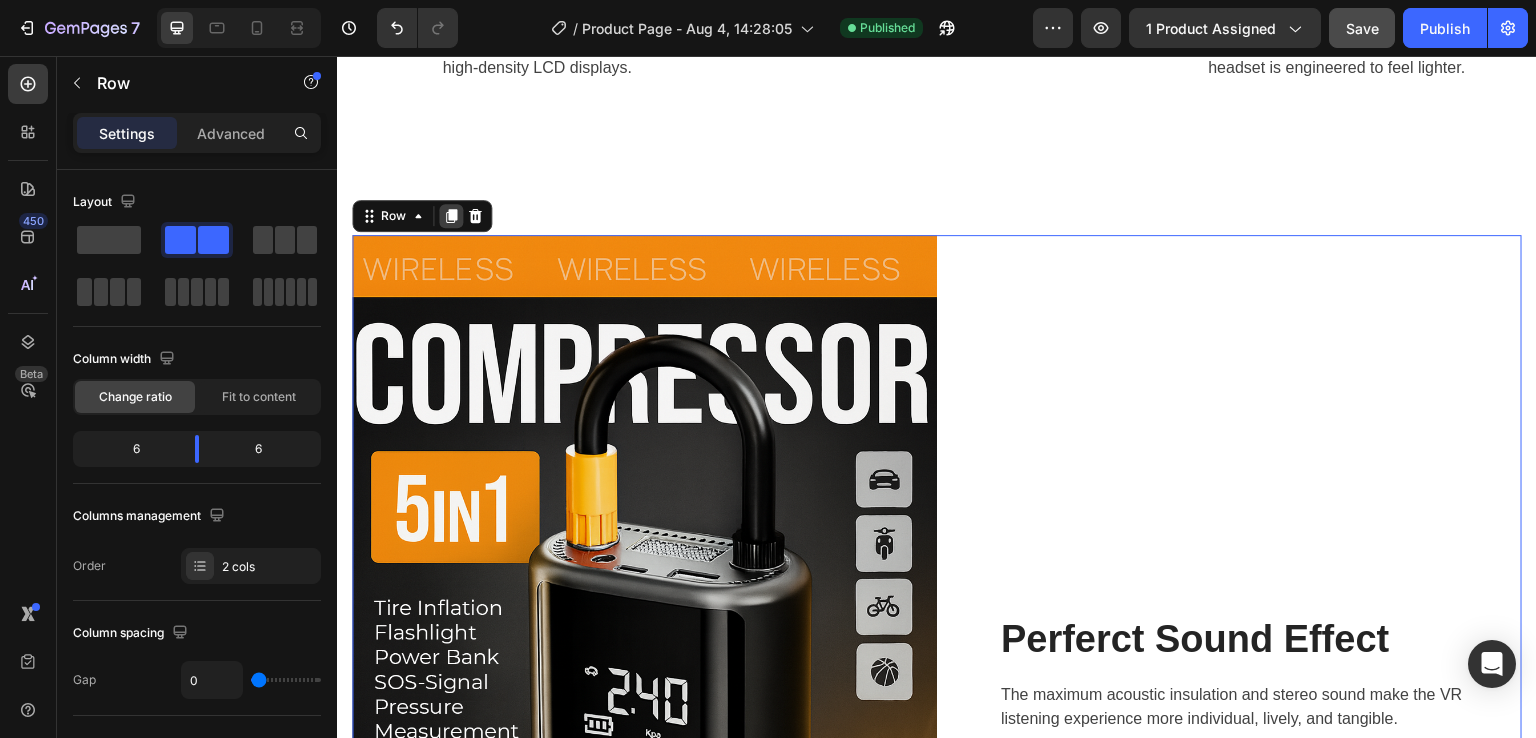 click 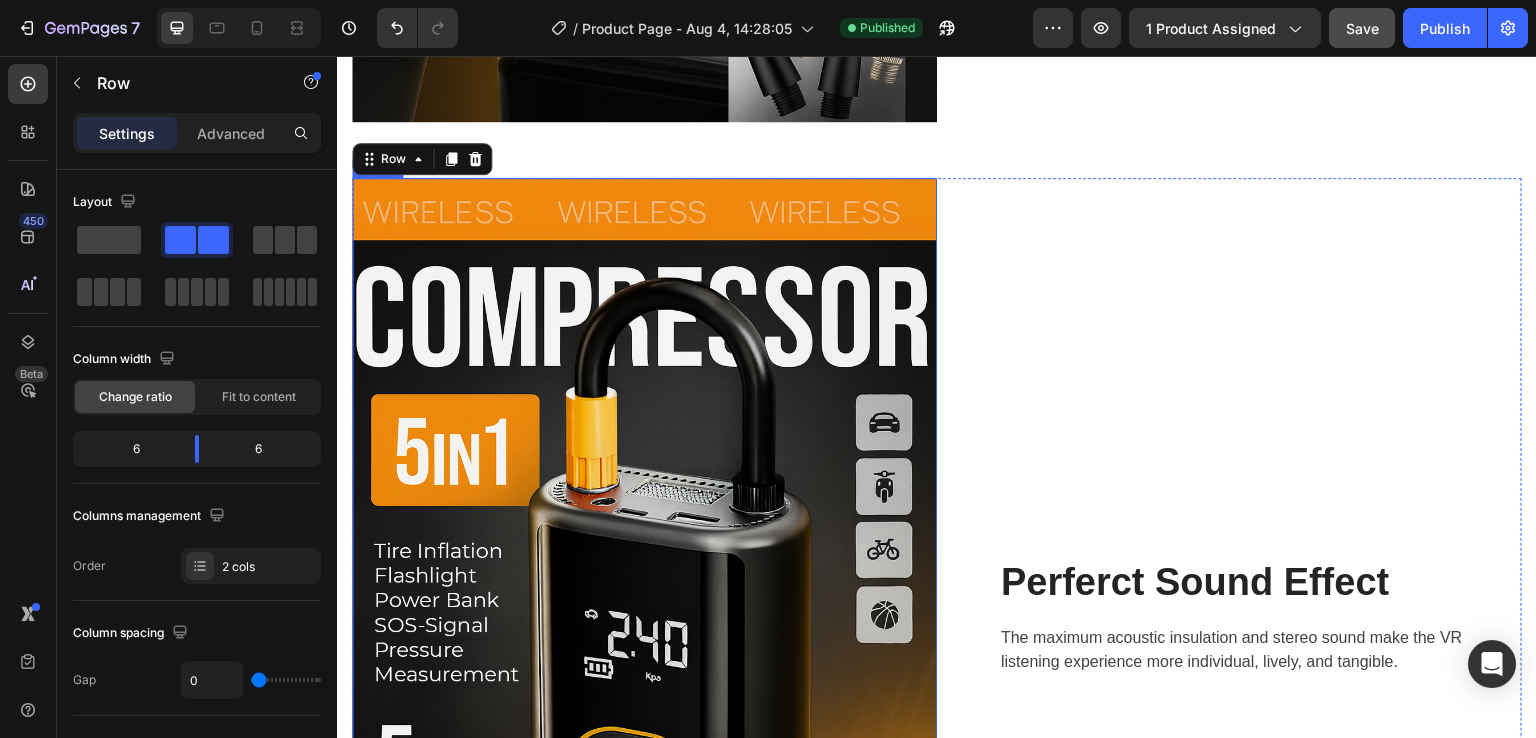 scroll, scrollTop: 3472, scrollLeft: 0, axis: vertical 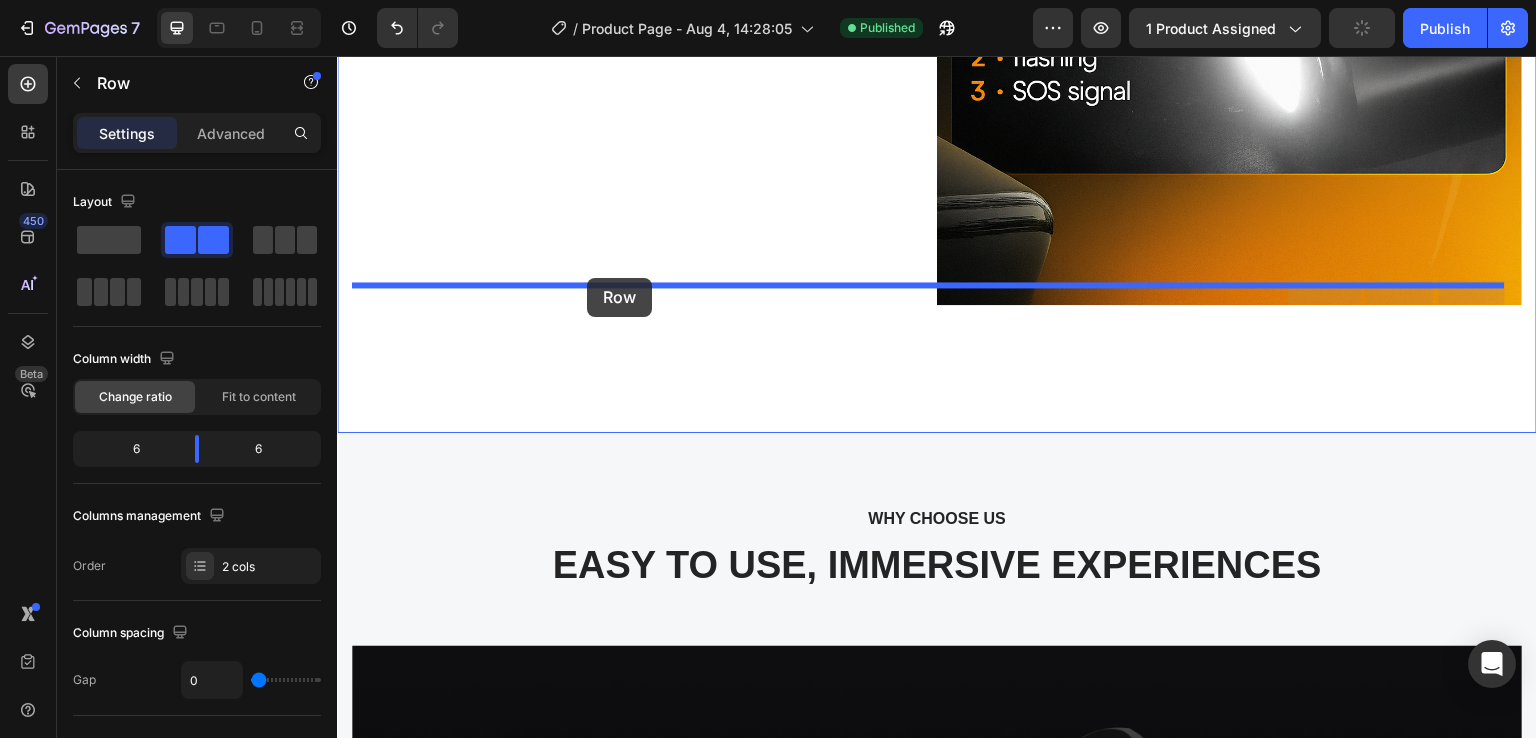 drag, startPoint x: 385, startPoint y: 105, endPoint x: 587, endPoint y: 278, distance: 265.95676 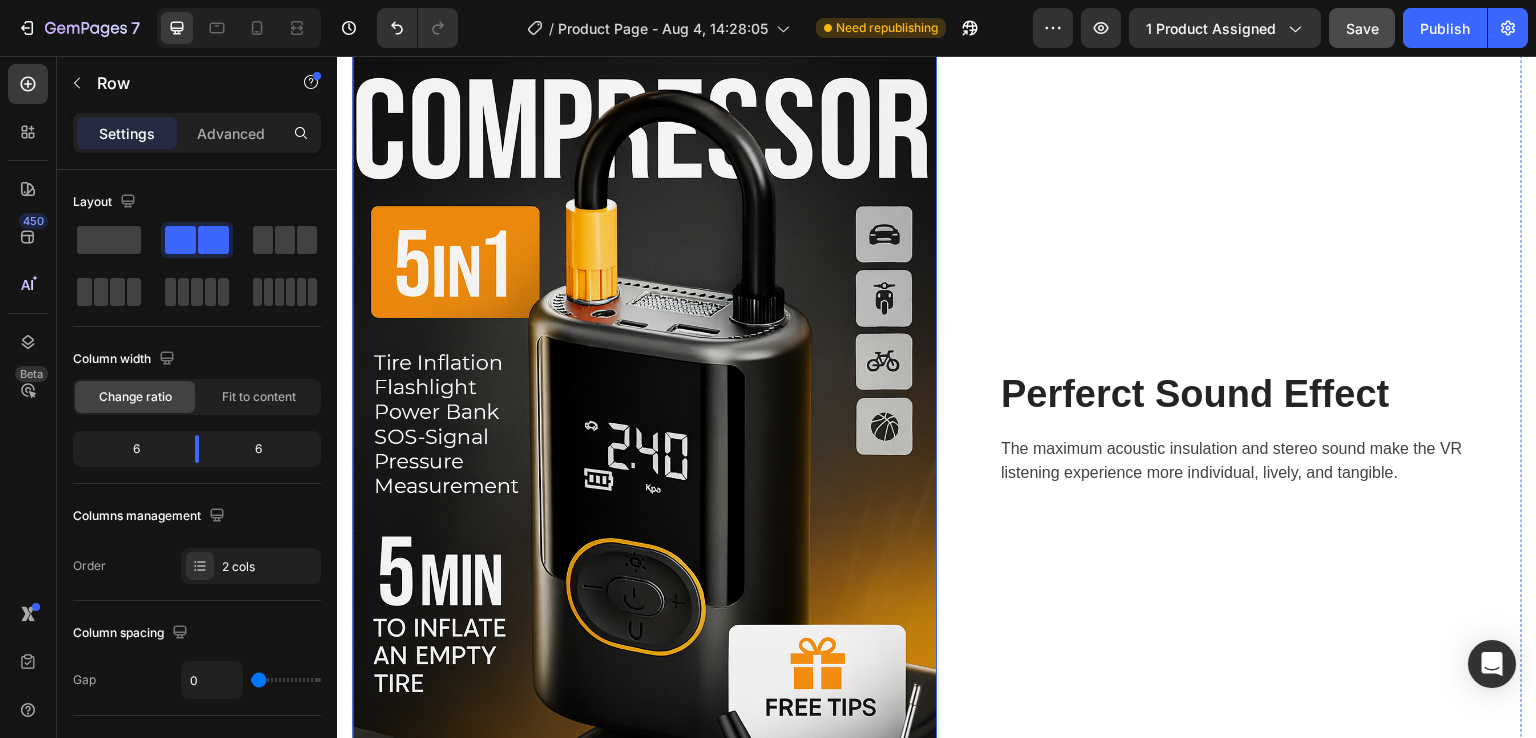 scroll, scrollTop: 8218, scrollLeft: 0, axis: vertical 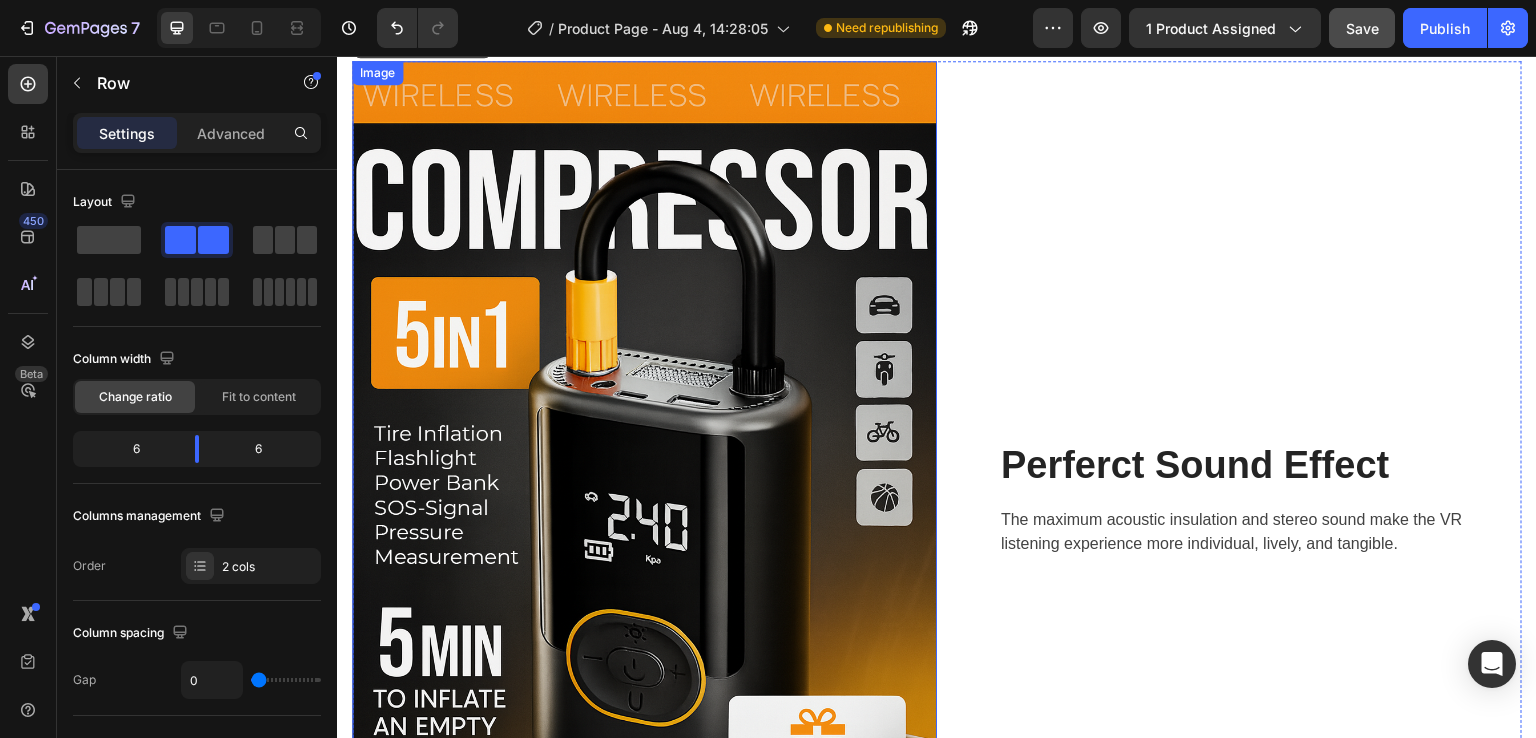 click at bounding box center (644, 500) 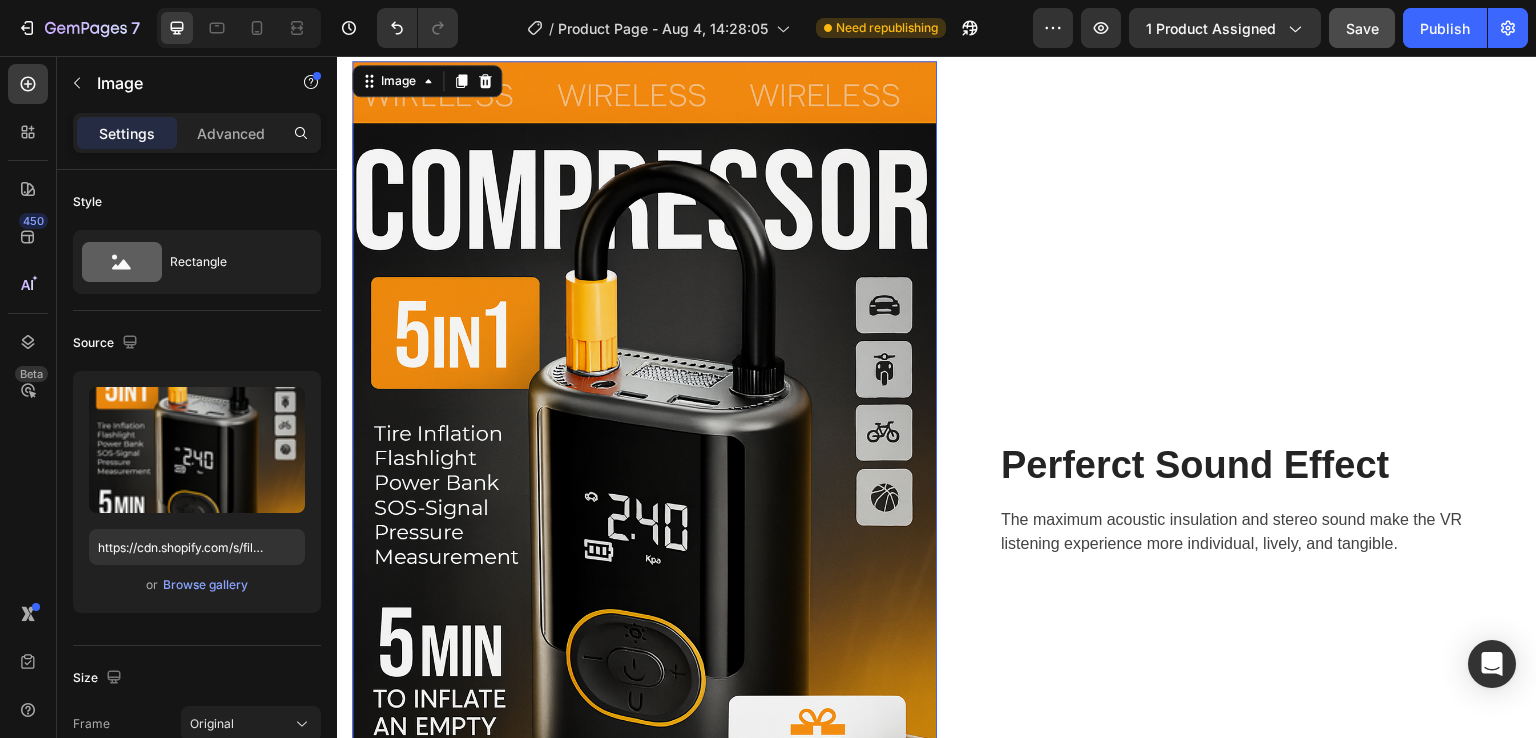 click at bounding box center (644, 500) 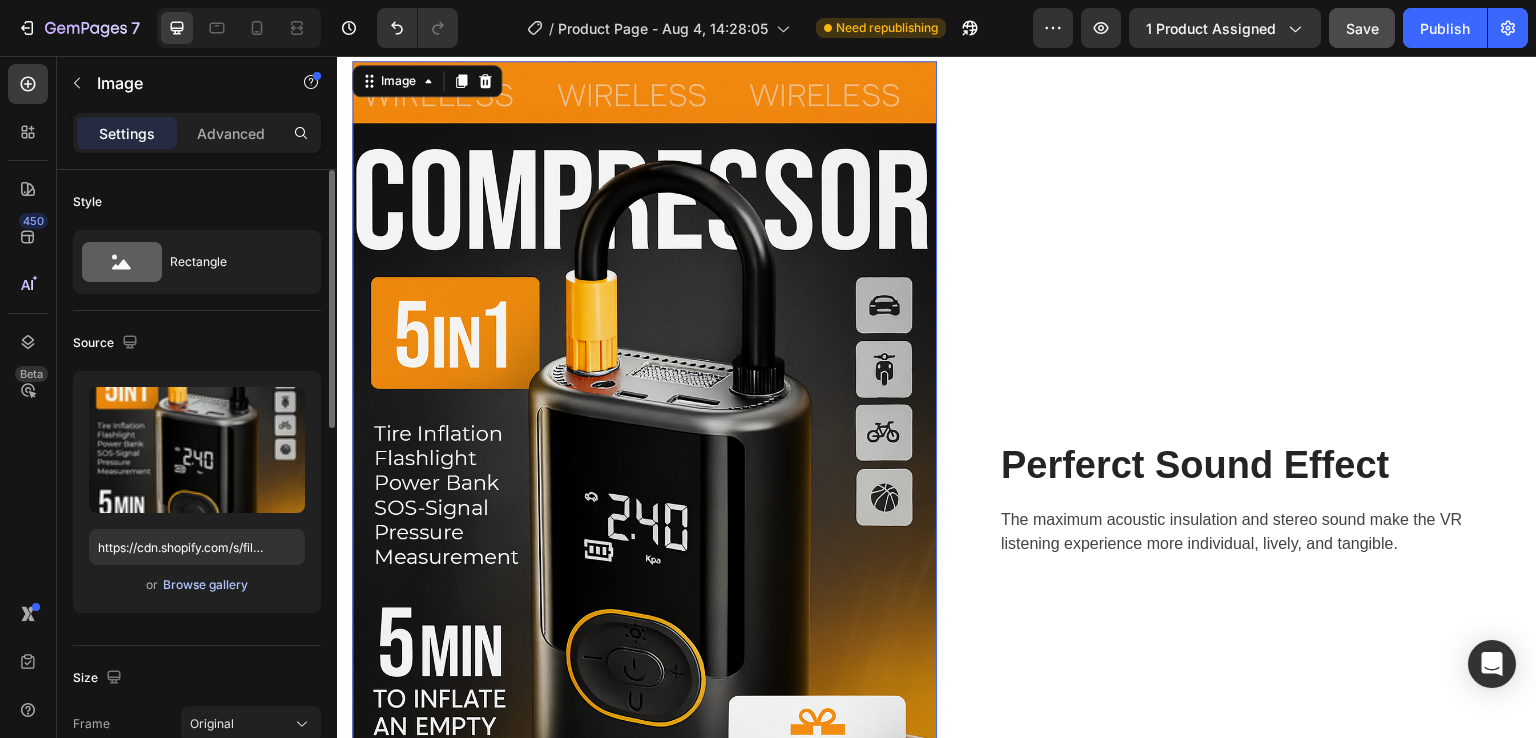 click on "Browse gallery" at bounding box center (205, 585) 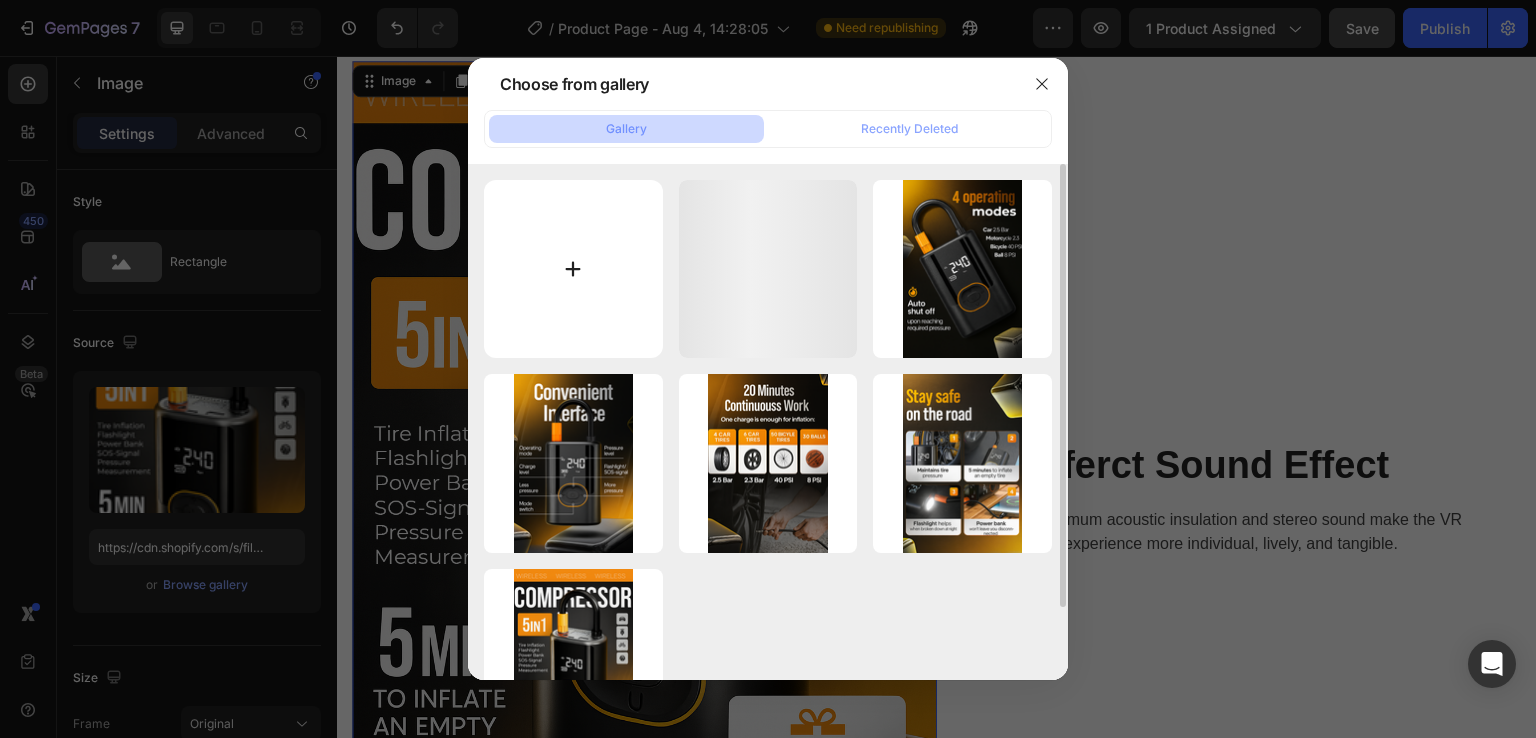 click at bounding box center (573, 269) 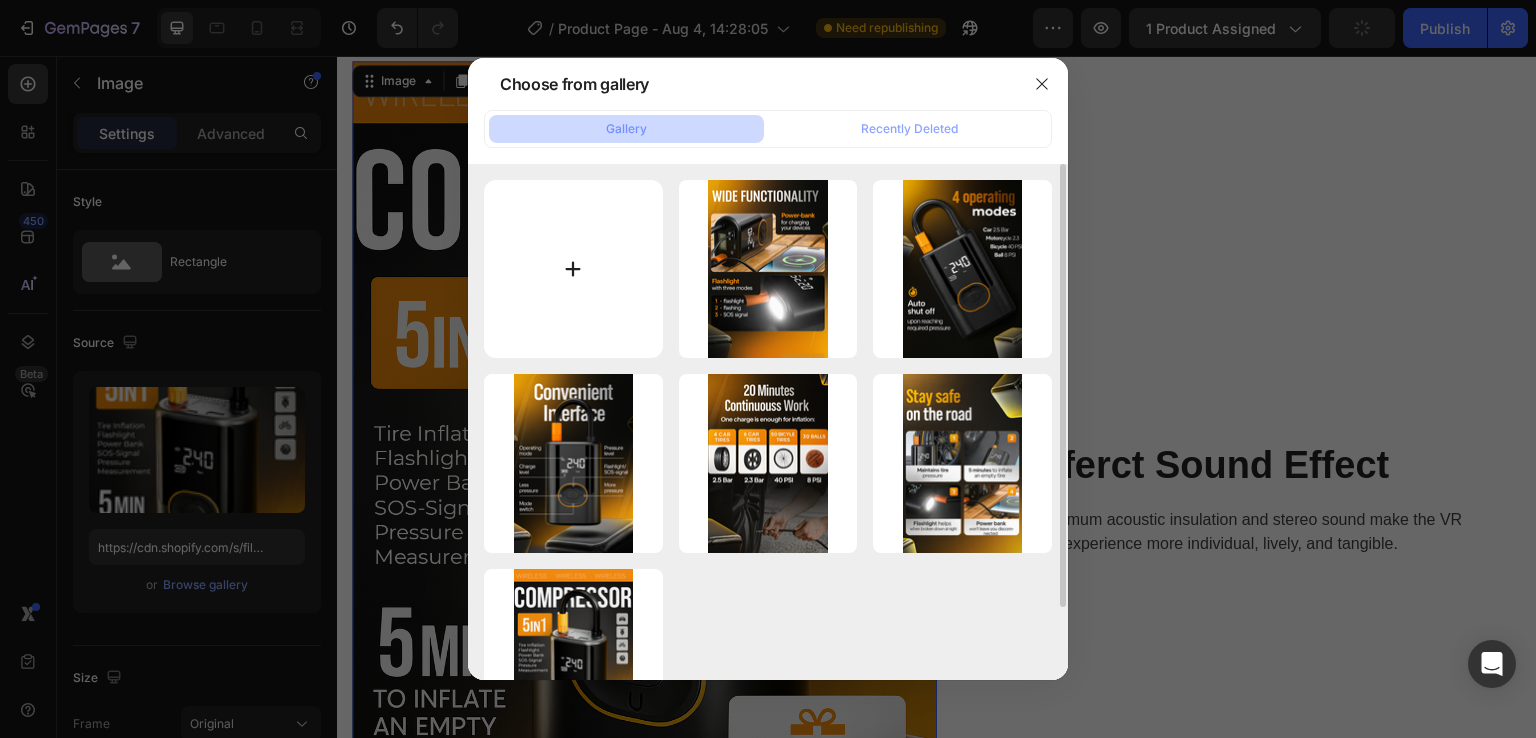type on "C:\fakepath\7.png" 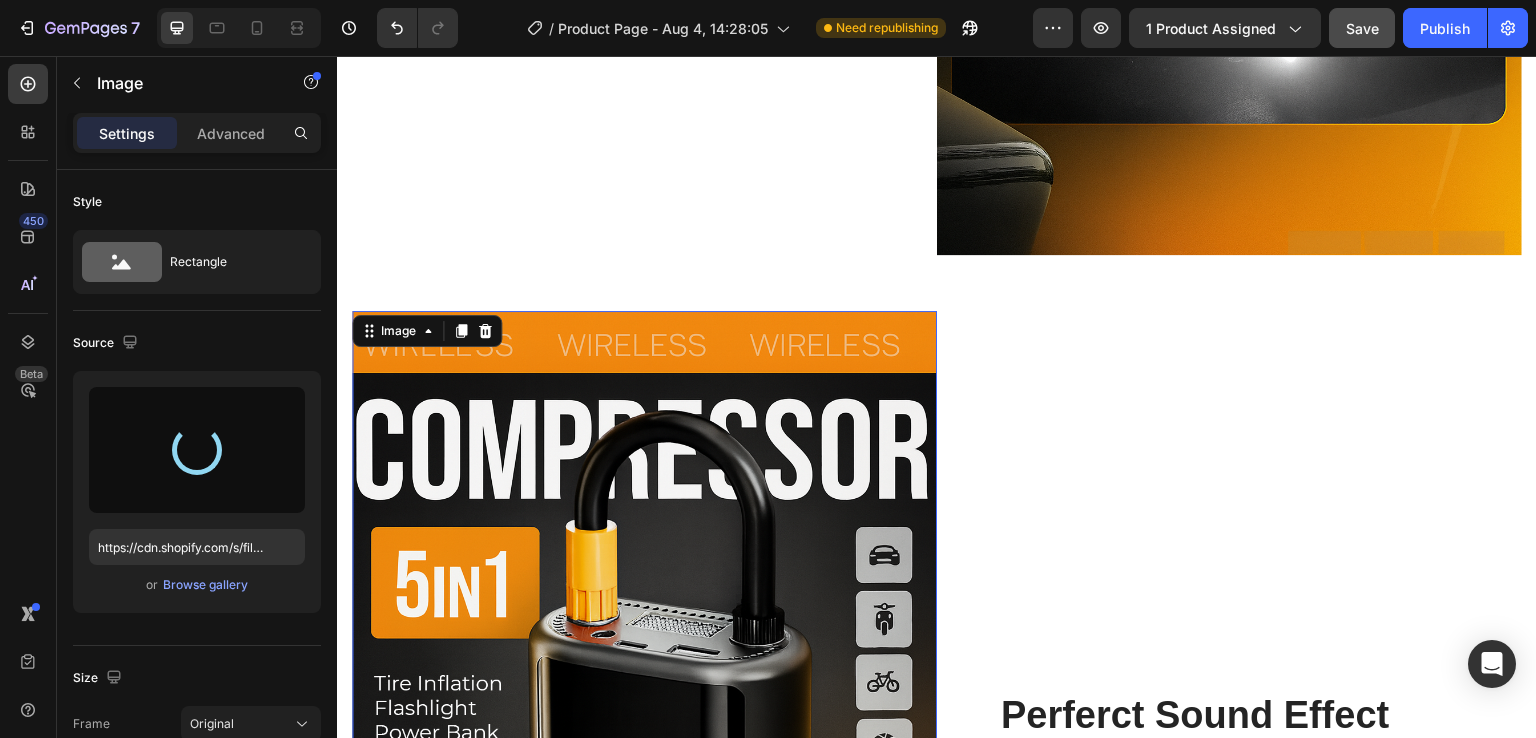 scroll, scrollTop: 7918, scrollLeft: 0, axis: vertical 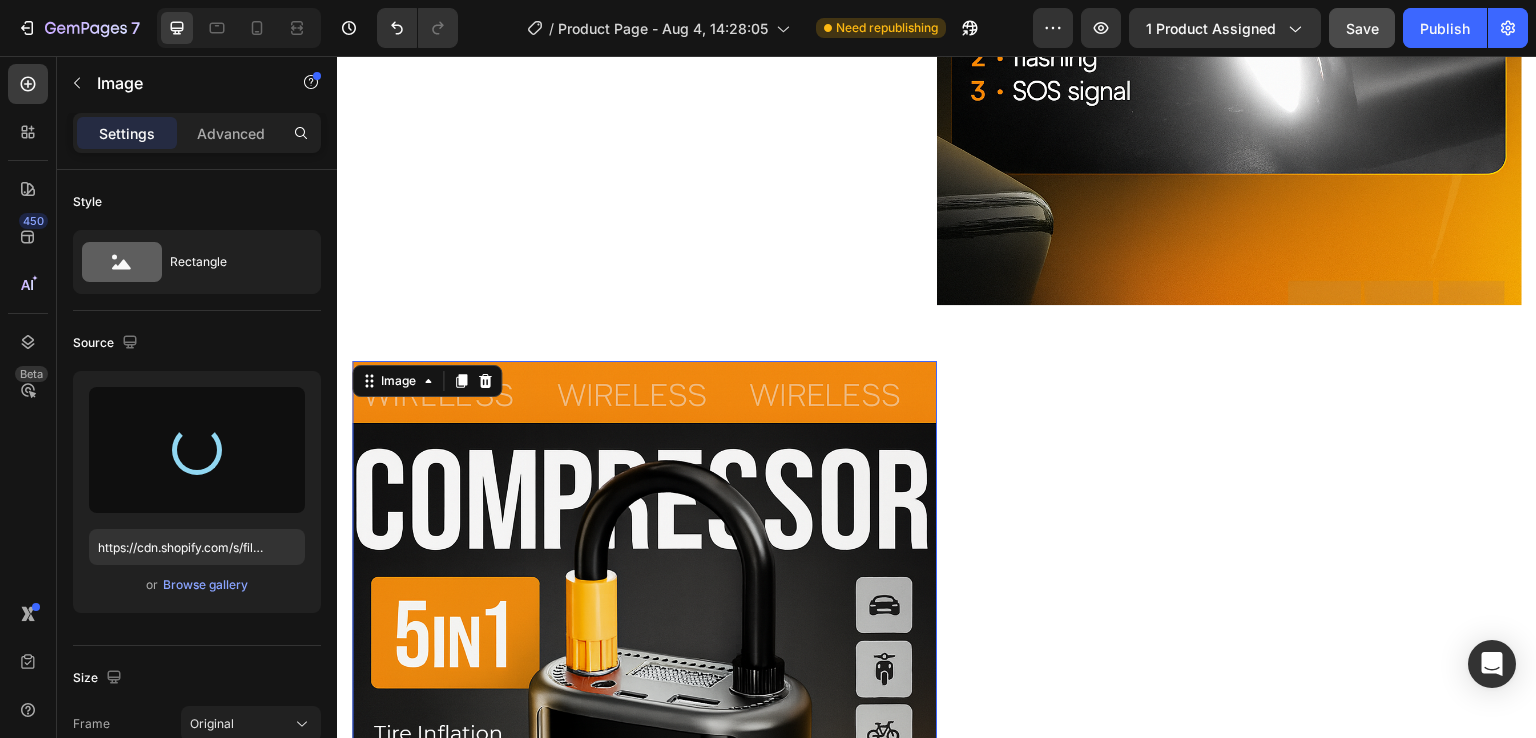 type on "https://cdn.shopify.com/s/files/1/0659/9504/7014/files/gempages_578412585410364297-0585c67e-4b86-4a81-8a11-419a91773792.png" 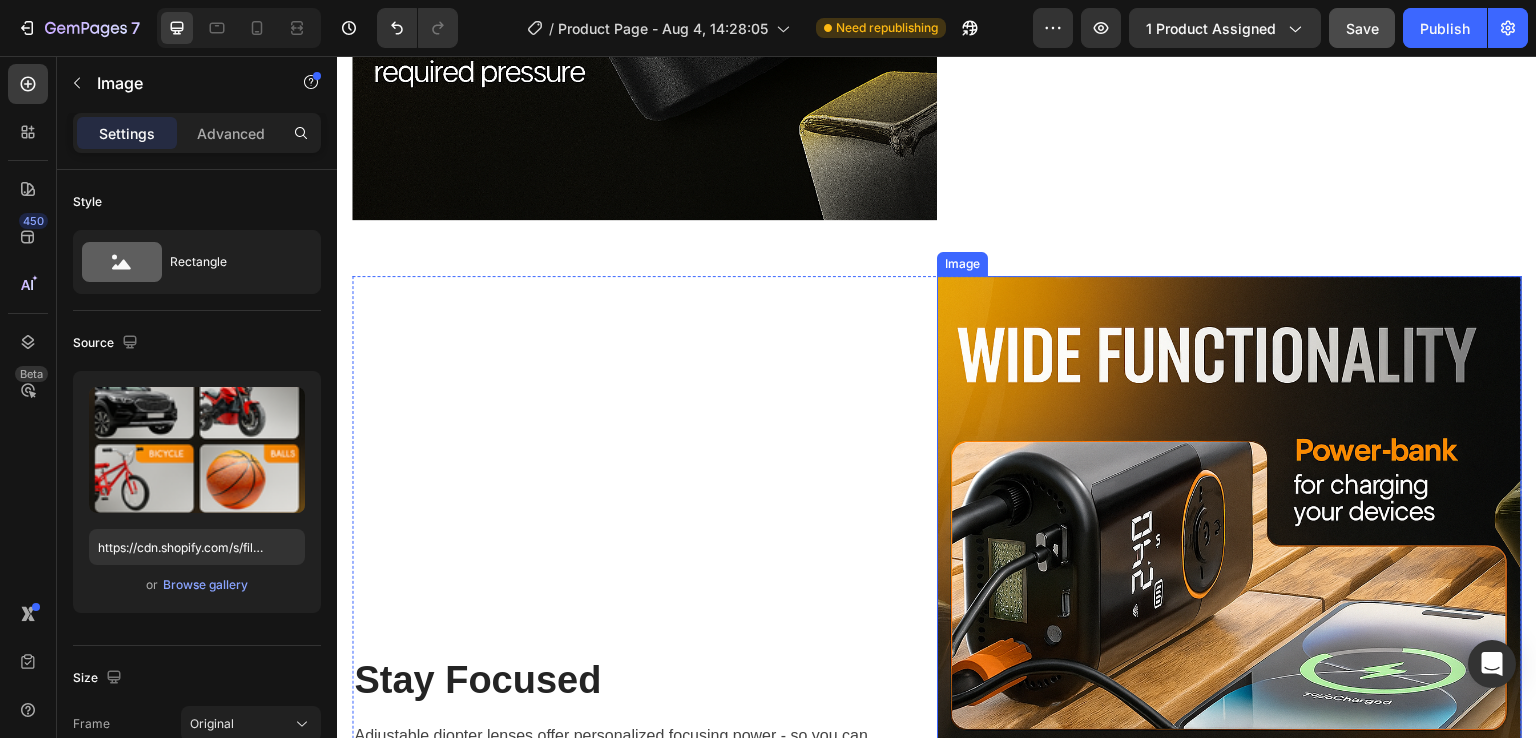 scroll, scrollTop: 7118, scrollLeft: 0, axis: vertical 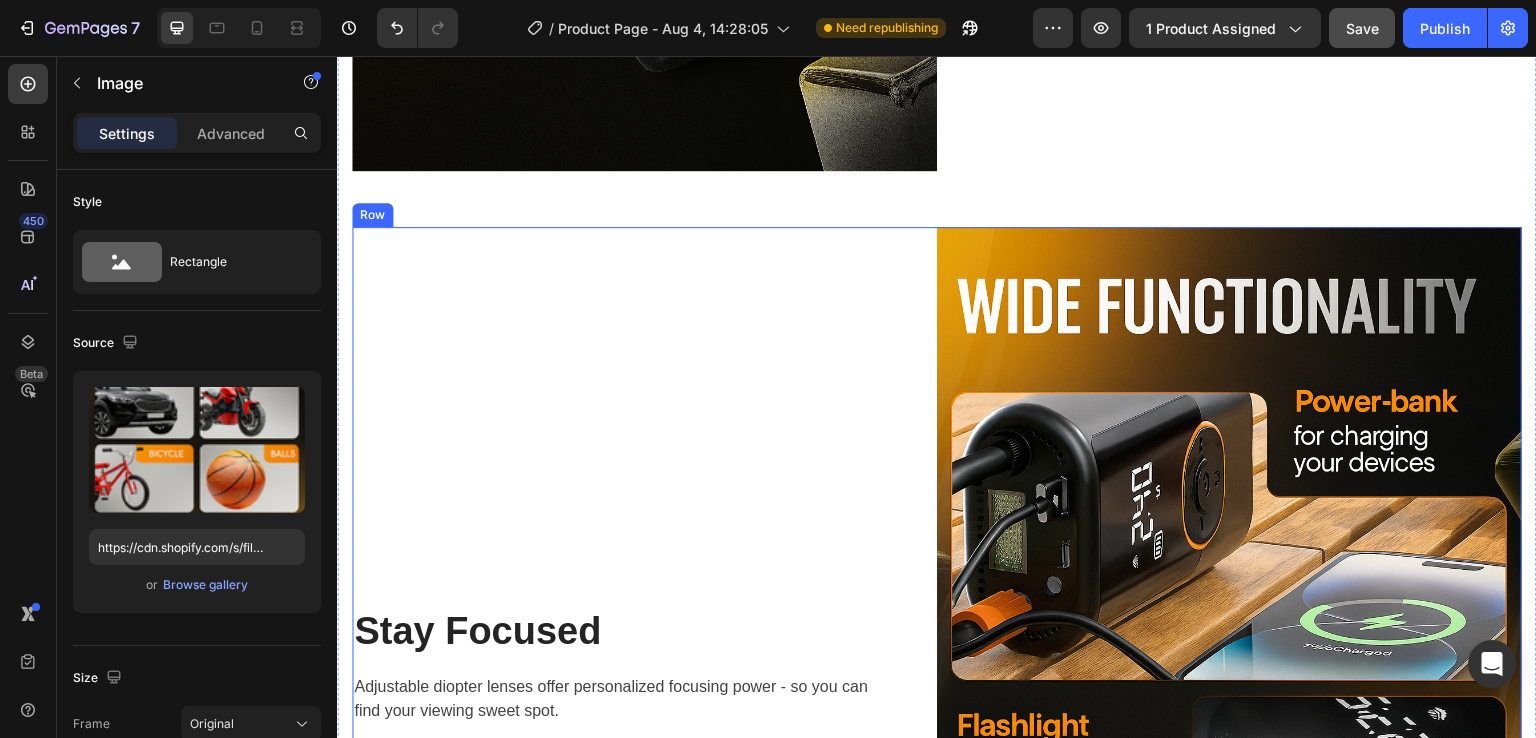 click on "Stay Focused Heading Adjustable diopter lenses offer personalized focusing power - so you can find your viewing sweet spot. Text block Row" at bounding box center (644, 666) 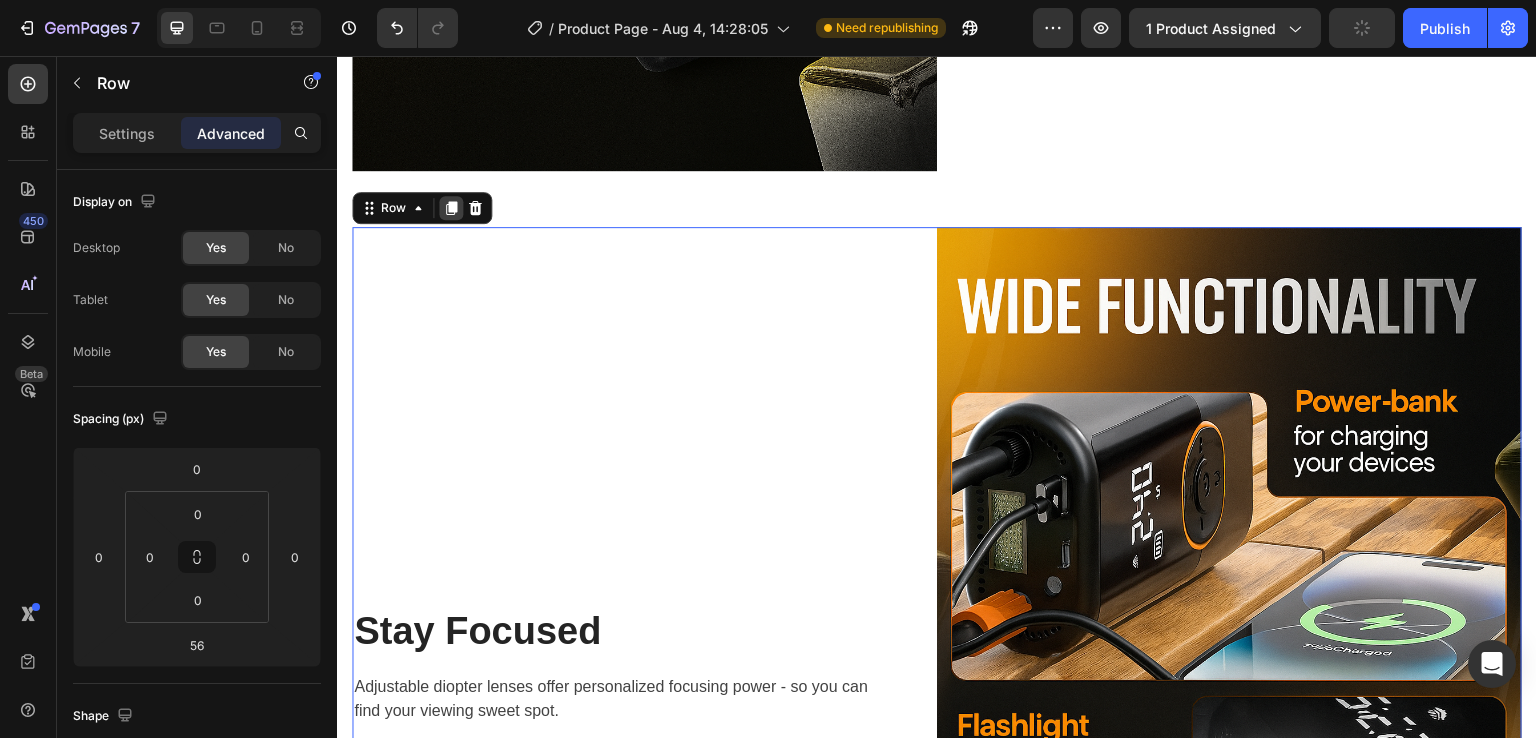 click 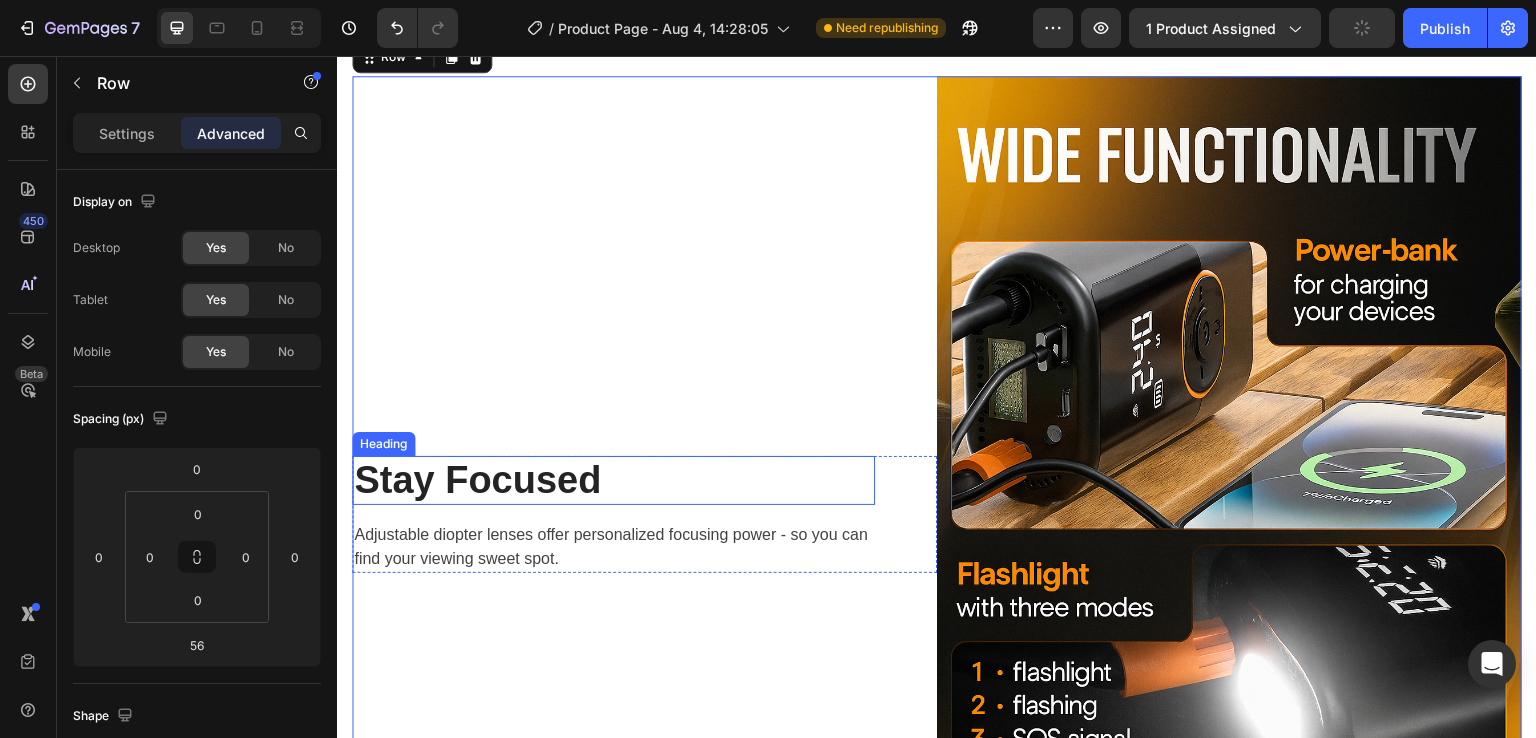 scroll, scrollTop: 8103, scrollLeft: 0, axis: vertical 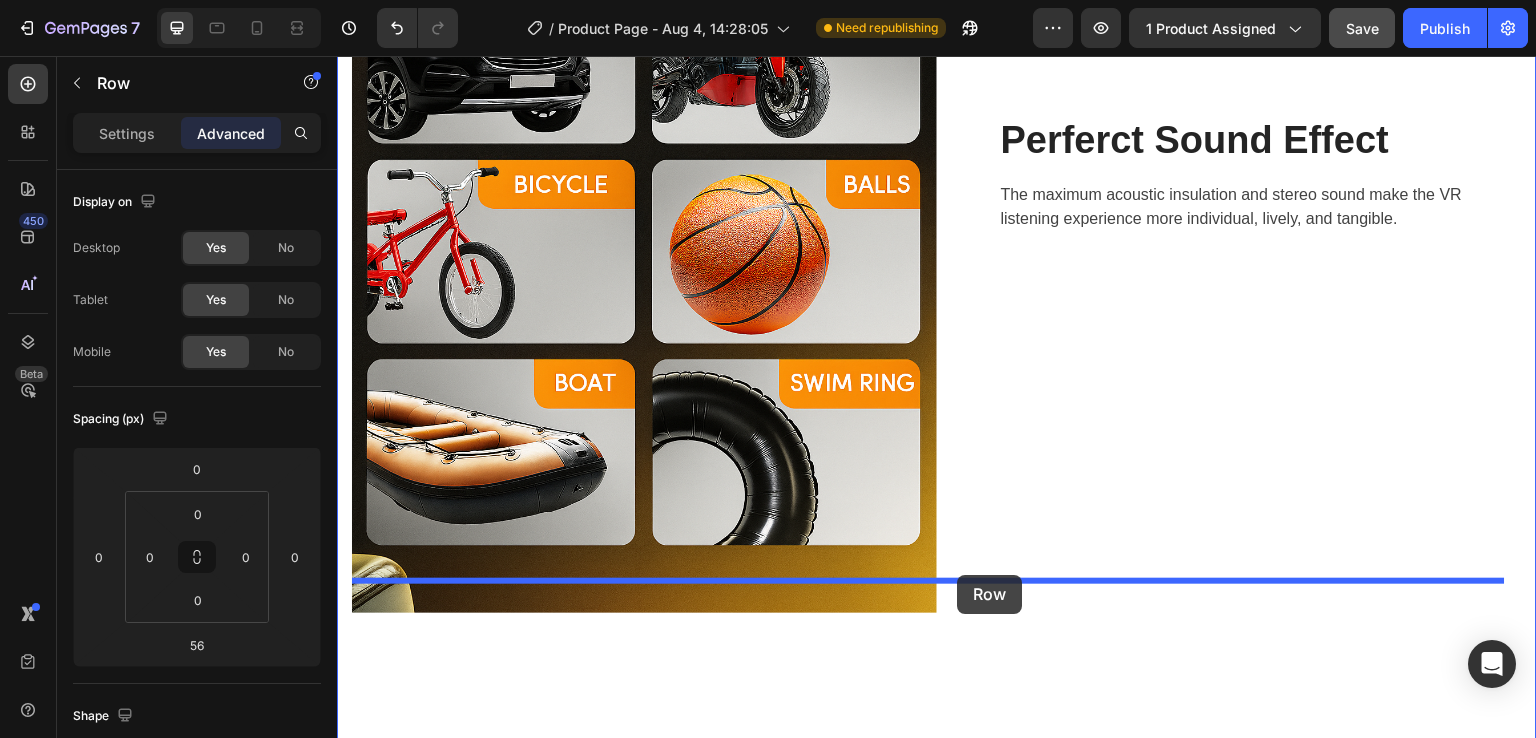drag, startPoint x: 384, startPoint y: 84, endPoint x: 958, endPoint y: 575, distance: 755.35223 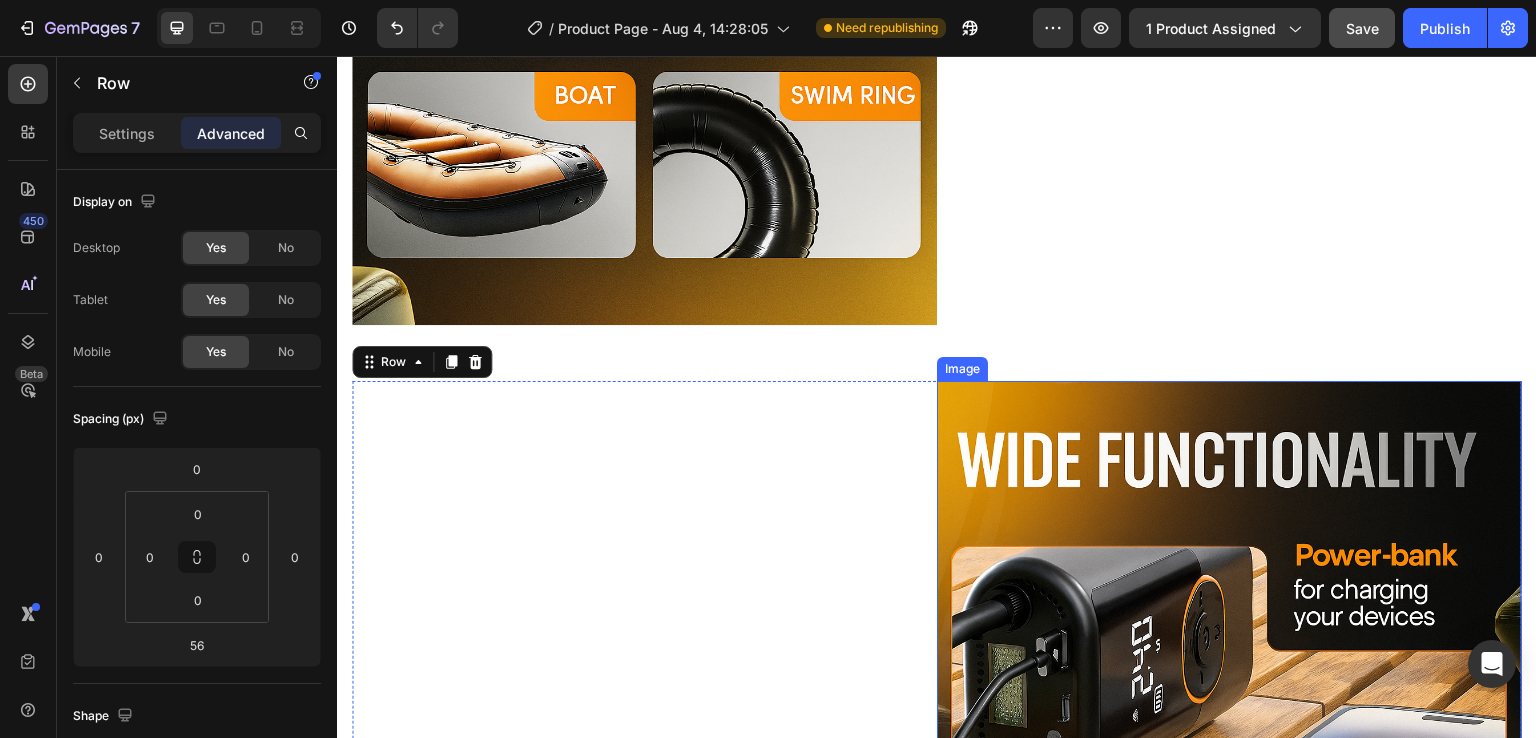 scroll, scrollTop: 8843, scrollLeft: 0, axis: vertical 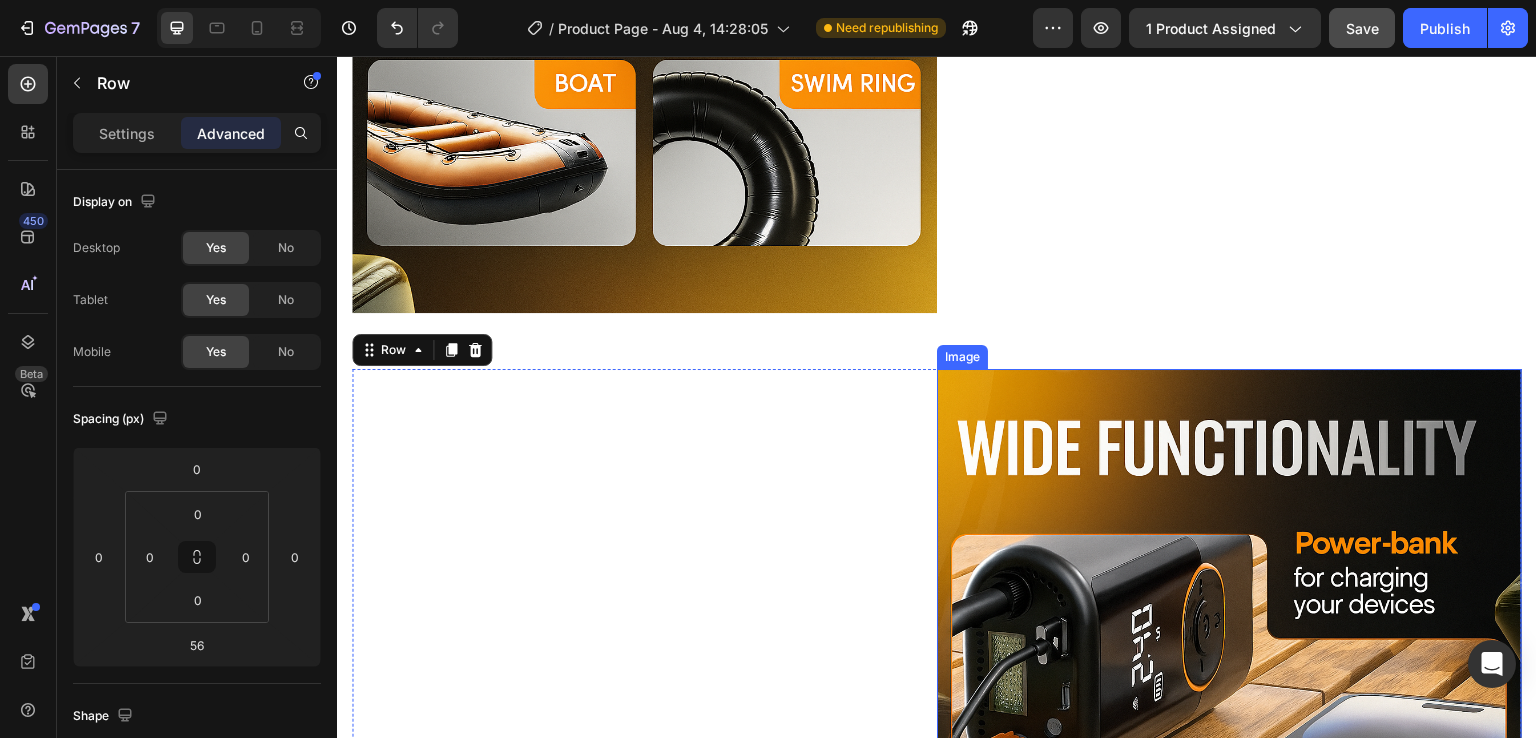 click at bounding box center (1229, 808) 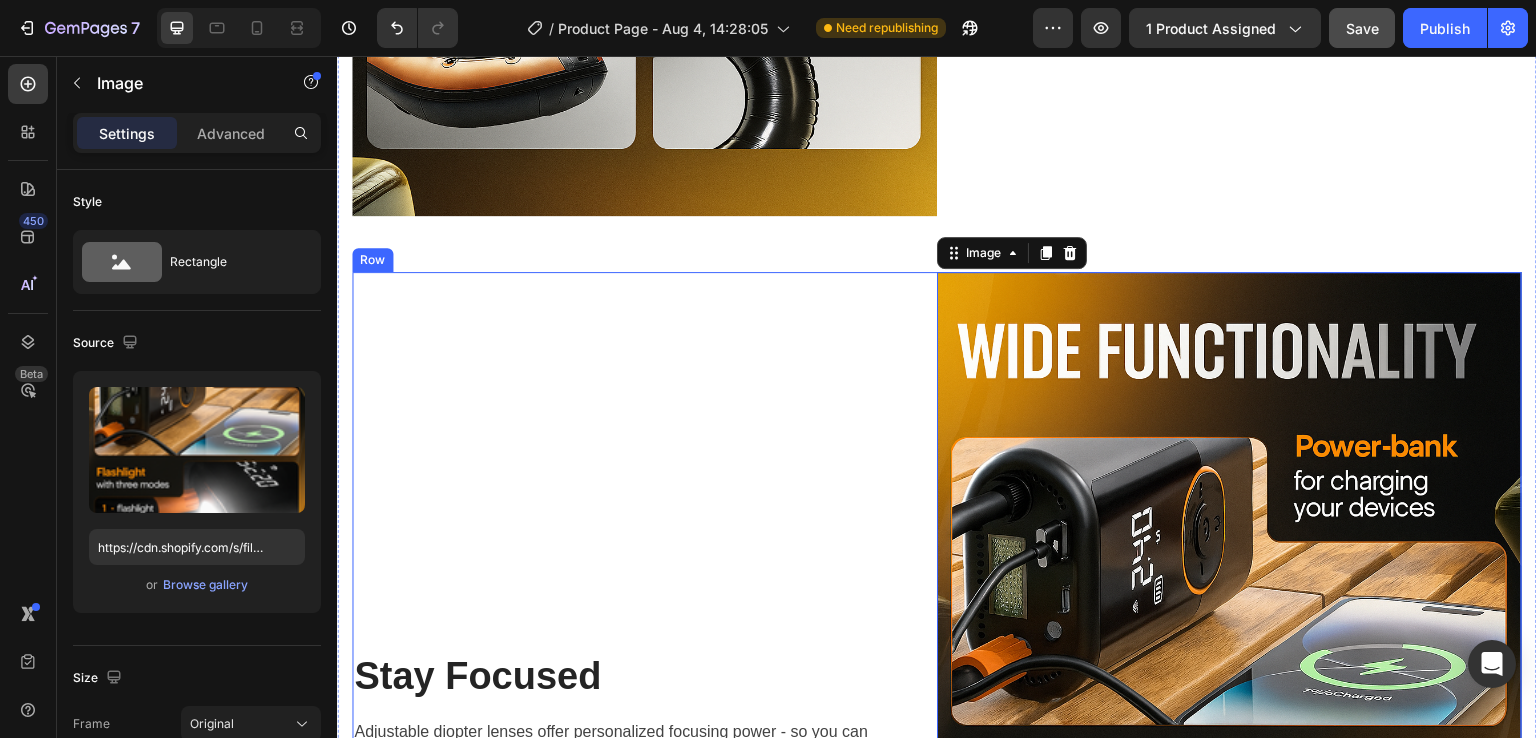 scroll, scrollTop: 9043, scrollLeft: 0, axis: vertical 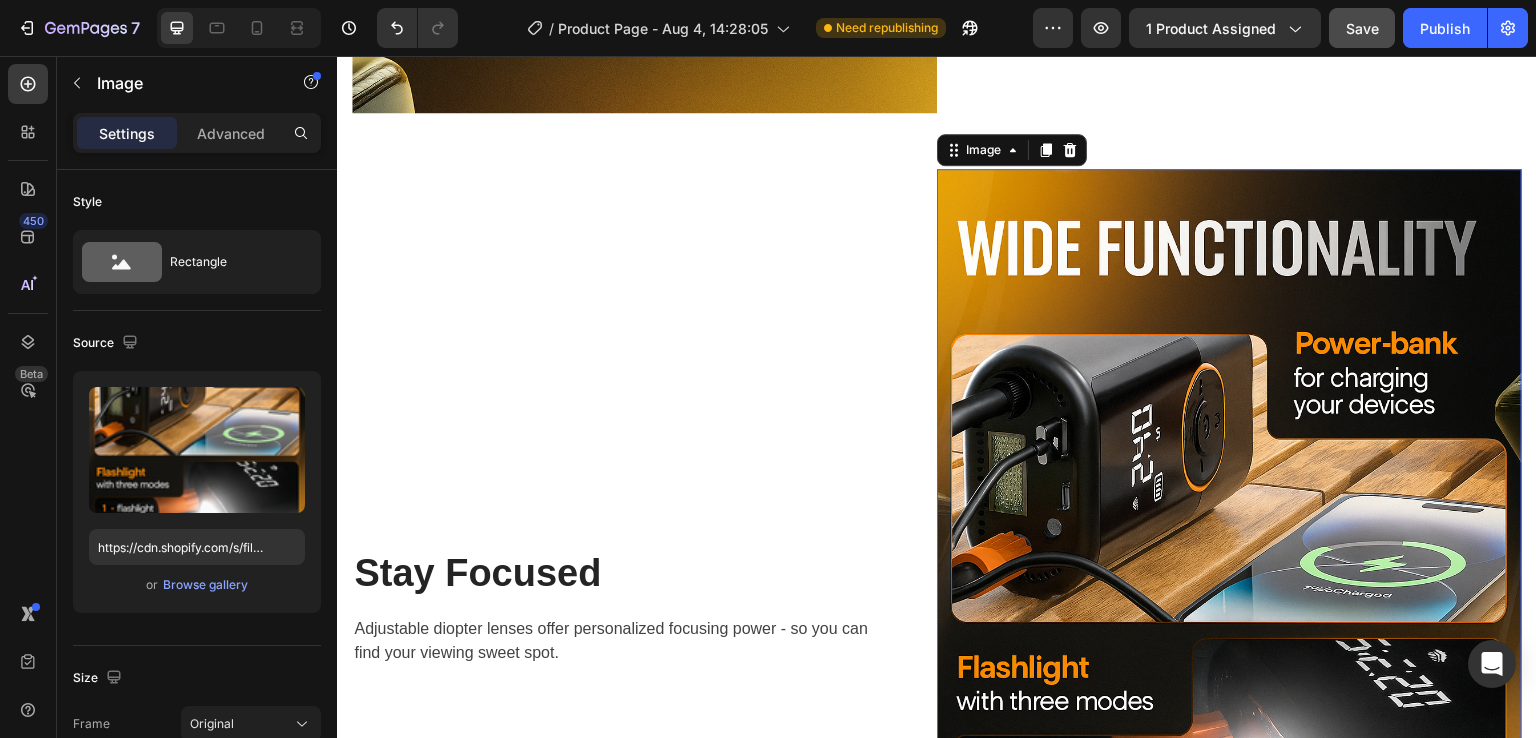 click at bounding box center (1229, 608) 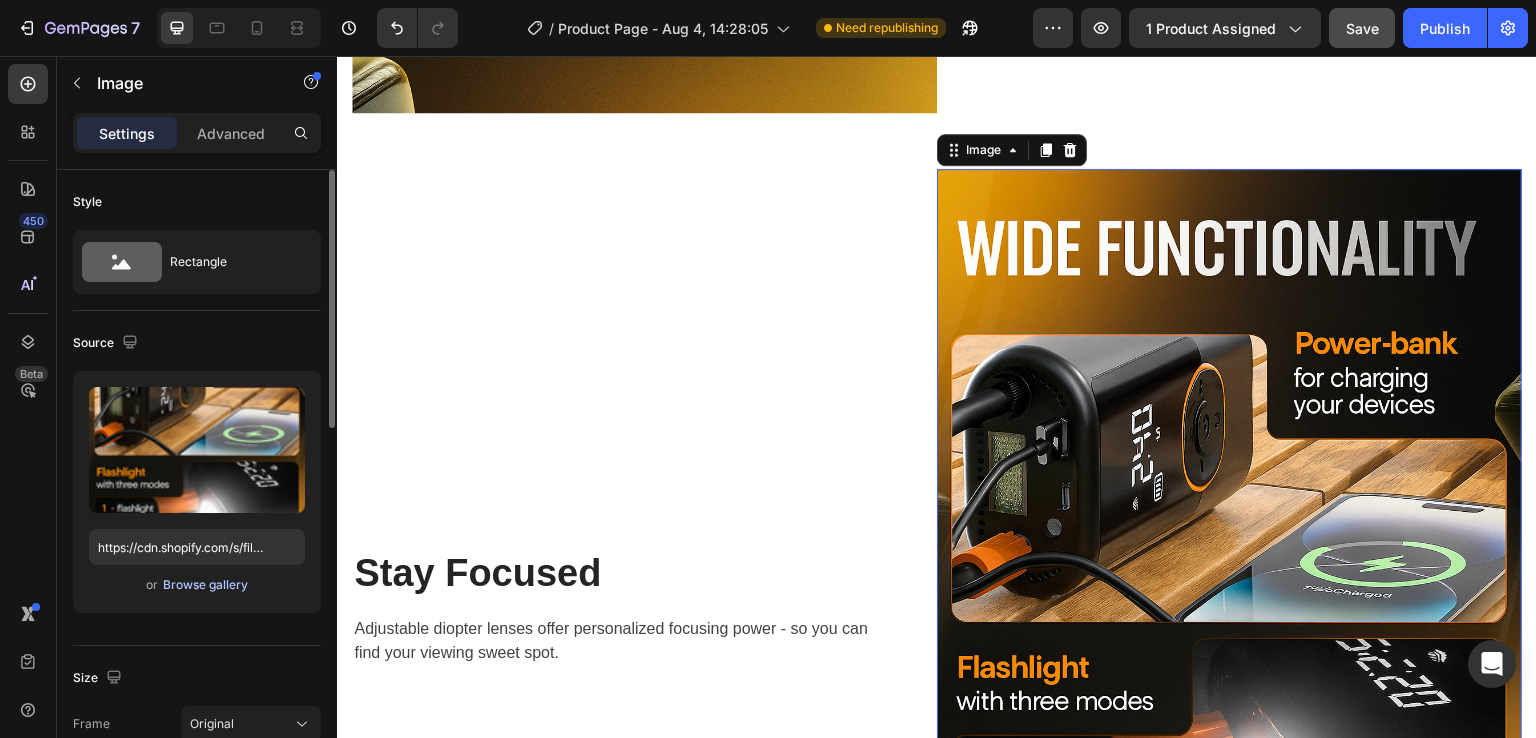 click on "Browse gallery" at bounding box center [205, 585] 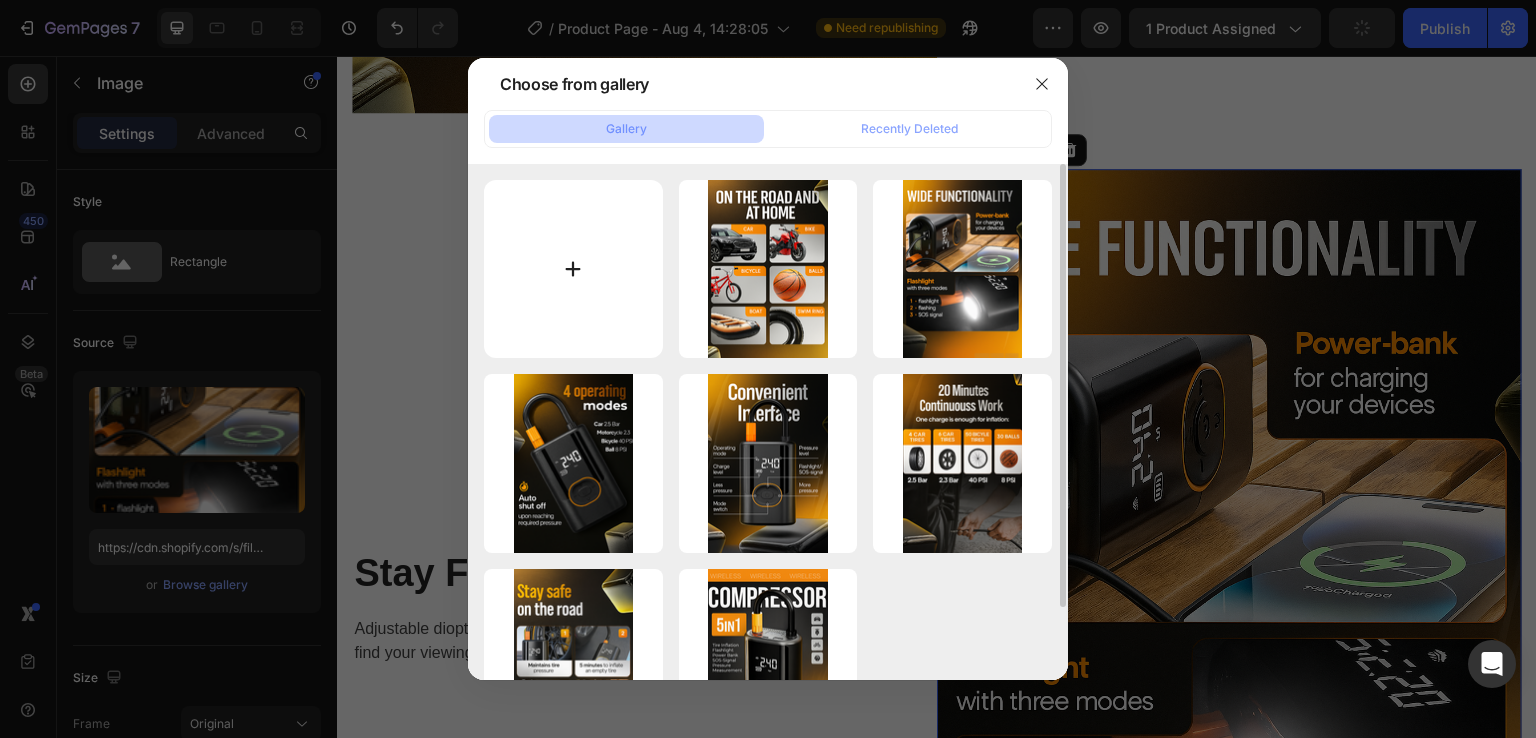 click at bounding box center [573, 269] 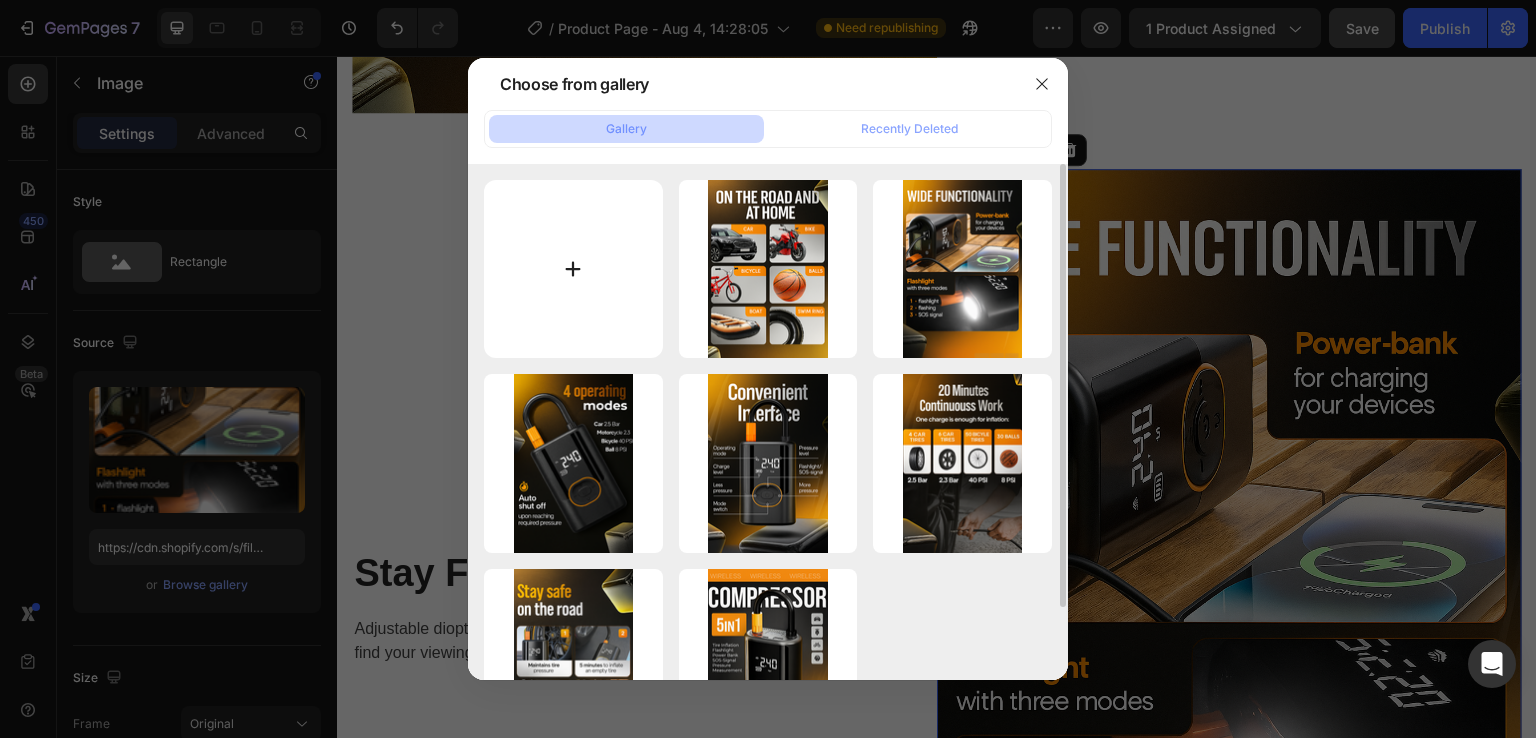 type on "C:\fakepath\8.png" 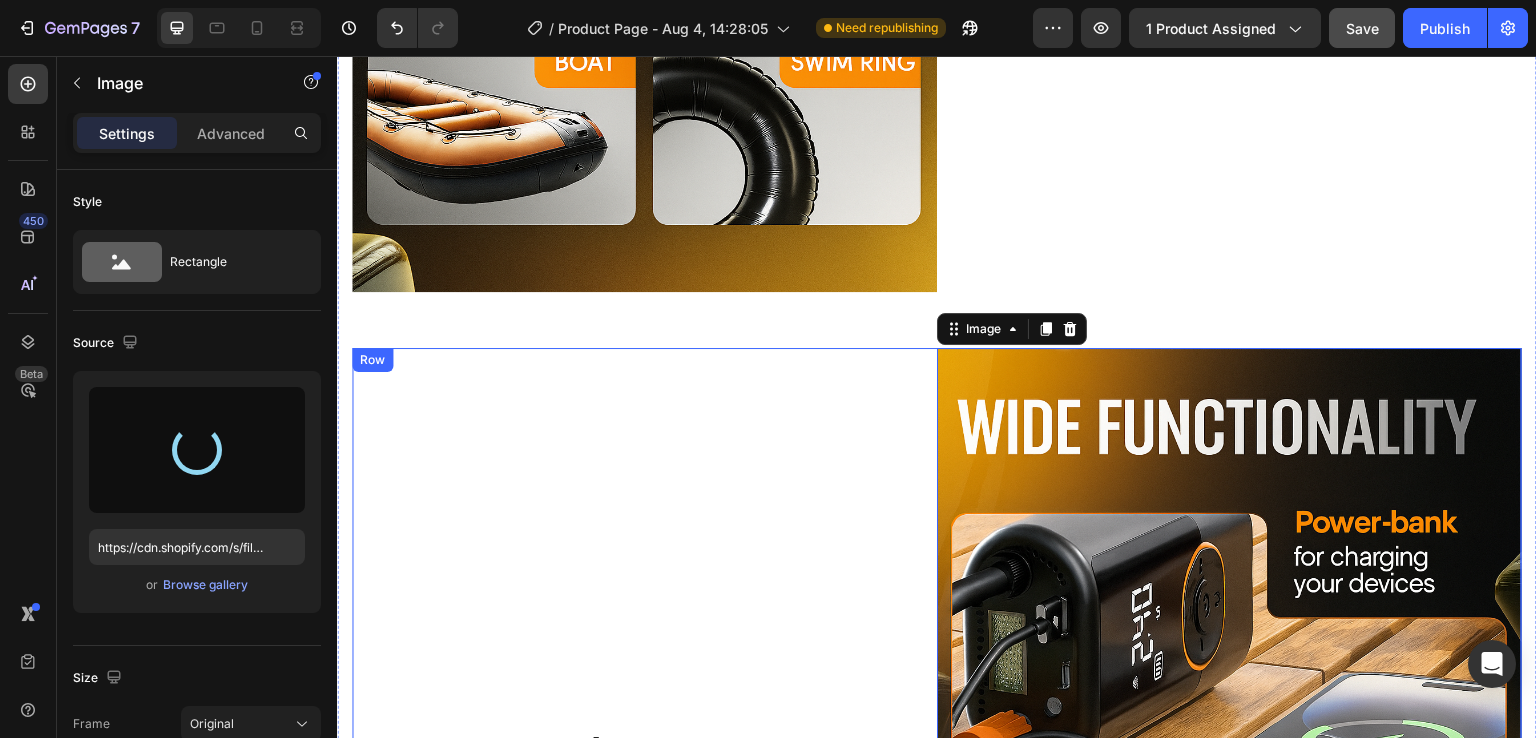 scroll, scrollTop: 8743, scrollLeft: 0, axis: vertical 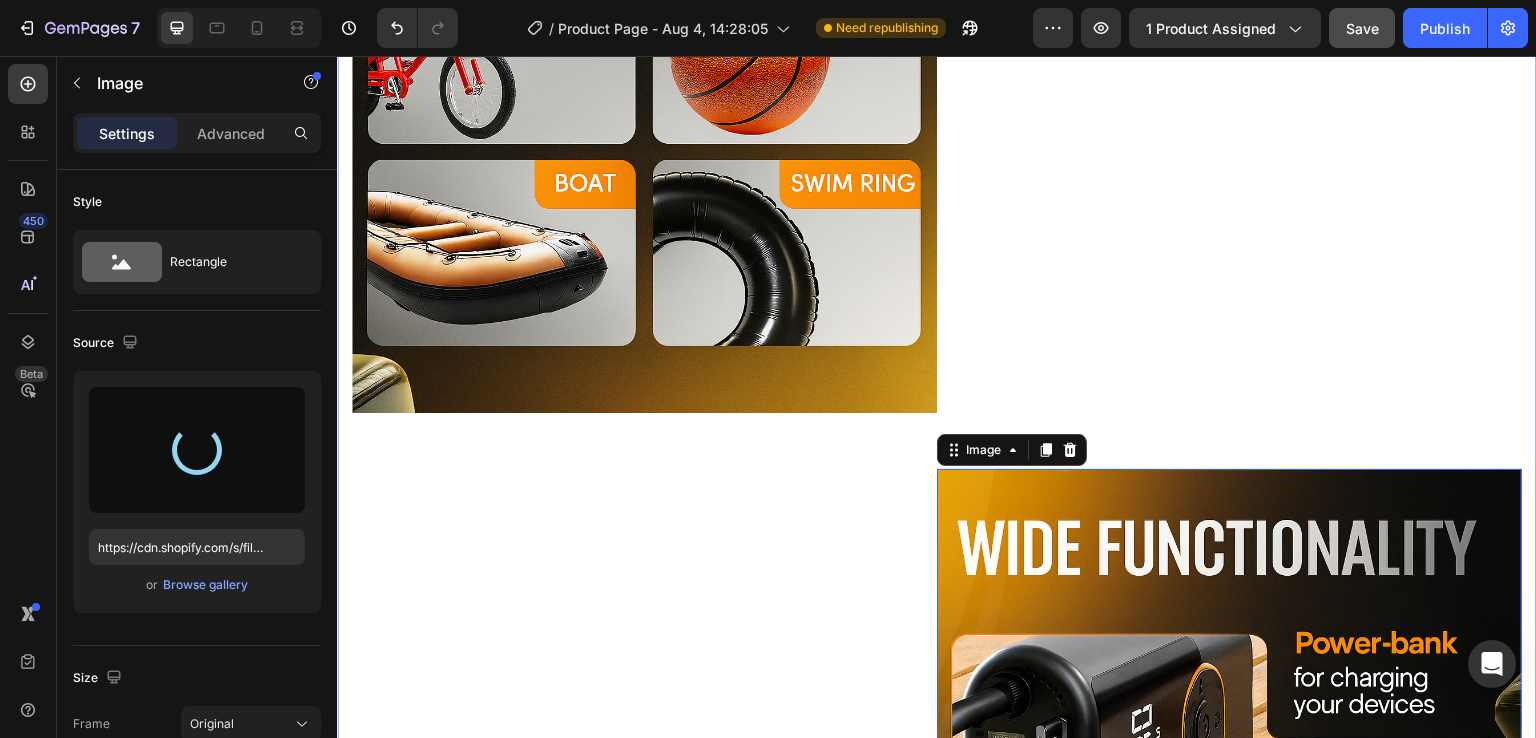 type on "https://cdn.shopify.com/s/files/1/0659/9504/7014/files/gempages_578412585410364297-79a78d2d-6b84-4b0f-bb9e-ff55feca9dce.png" 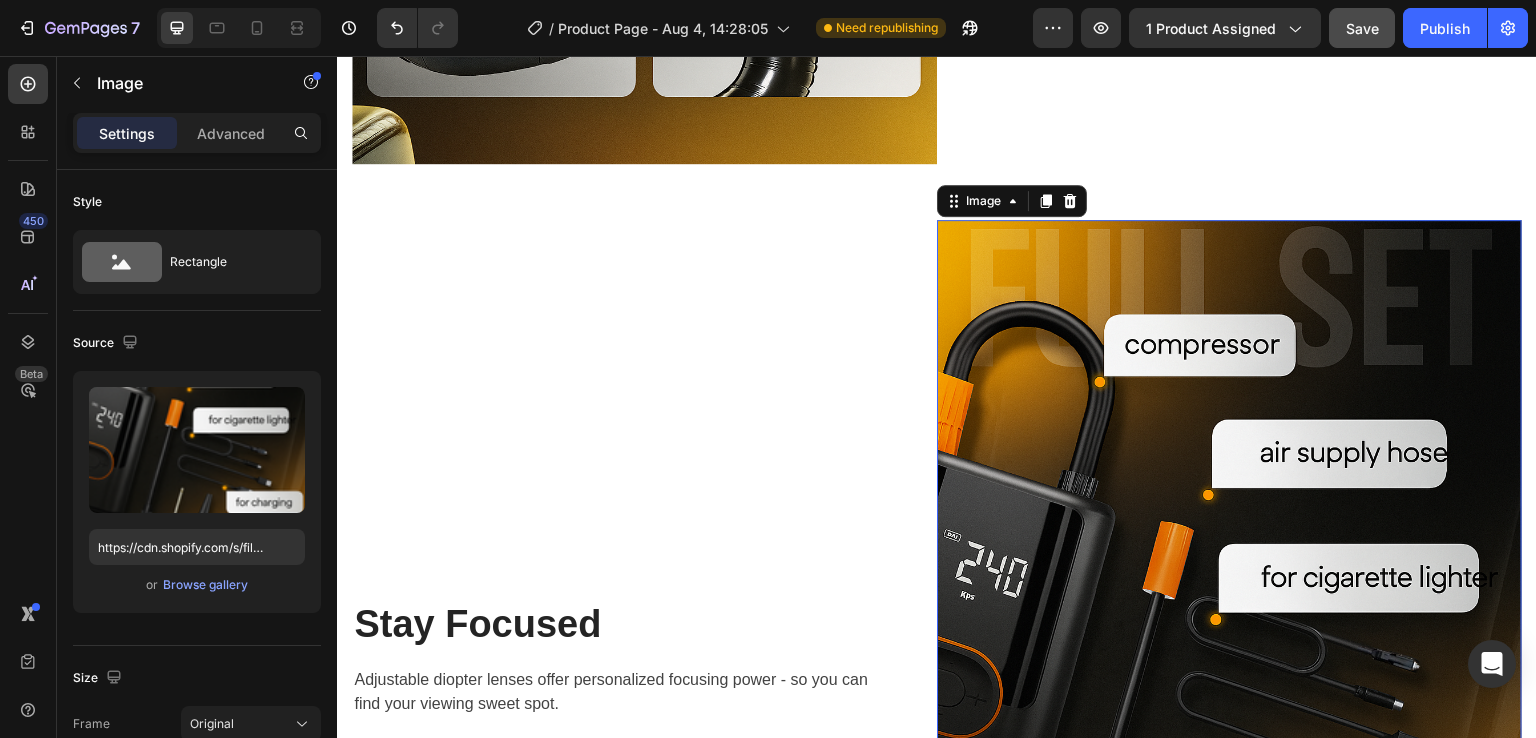 scroll, scrollTop: 8943, scrollLeft: 0, axis: vertical 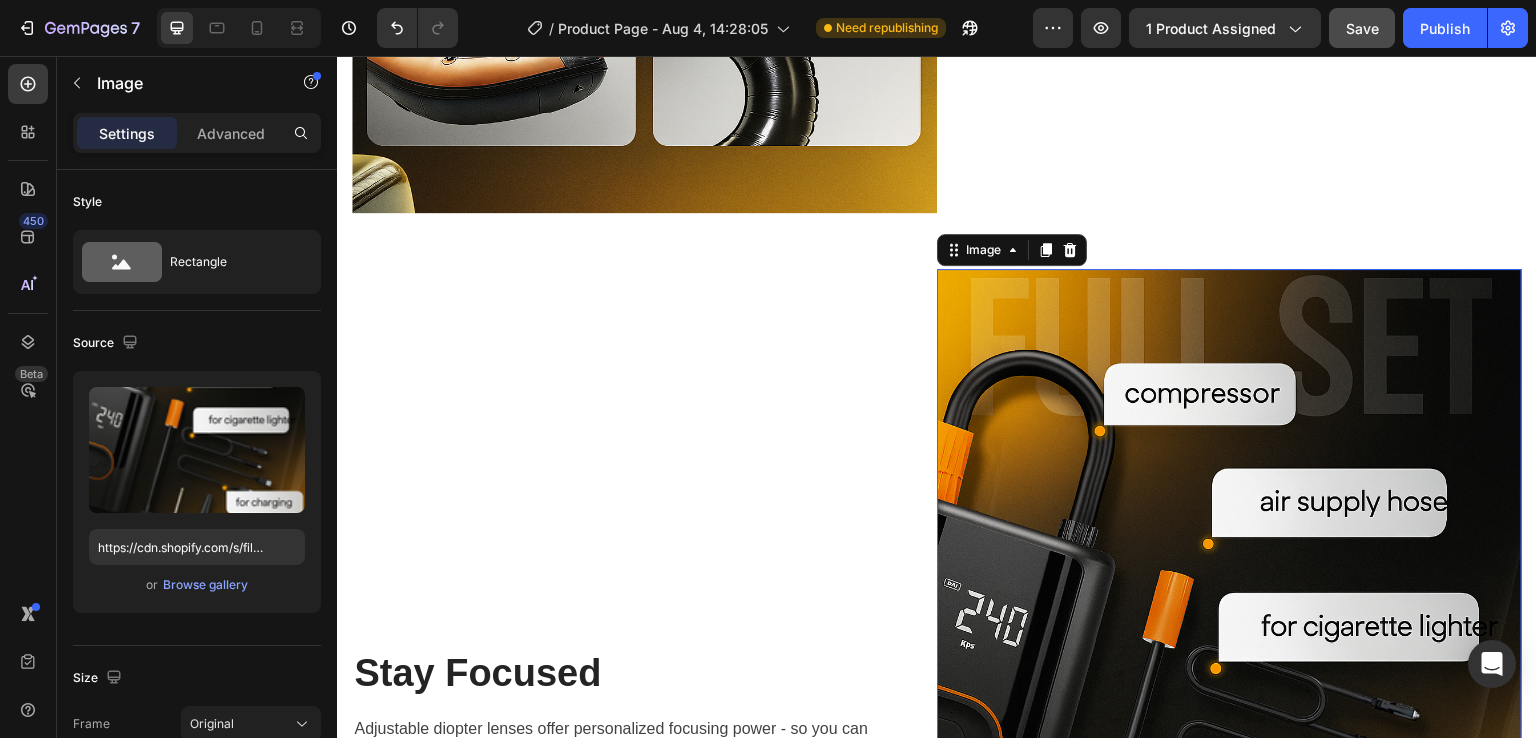 click at bounding box center (1229, 708) 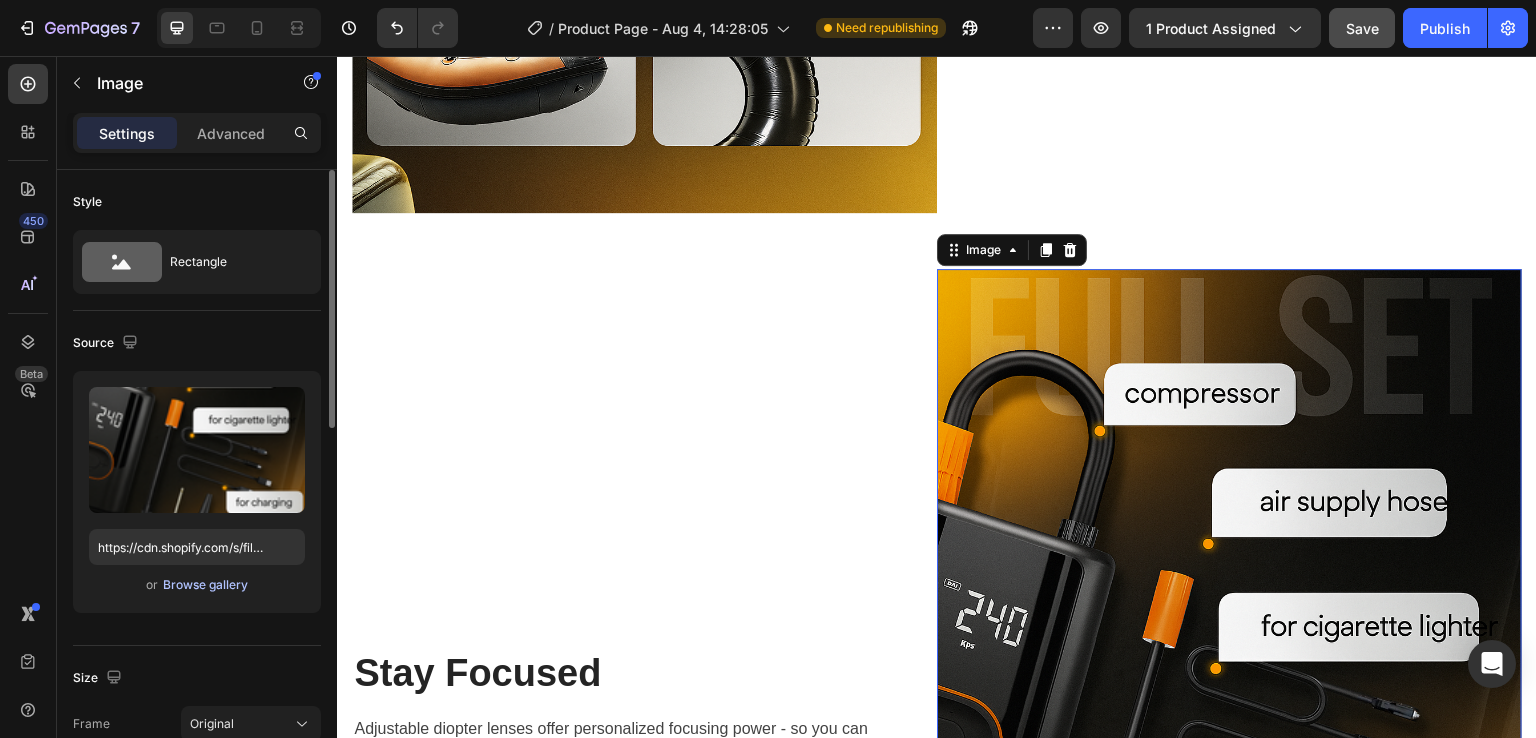 click on "Browse gallery" at bounding box center [205, 585] 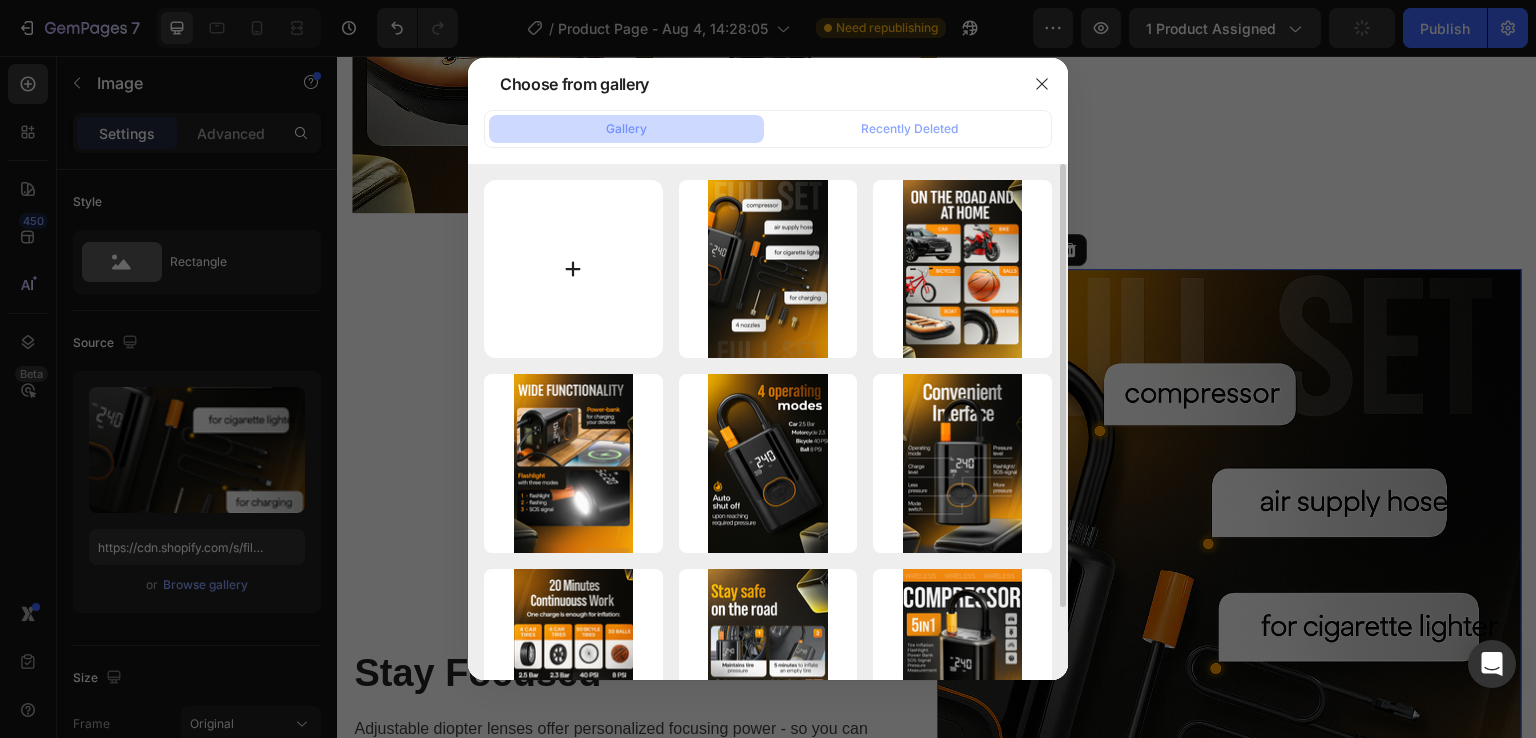 click at bounding box center [573, 269] 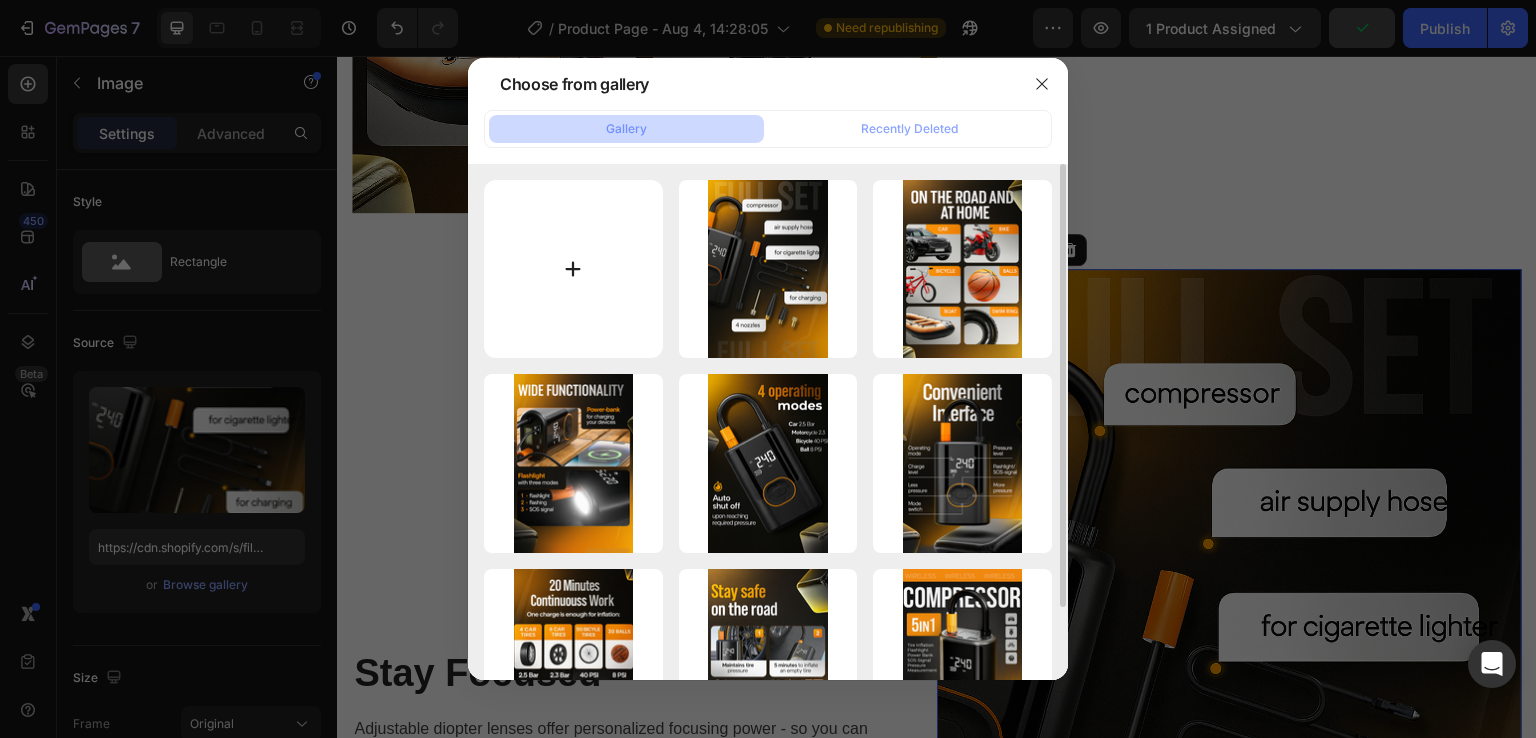 type on "C:\fakepath\10.png" 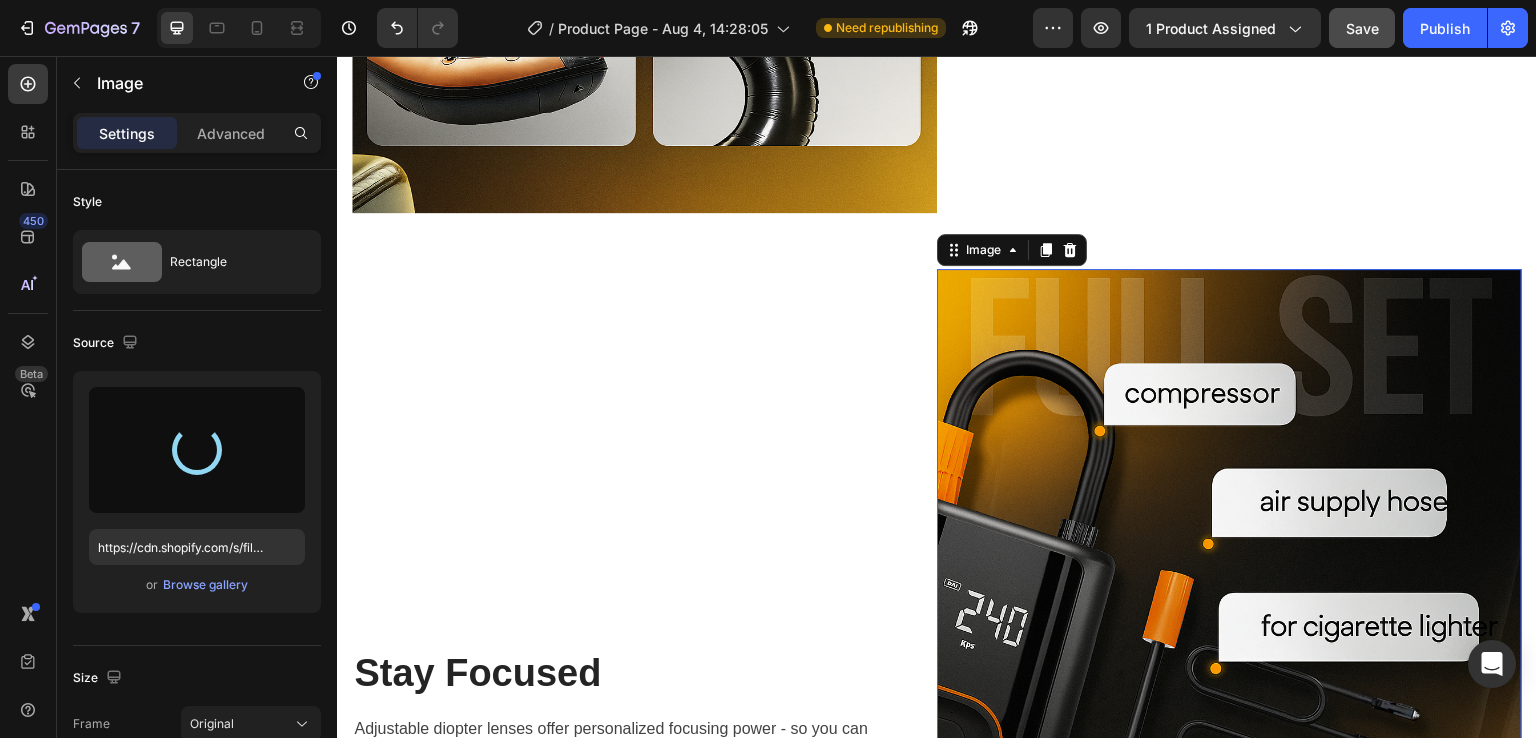 scroll, scrollTop: 8843, scrollLeft: 0, axis: vertical 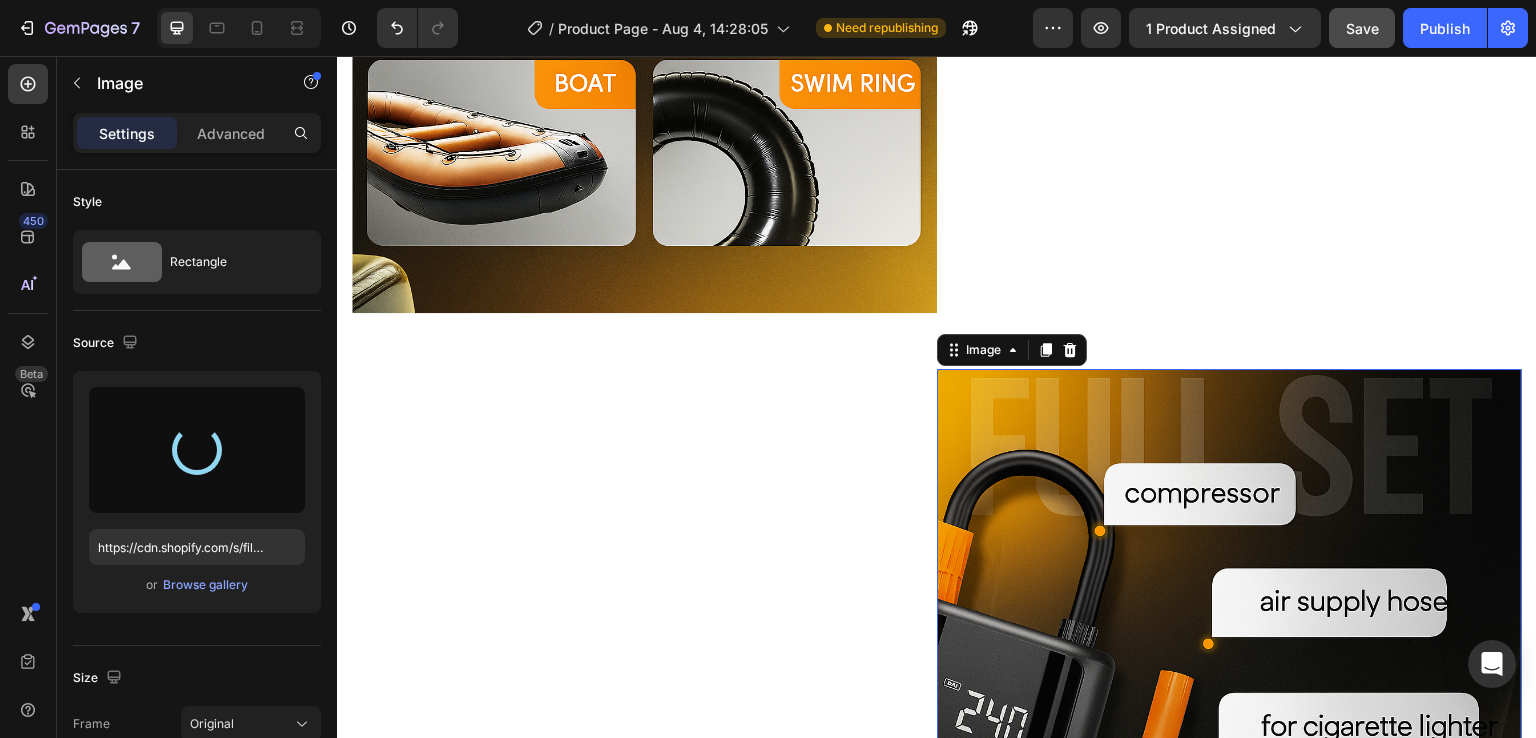 type on "https://cdn.shopify.com/s/files/1/0659/9504/7014/files/gempages_578412585410364297-b3e00067-acde-46ed-9759-3ab1e1254a62.png" 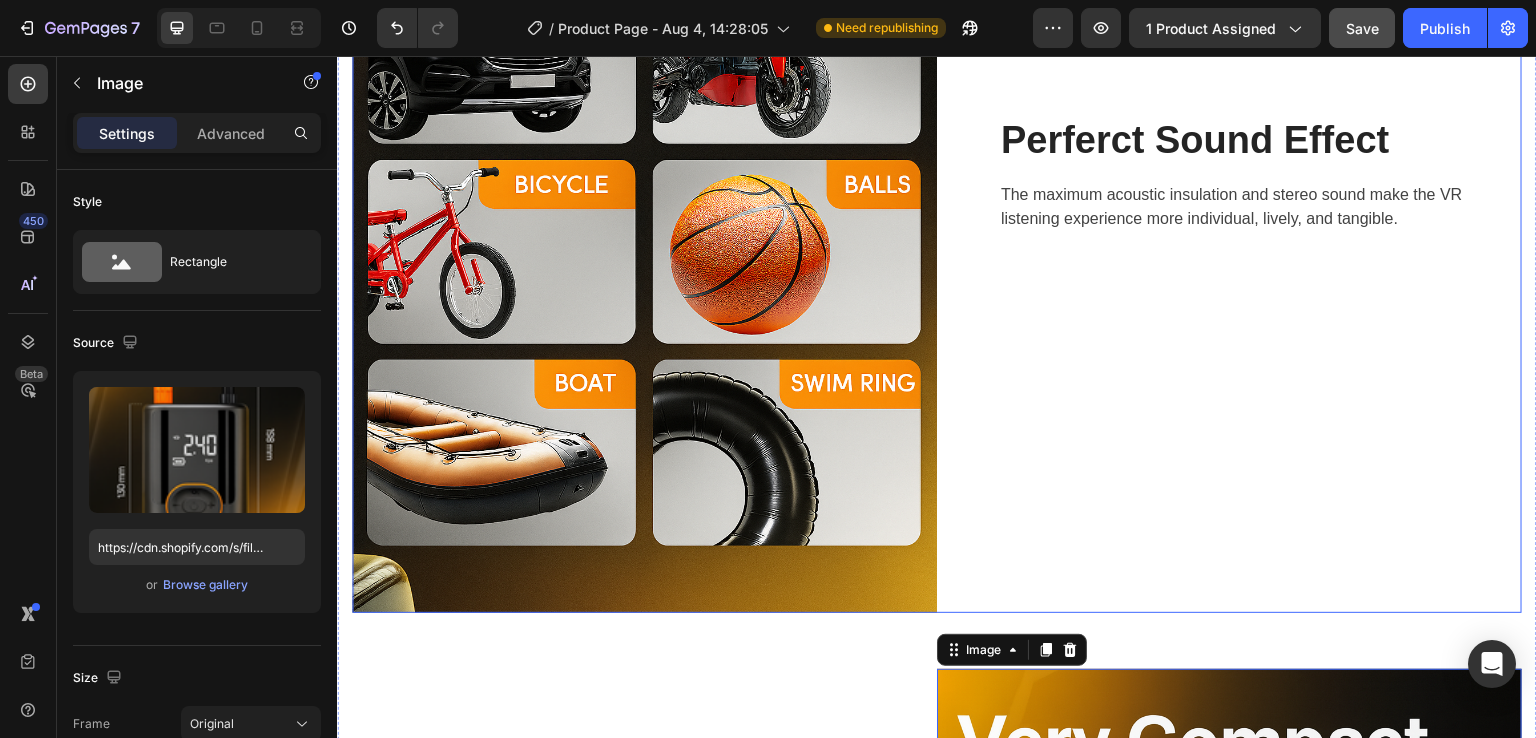click on "Perferct Sound Effect Heading The maximum acoustic insulation and stereo sound make the VR listening experience more individual, lively, and tangible. Text block Row" at bounding box center (1229, 175) 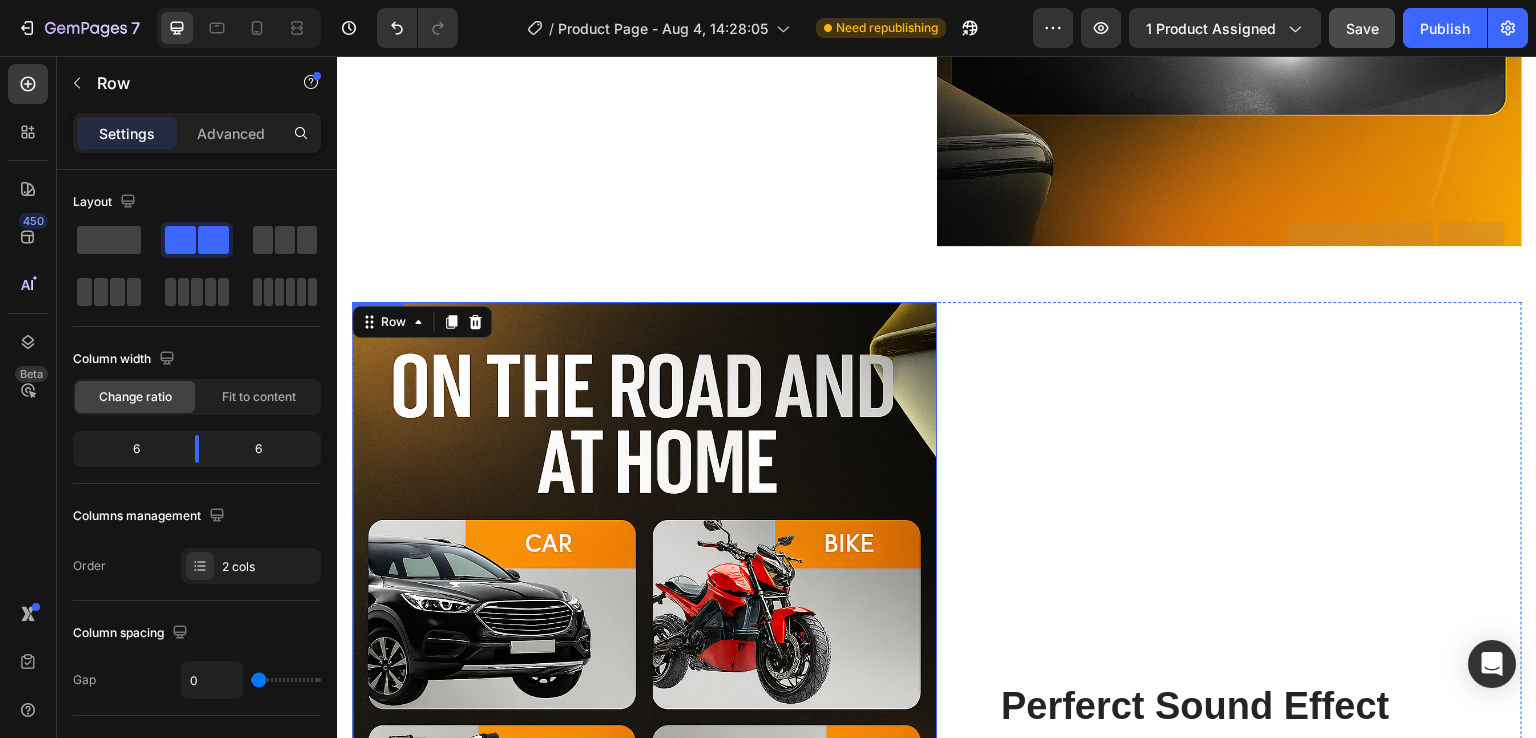 scroll, scrollTop: 7943, scrollLeft: 0, axis: vertical 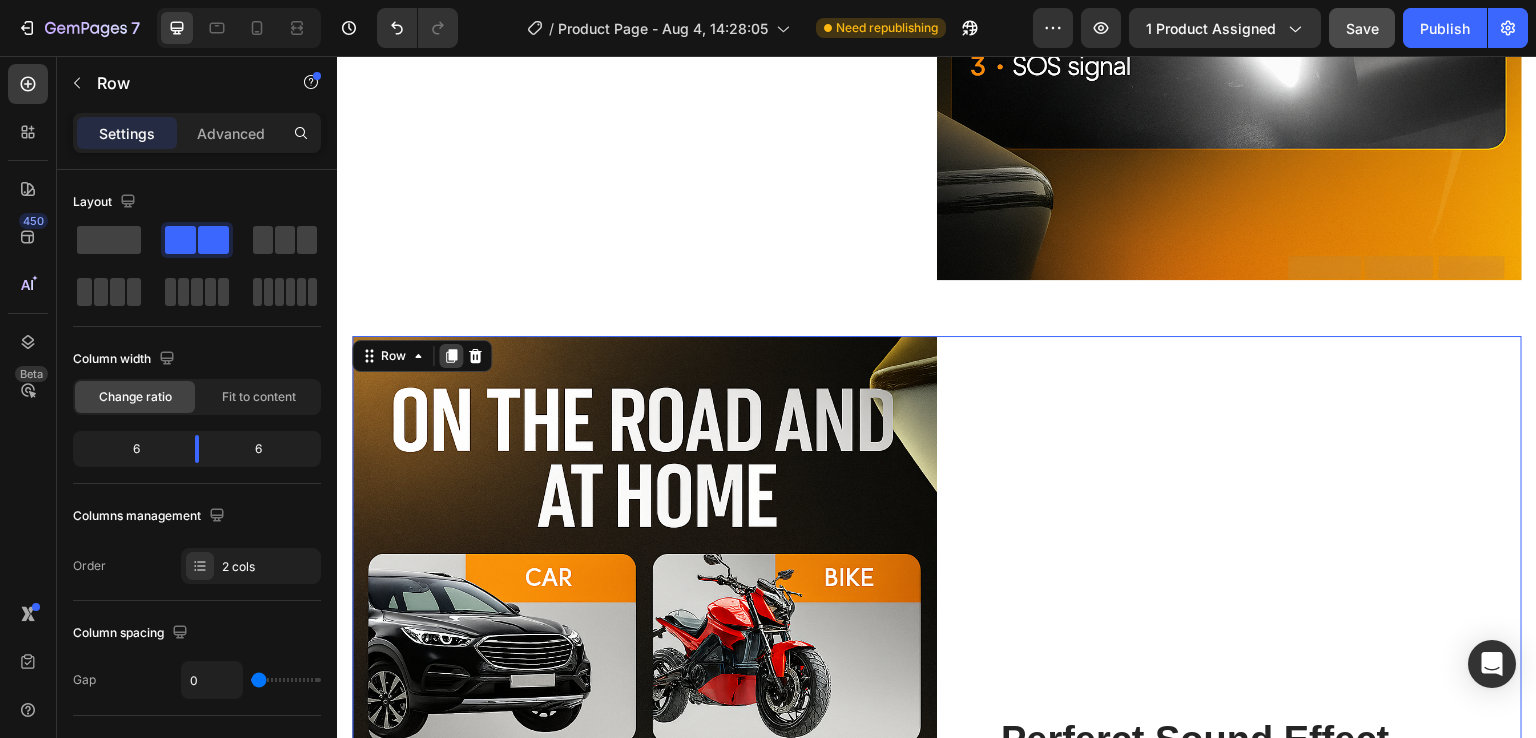 click 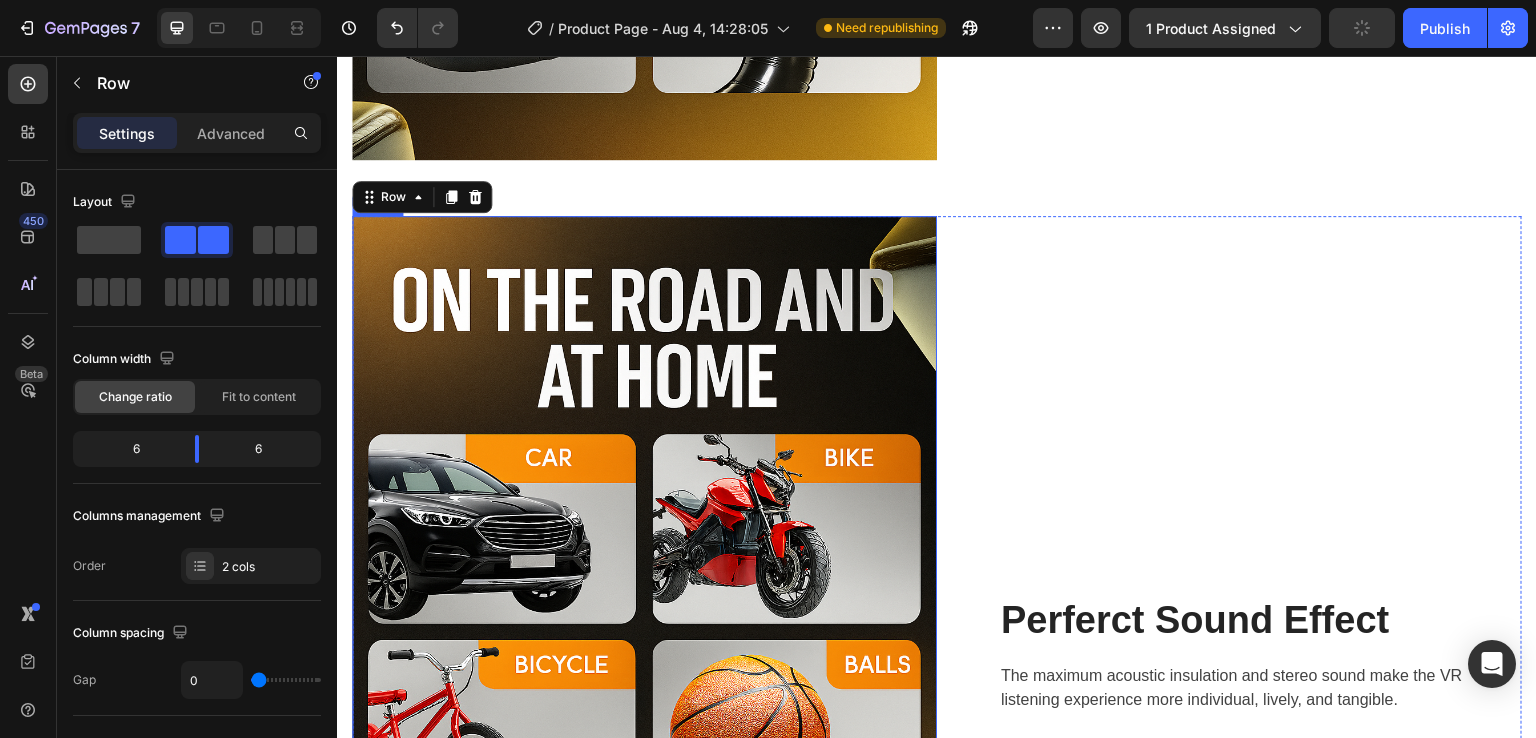 scroll, scrollTop: 8997, scrollLeft: 0, axis: vertical 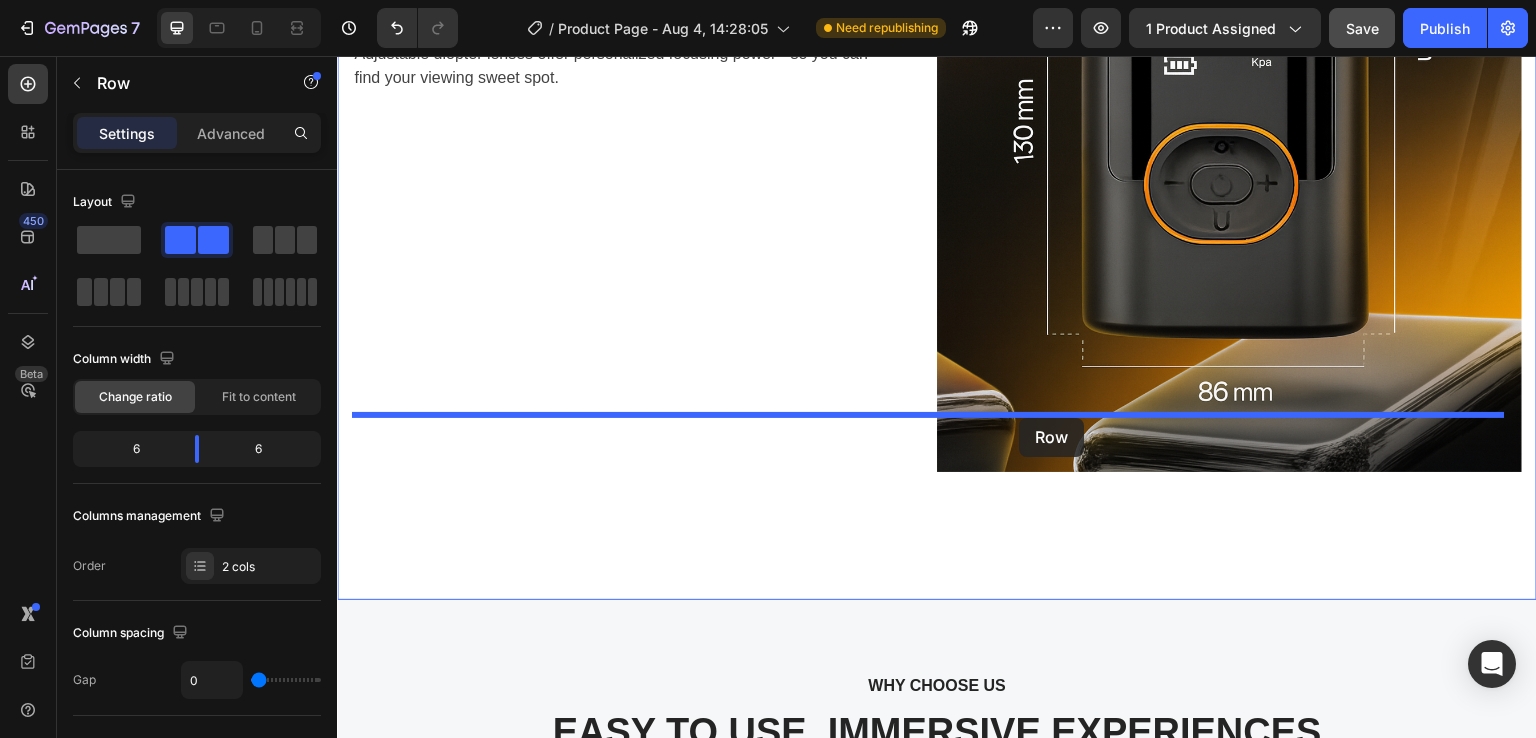 drag, startPoint x: 376, startPoint y: 105, endPoint x: 1020, endPoint y: 418, distance: 716.03424 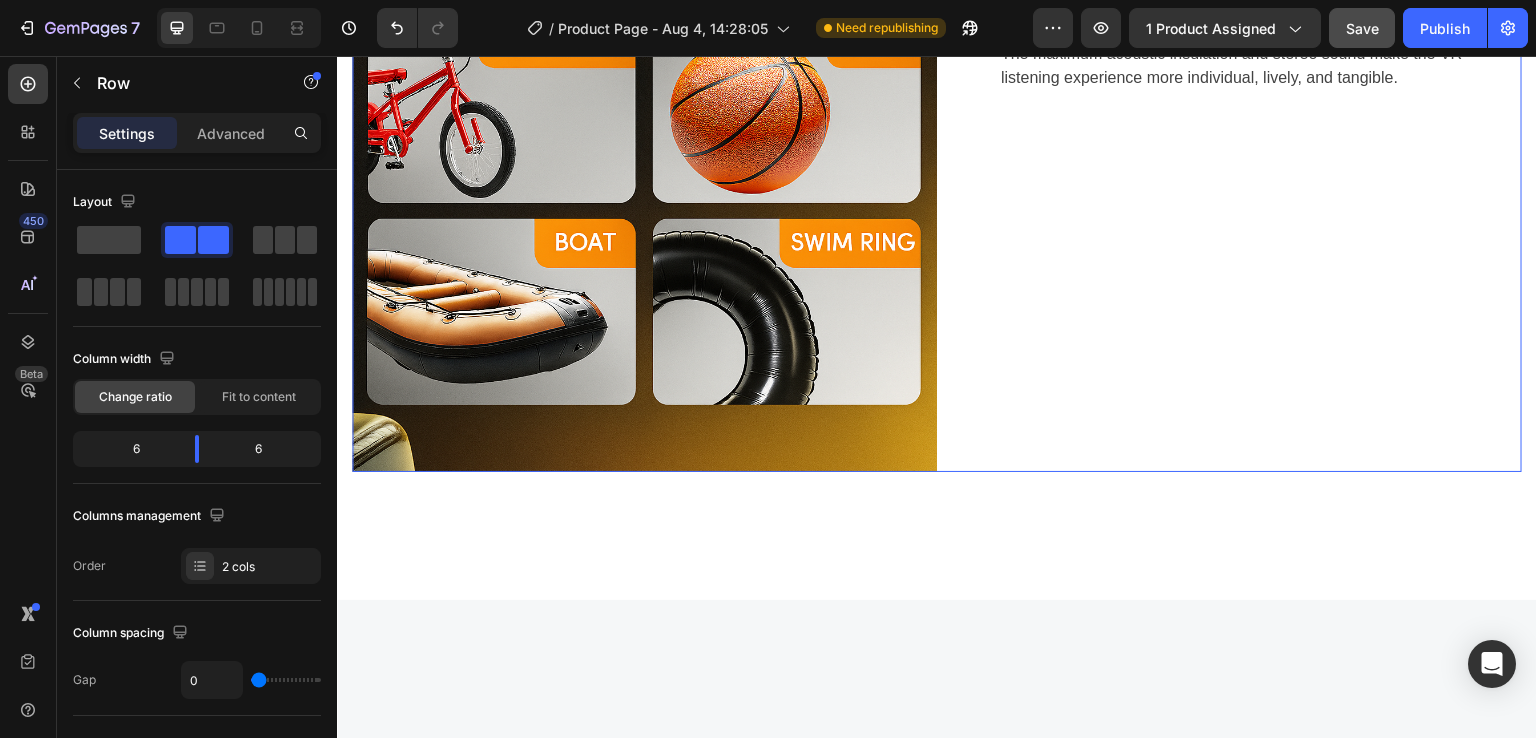 scroll, scrollTop: 9630, scrollLeft: 0, axis: vertical 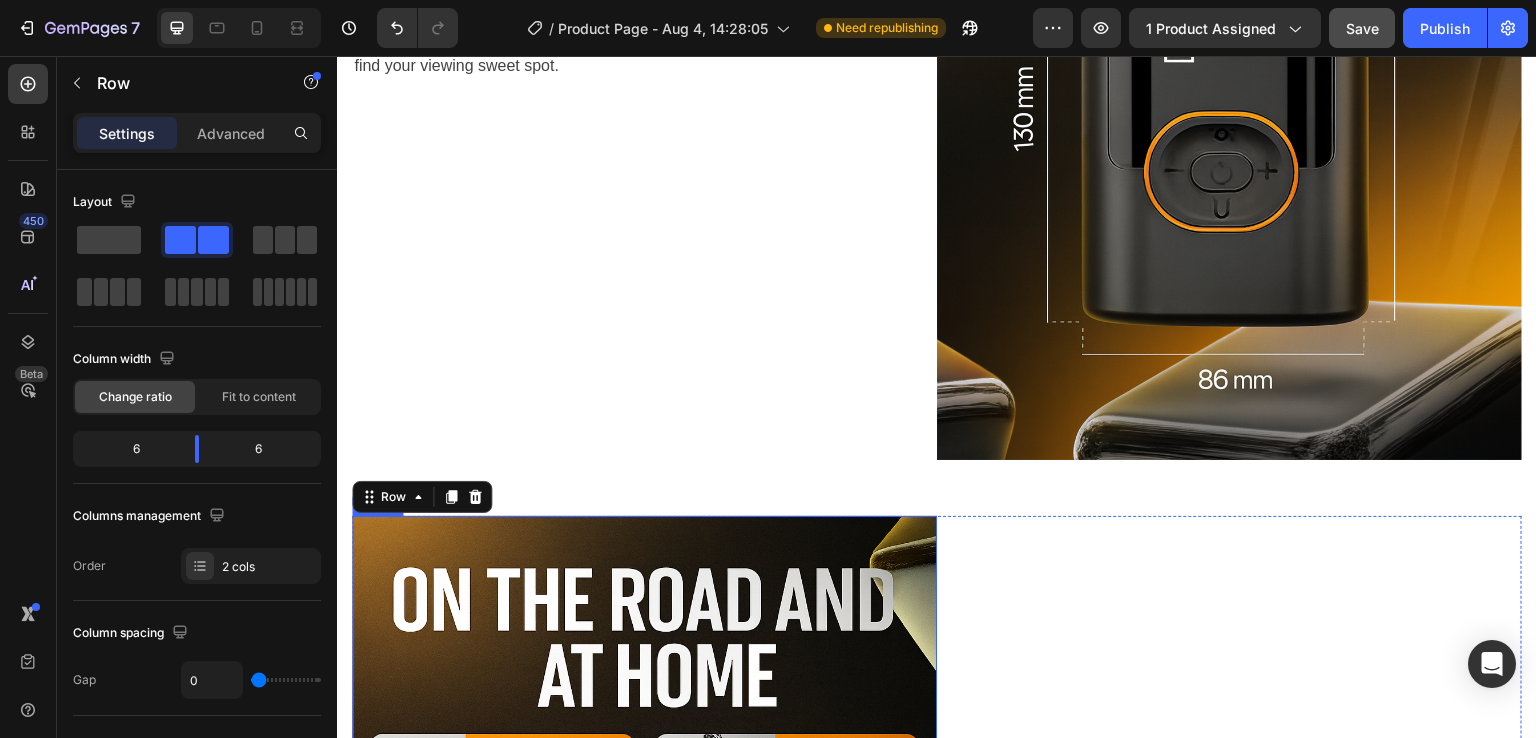 click at bounding box center [644, 955] 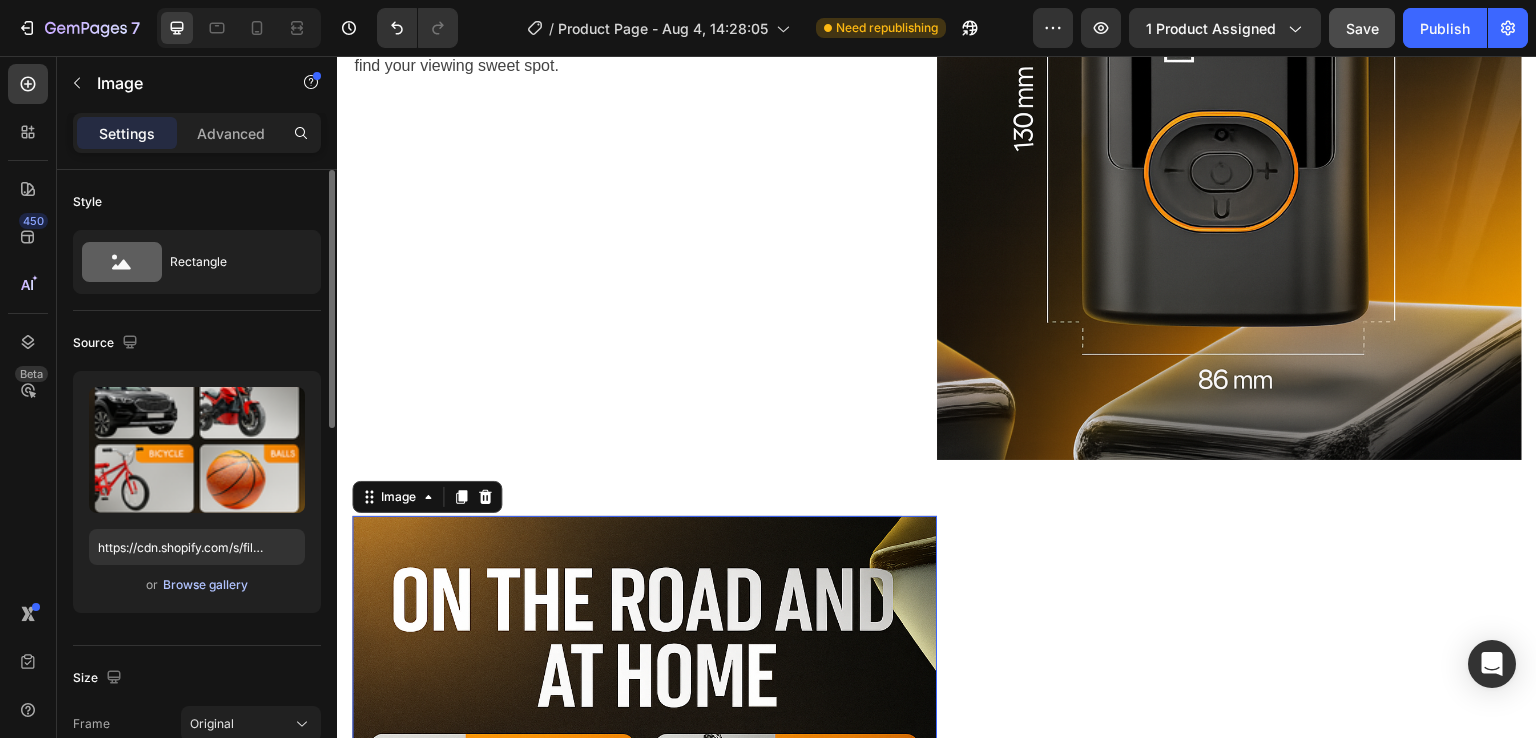 click on "Browse gallery" at bounding box center [205, 585] 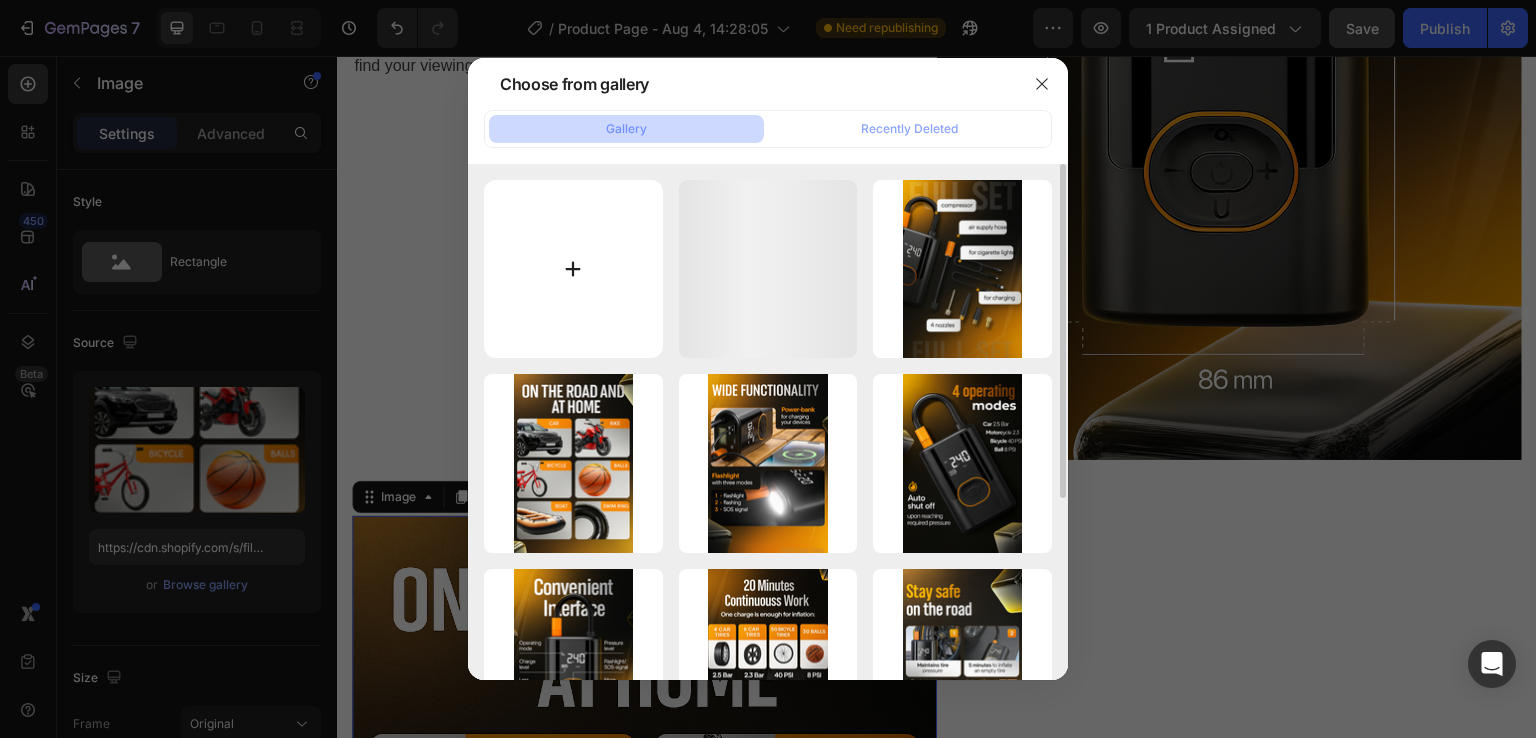 click at bounding box center (573, 269) 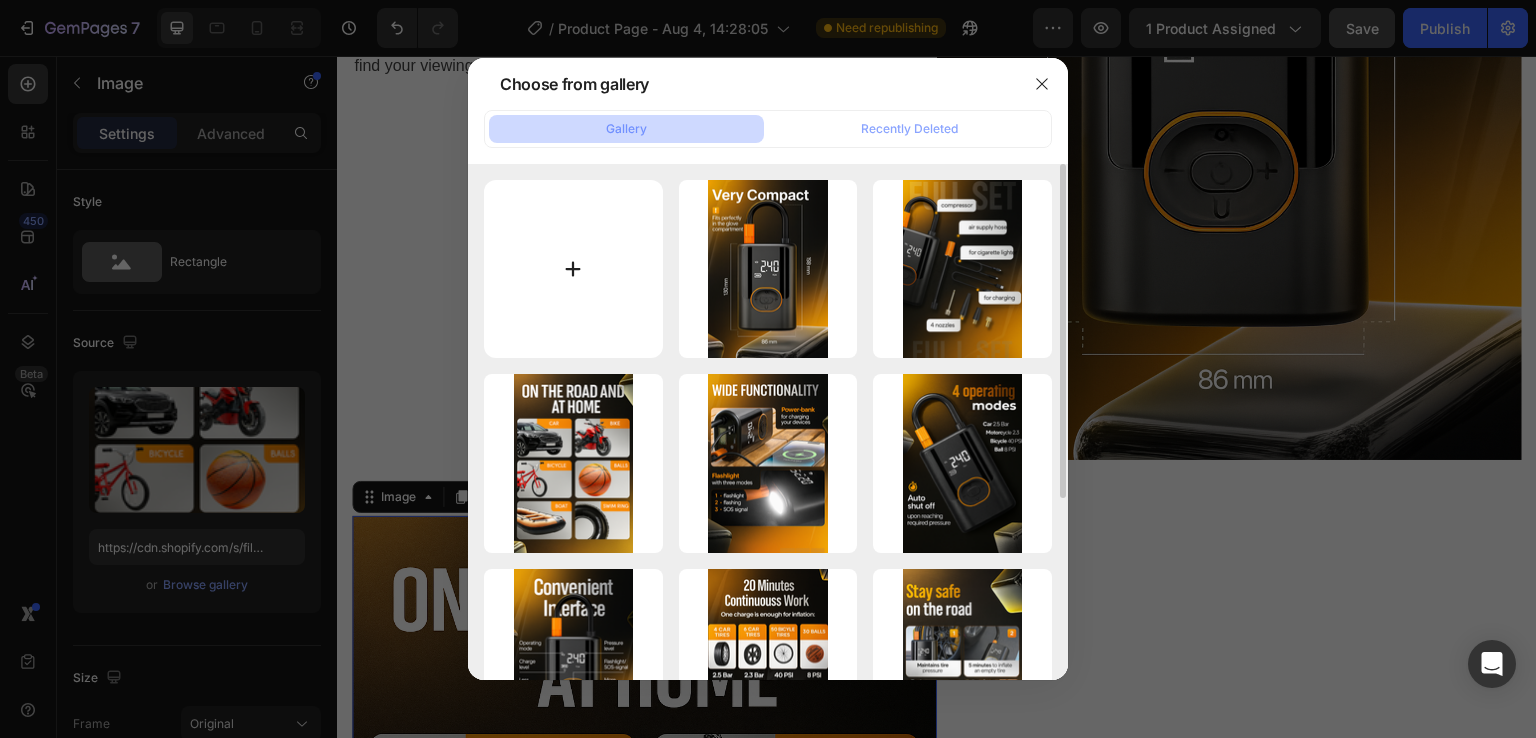 type on "C:\fakepath\11.png" 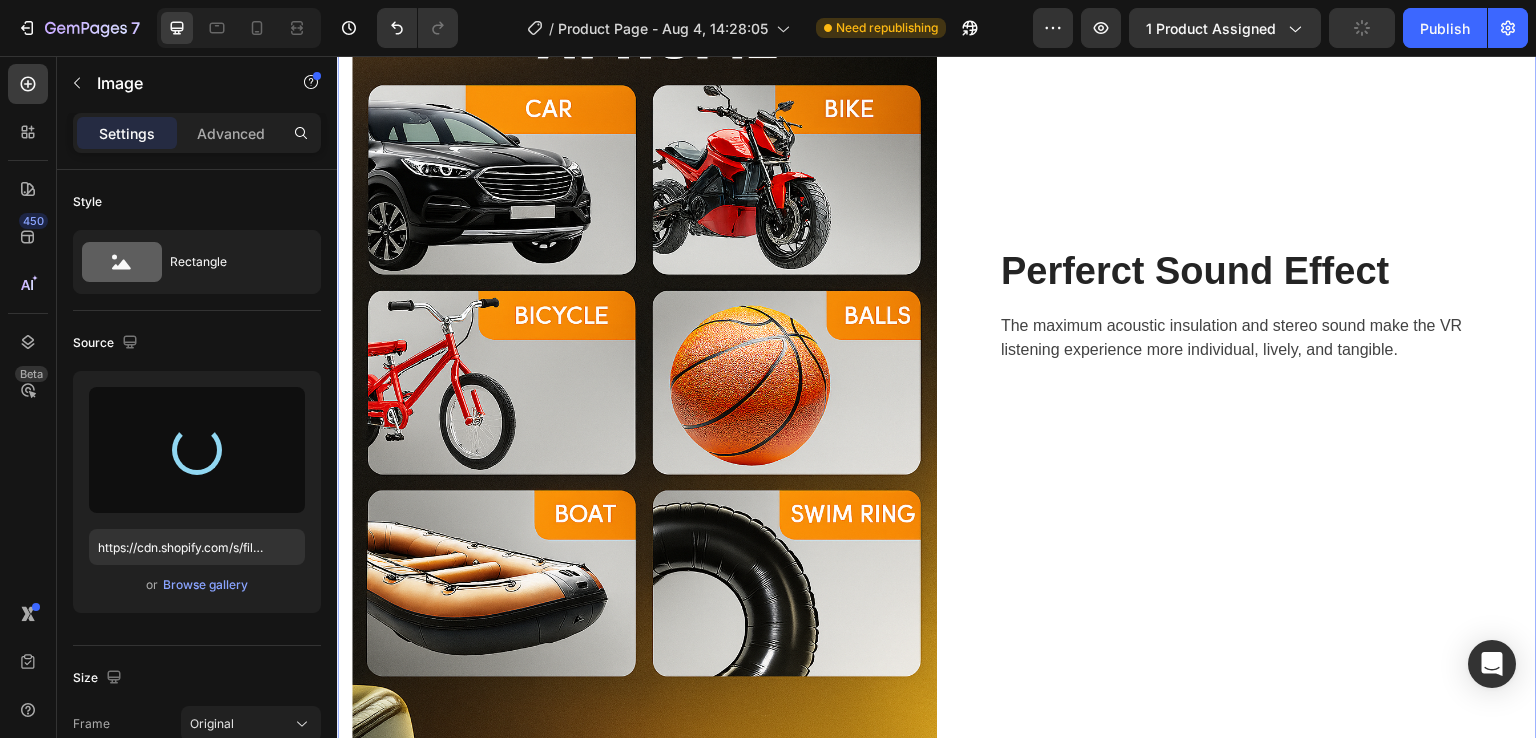 scroll, scrollTop: 10230, scrollLeft: 0, axis: vertical 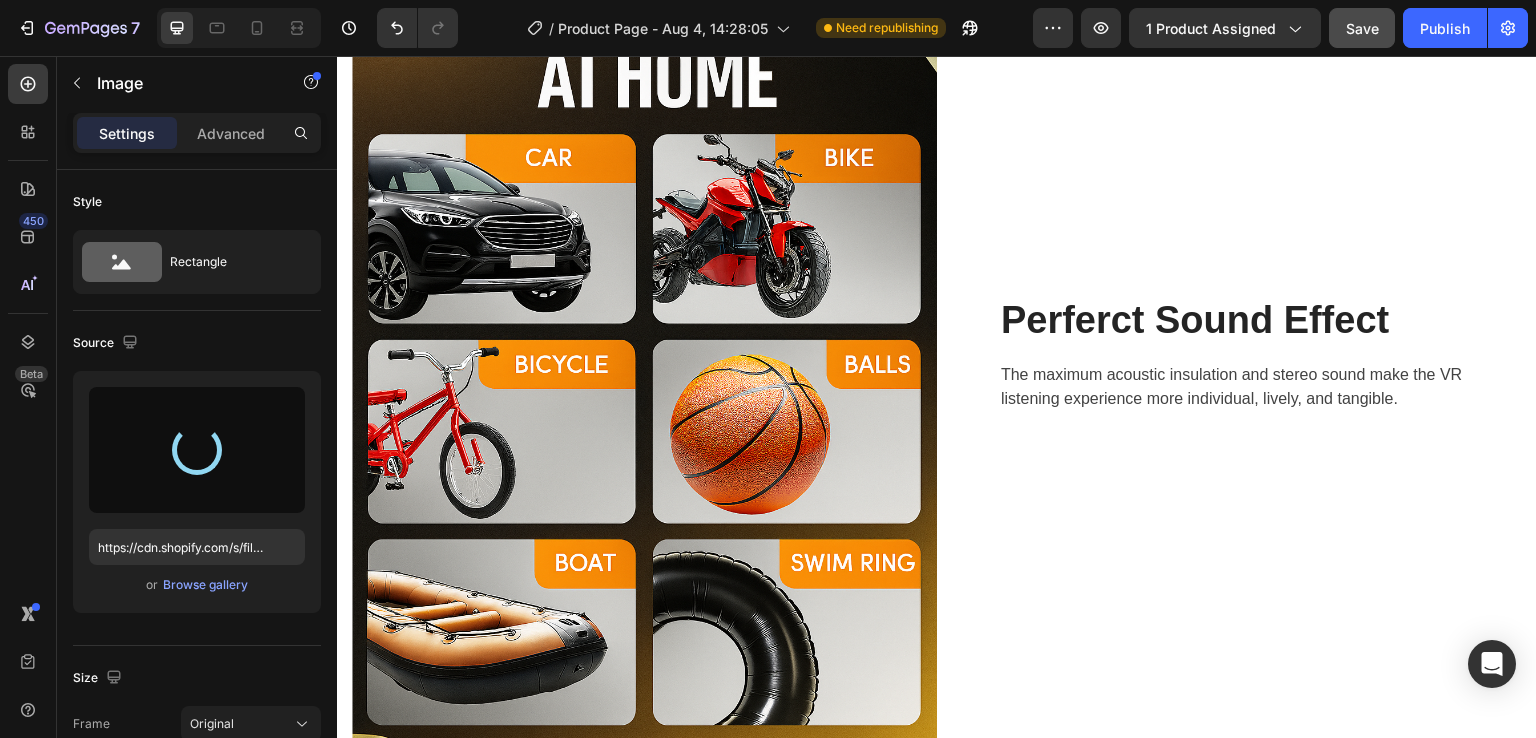 type on "https://cdn.shopify.com/s/files/1/0659/9504/7014/files/gempages_578412585410364297-71cde200-dad8-4cc9-9268-5d119a08241e.png" 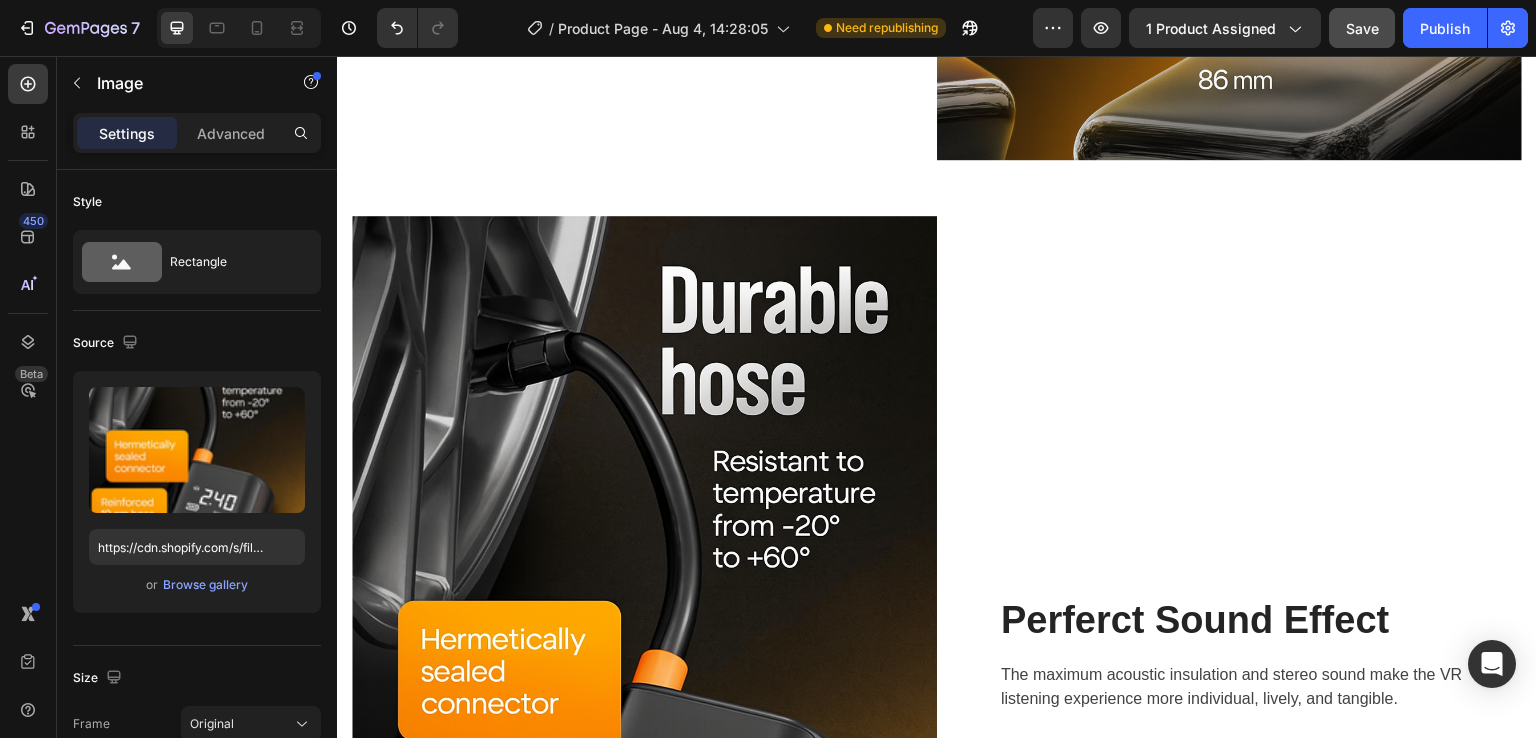 scroll, scrollTop: 9830, scrollLeft: 0, axis: vertical 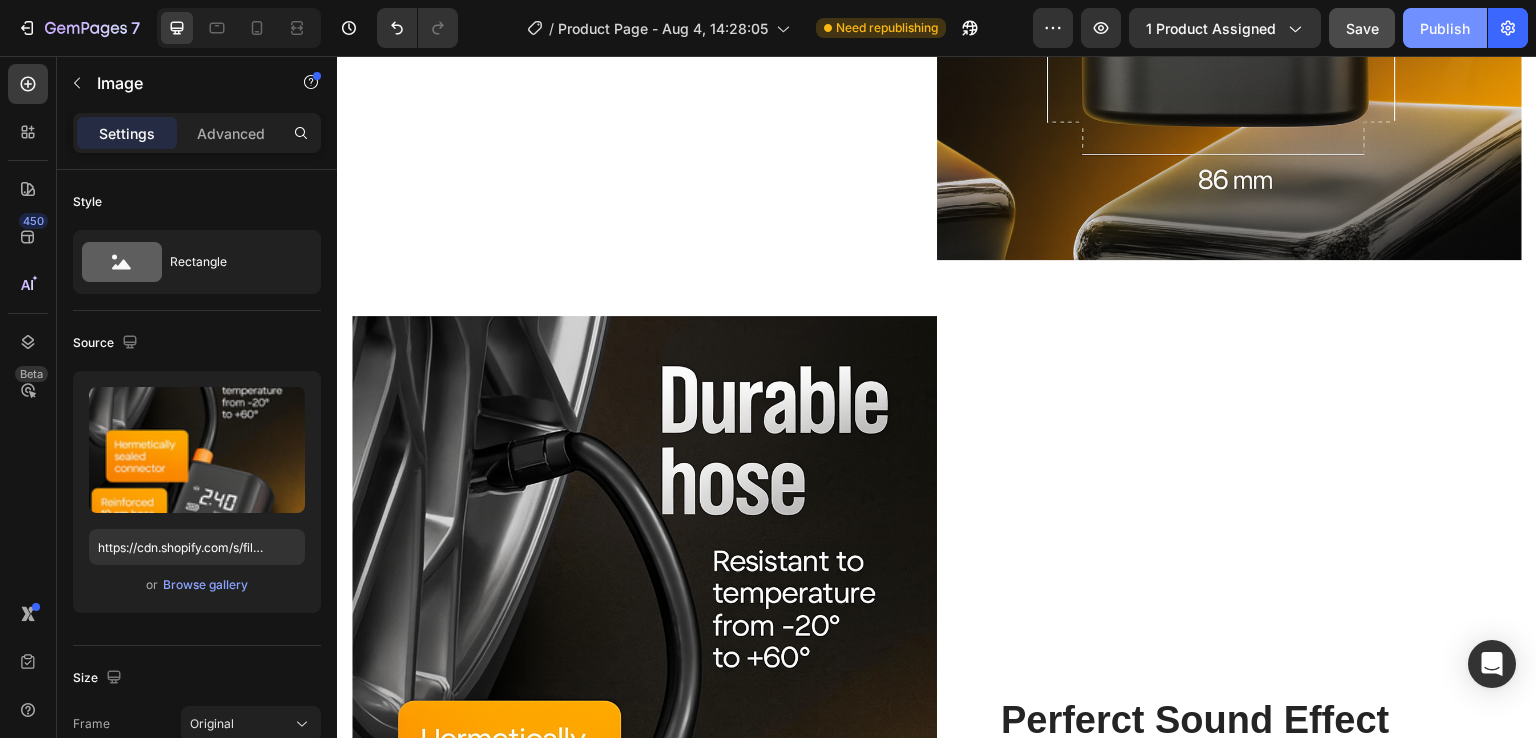 click on "Publish" at bounding box center [1445, 28] 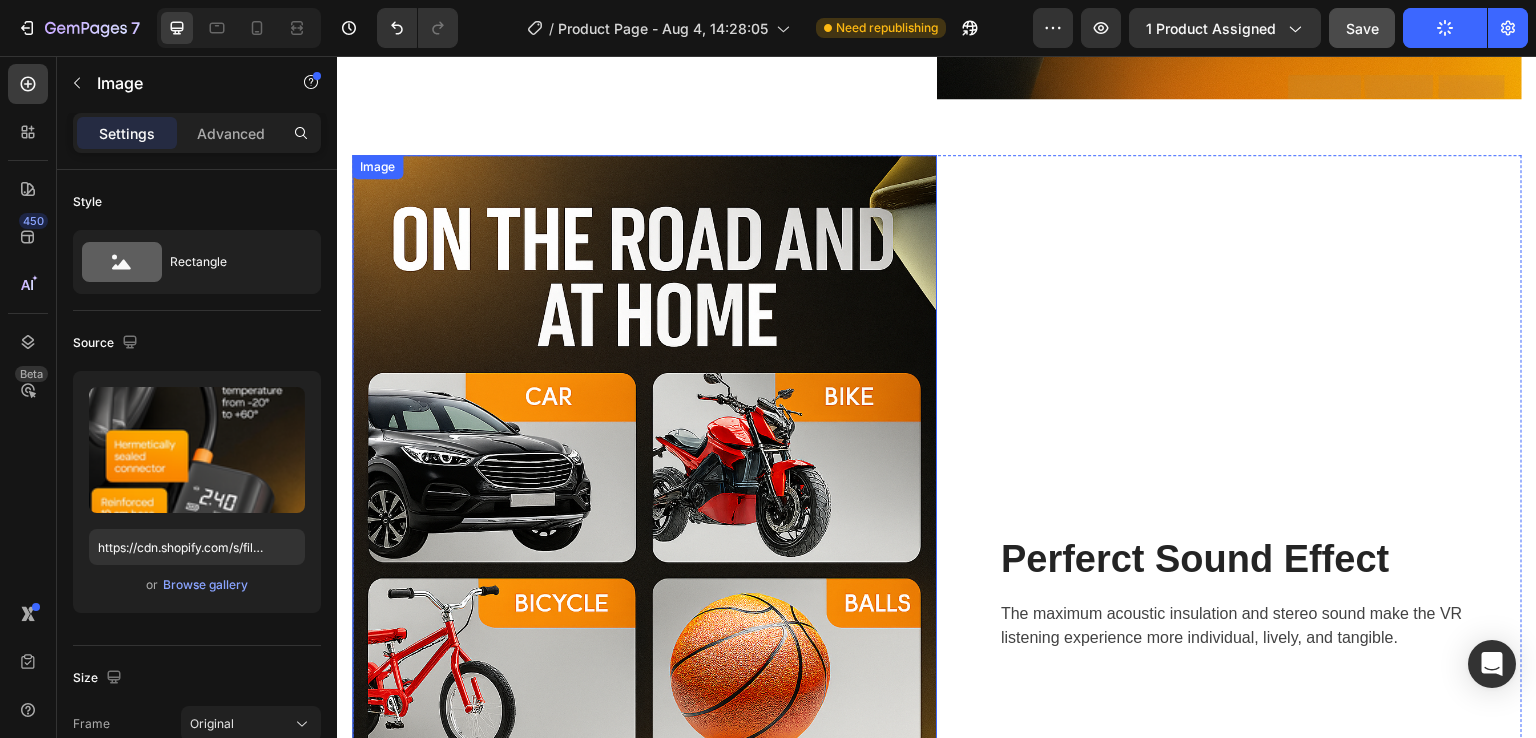 type 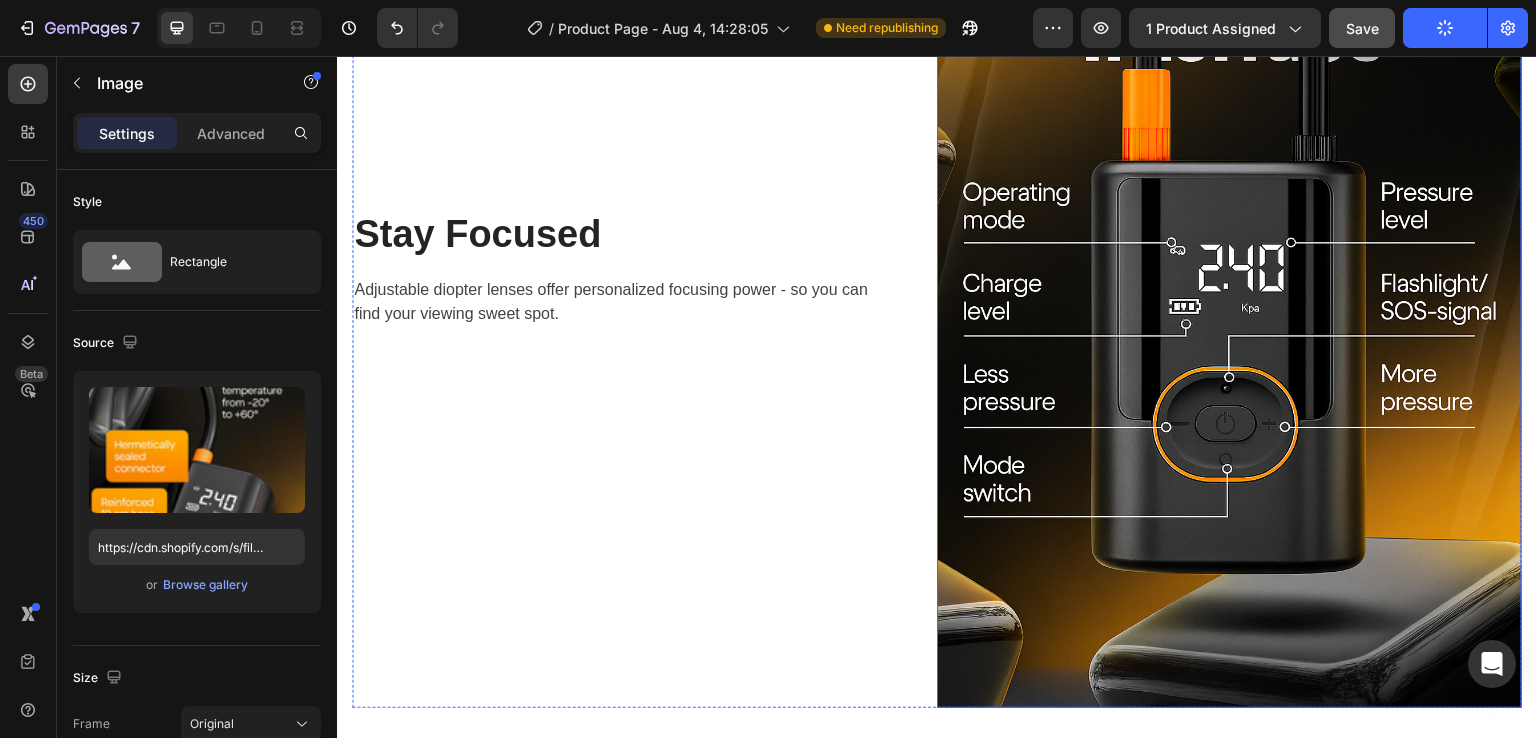 scroll, scrollTop: 5530, scrollLeft: 0, axis: vertical 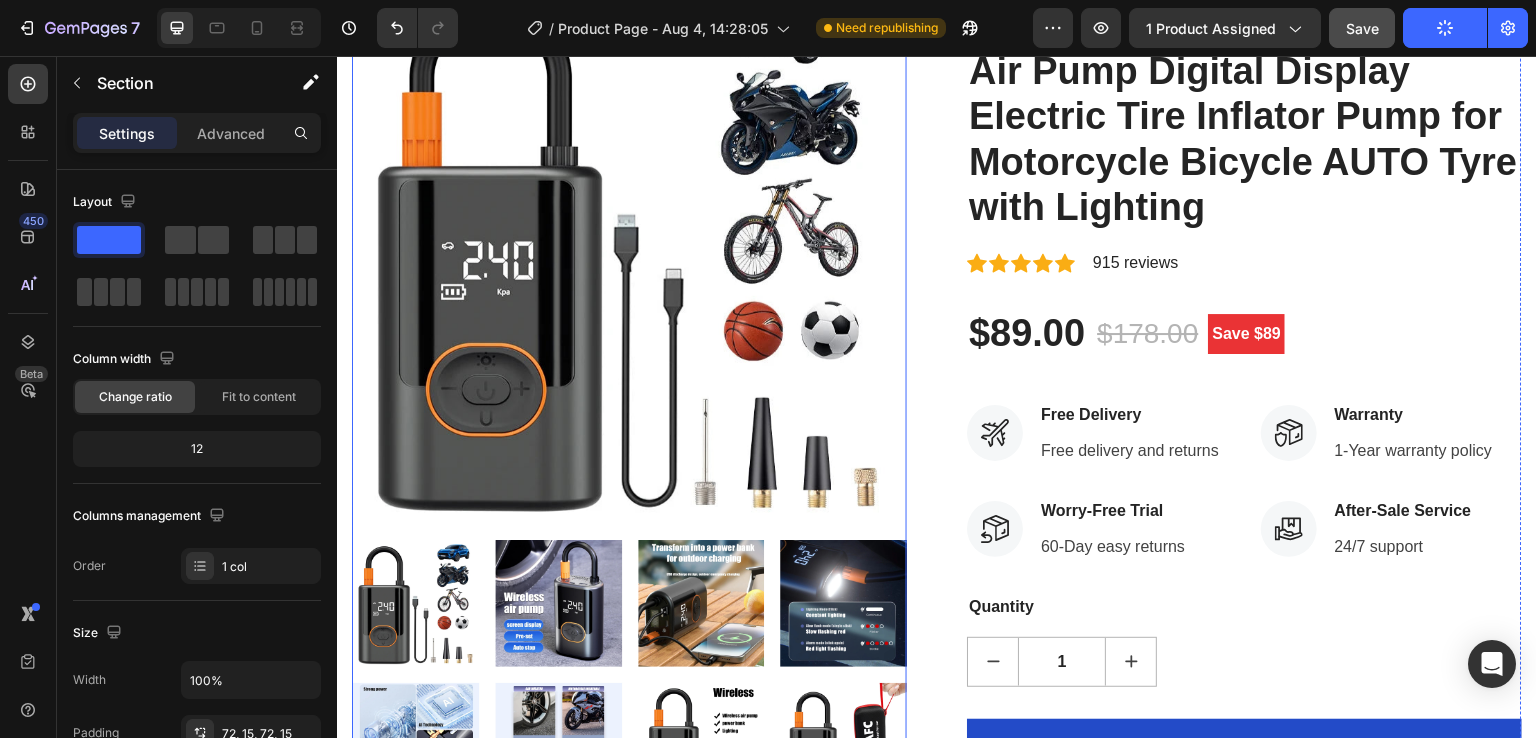 click at bounding box center [558, 603] 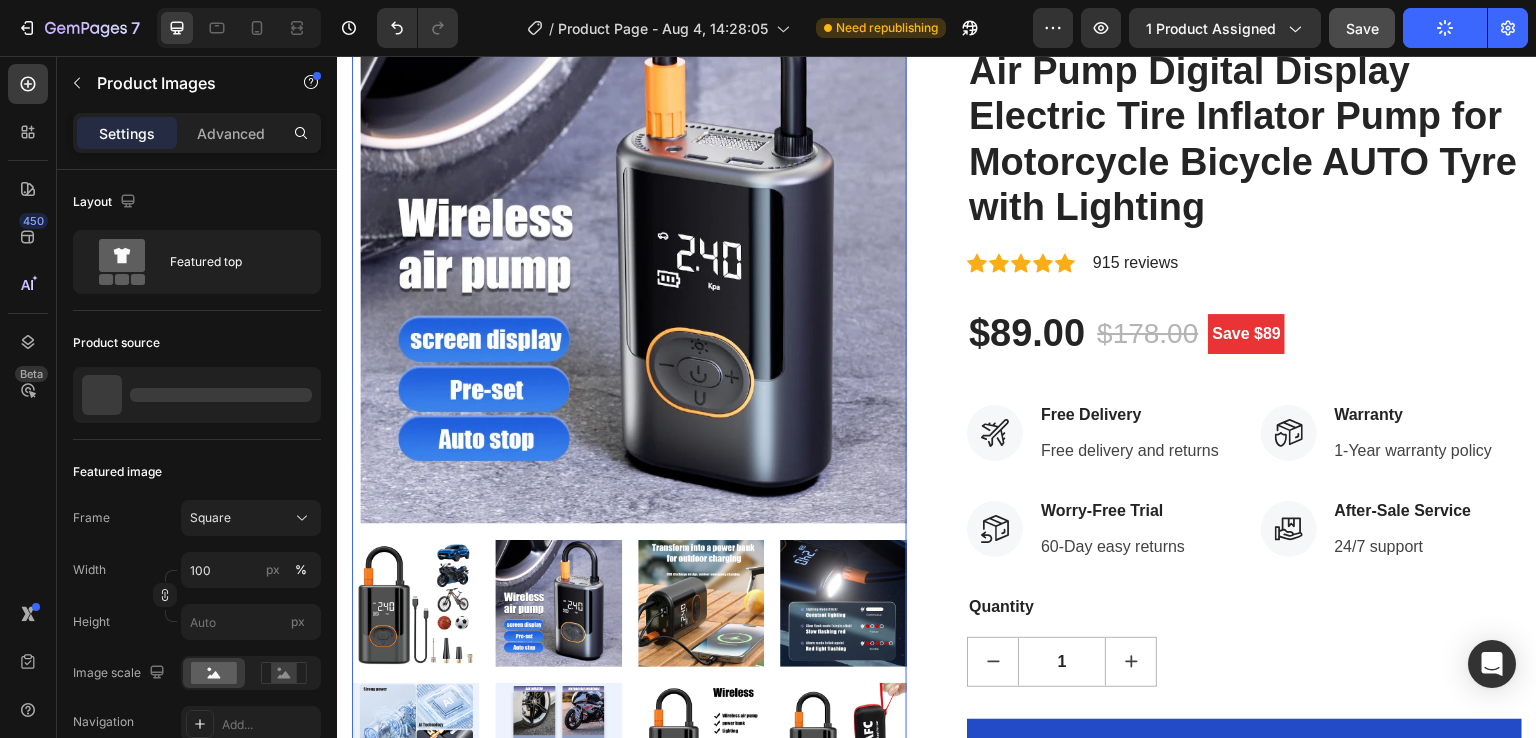 click at bounding box center [701, 603] 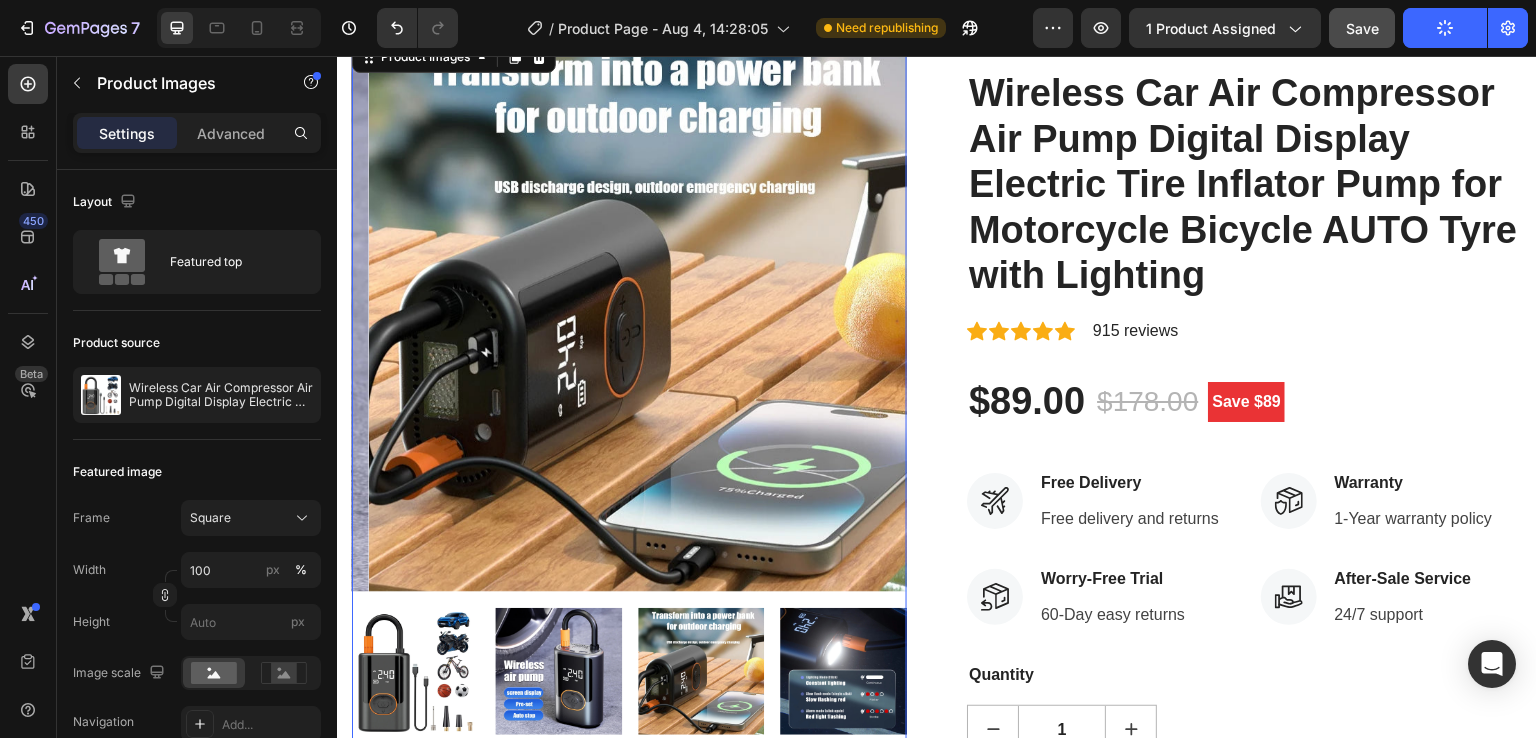 scroll, scrollTop: 300, scrollLeft: 0, axis: vertical 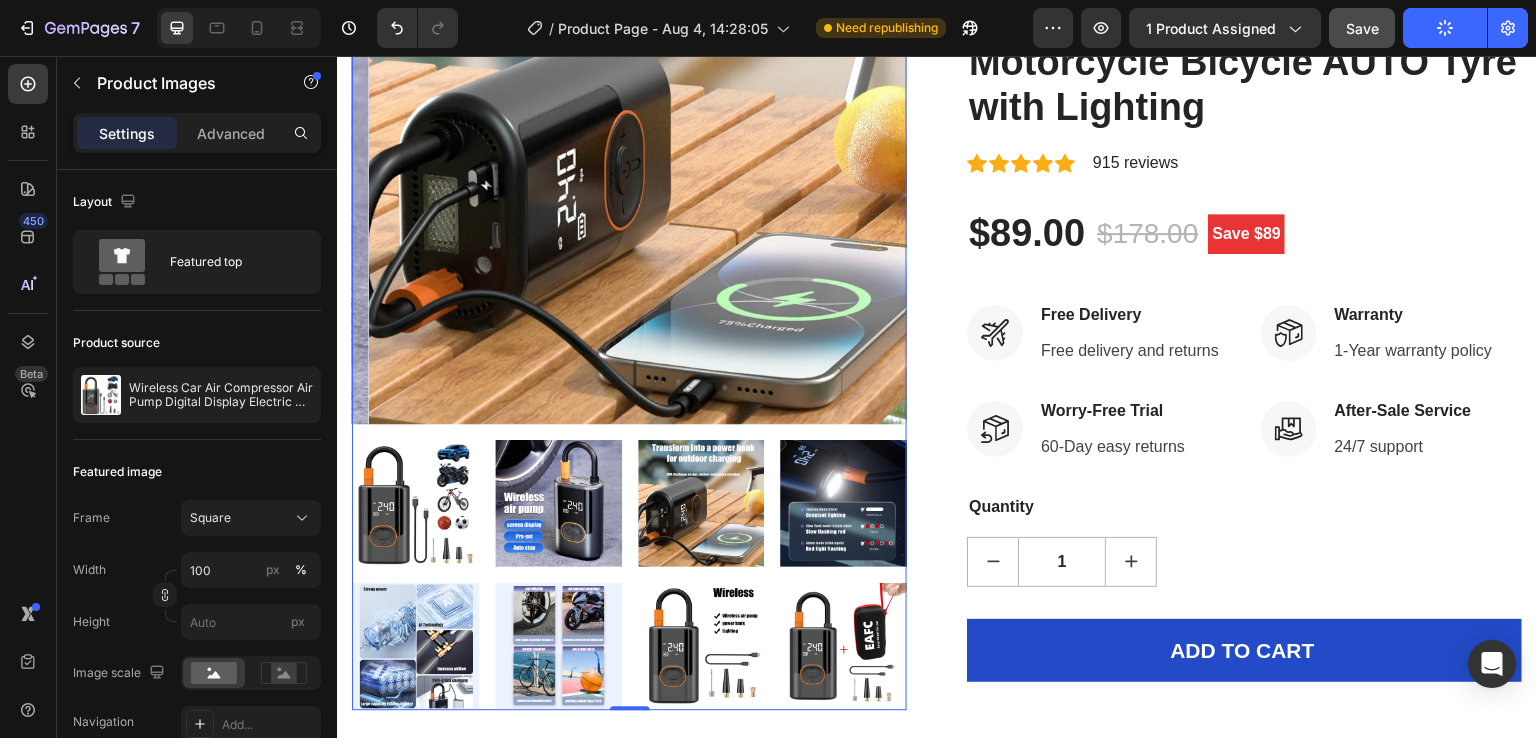 click at bounding box center (843, 503) 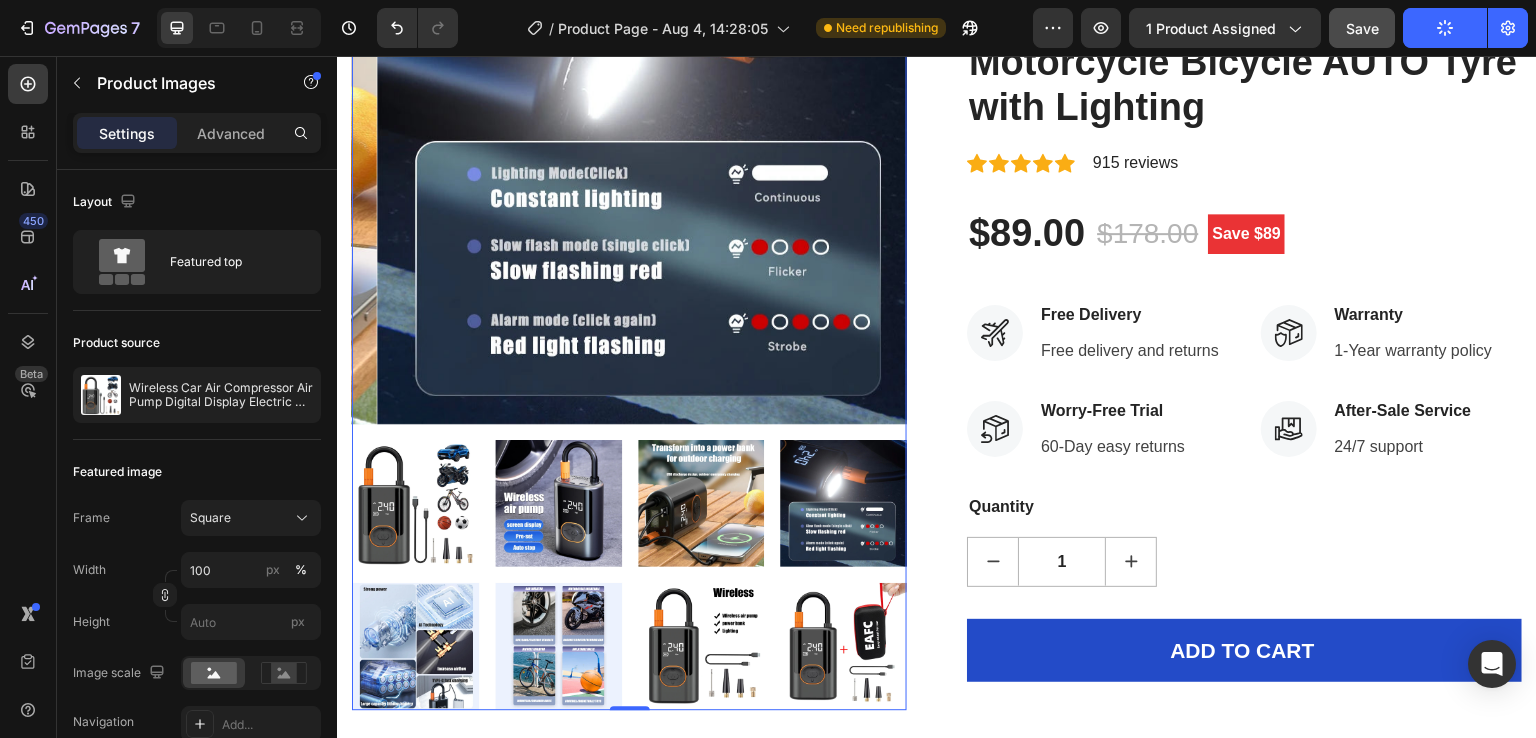 click at bounding box center [415, 646] 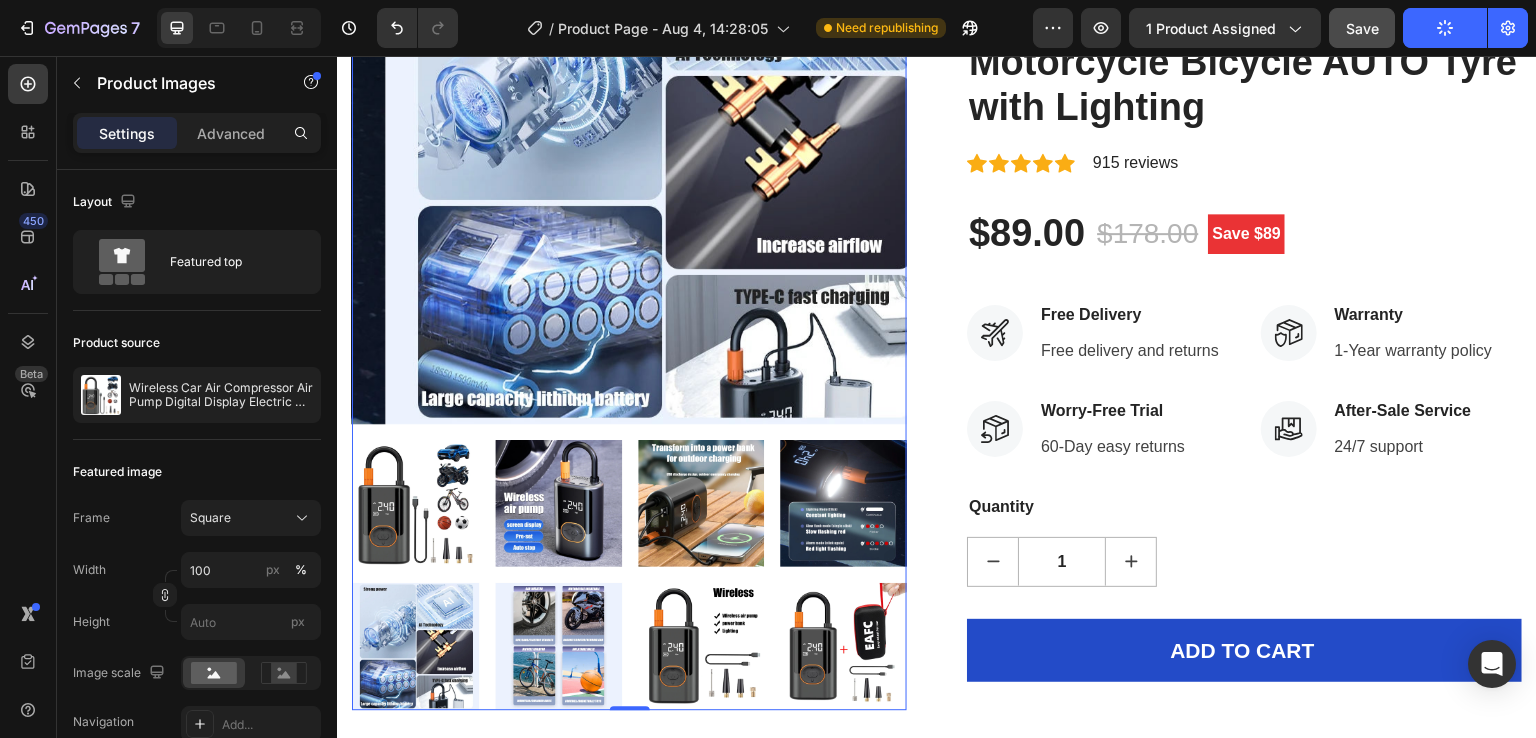 click at bounding box center (701, 646) 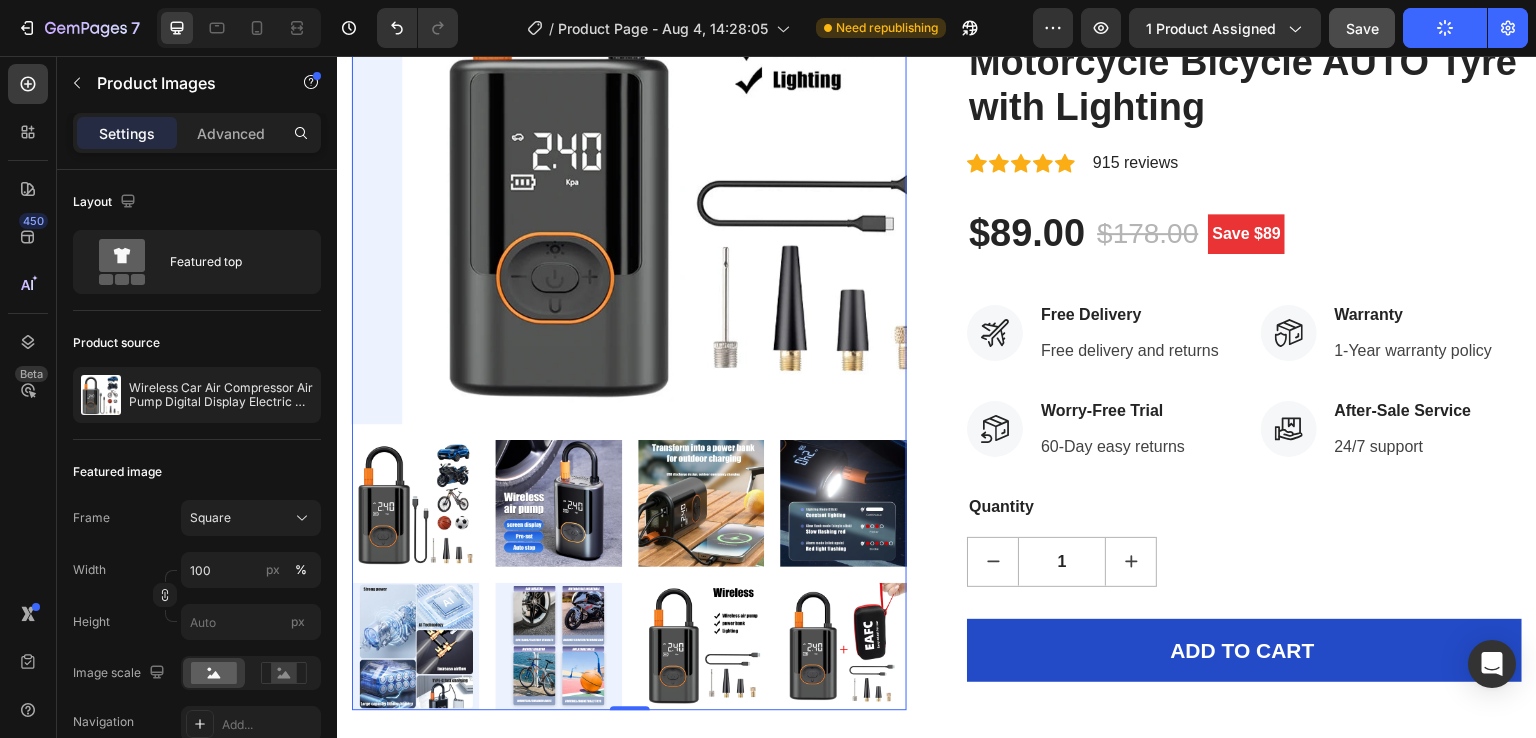click at bounding box center [843, 646] 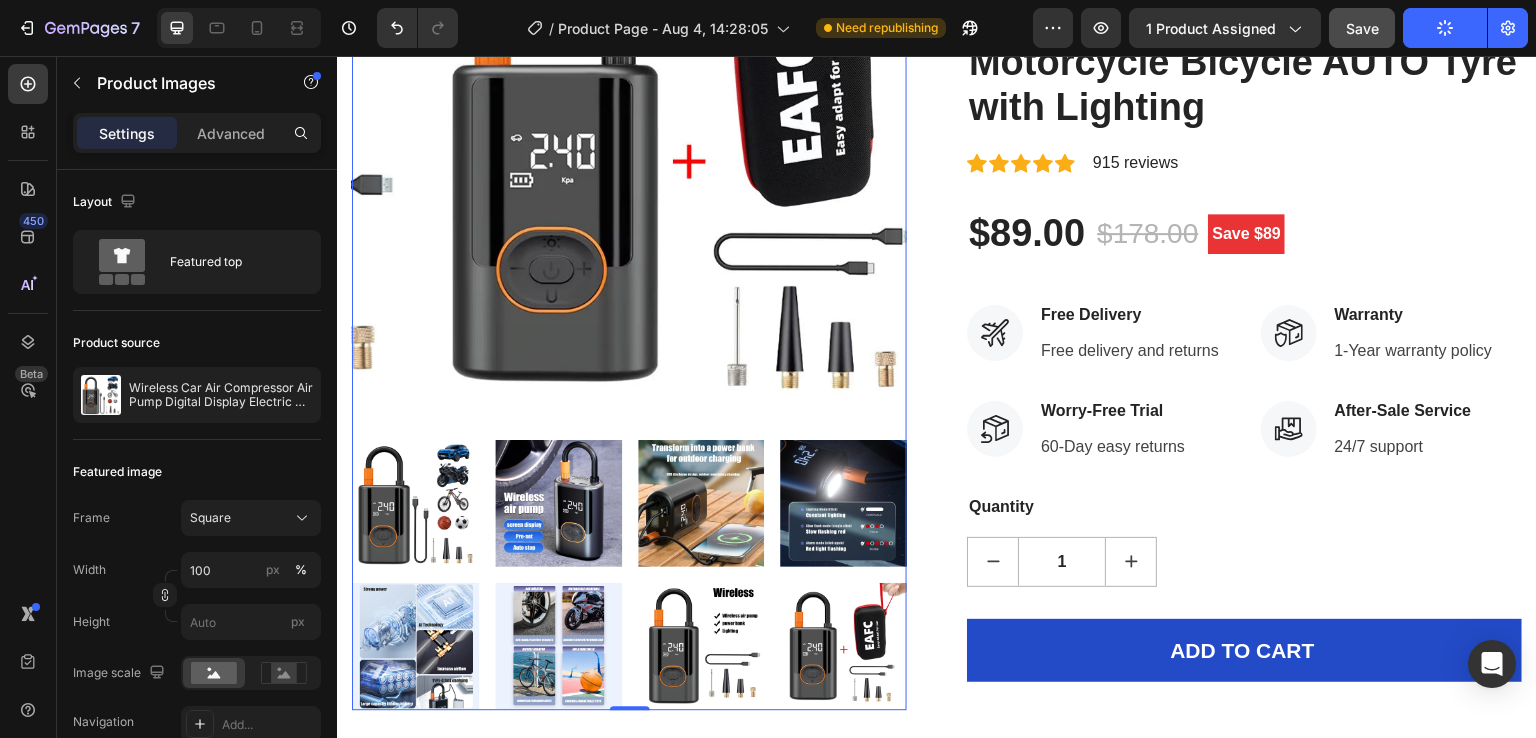 click at bounding box center (629, 575) 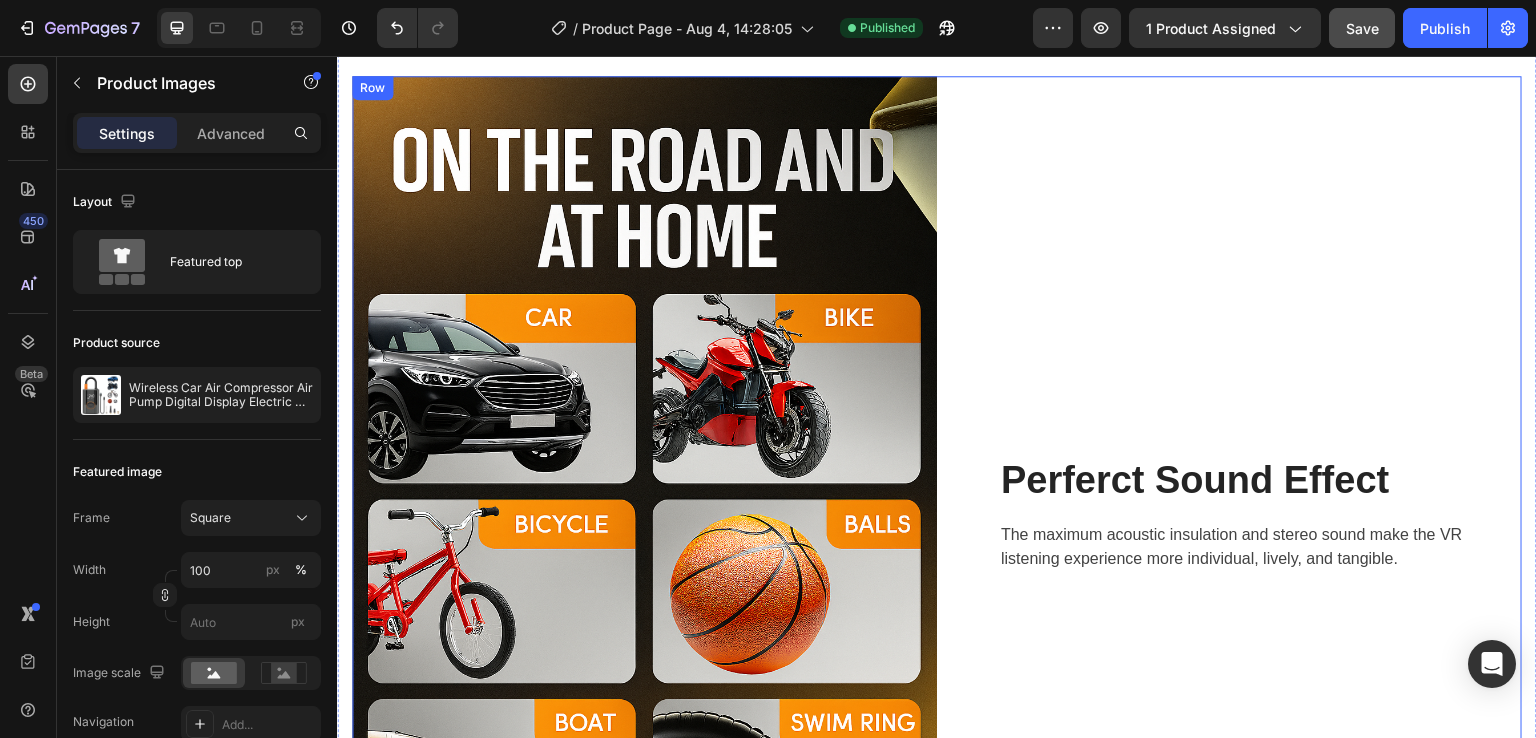 scroll, scrollTop: 8200, scrollLeft: 0, axis: vertical 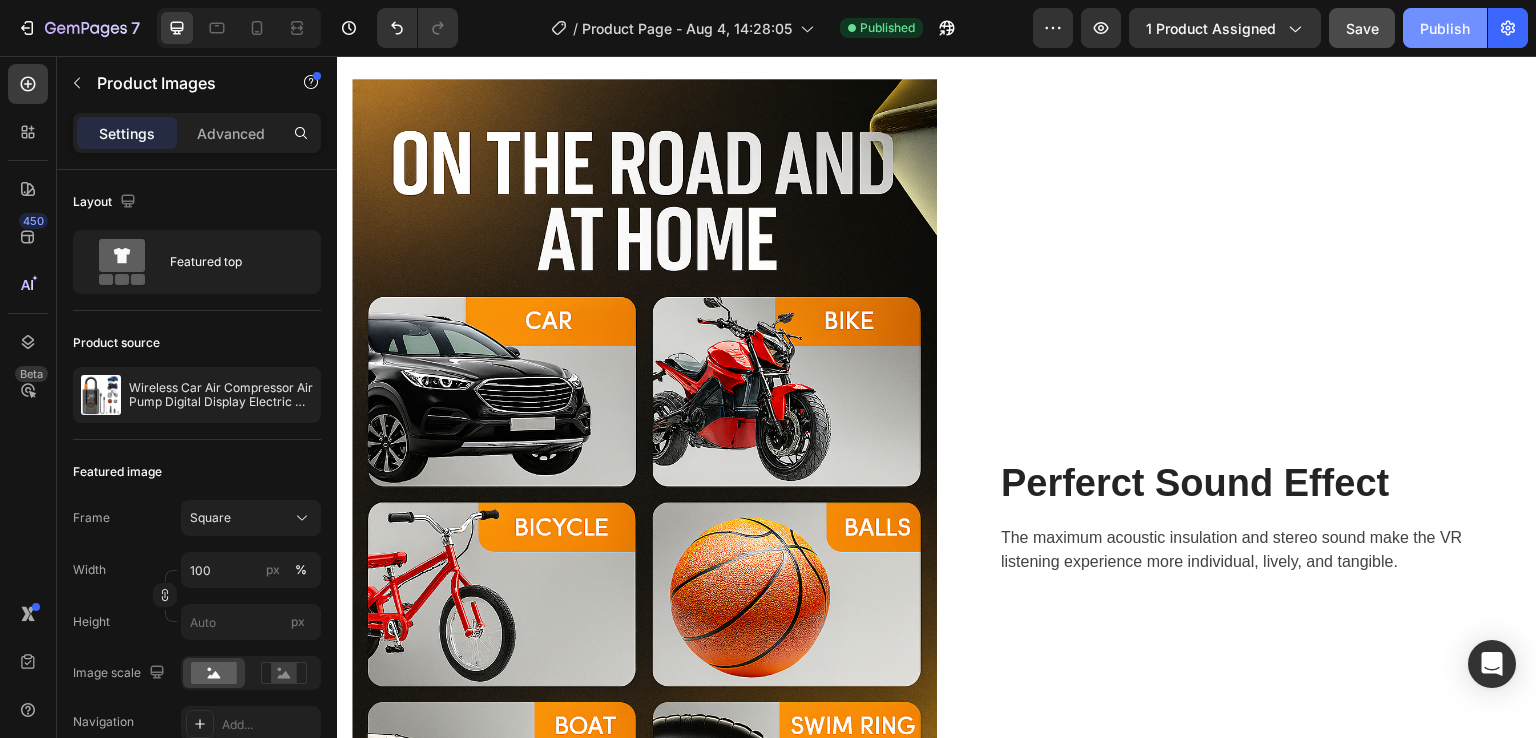 click on "Publish" at bounding box center (1445, 28) 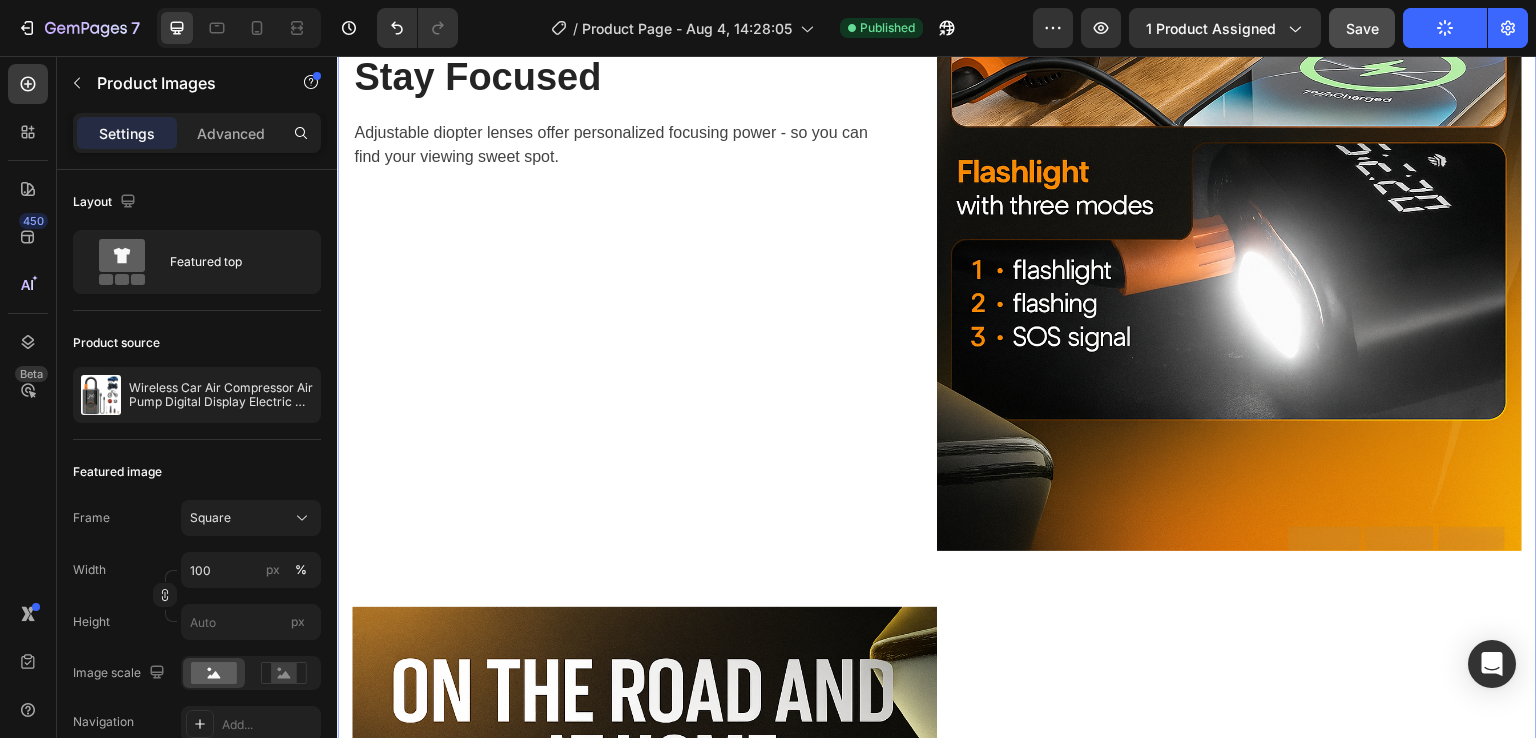 scroll, scrollTop: 7600, scrollLeft: 0, axis: vertical 